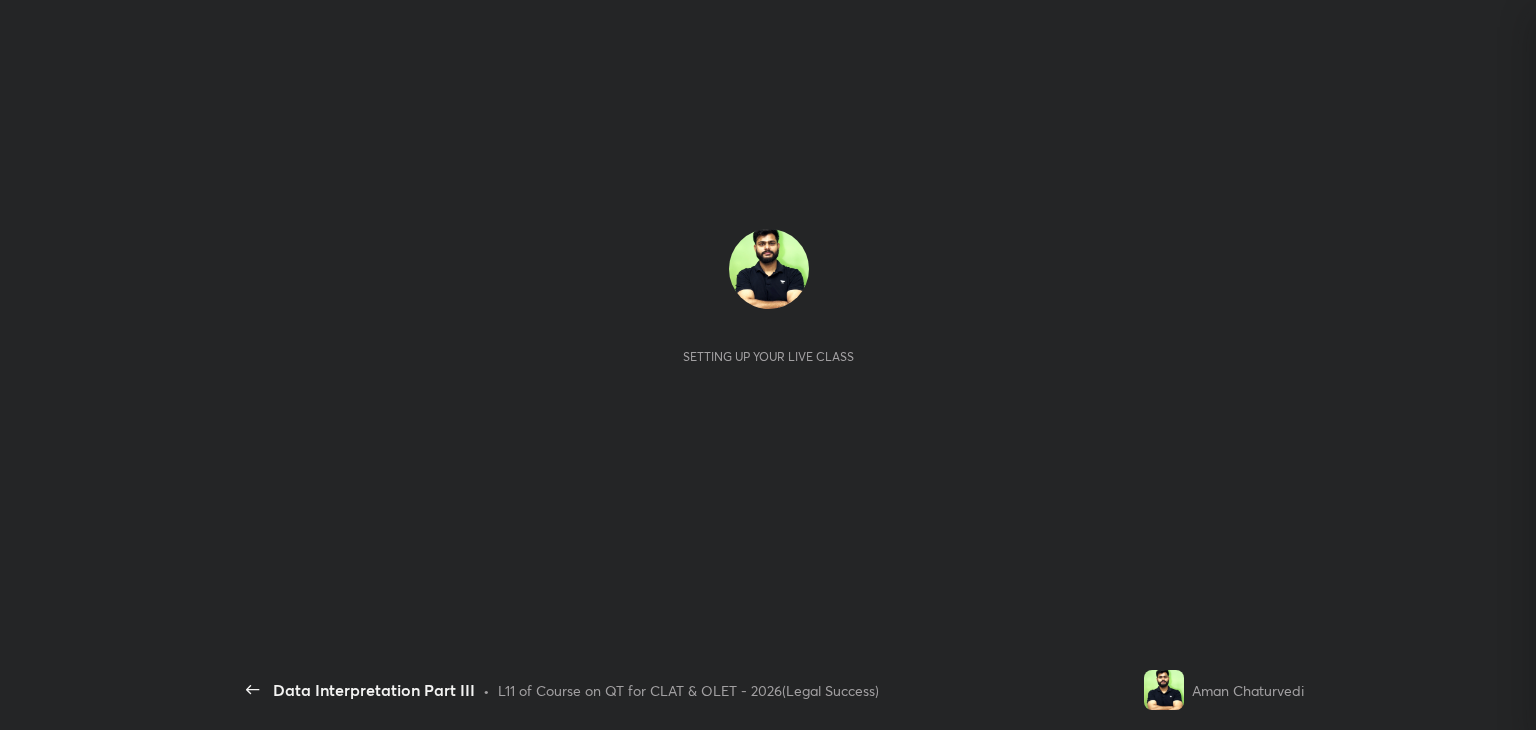 scroll, scrollTop: 0, scrollLeft: 0, axis: both 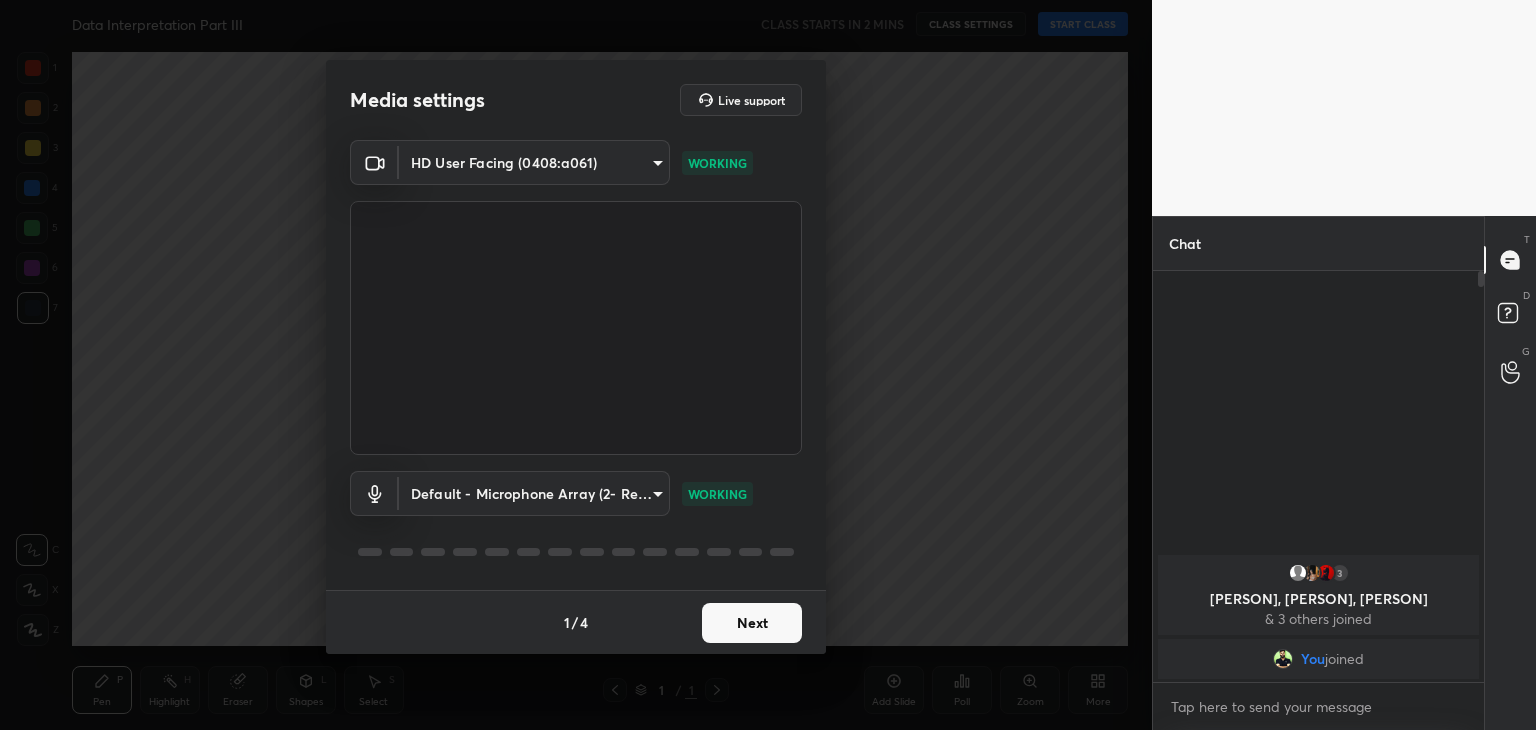 click on "Next" at bounding box center (752, 623) 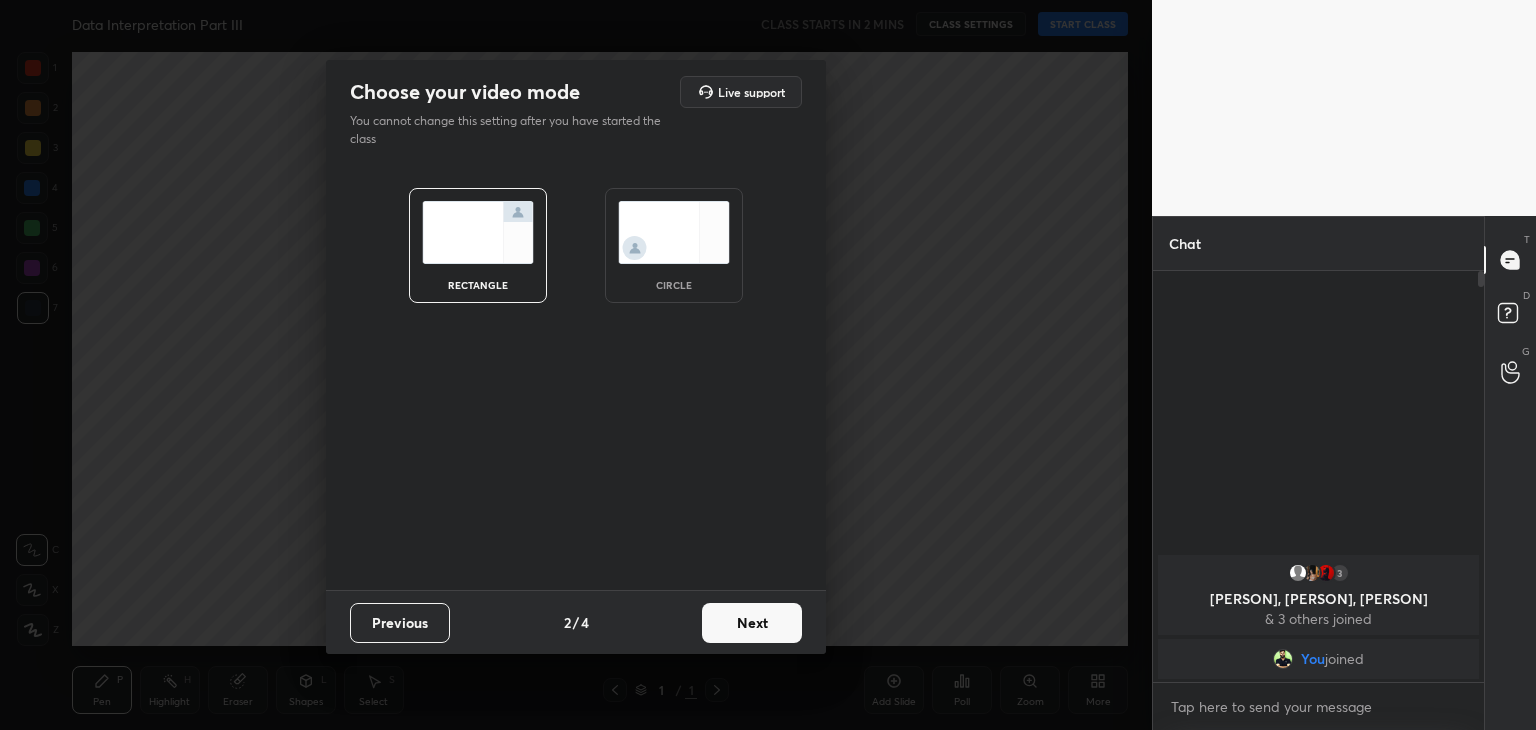 click at bounding box center [674, 232] 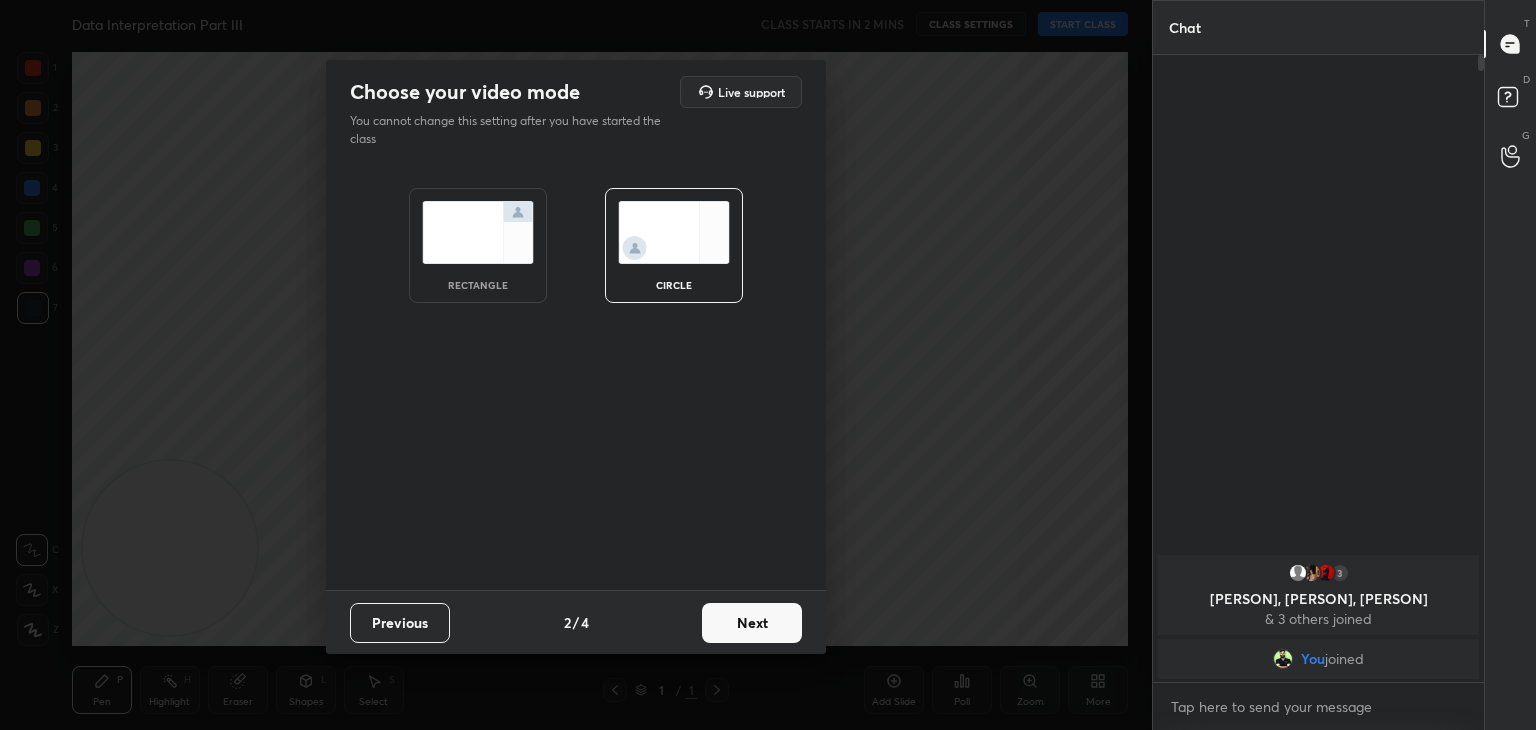 click on "Next" at bounding box center (752, 623) 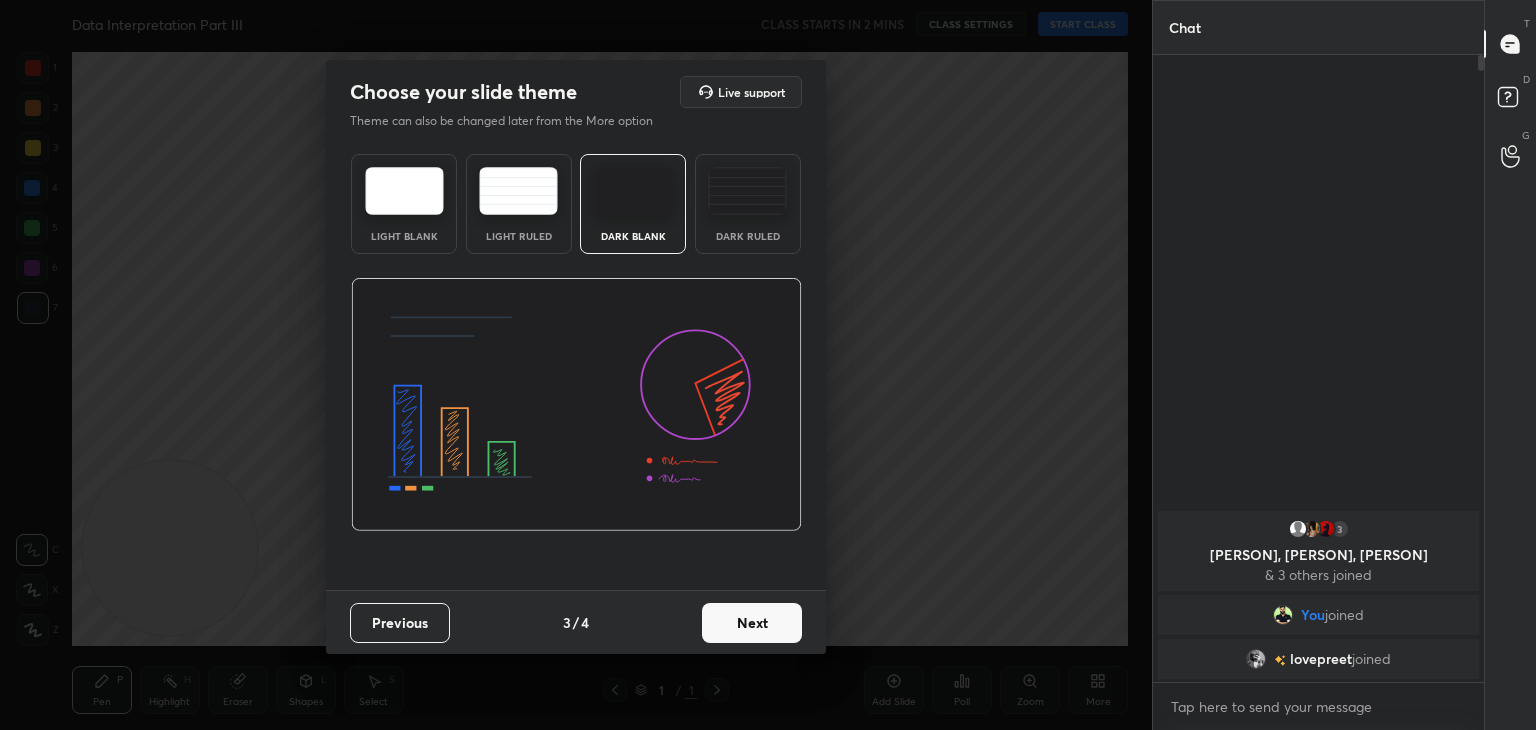 click on "Next" at bounding box center (752, 623) 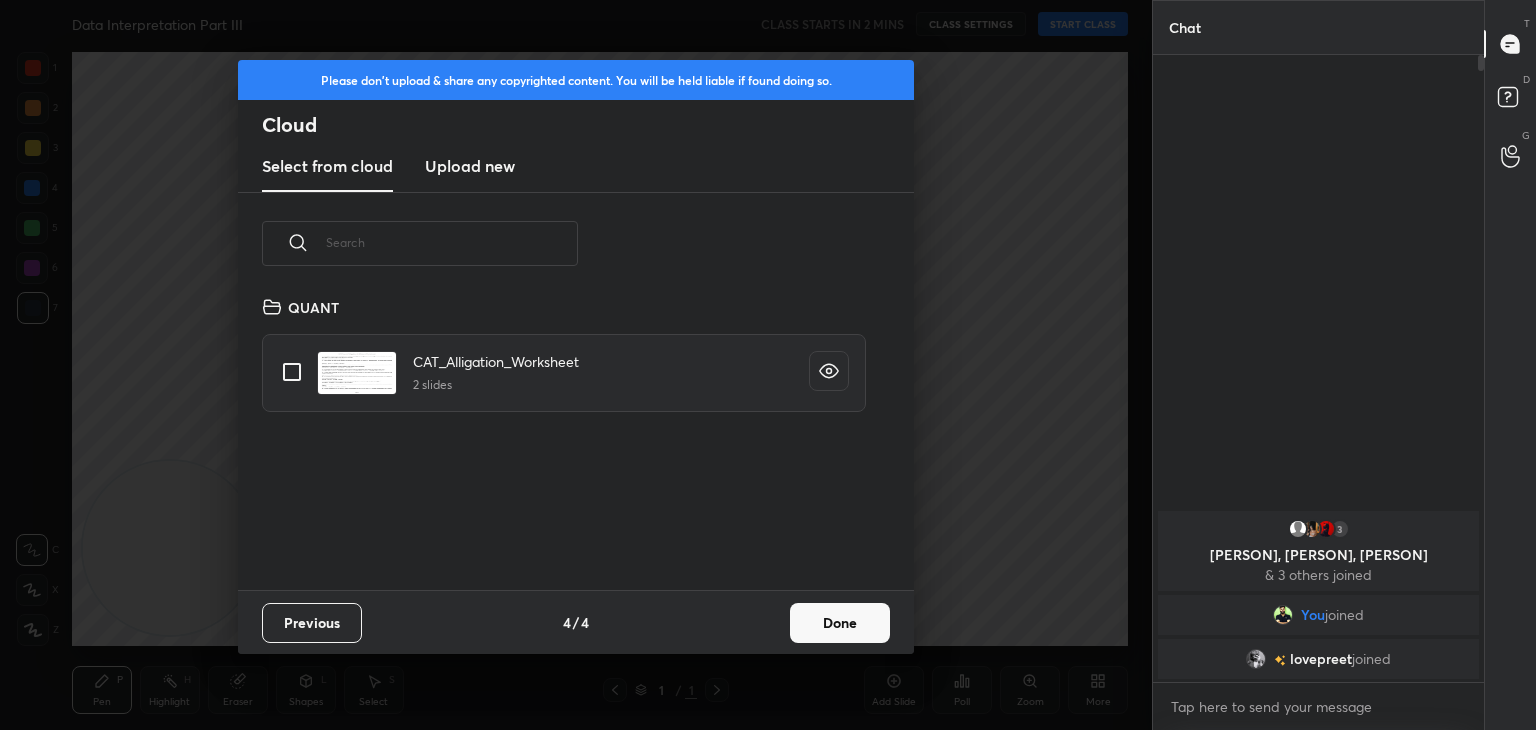 scroll, scrollTop: 6, scrollLeft: 10, axis: both 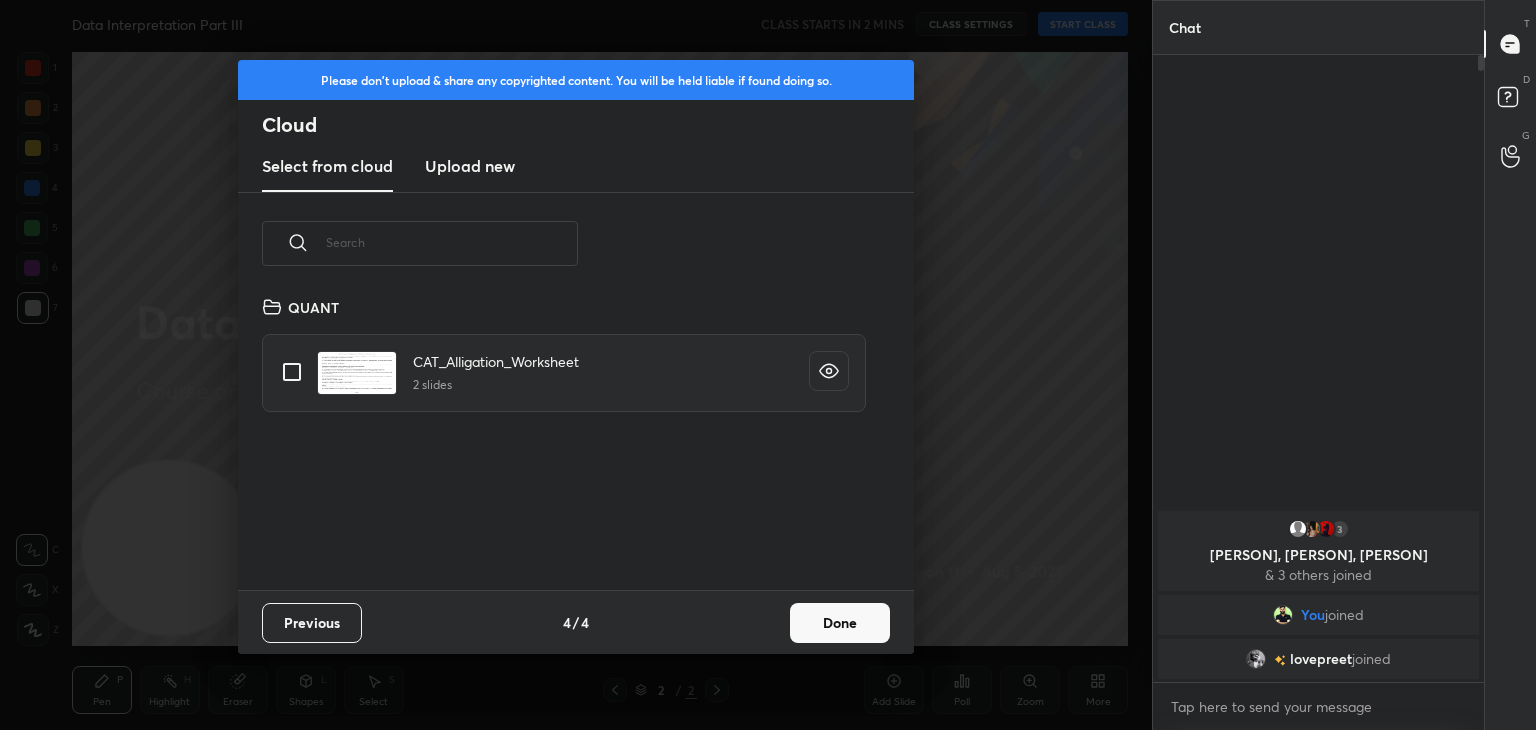 click on "Upload new" at bounding box center [470, 166] 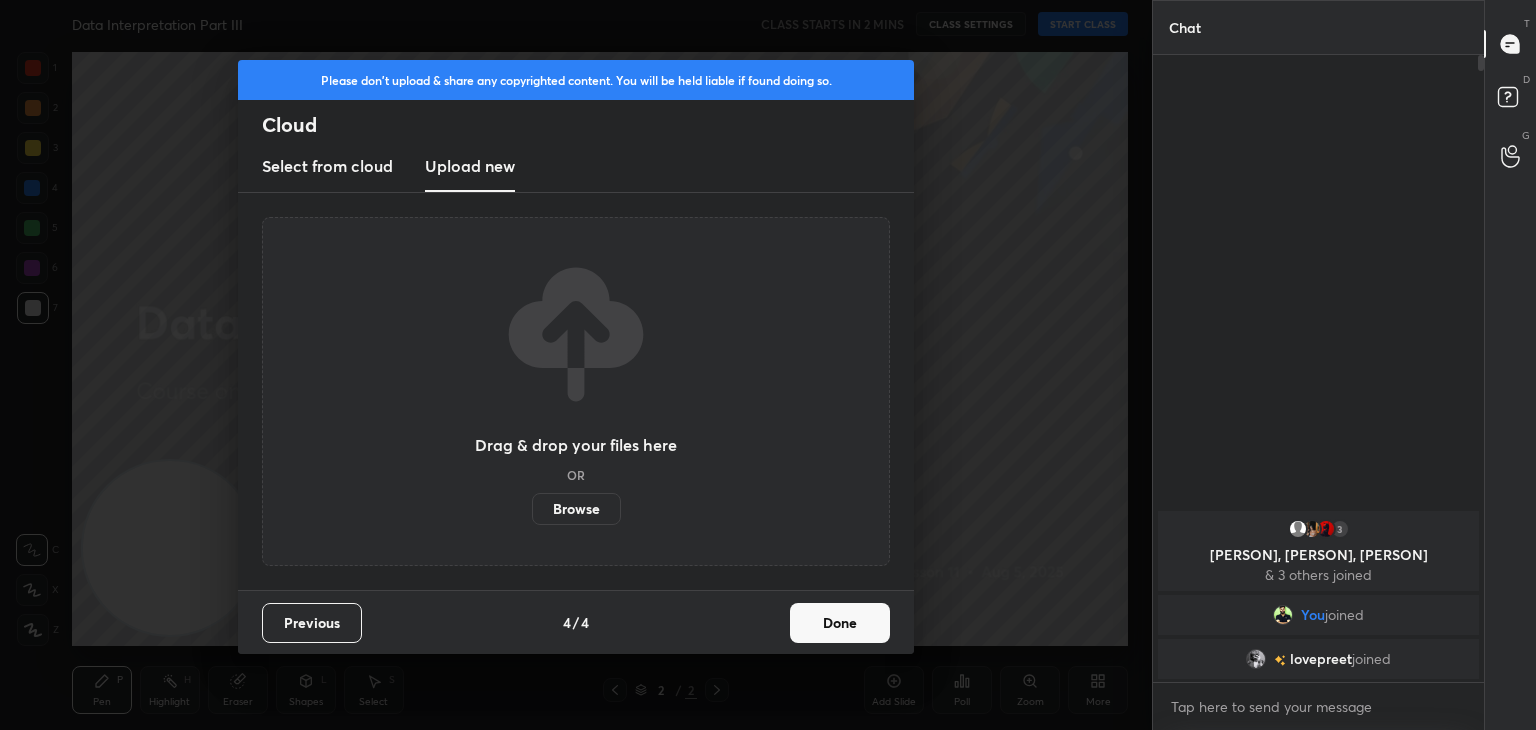 click on "Browse" at bounding box center (576, 509) 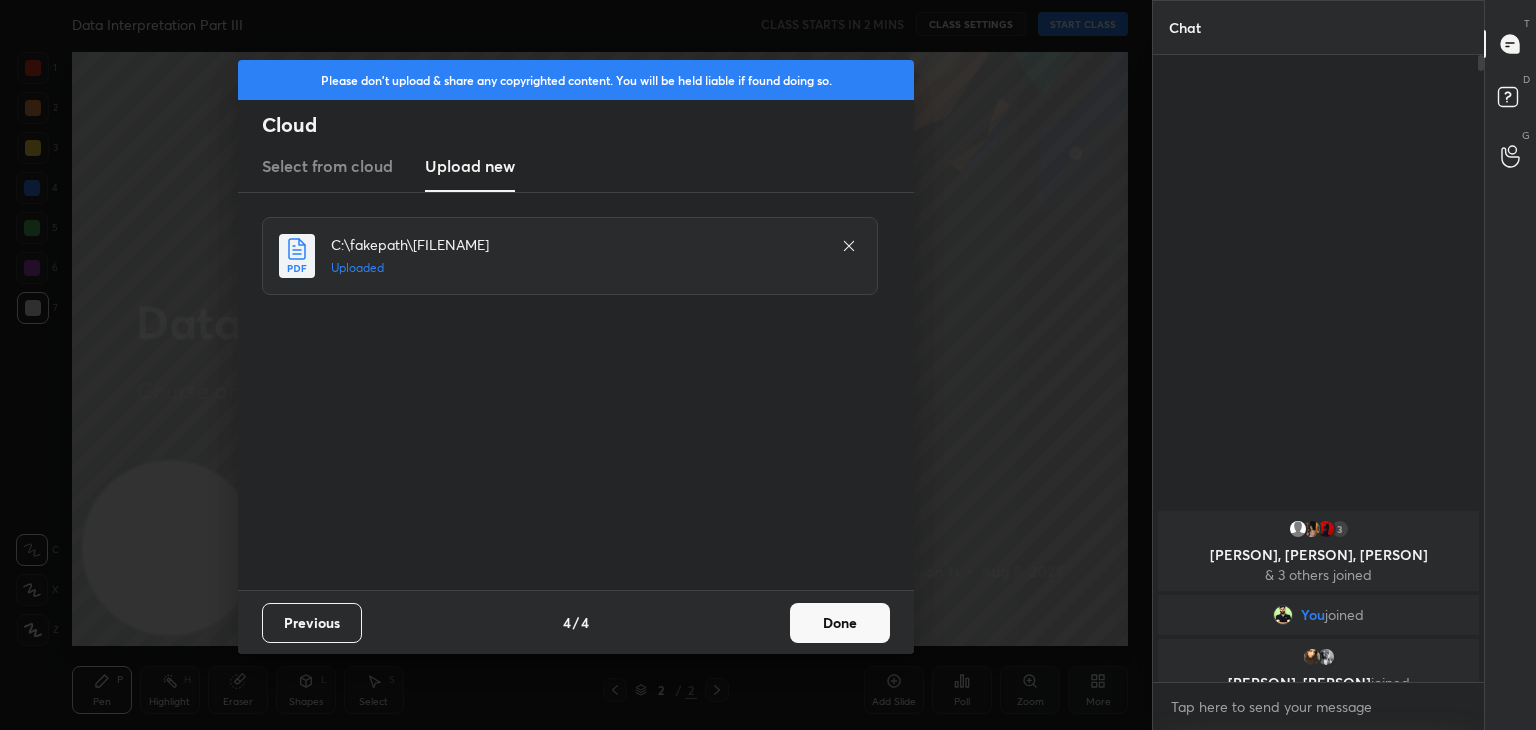 click on "Done" at bounding box center [840, 623] 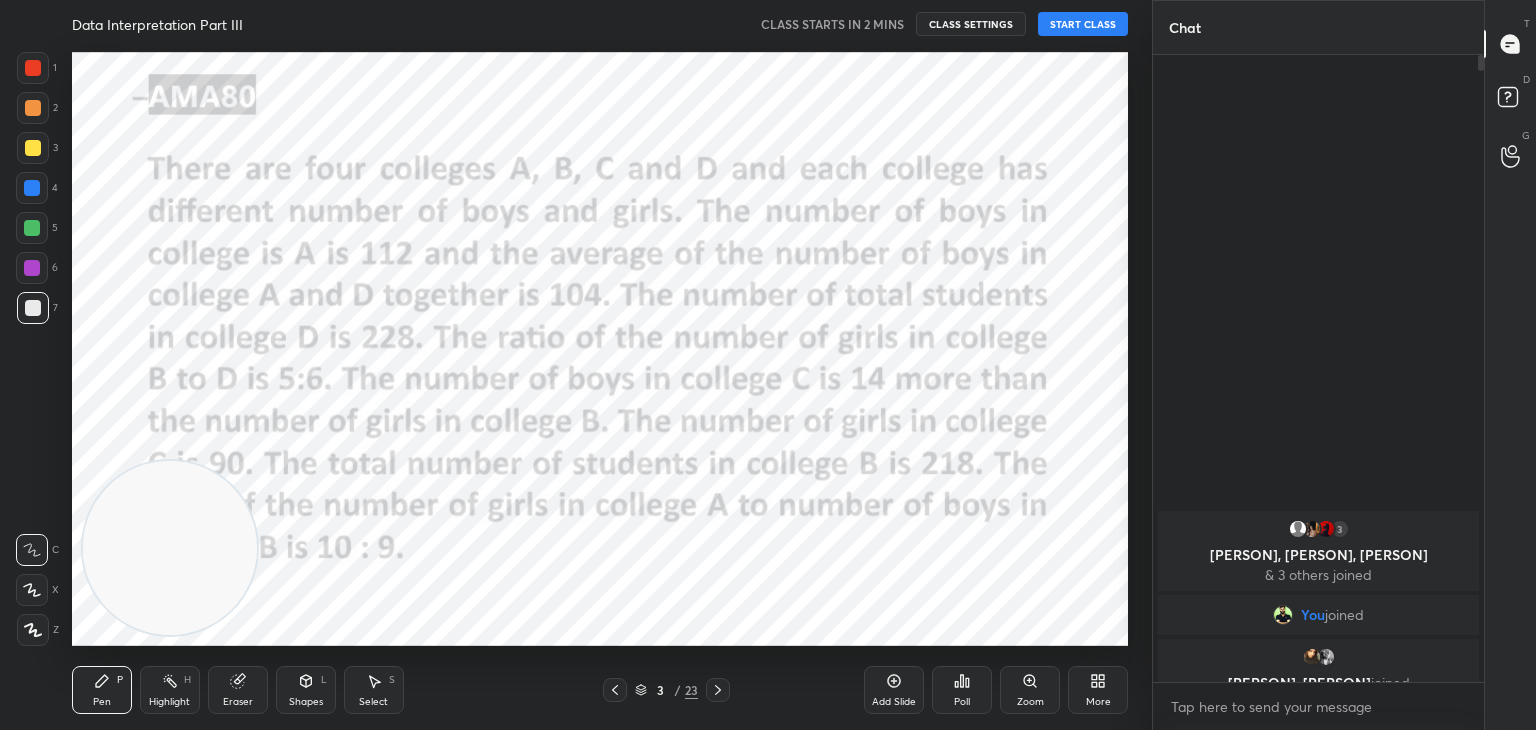 click 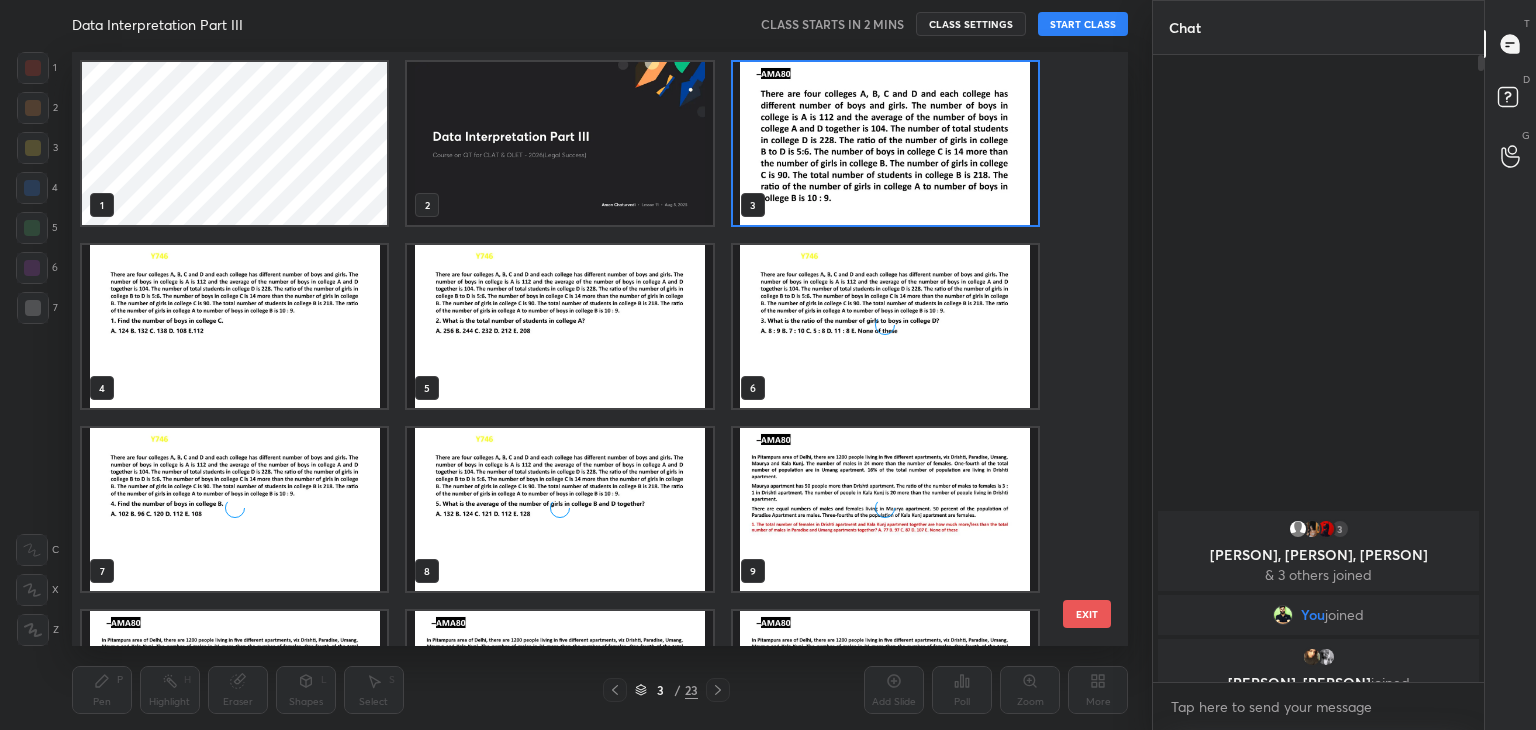 scroll, scrollTop: 6, scrollLeft: 10, axis: both 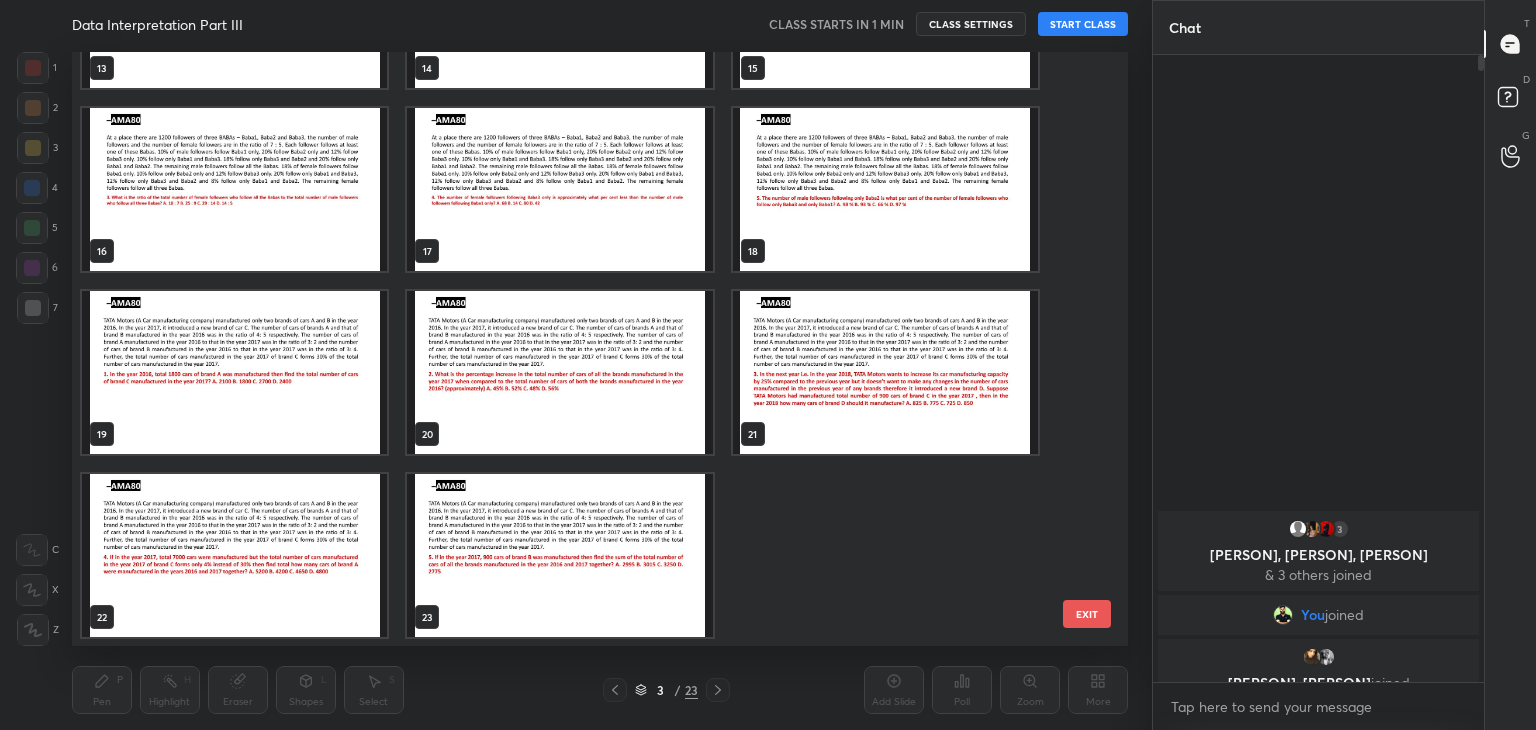 click at bounding box center [559, 555] 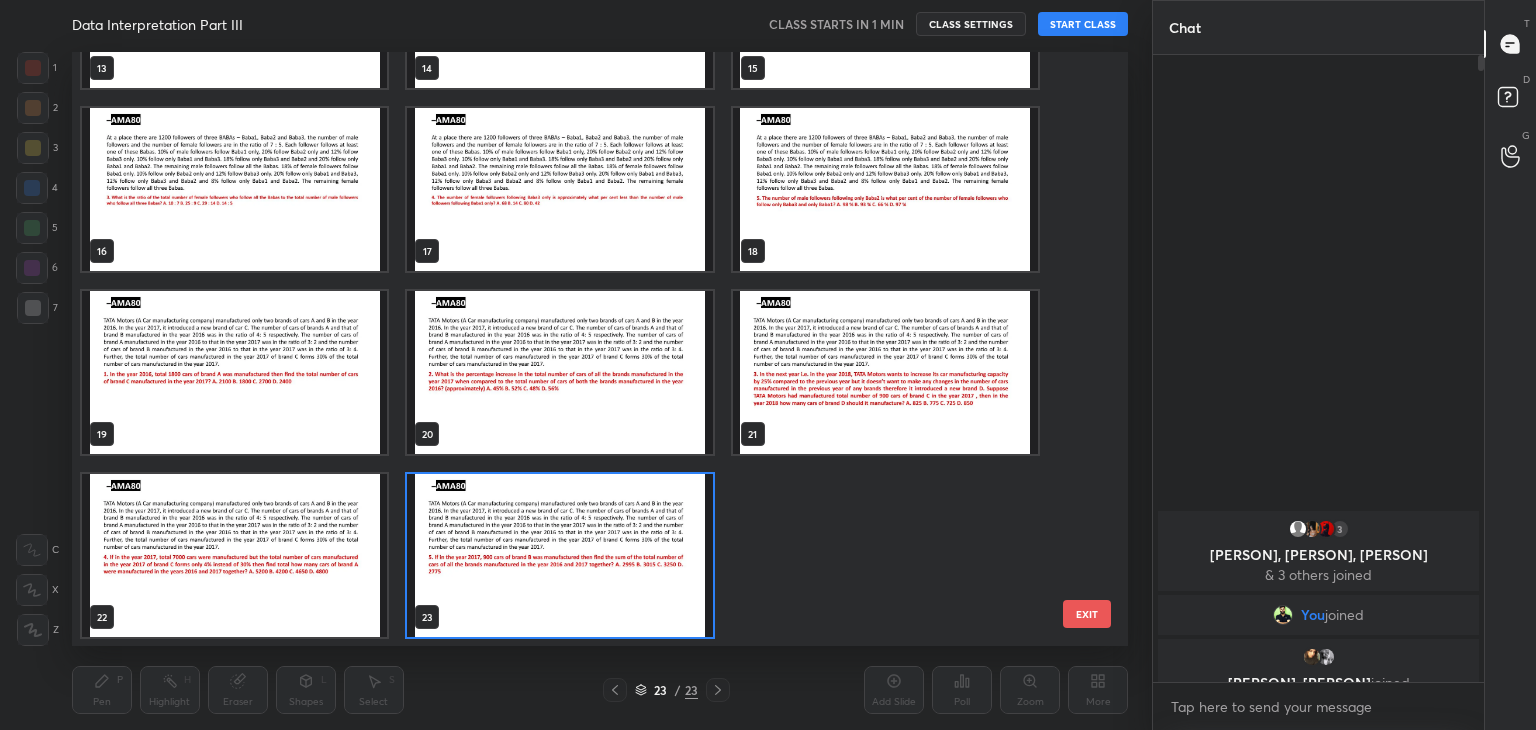 click at bounding box center (559, 555) 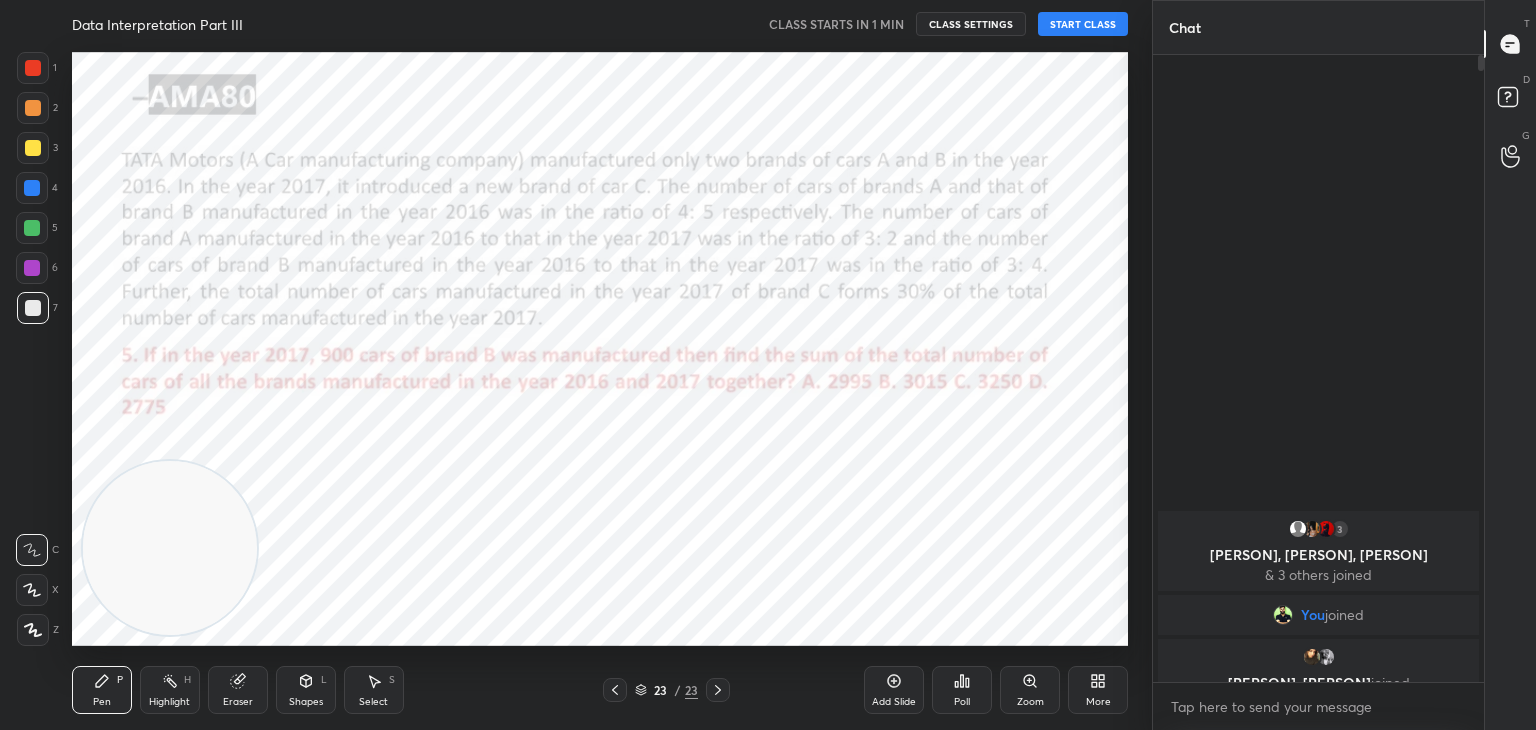 click at bounding box center [559, 555] 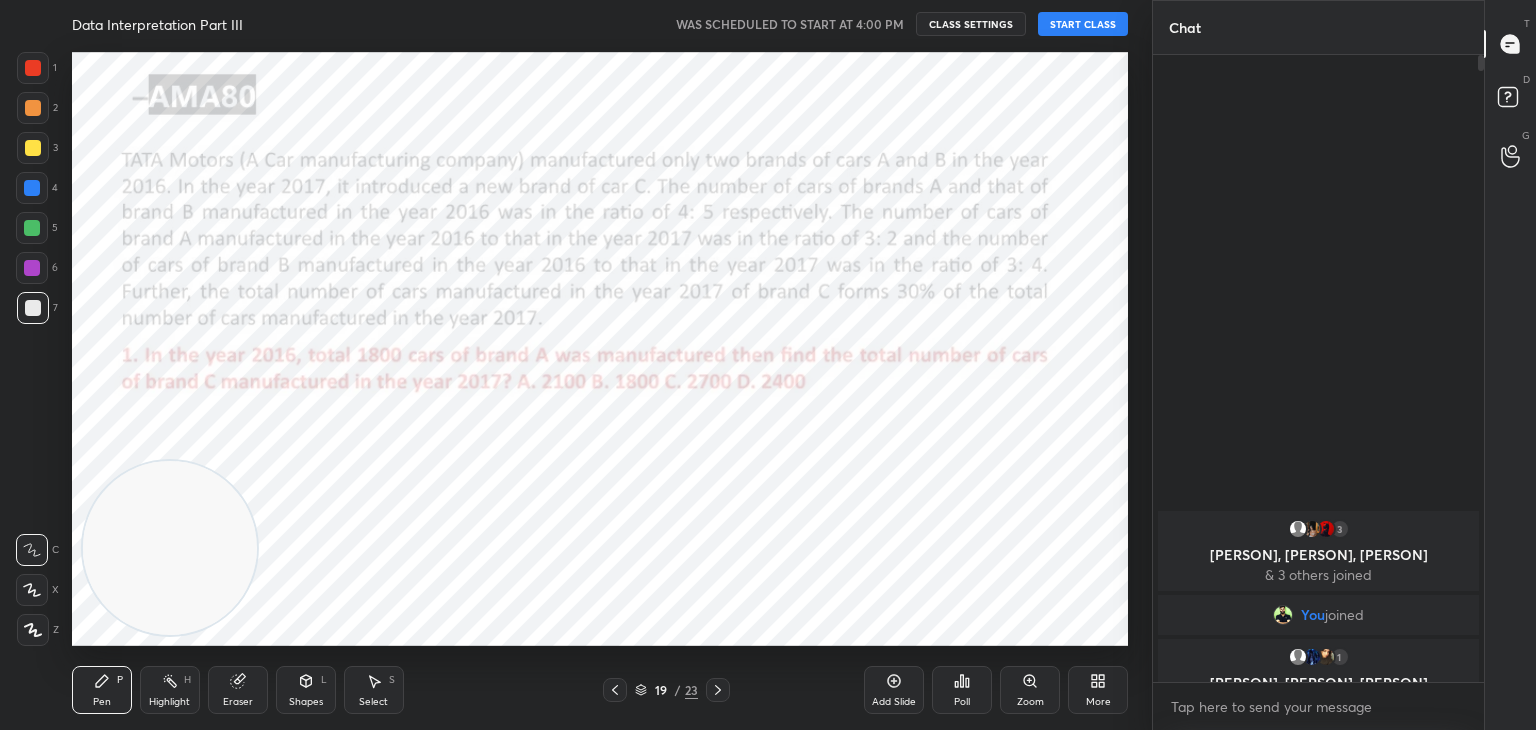 click on "START CLASS" at bounding box center (1083, 24) 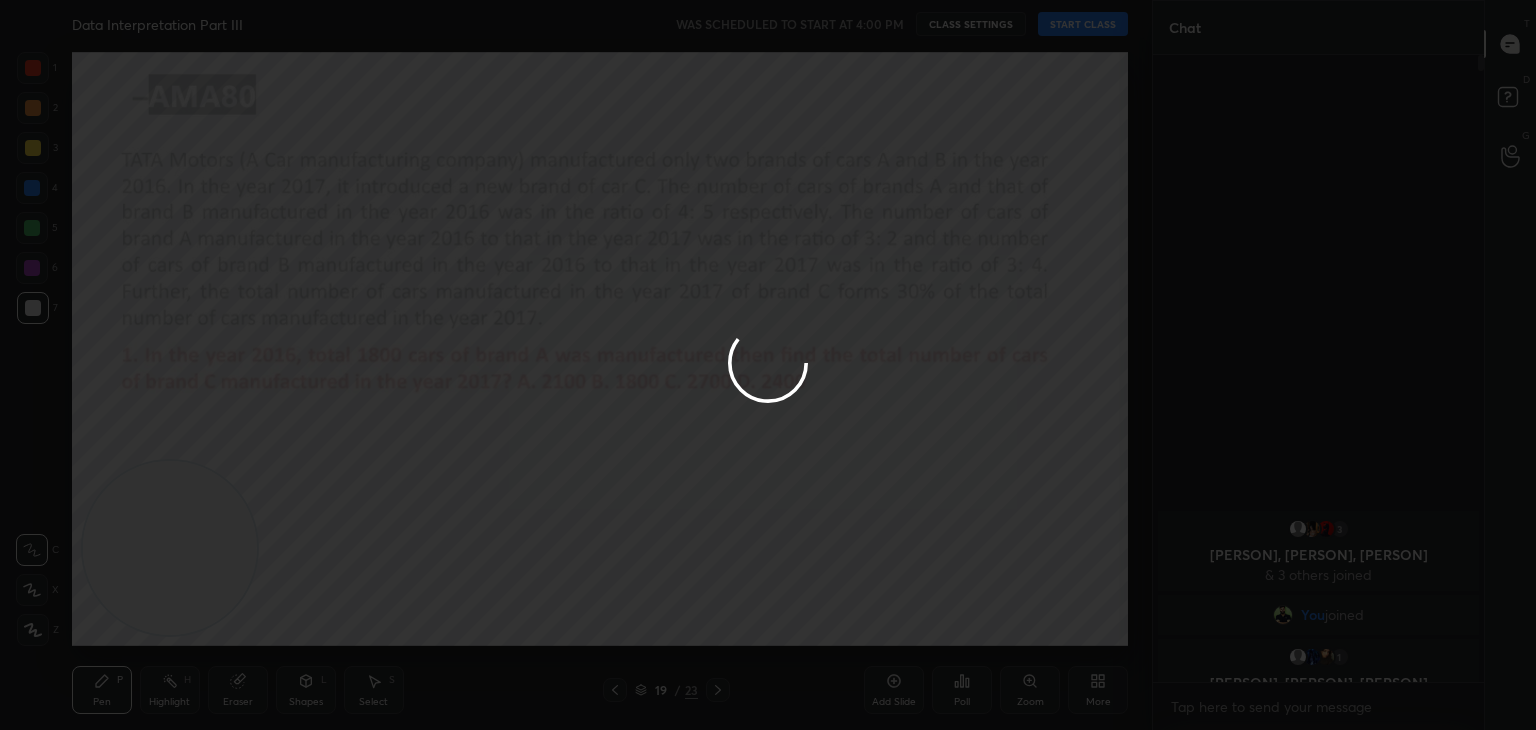 type on "x" 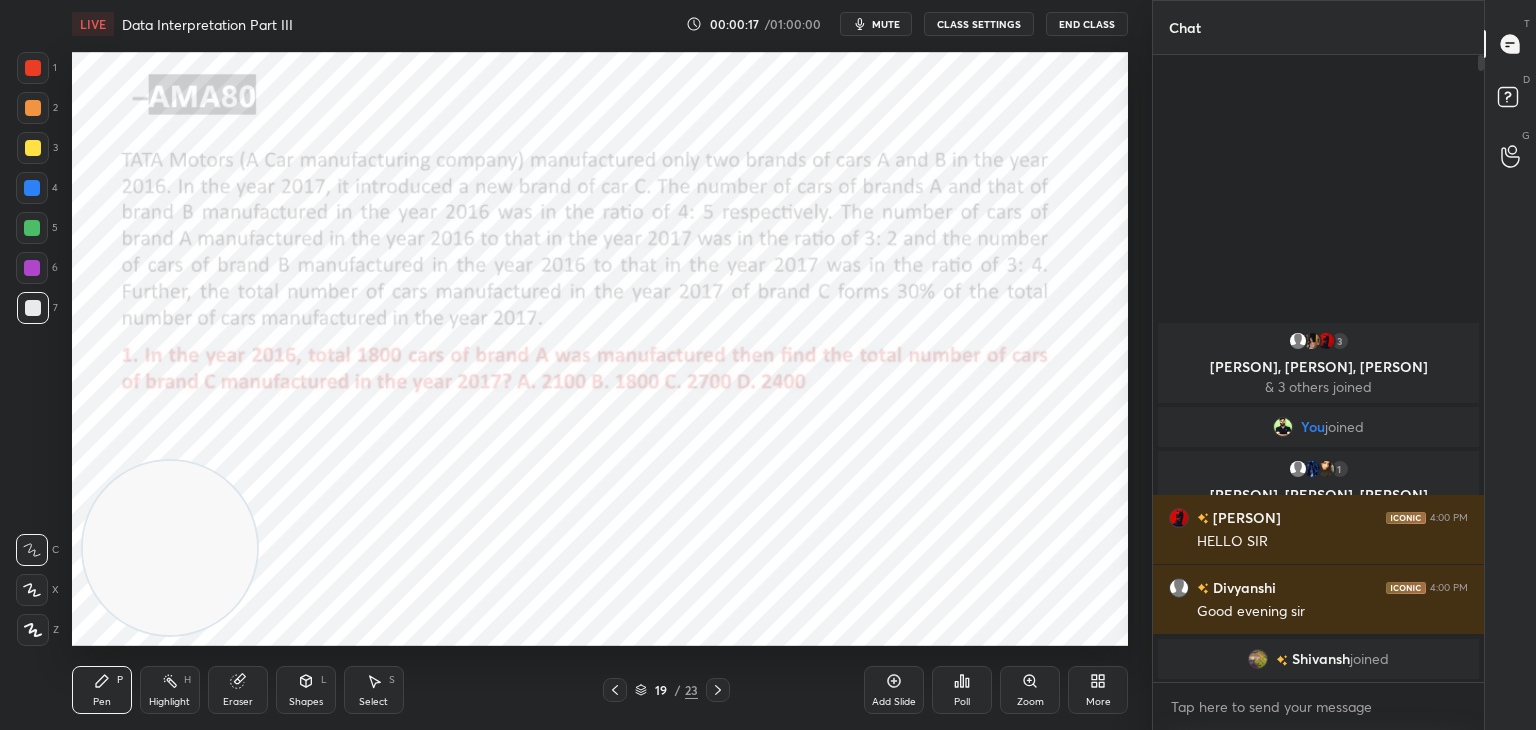 type 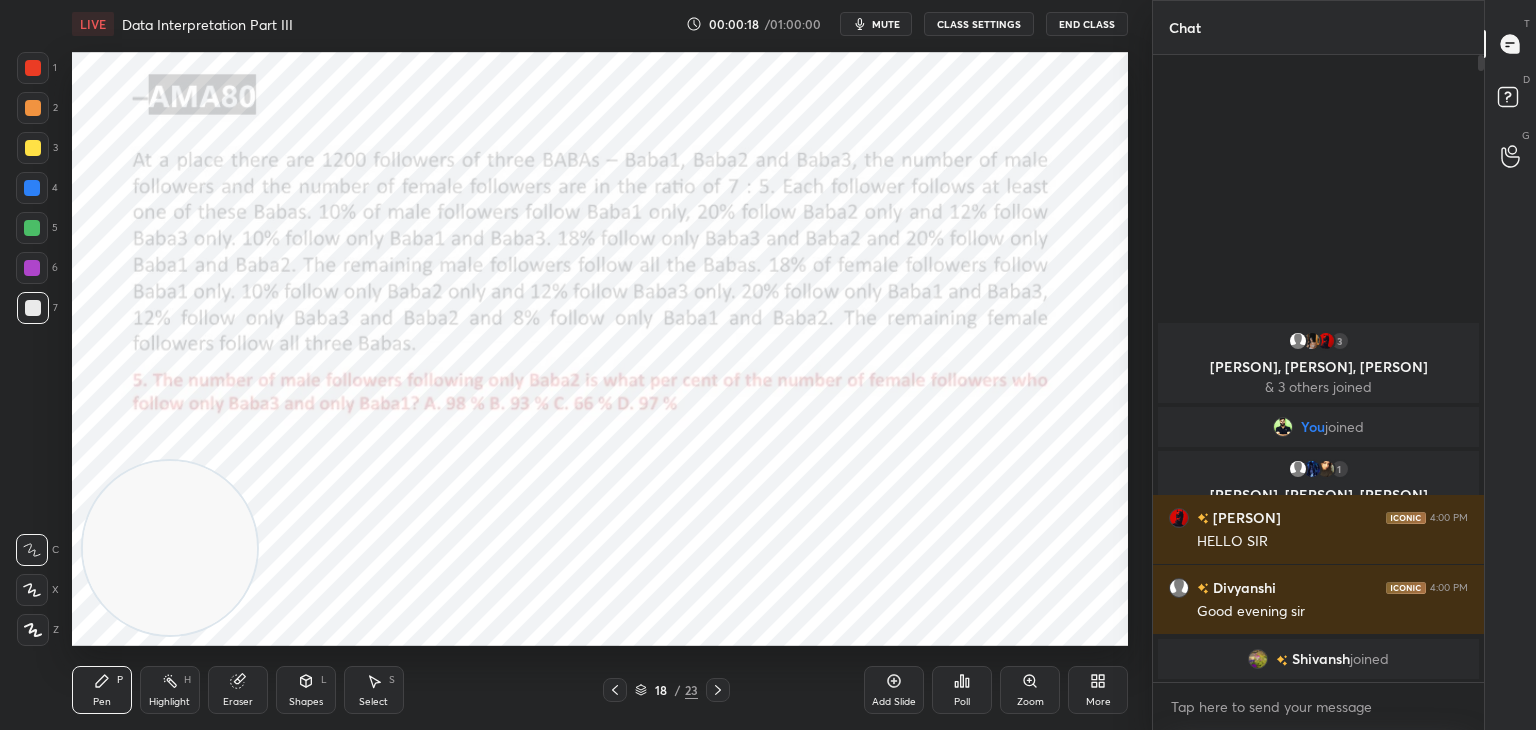 click 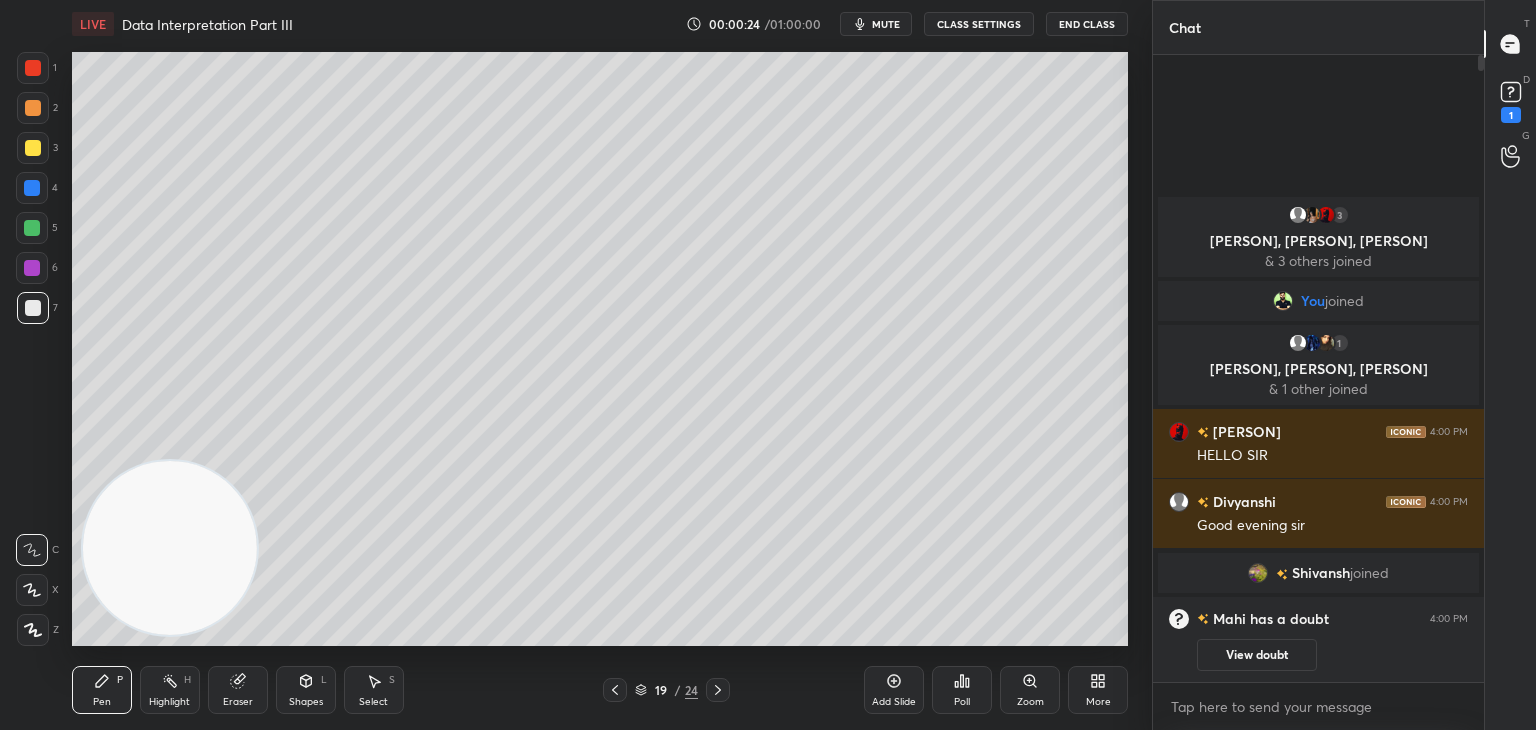 click on "View doubt" at bounding box center (1257, 655) 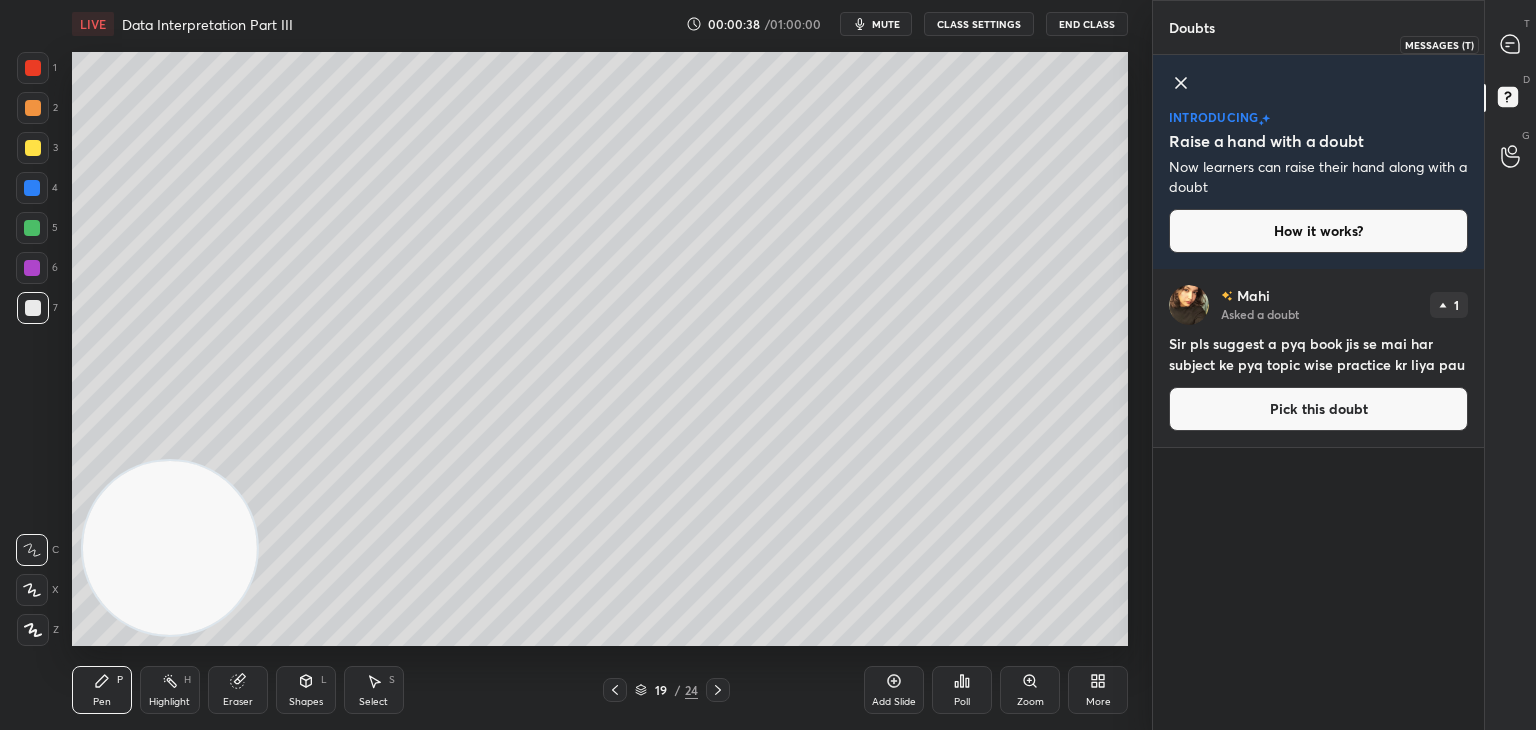 click 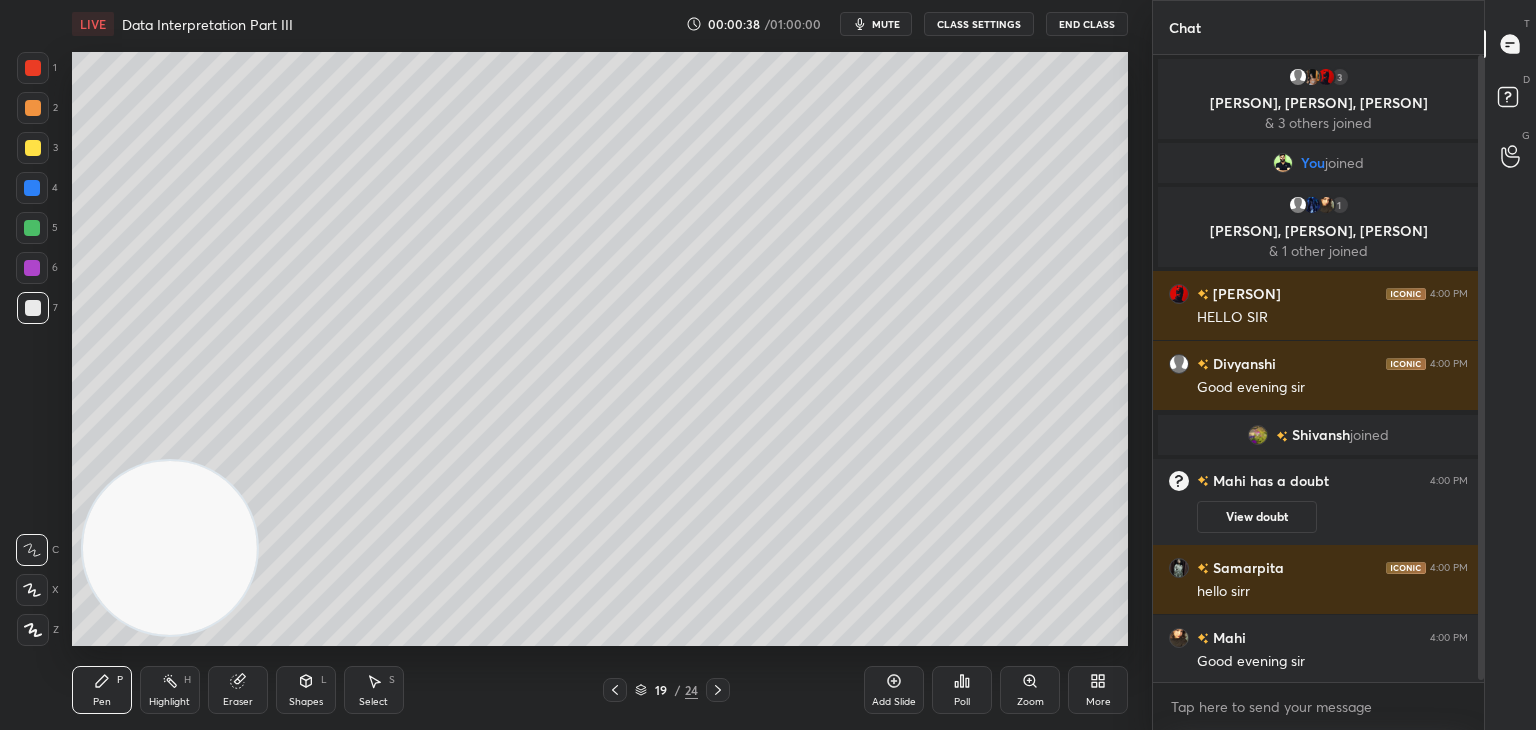 scroll, scrollTop: 2, scrollLeft: 0, axis: vertical 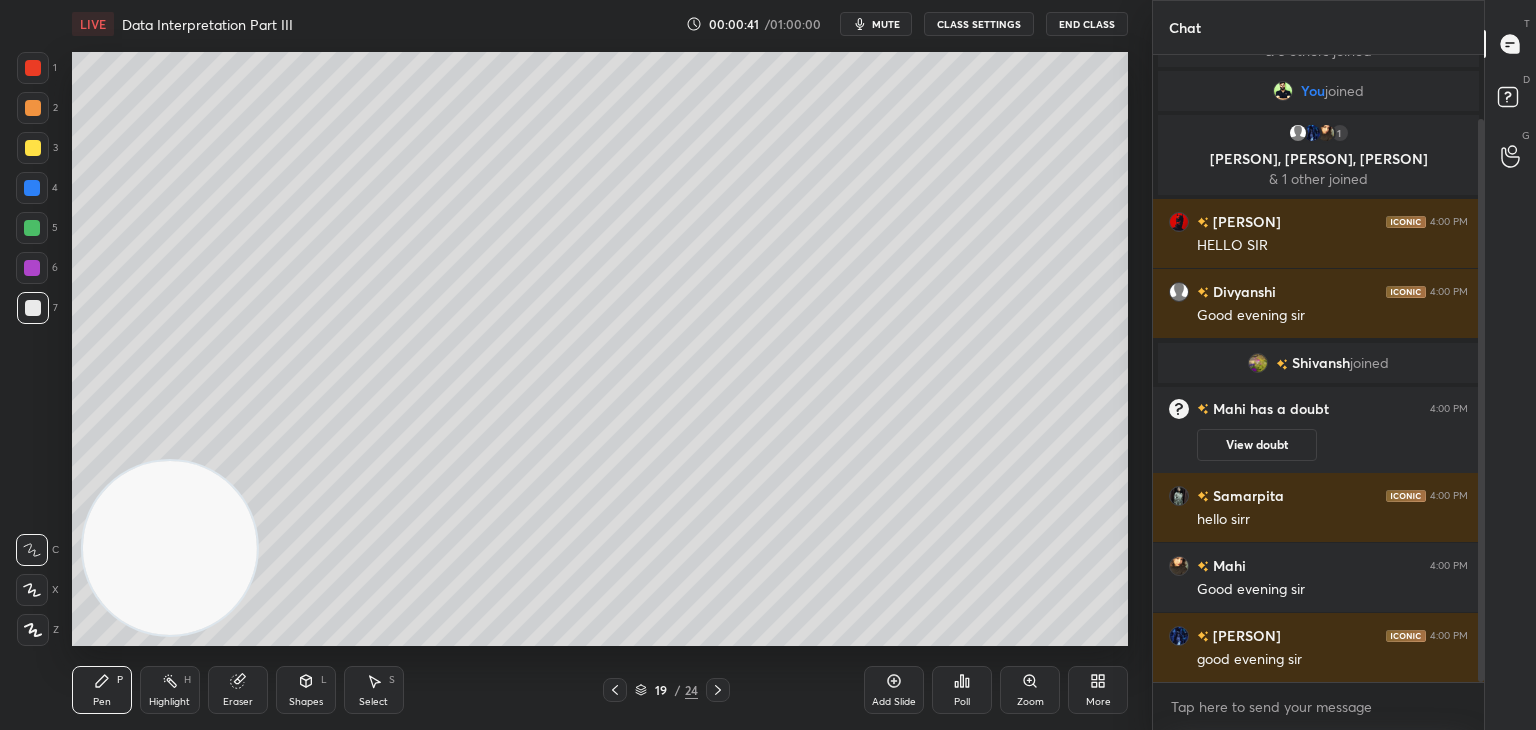 click at bounding box center (32, 228) 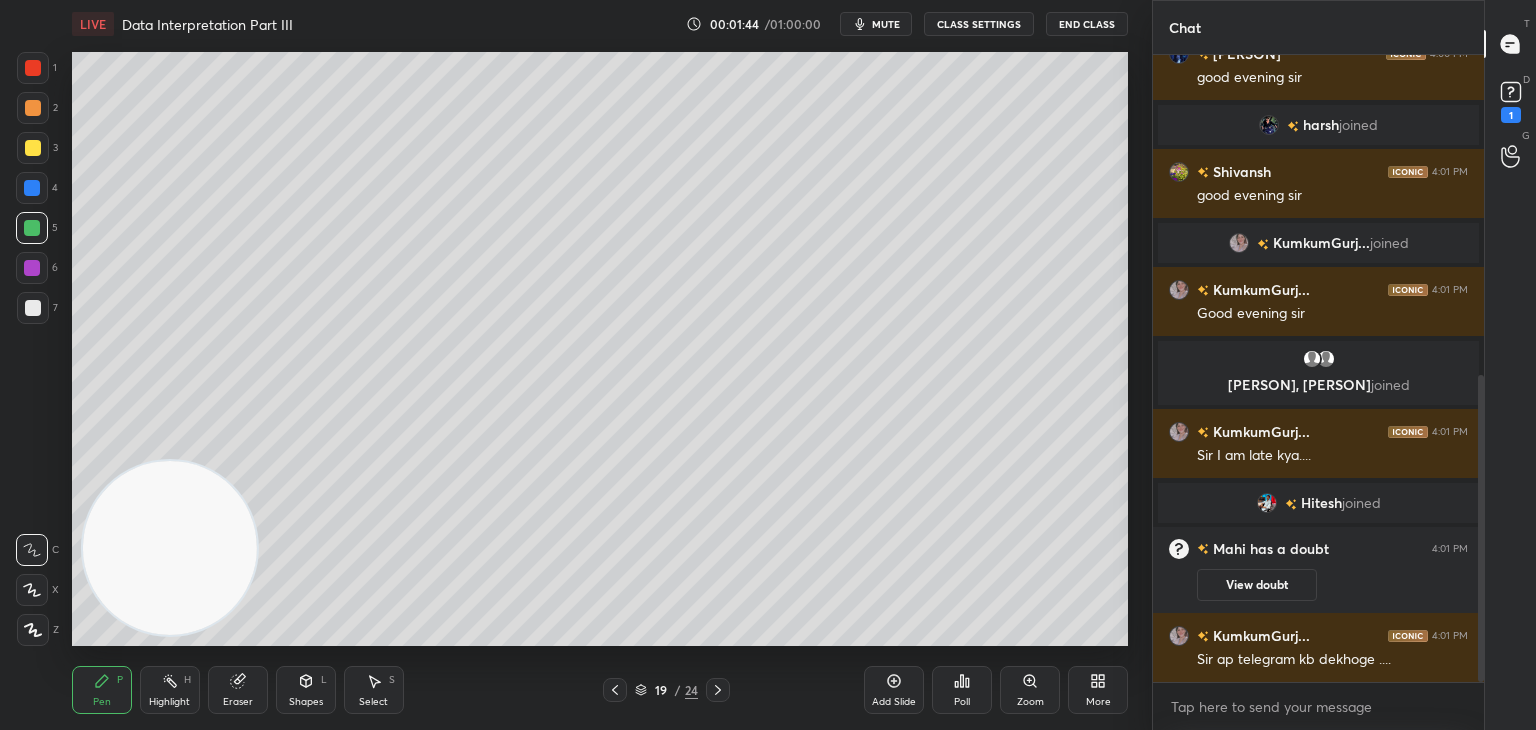 scroll, scrollTop: 724, scrollLeft: 0, axis: vertical 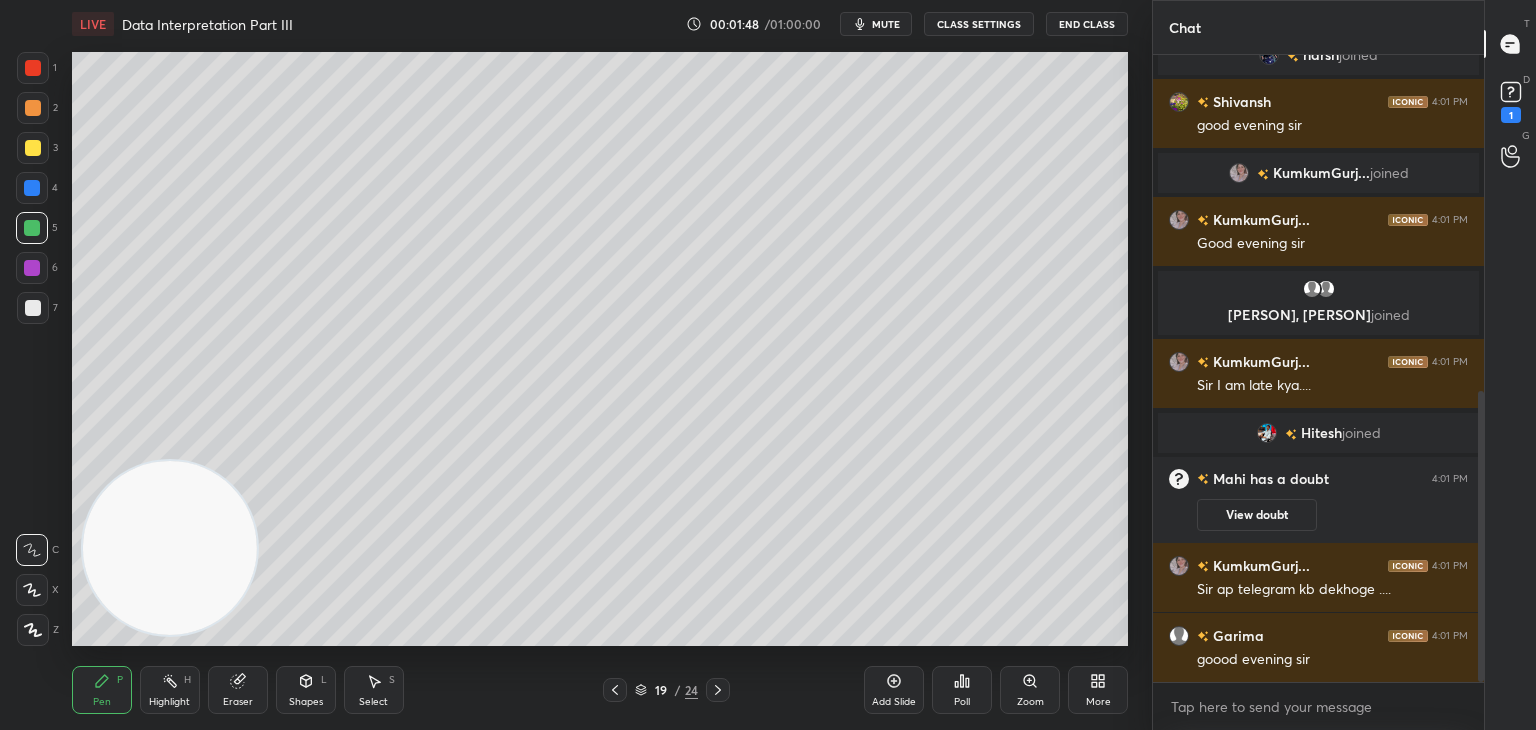 click on "View doubt" at bounding box center (1257, 515) 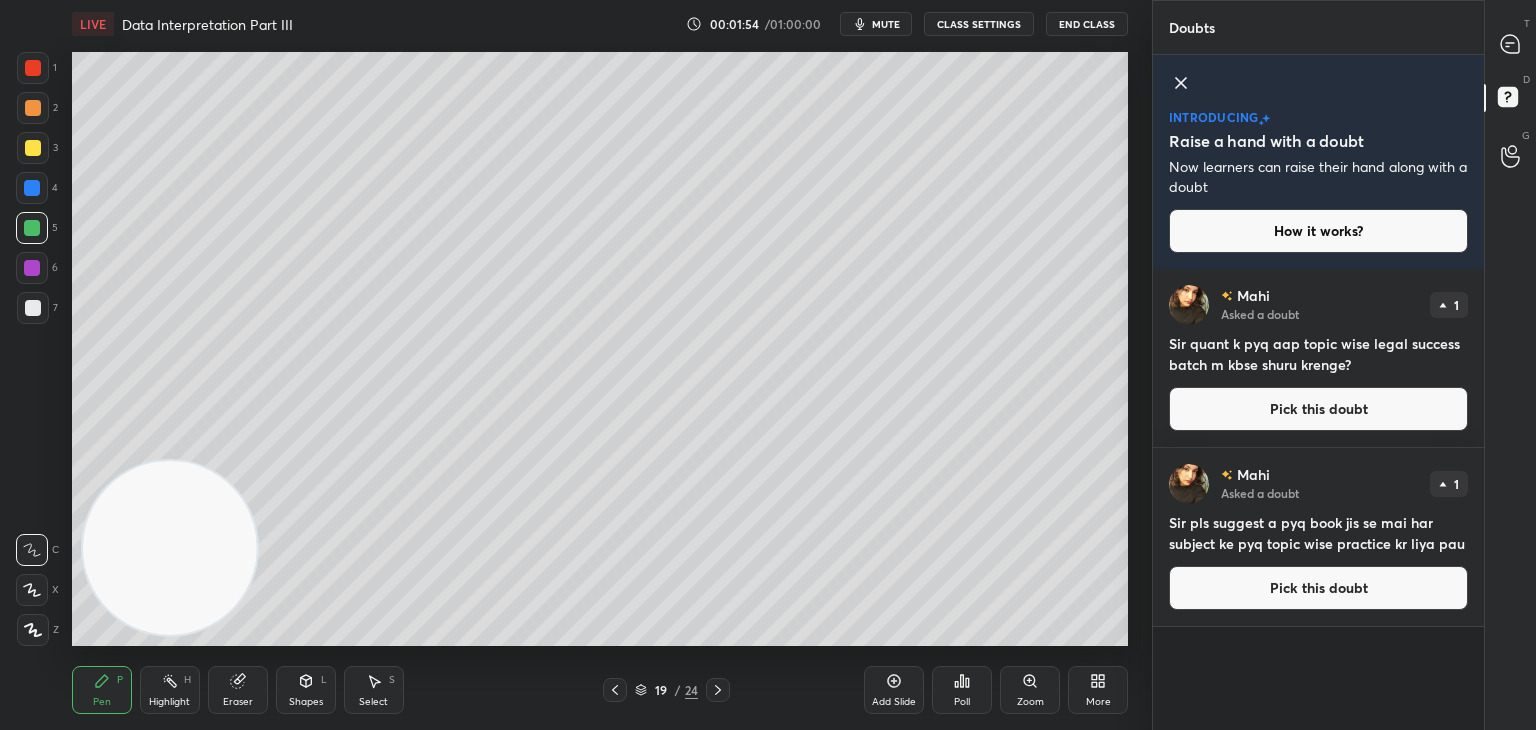 click on "Eraser" at bounding box center (238, 690) 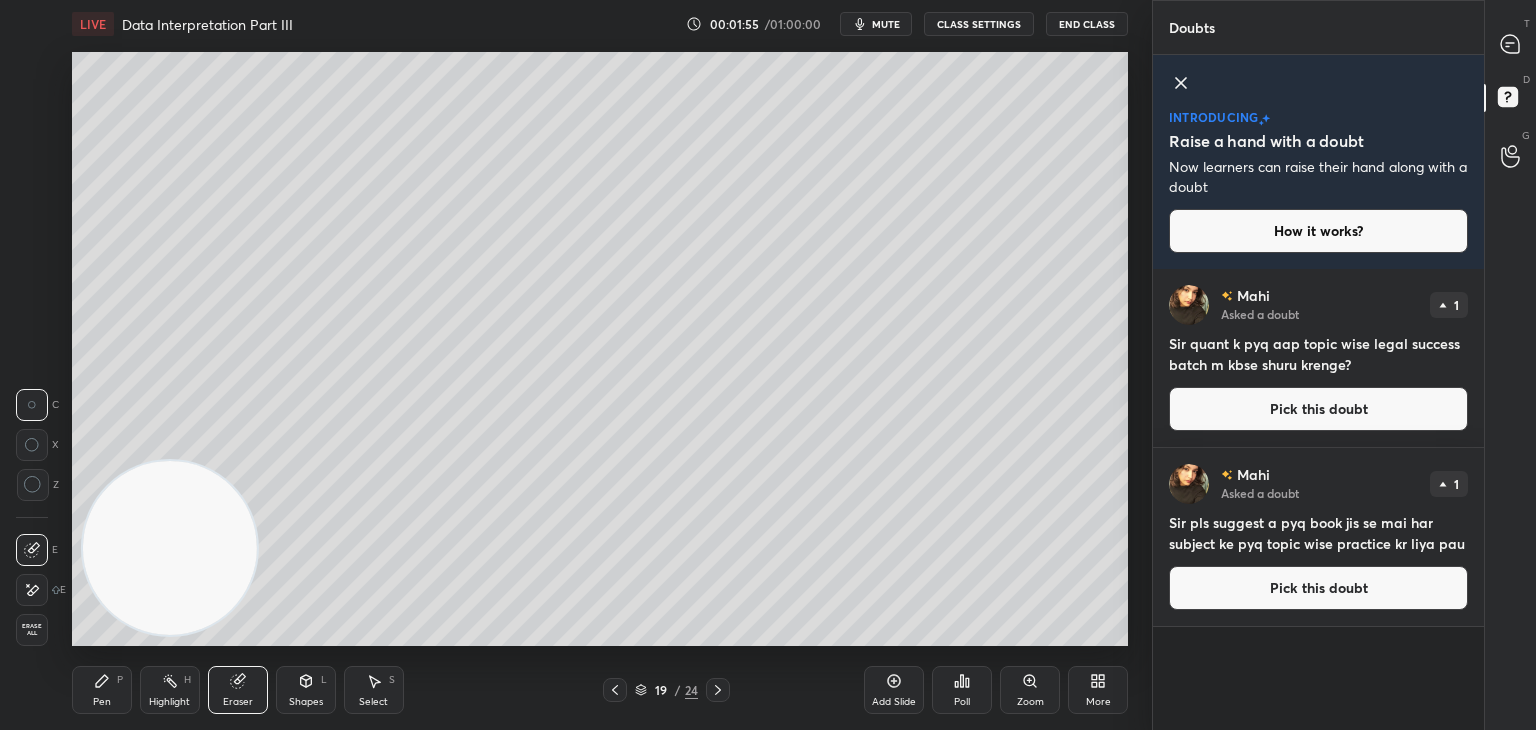click on "Erase all" at bounding box center [32, 630] 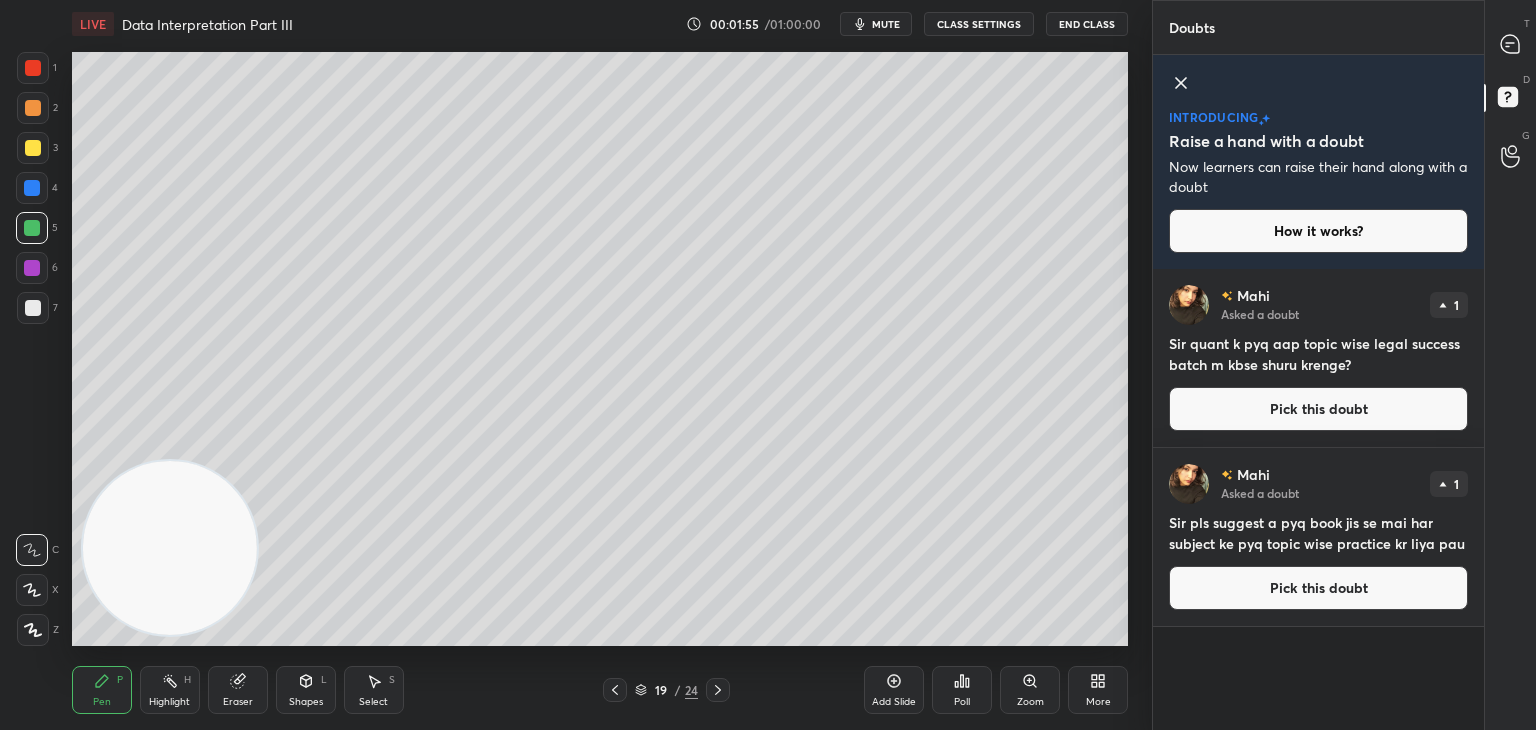 click on "Pen P" at bounding box center [102, 690] 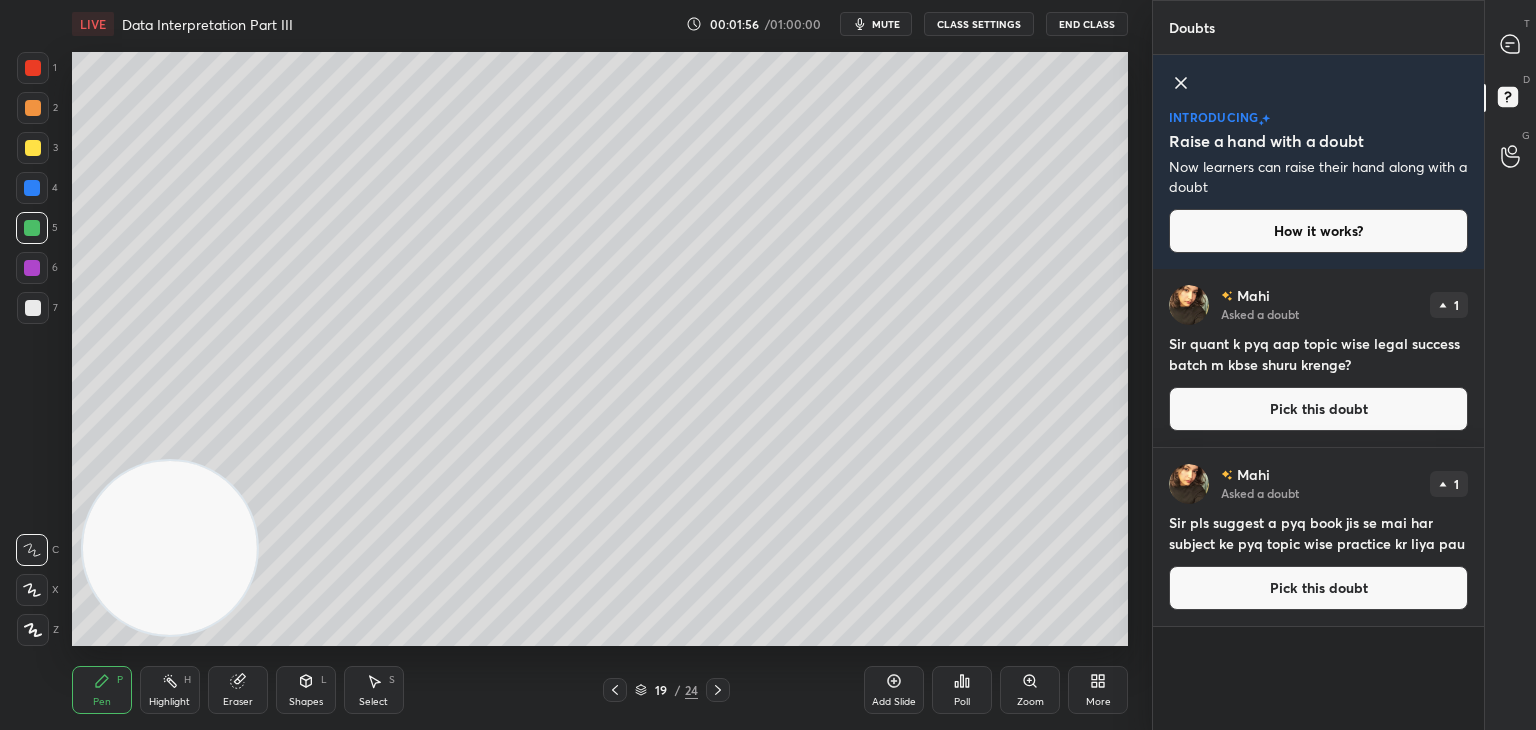 click at bounding box center (33, 68) 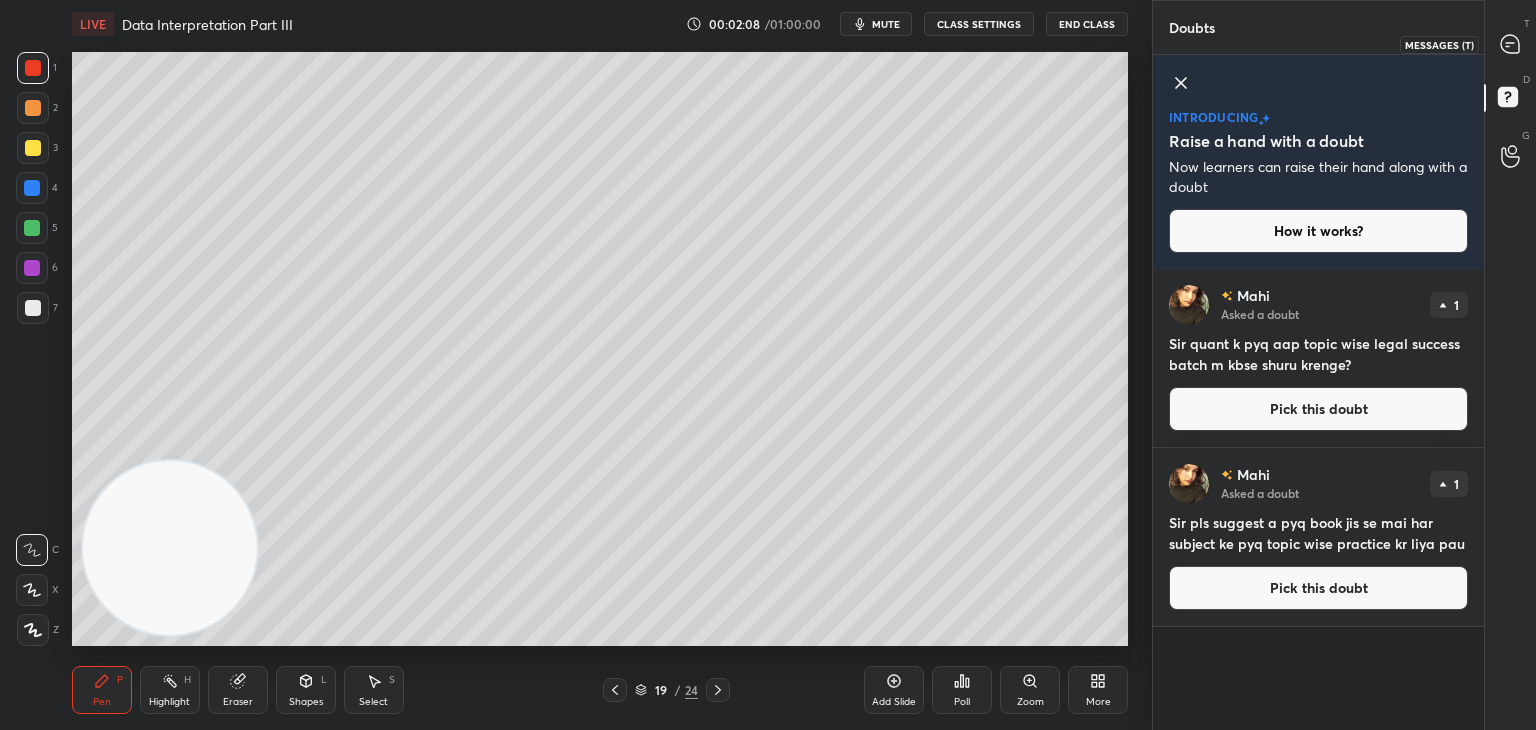 click 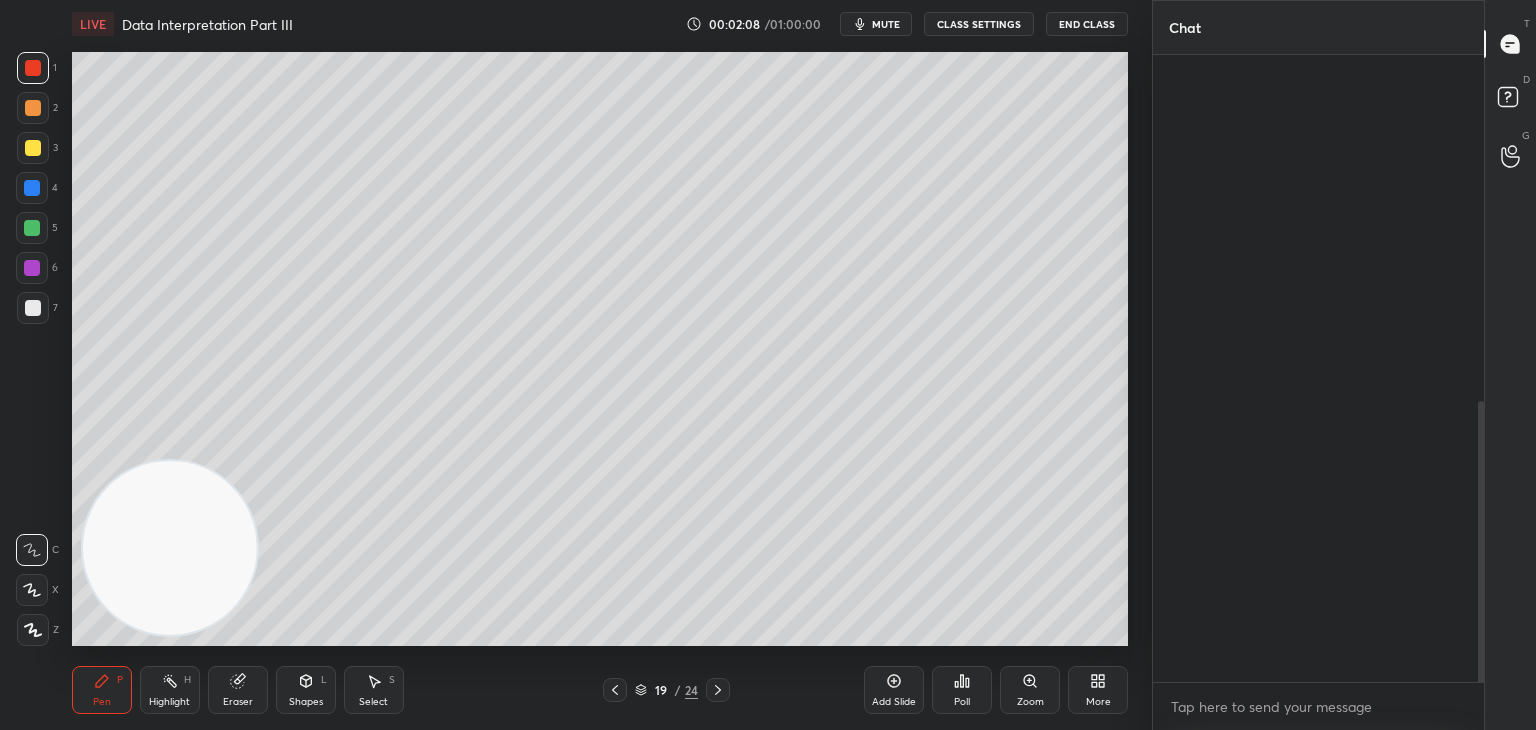 scroll, scrollTop: 824, scrollLeft: 0, axis: vertical 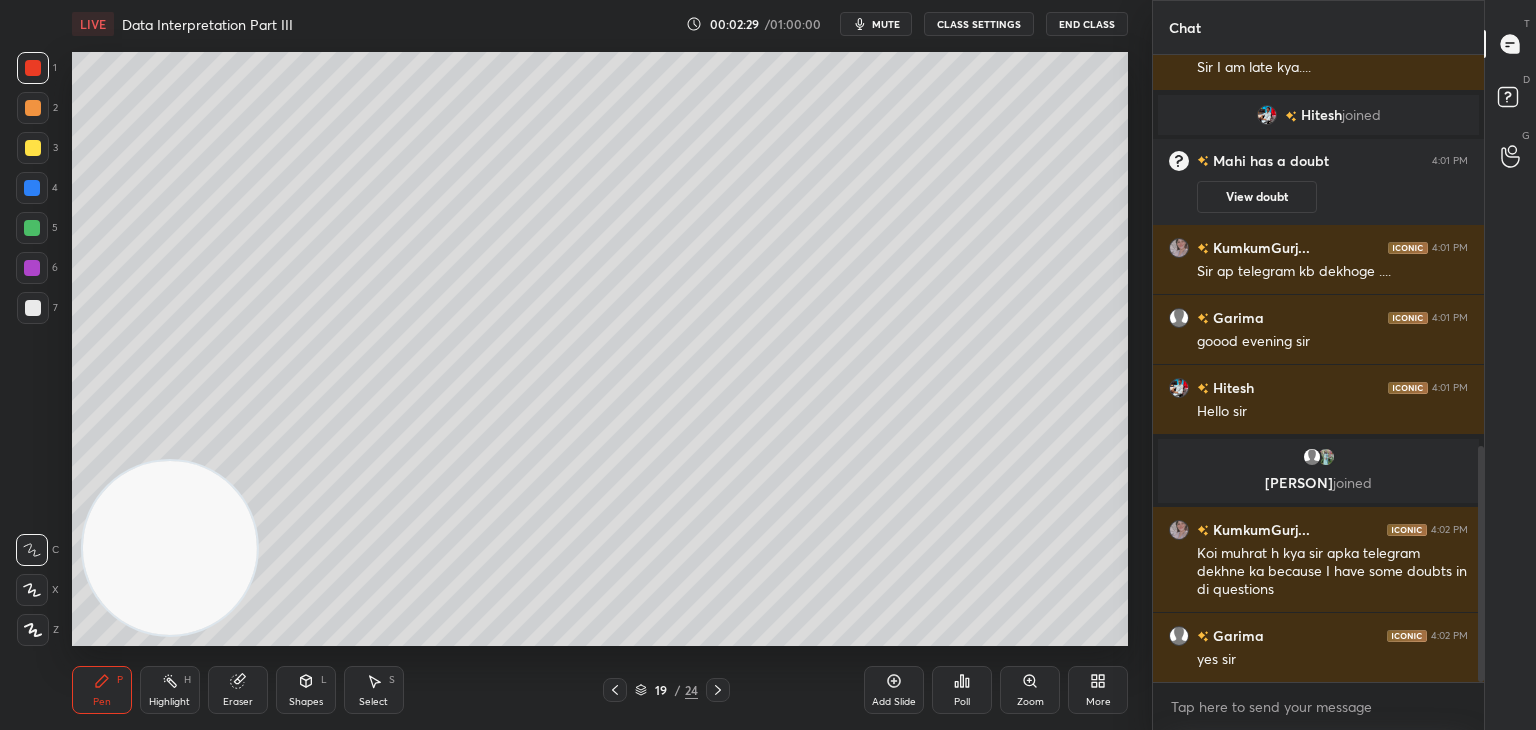 click 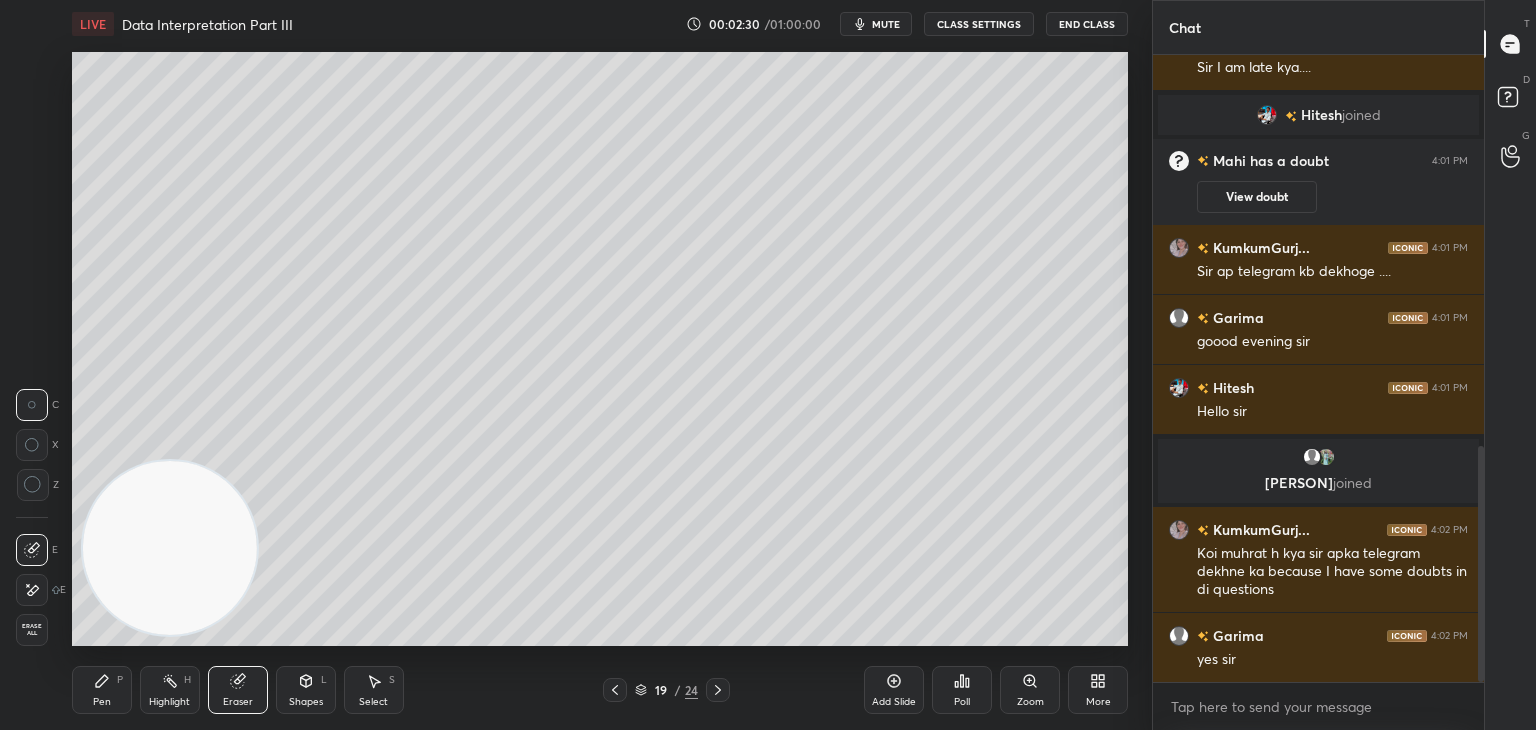 click on "Erase all" at bounding box center [32, 630] 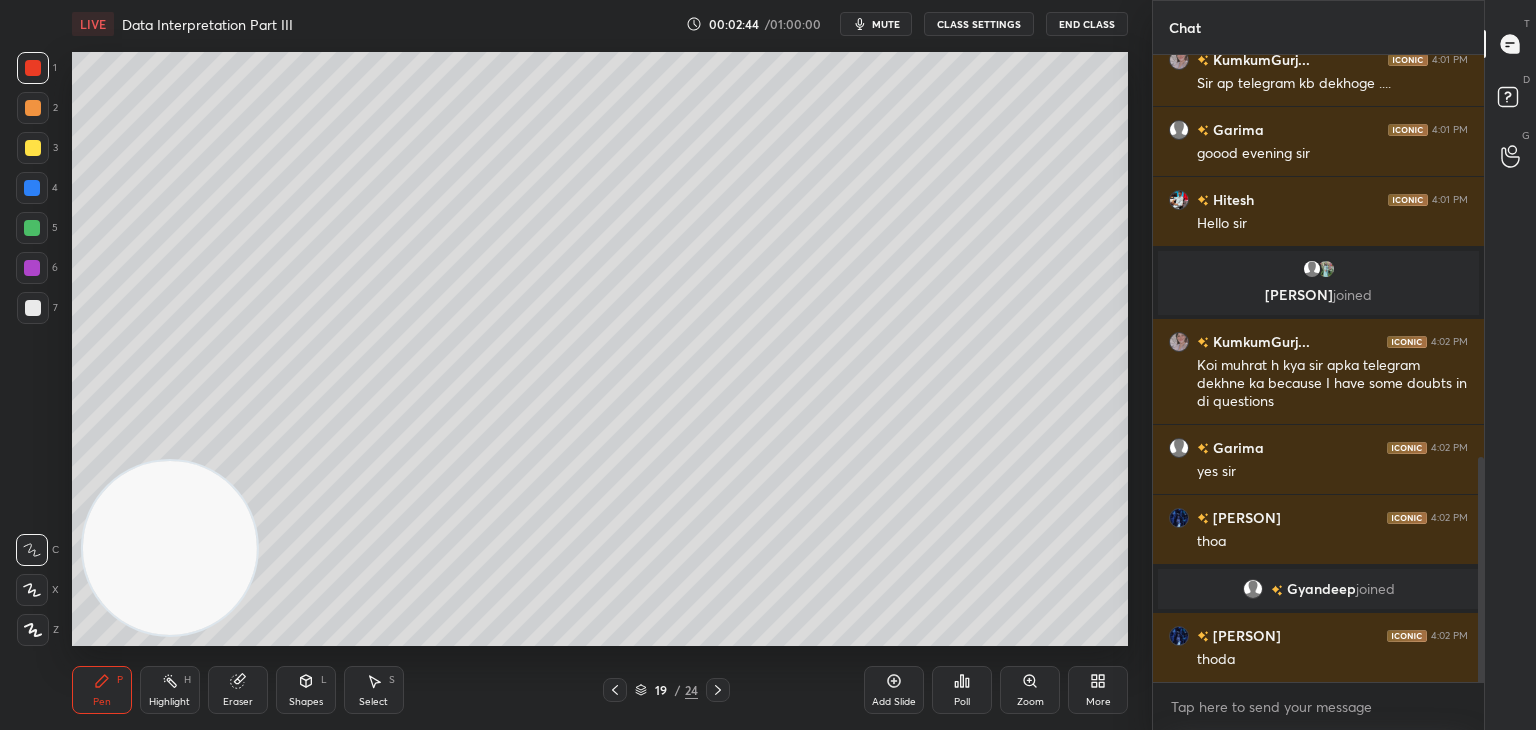 scroll, scrollTop: 1144, scrollLeft: 0, axis: vertical 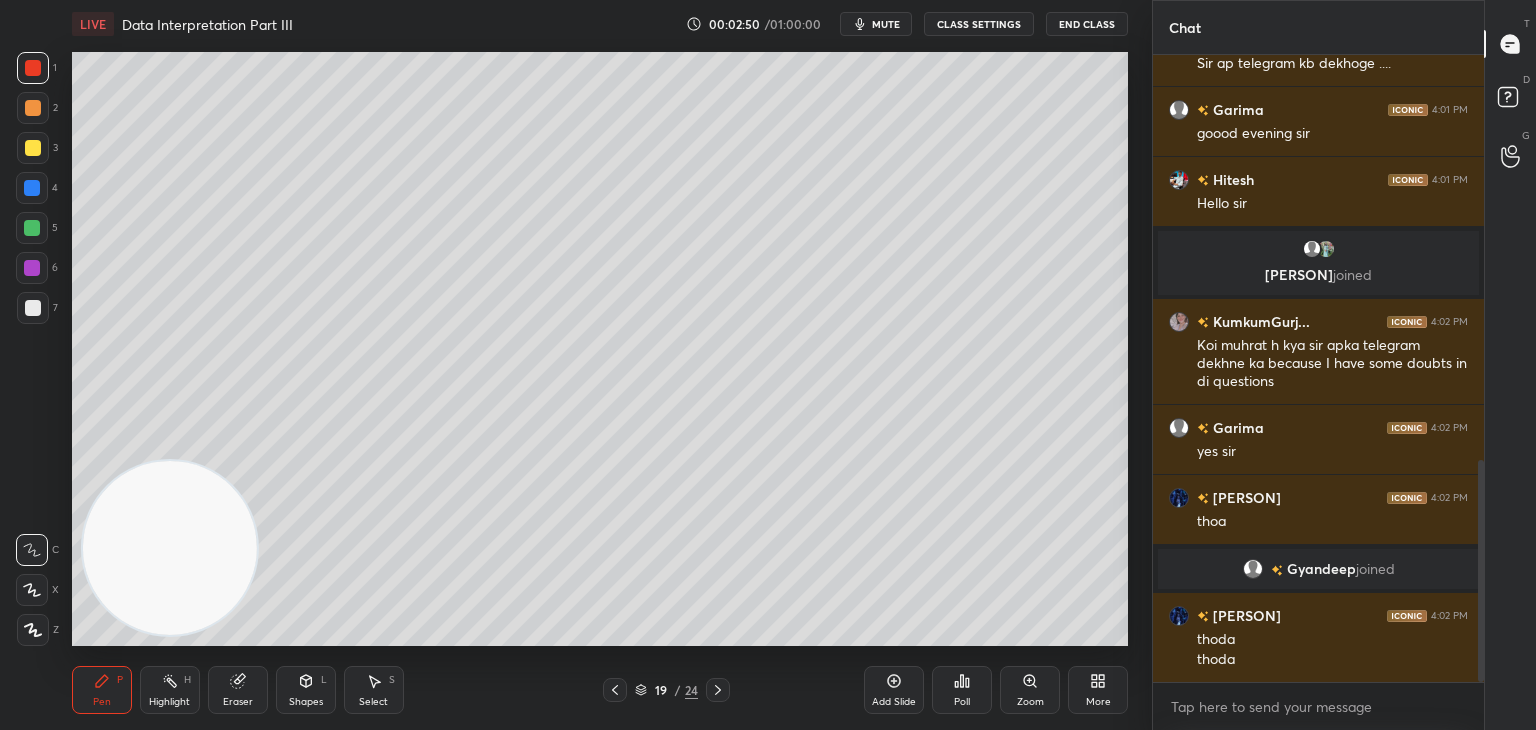 click on "Add Slide" at bounding box center [894, 702] 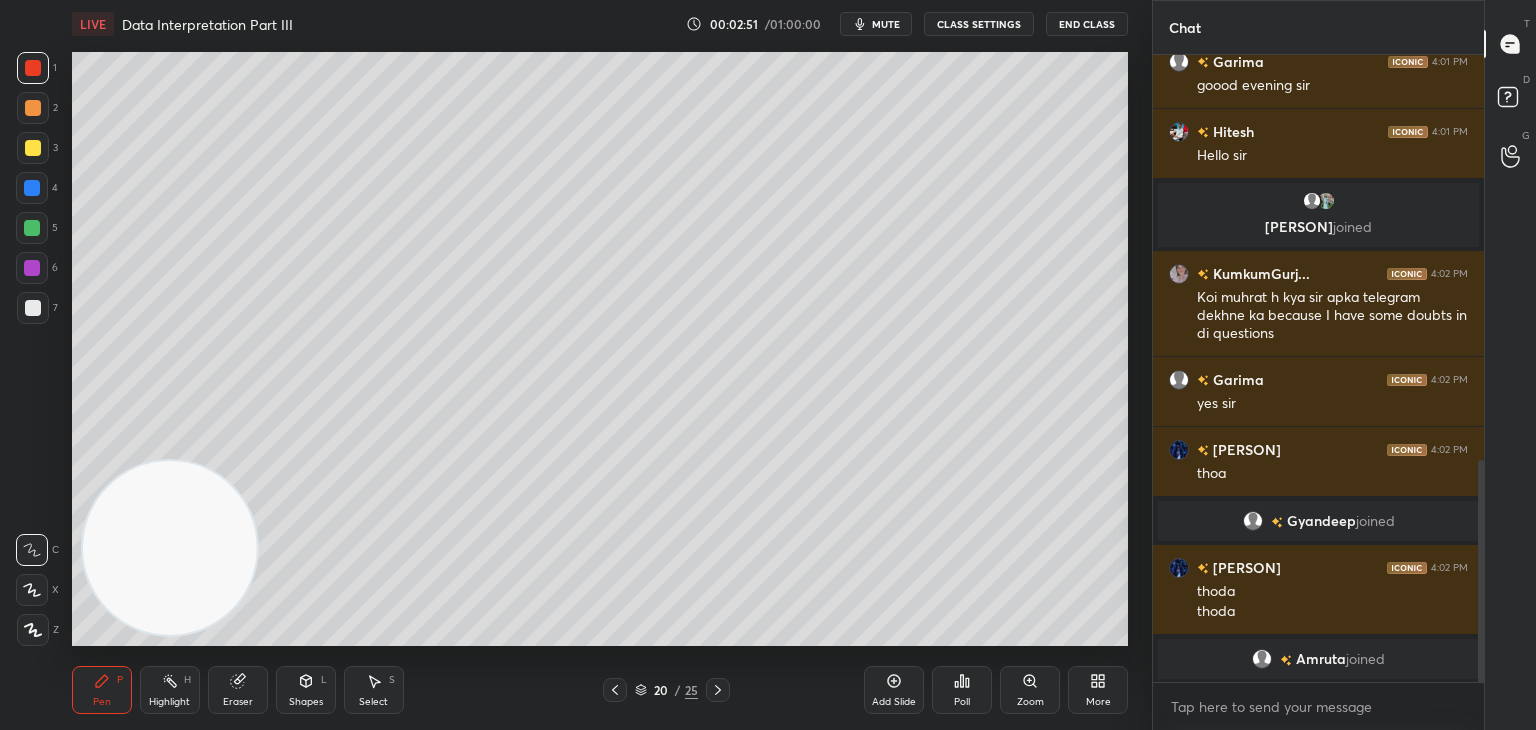scroll, scrollTop: 1158, scrollLeft: 0, axis: vertical 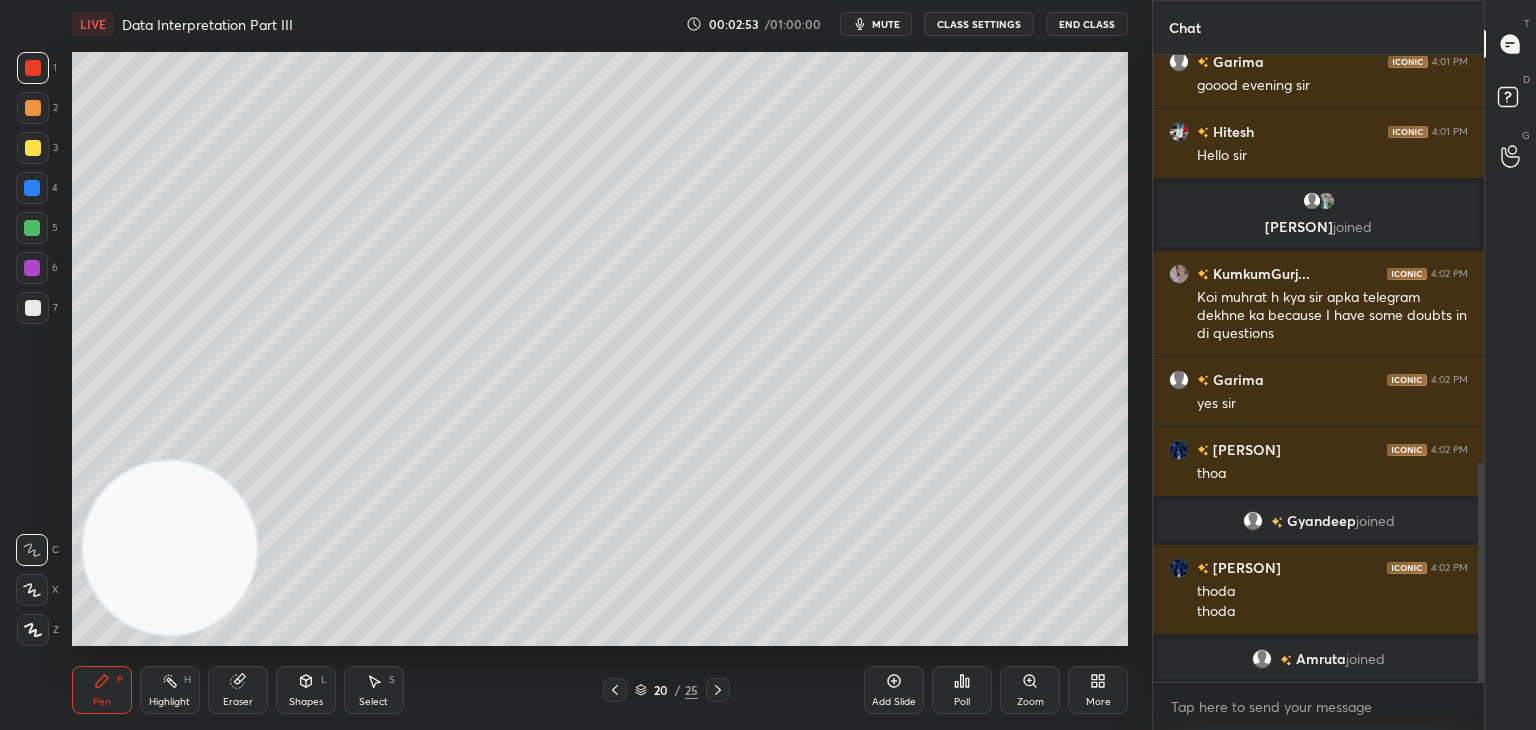 click on "More" at bounding box center [1098, 690] 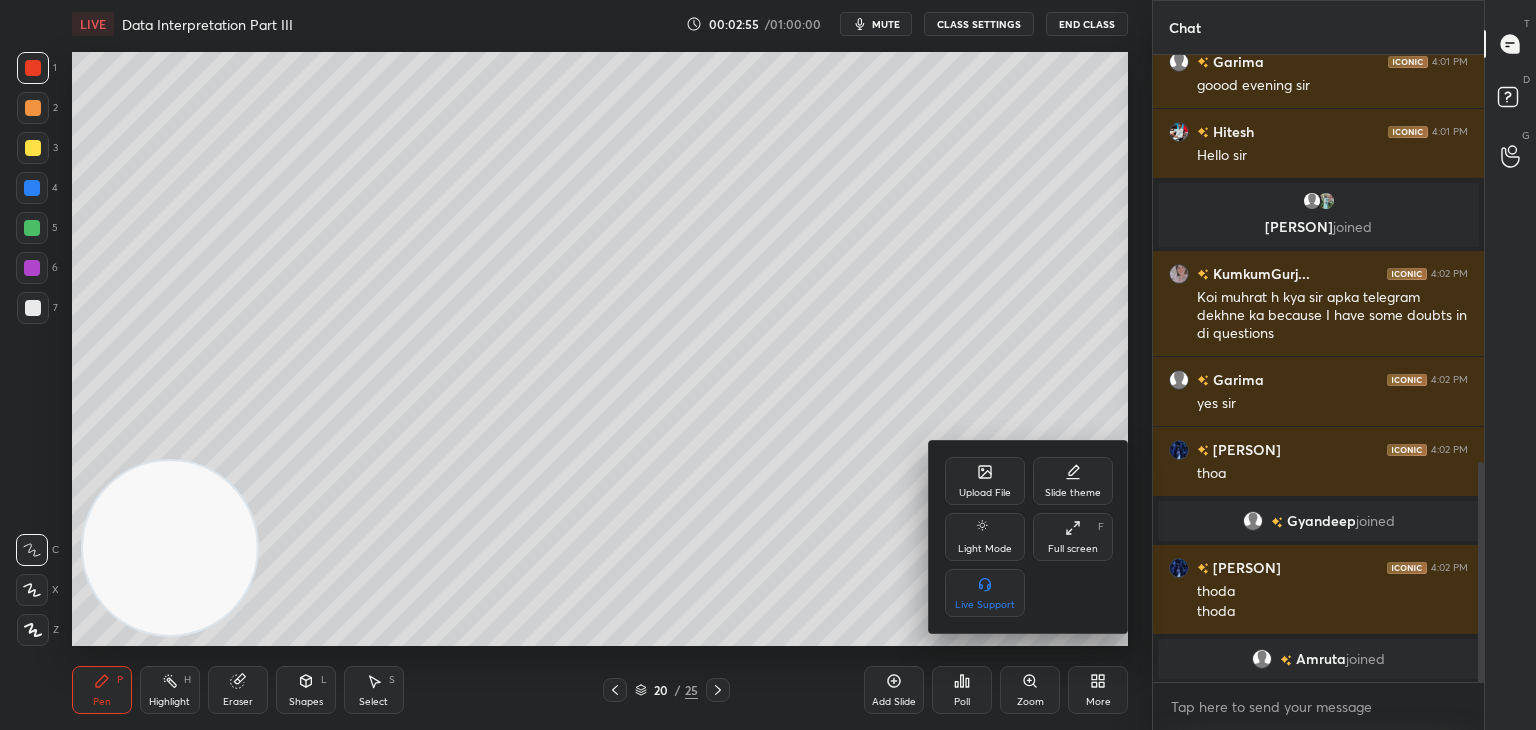click 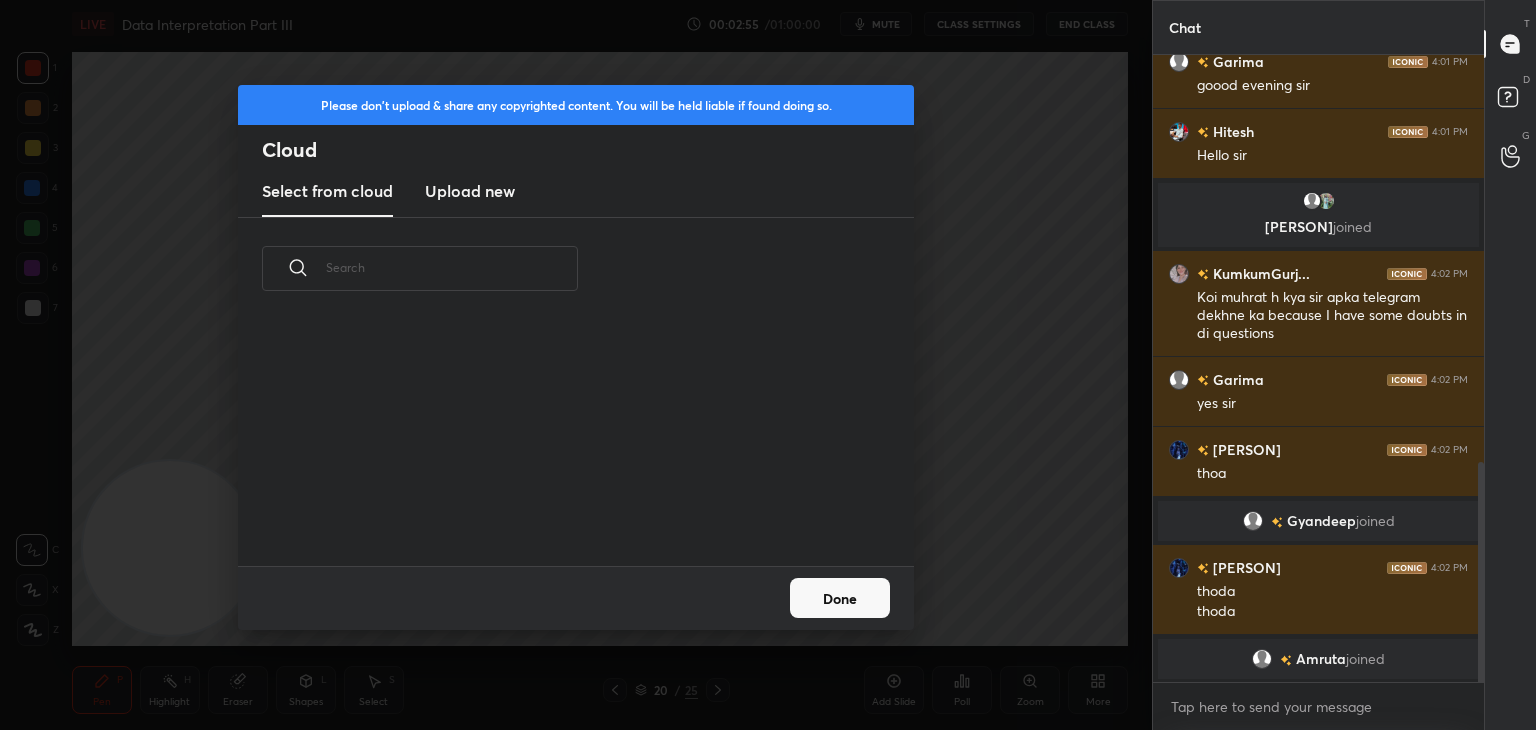 scroll, scrollTop: 5, scrollLeft: 10, axis: both 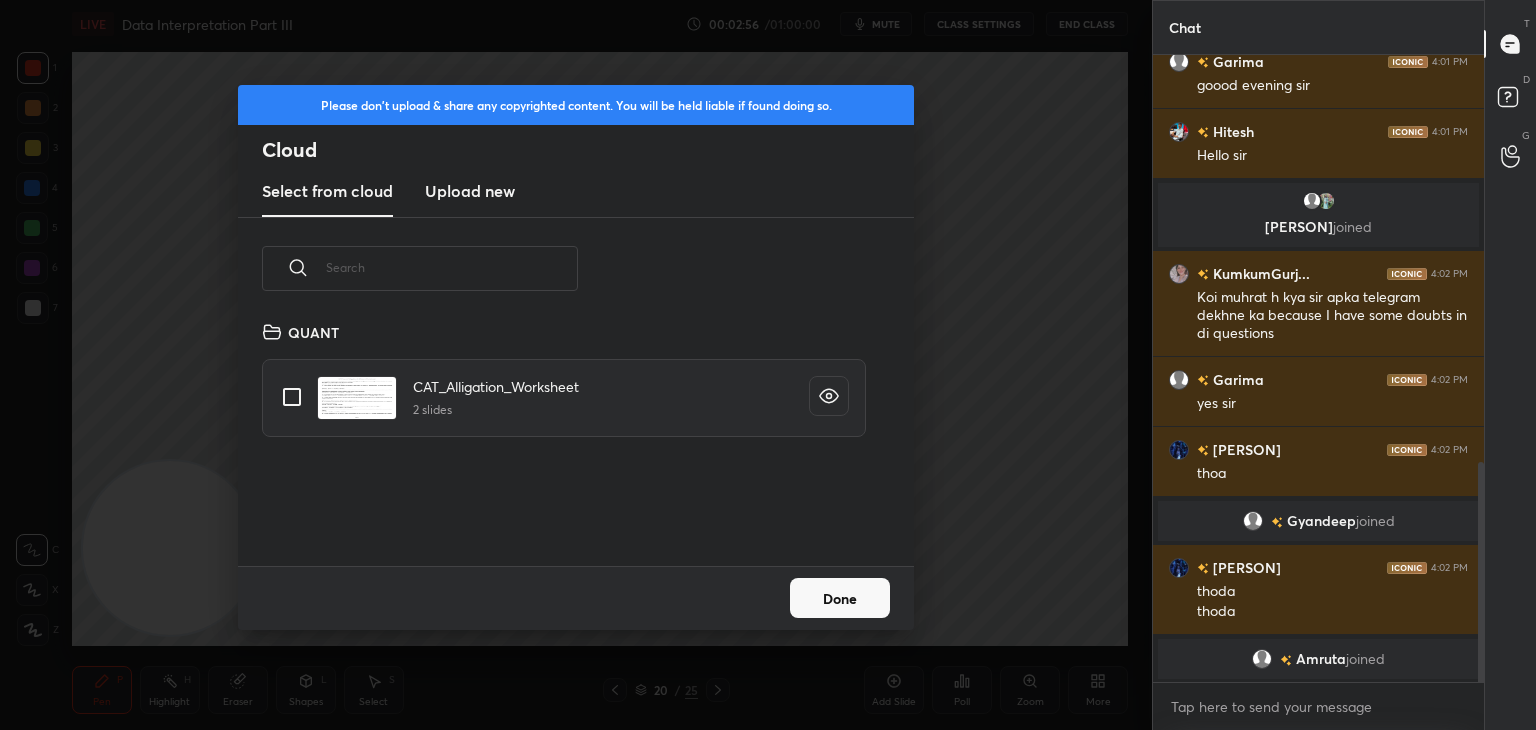 click on "Upload new" at bounding box center (470, 191) 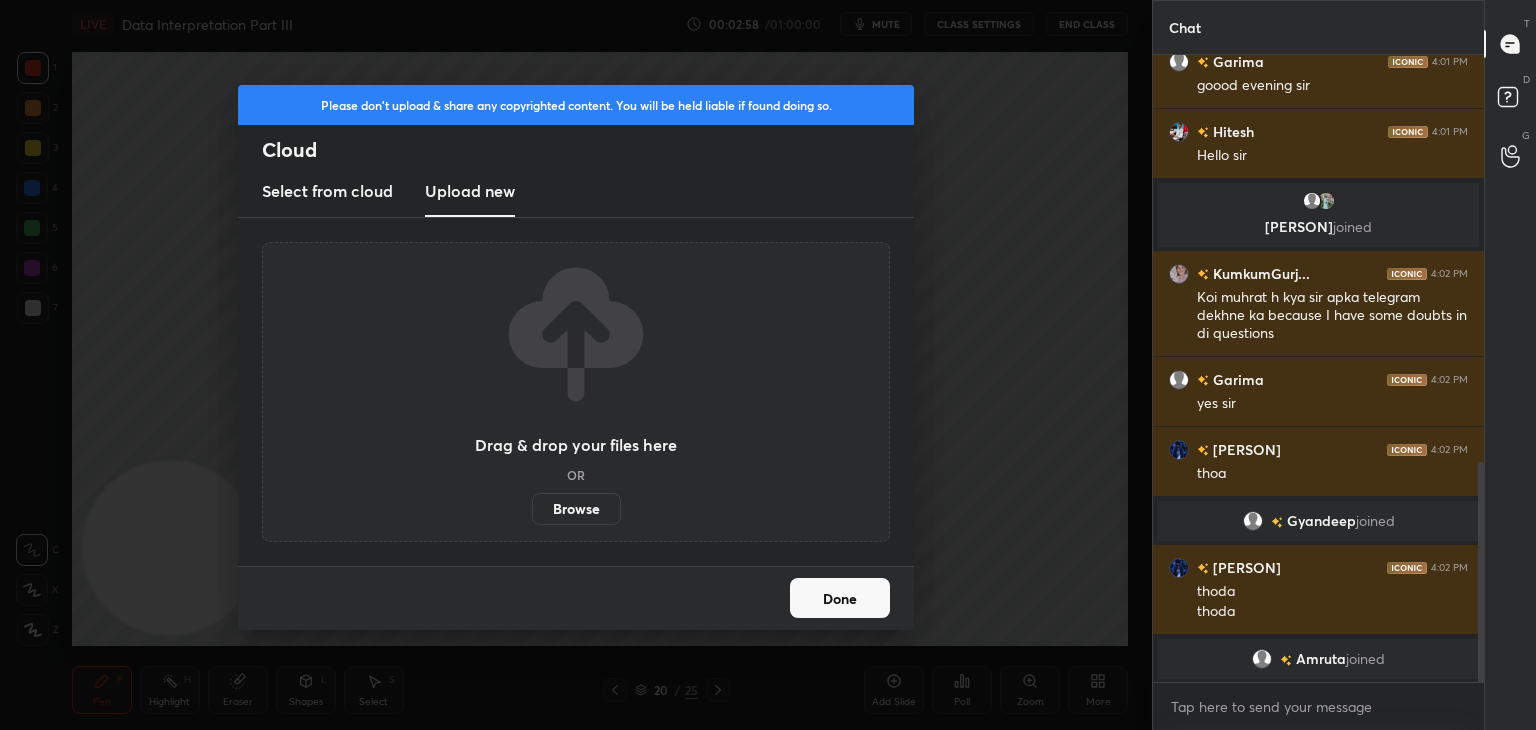 click on "Browse" at bounding box center (576, 509) 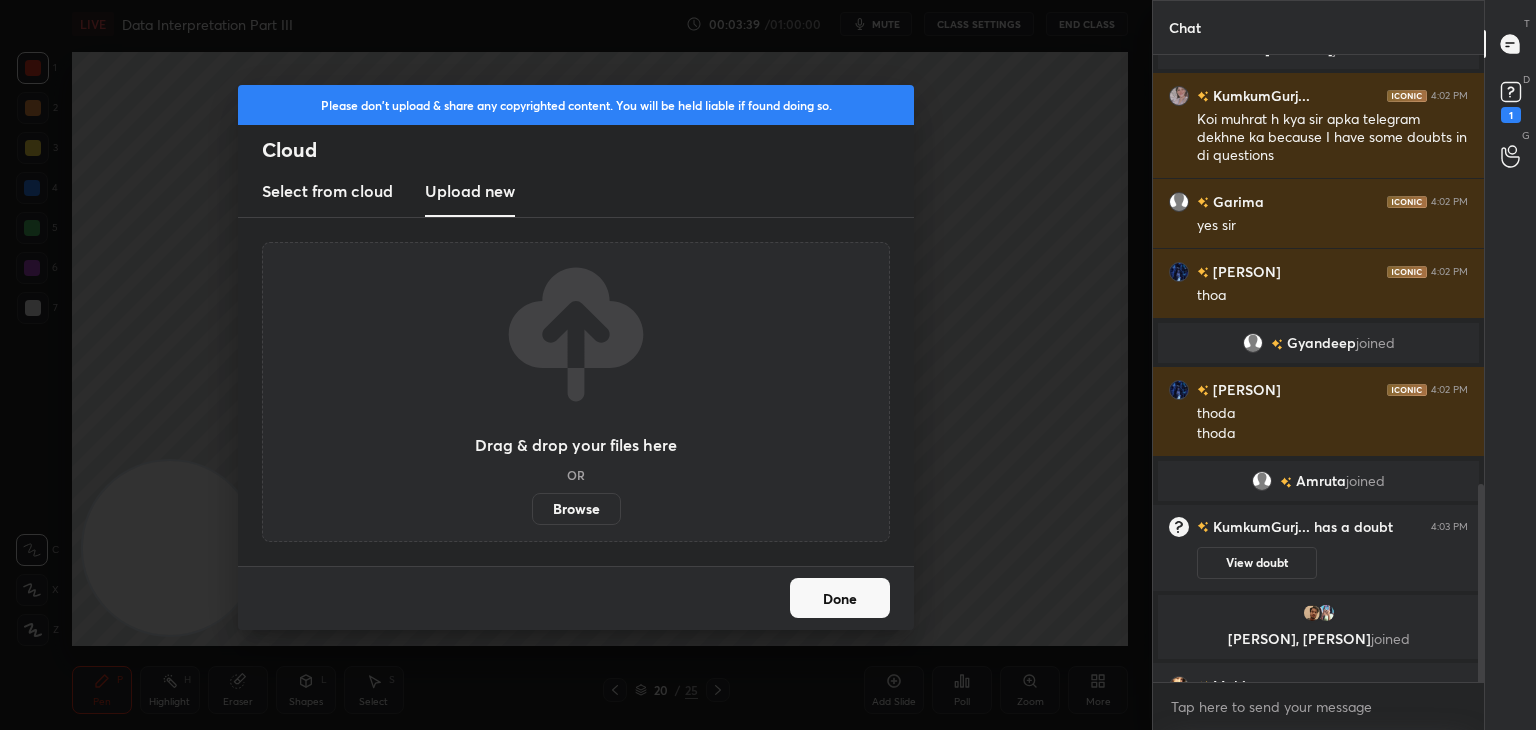 scroll, scrollTop: 1362, scrollLeft: 0, axis: vertical 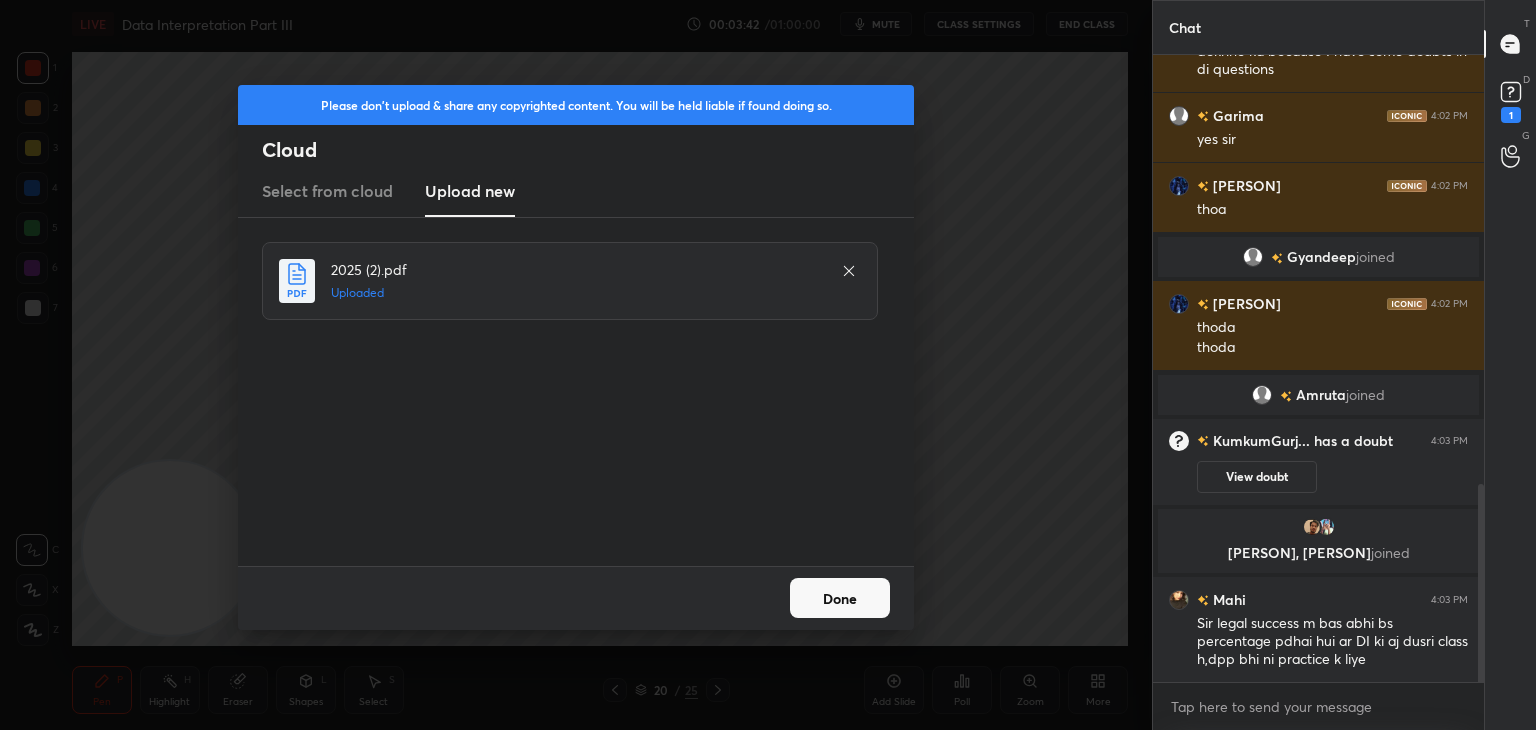 click on "Done" at bounding box center [840, 598] 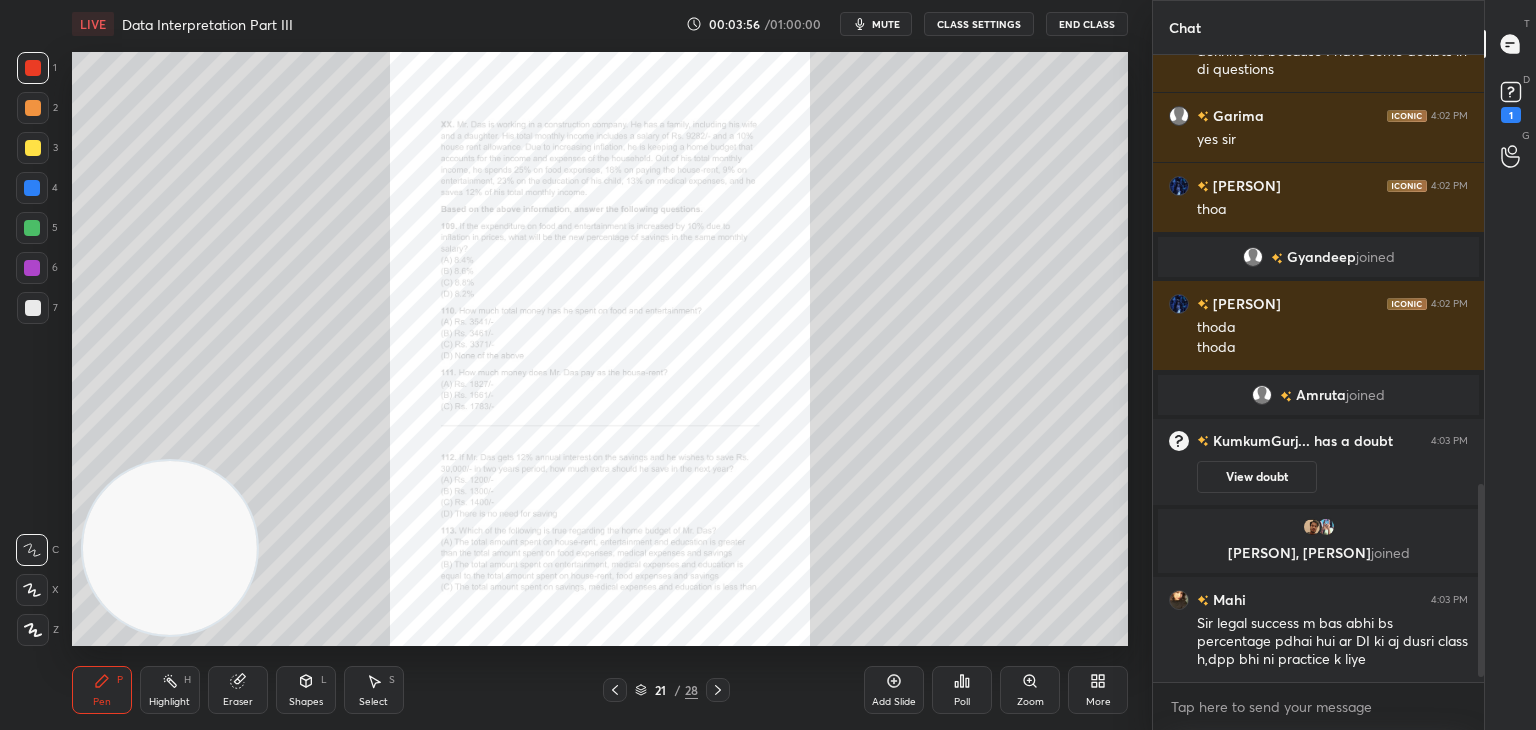 scroll, scrollTop: 1410, scrollLeft: 0, axis: vertical 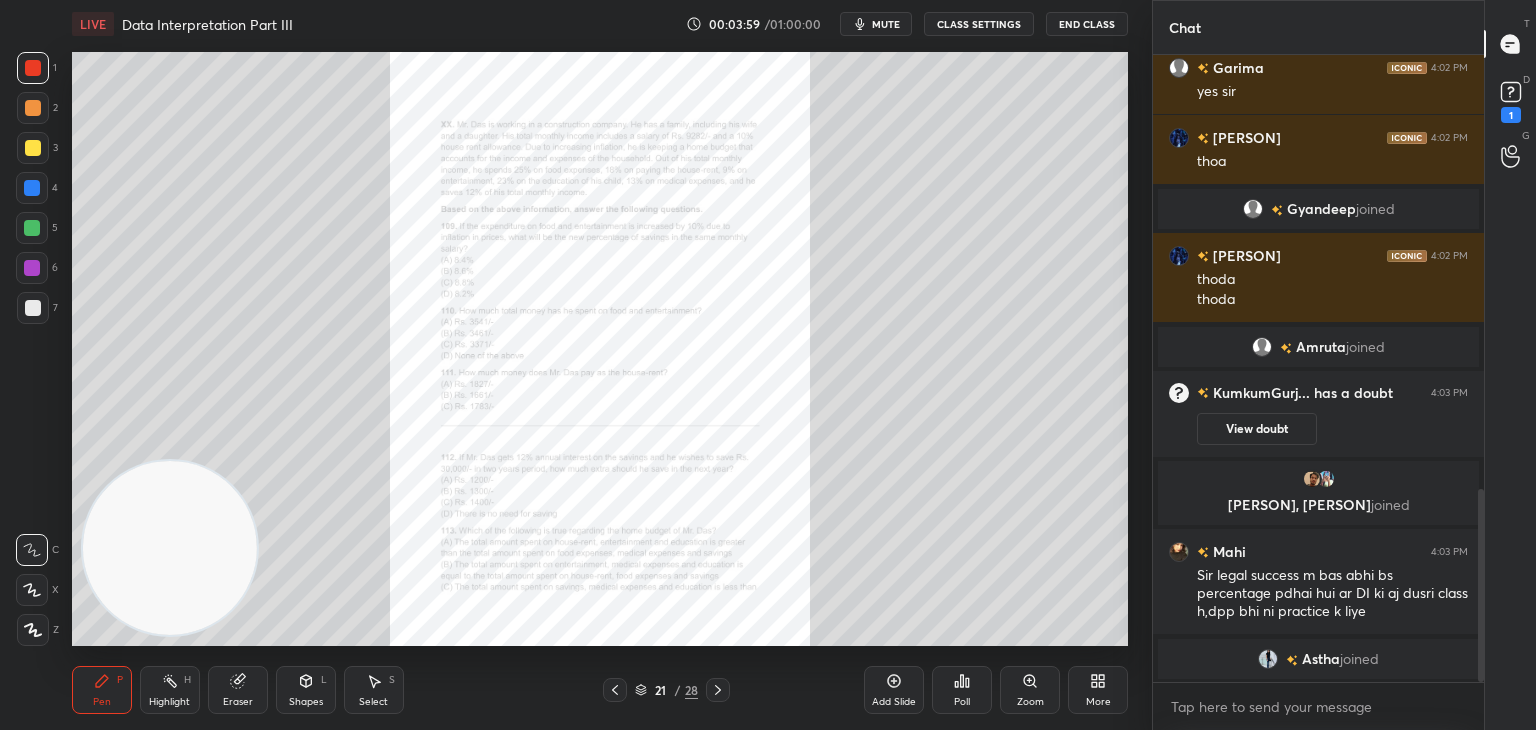 click at bounding box center [33, 308] 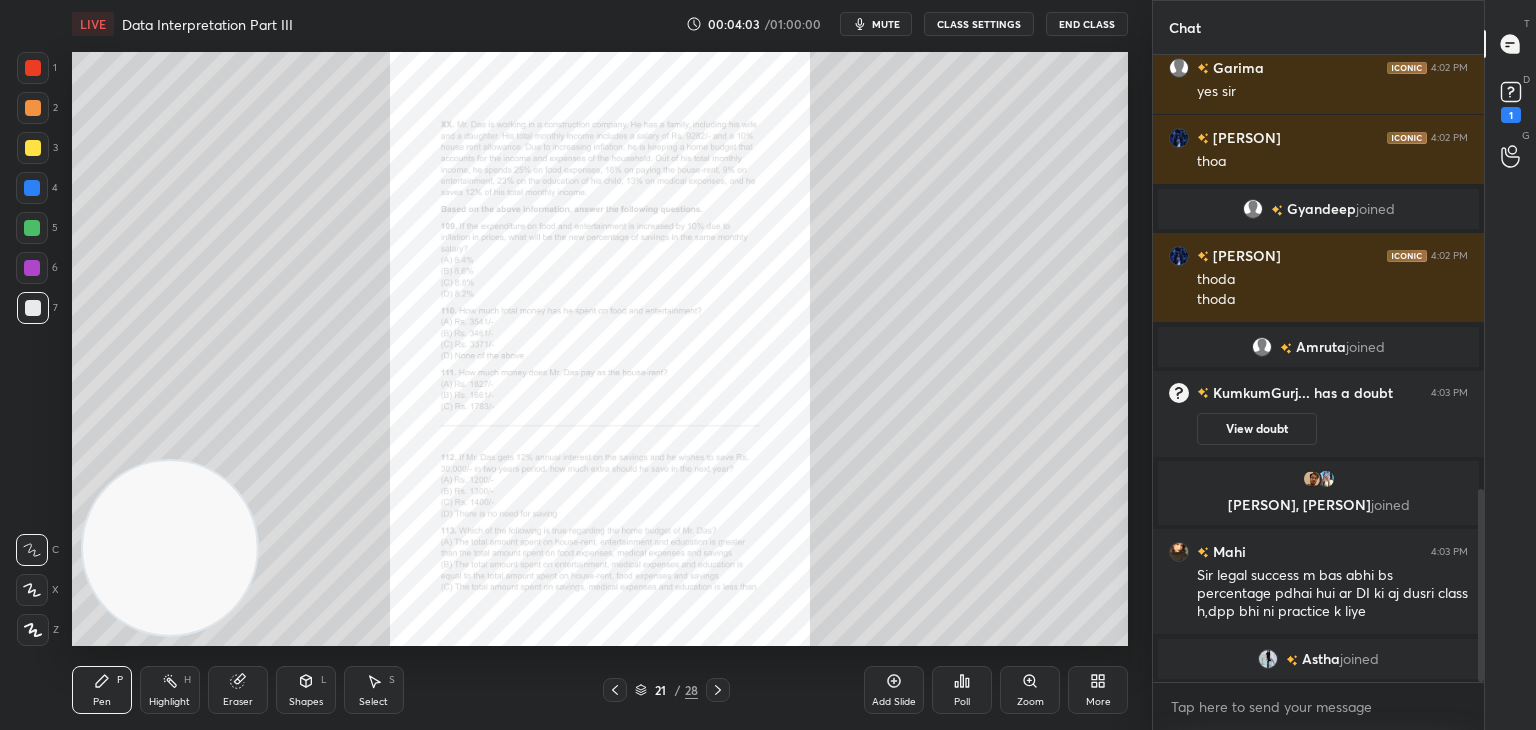 click on "Zoom" at bounding box center [1030, 690] 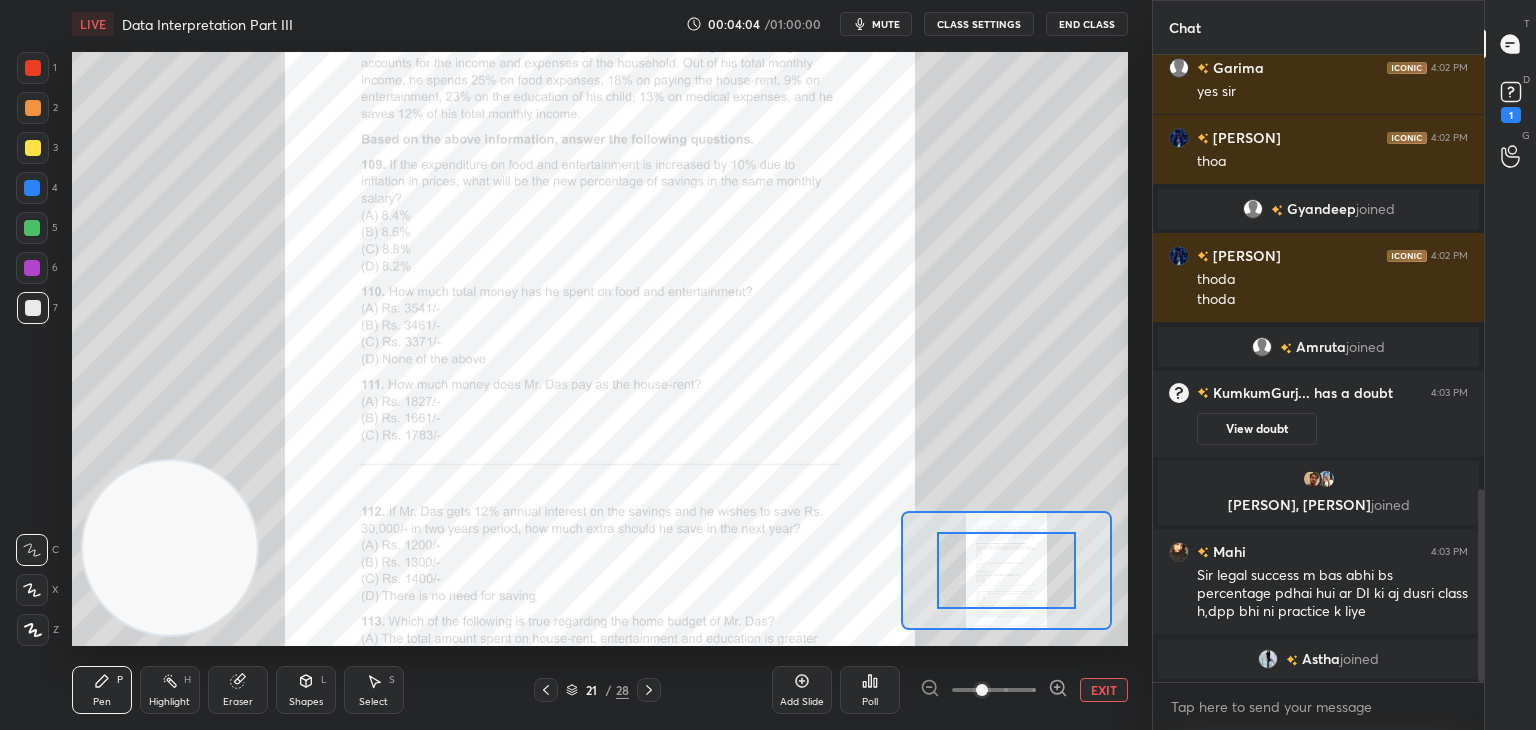 click 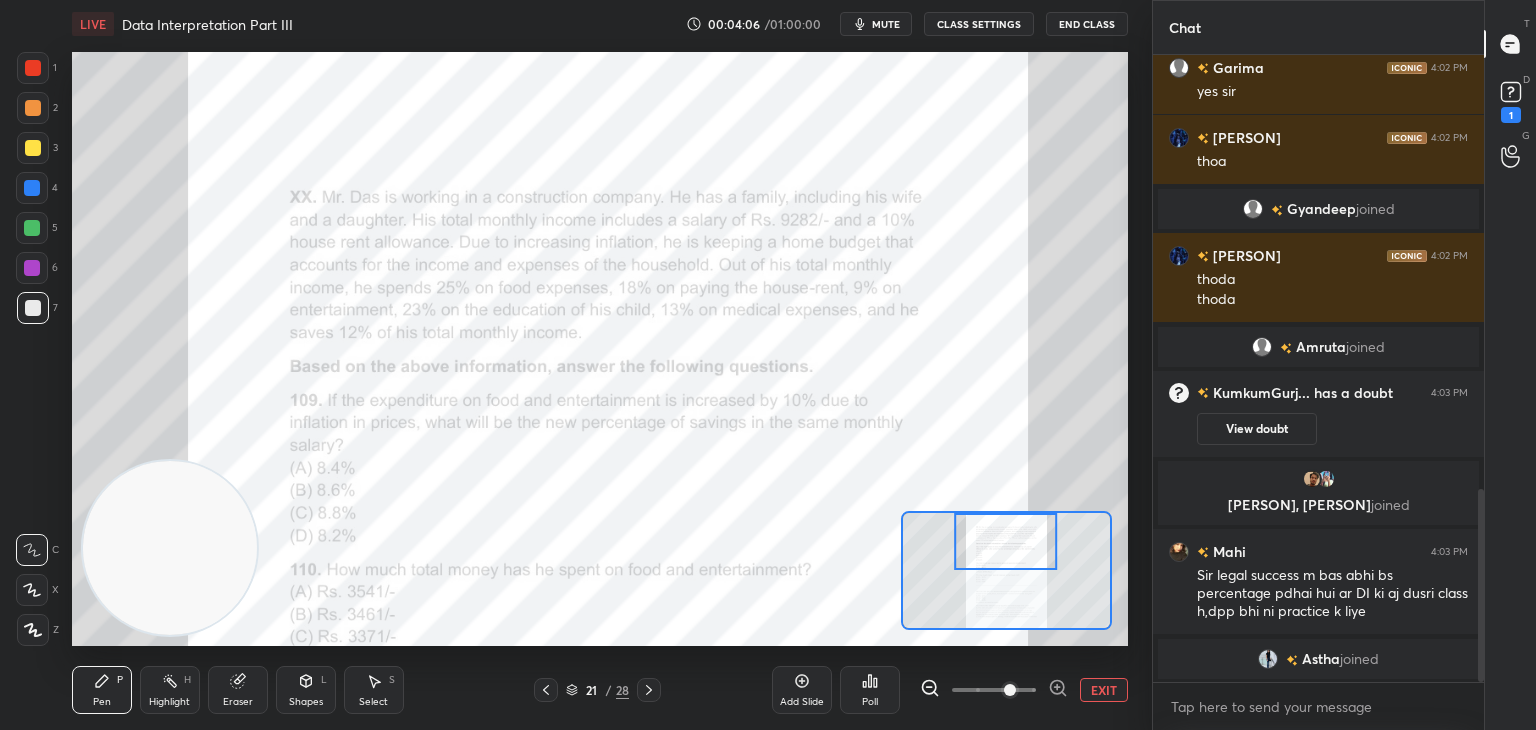 click 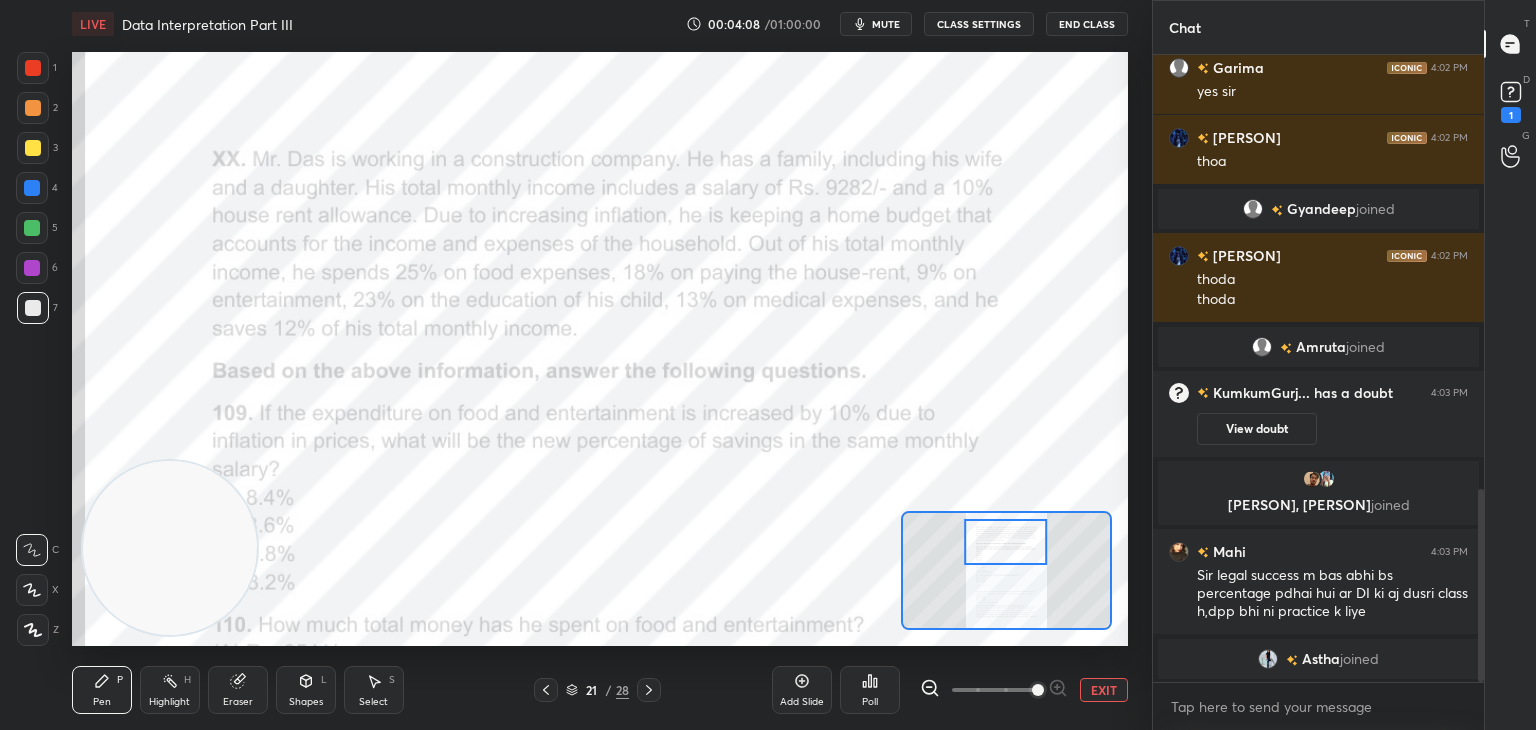 click at bounding box center (33, 68) 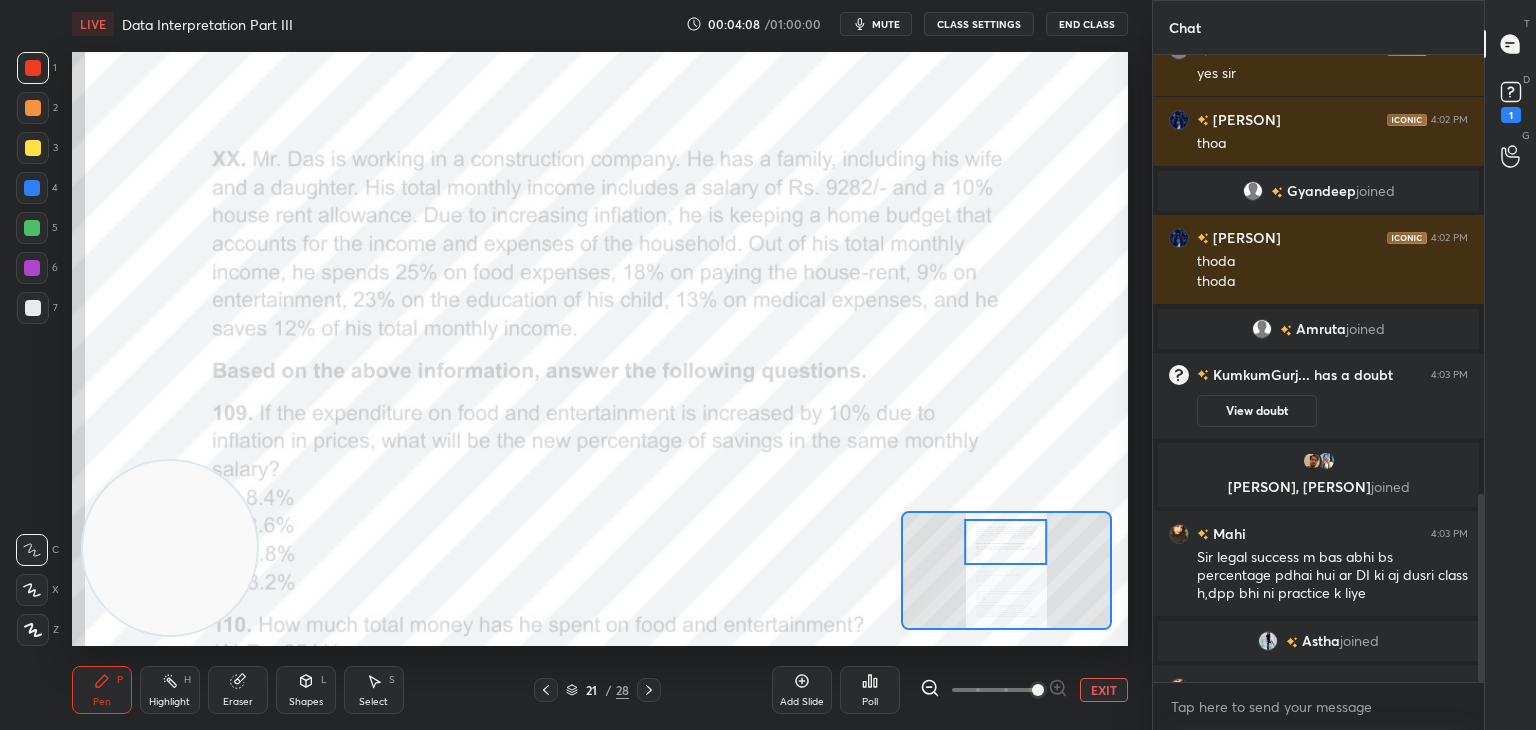 scroll, scrollTop: 1462, scrollLeft: 0, axis: vertical 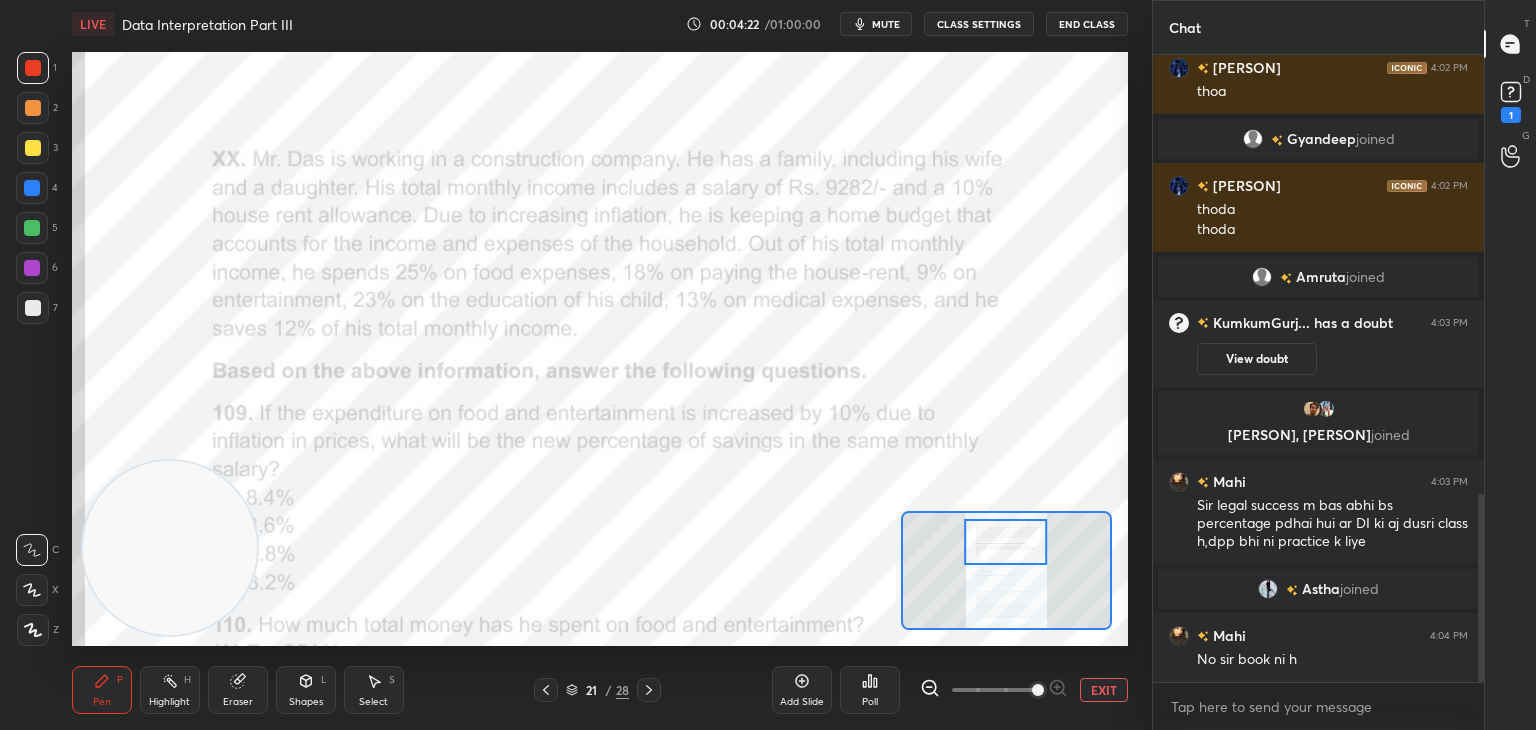 click on "Eraser" at bounding box center [238, 702] 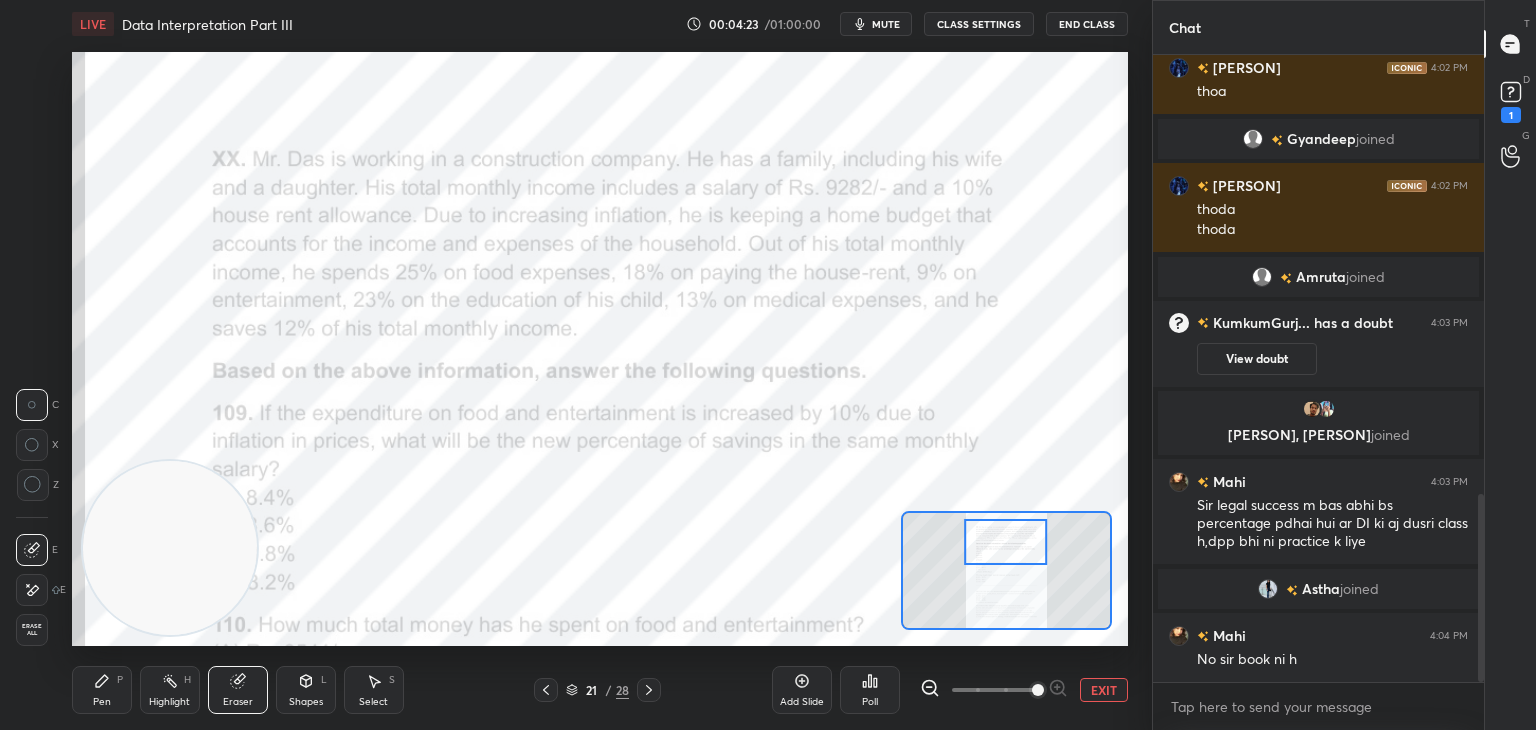 click on "Erase all" at bounding box center (32, 630) 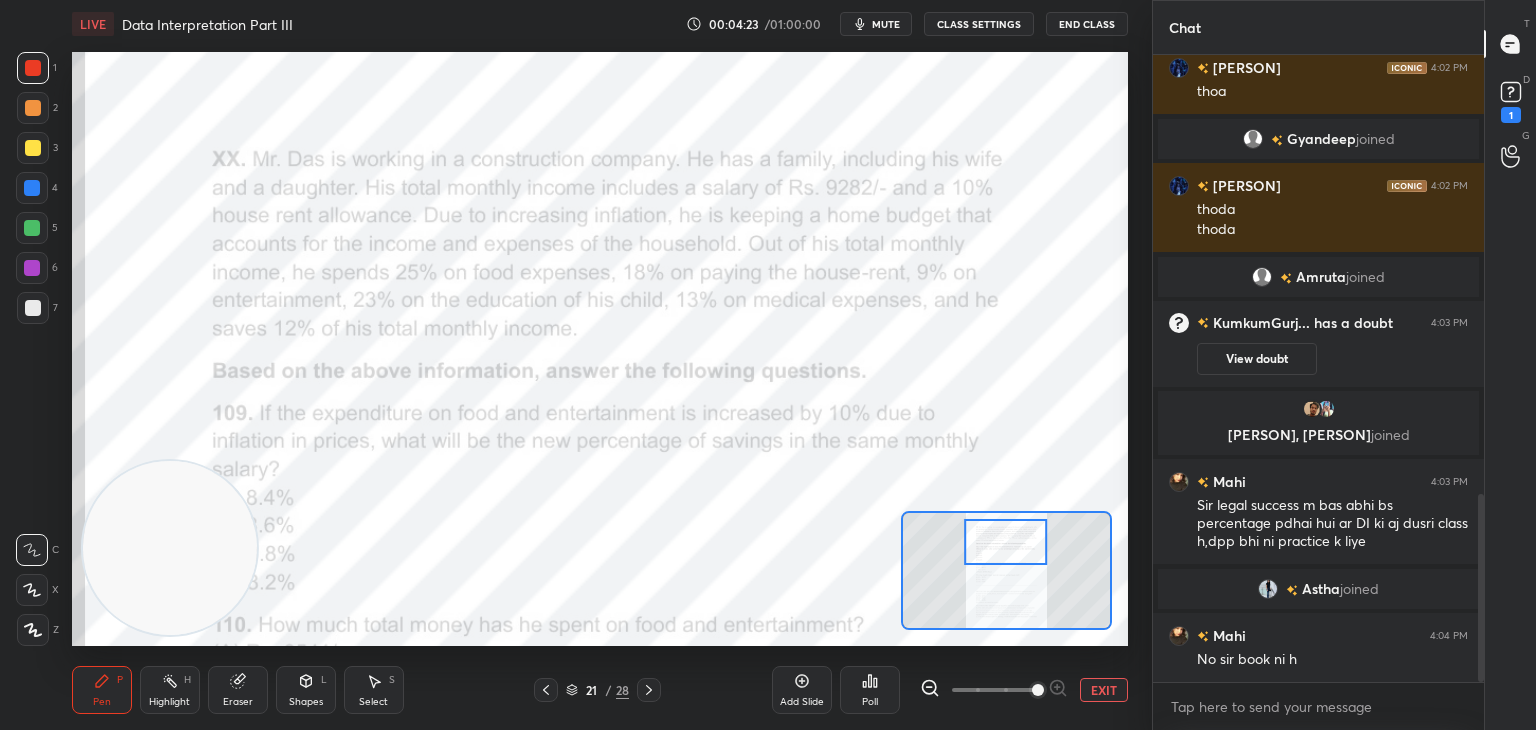 click on "Pen P Highlight H Eraser Shapes L Select S 21 / 28 Add Slide Poll EXIT" at bounding box center (600, 690) 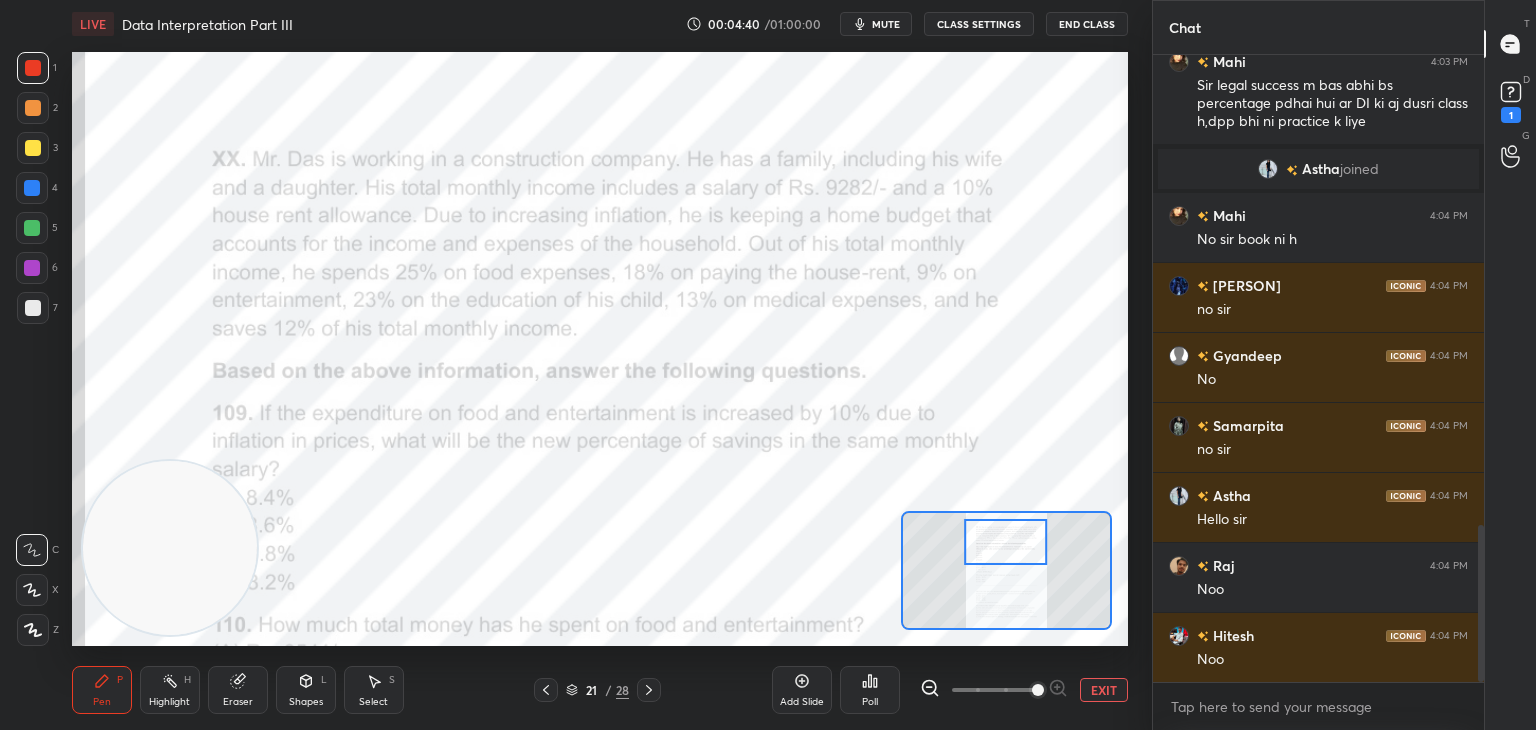 scroll, scrollTop: 2022, scrollLeft: 0, axis: vertical 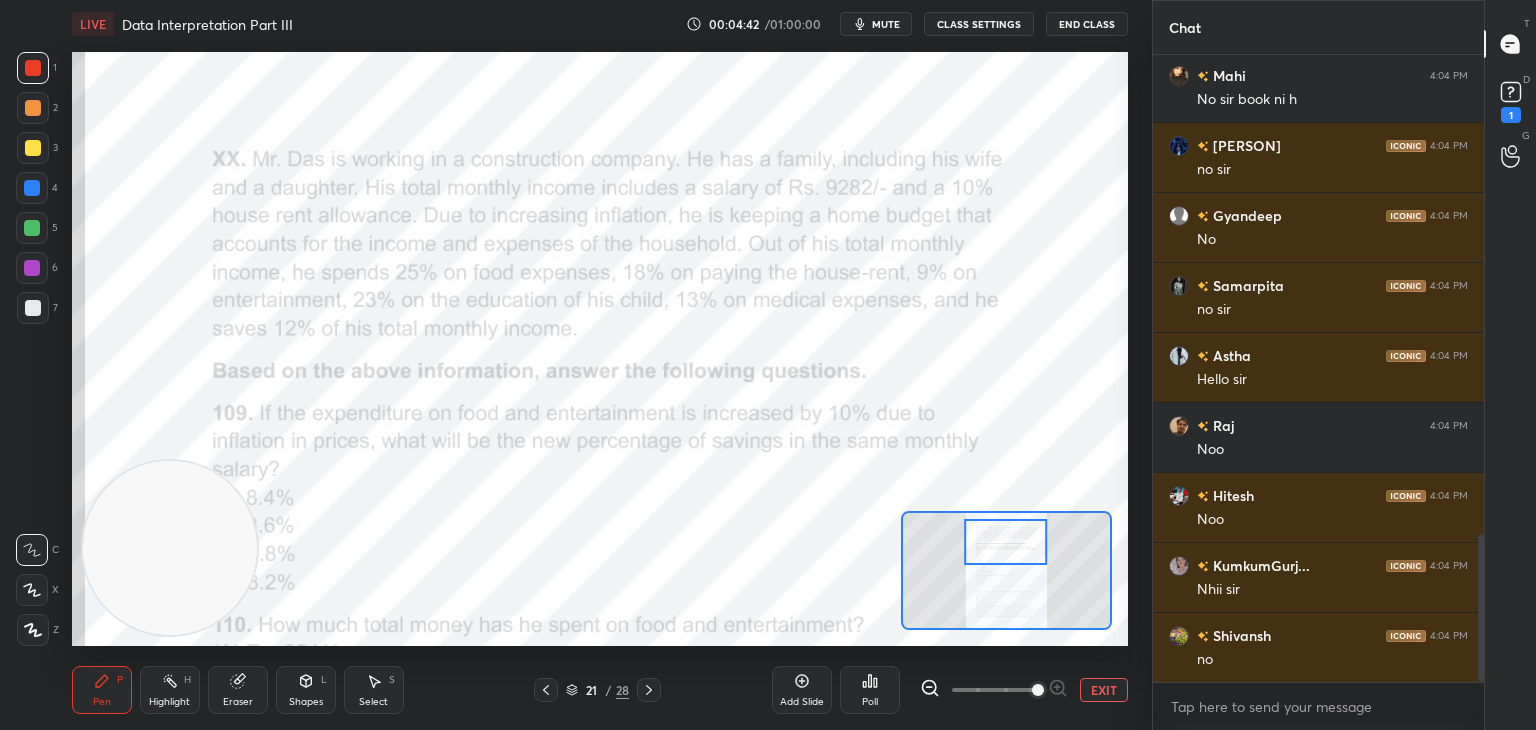 click on "Eraser" at bounding box center [238, 690] 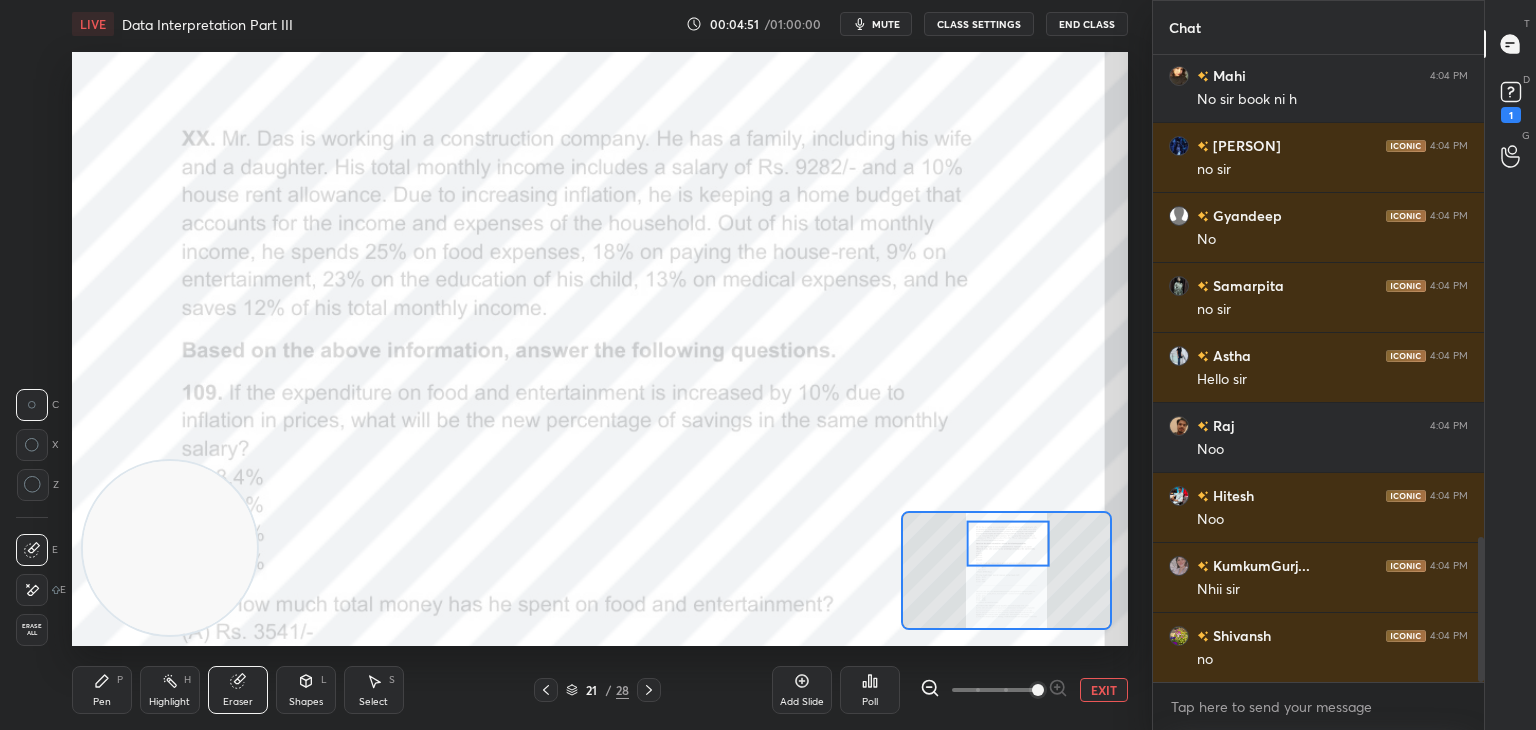 scroll, scrollTop: 2092, scrollLeft: 0, axis: vertical 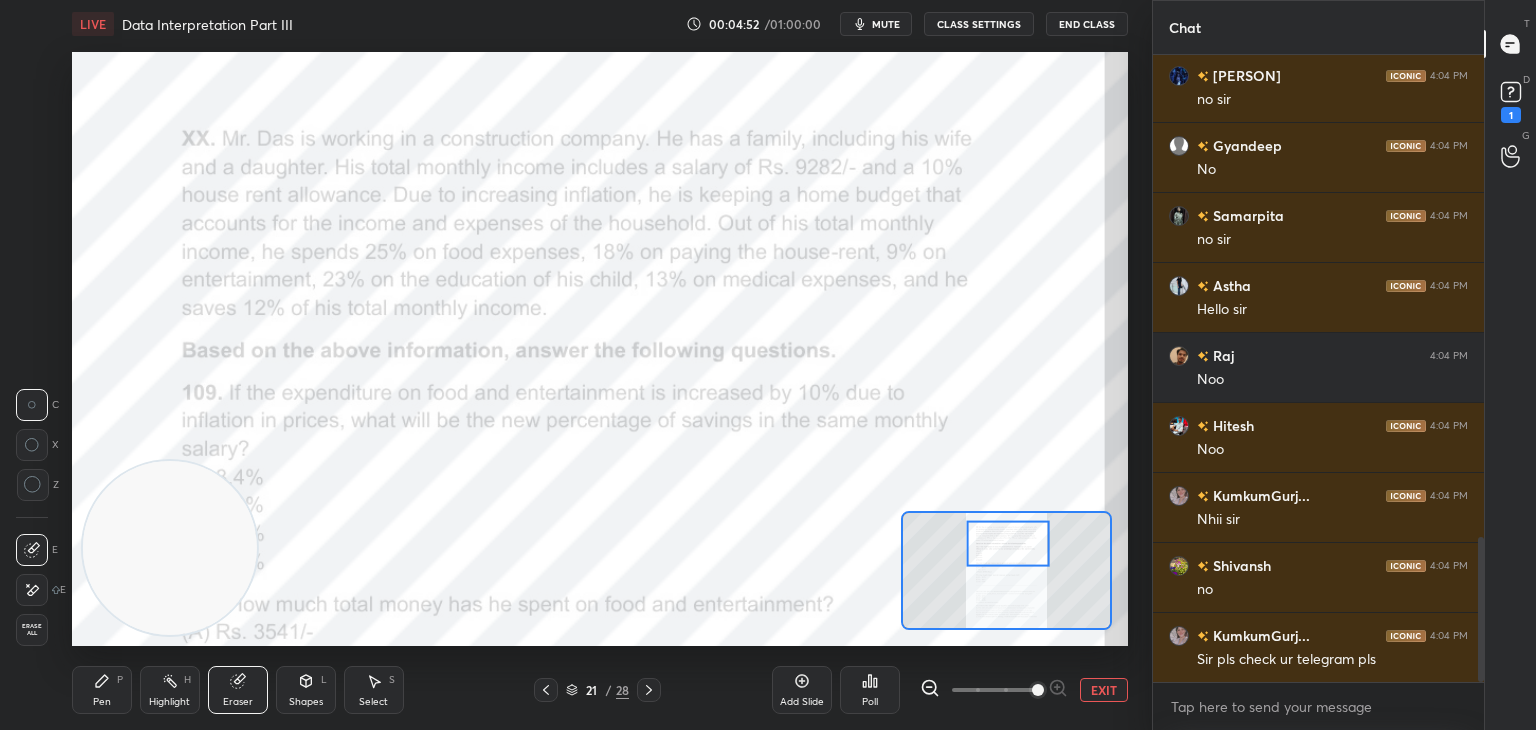 click on "Pen P" at bounding box center (102, 690) 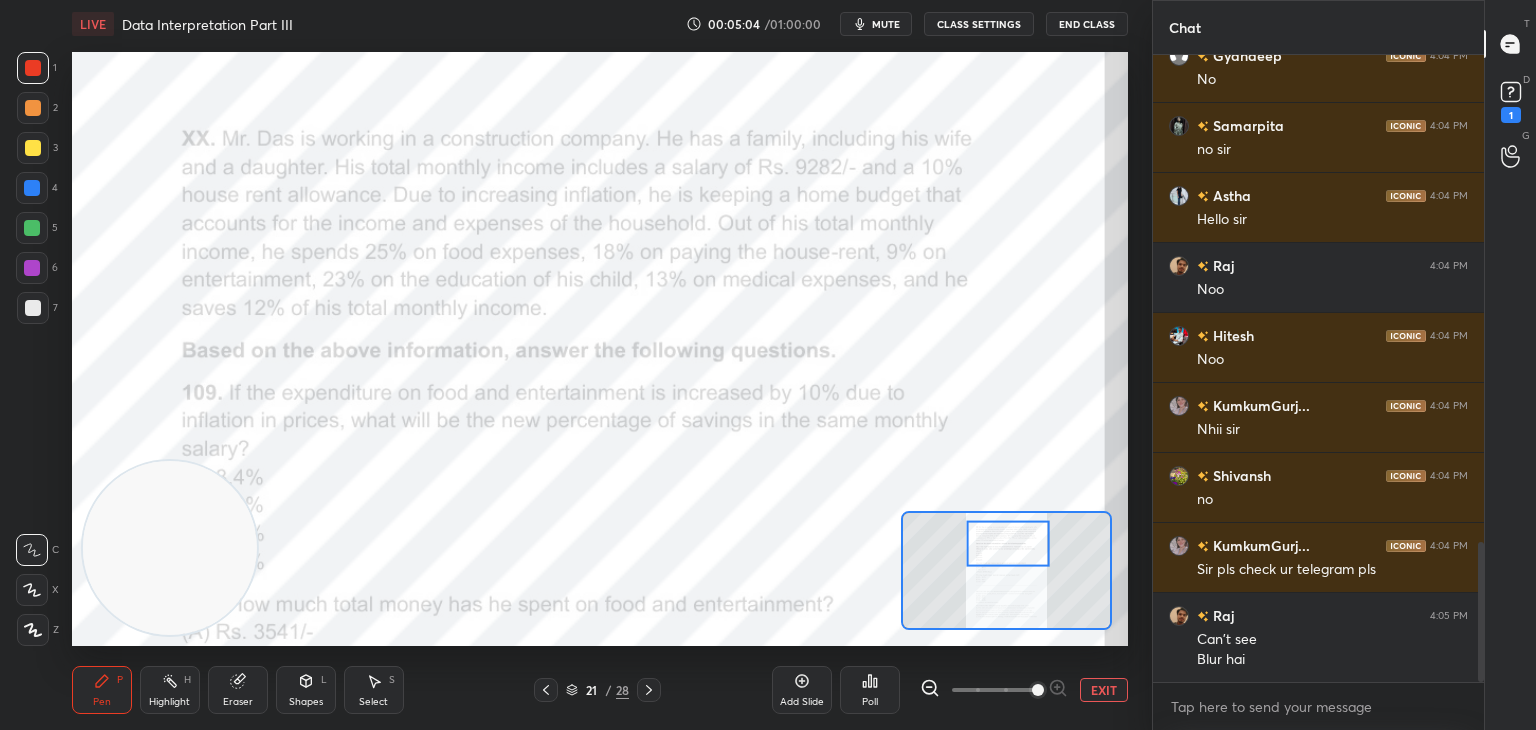 scroll, scrollTop: 2252, scrollLeft: 0, axis: vertical 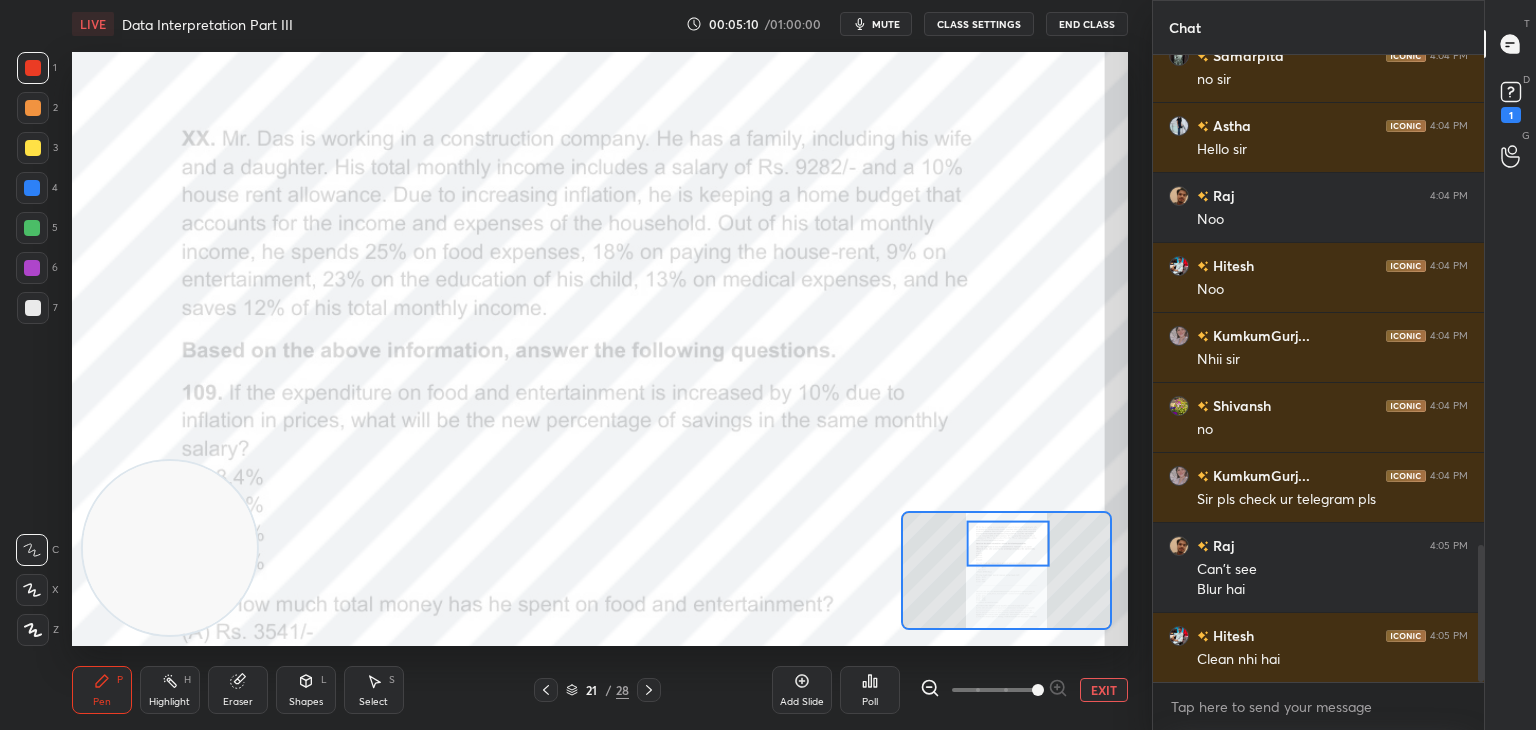 click at bounding box center (994, 690) 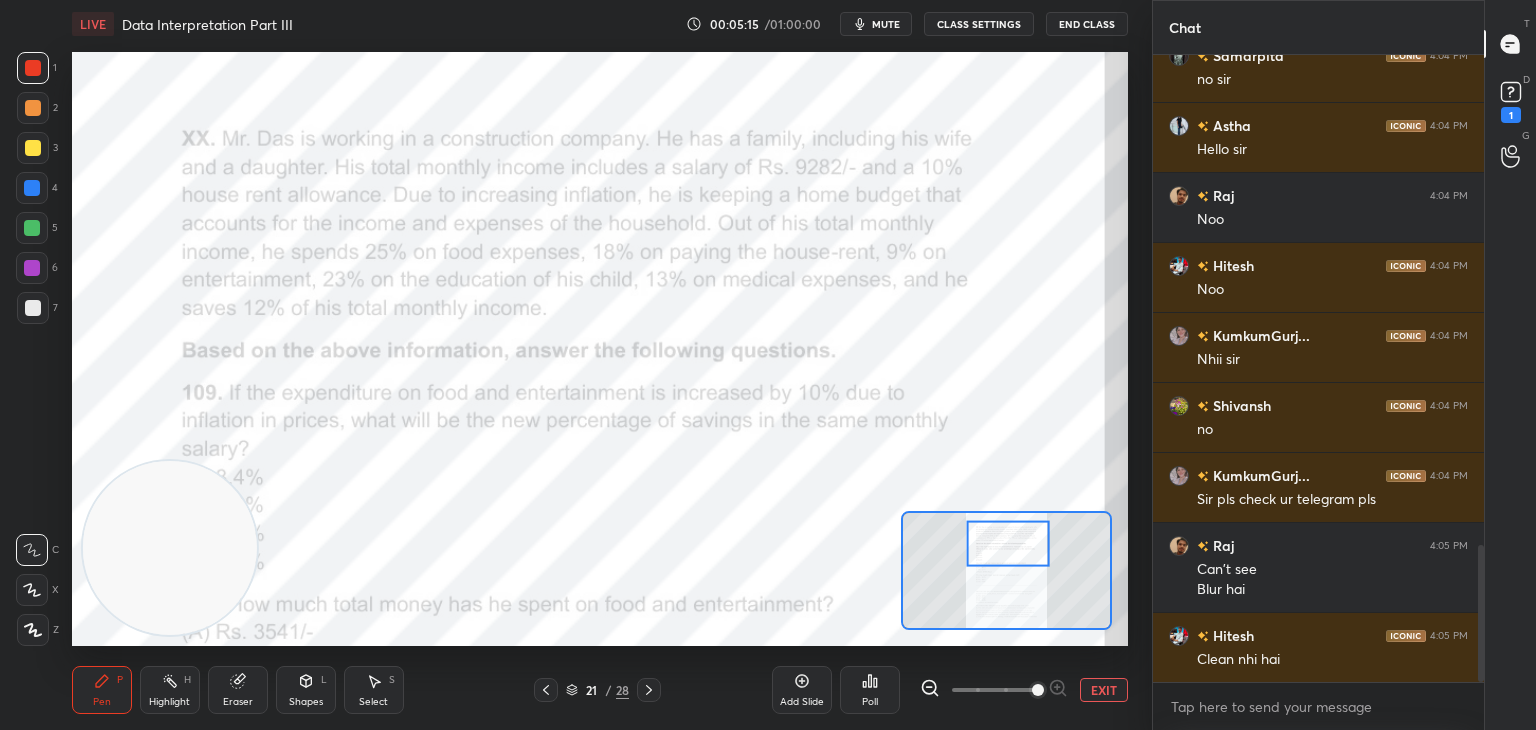 click on "EXIT" at bounding box center [1104, 690] 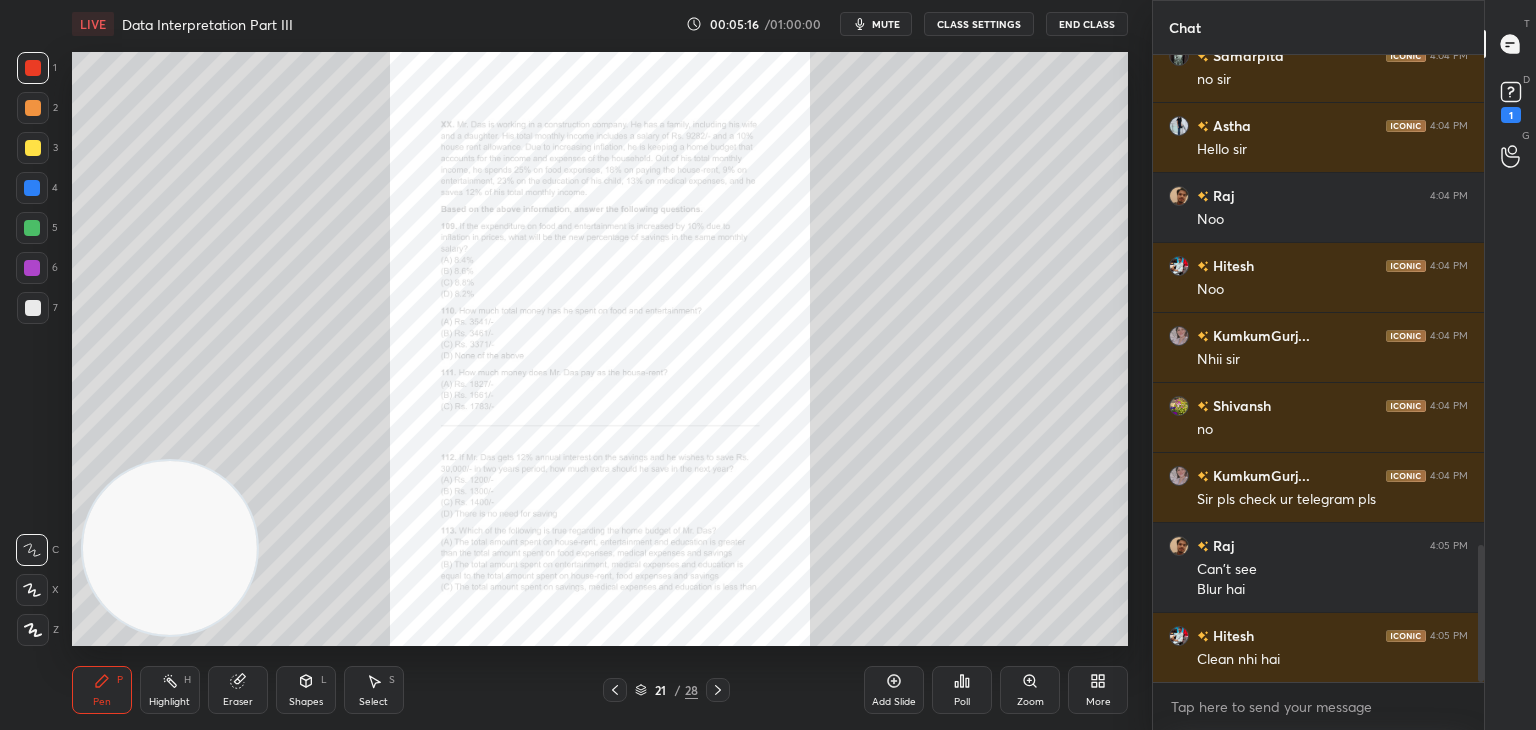 scroll, scrollTop: 2322, scrollLeft: 0, axis: vertical 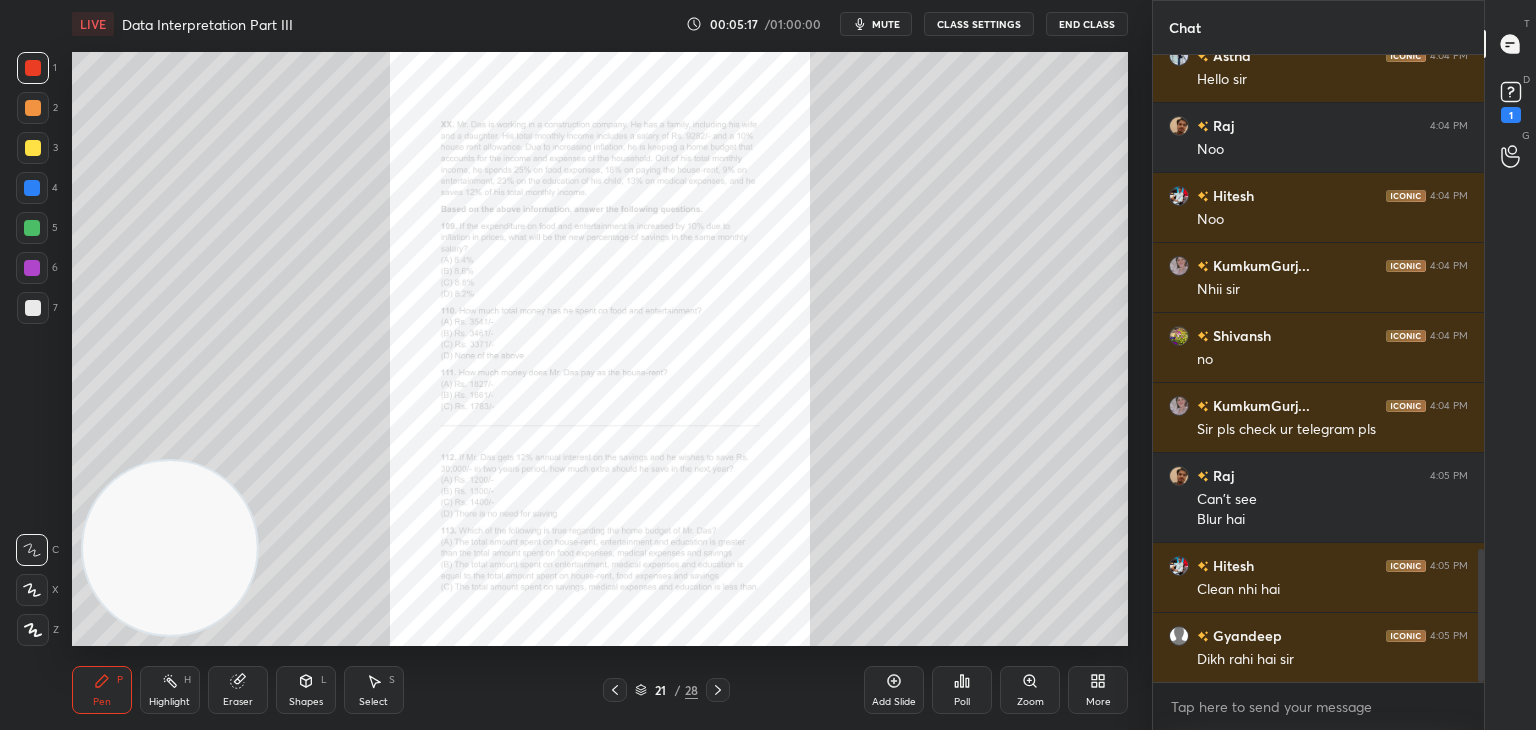 click 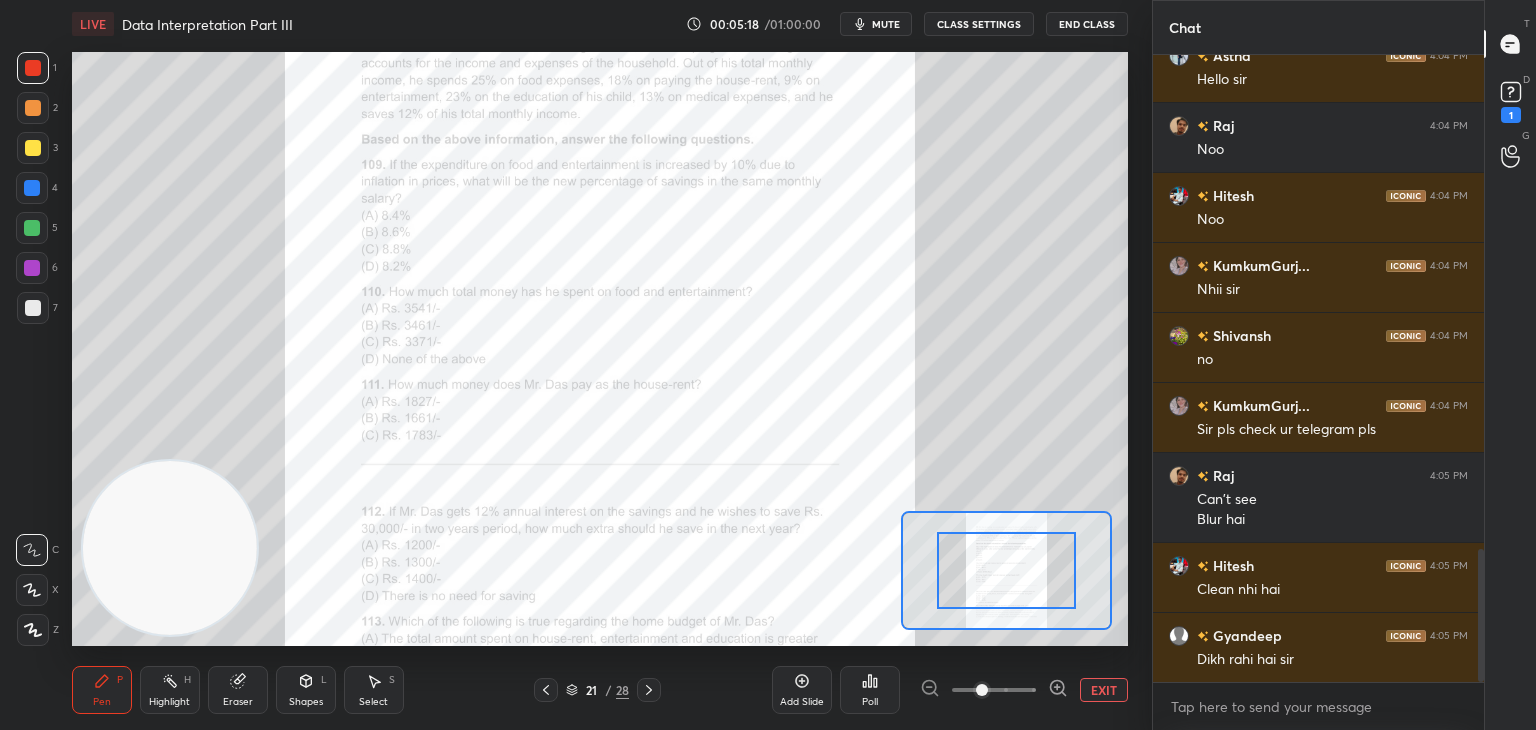 click 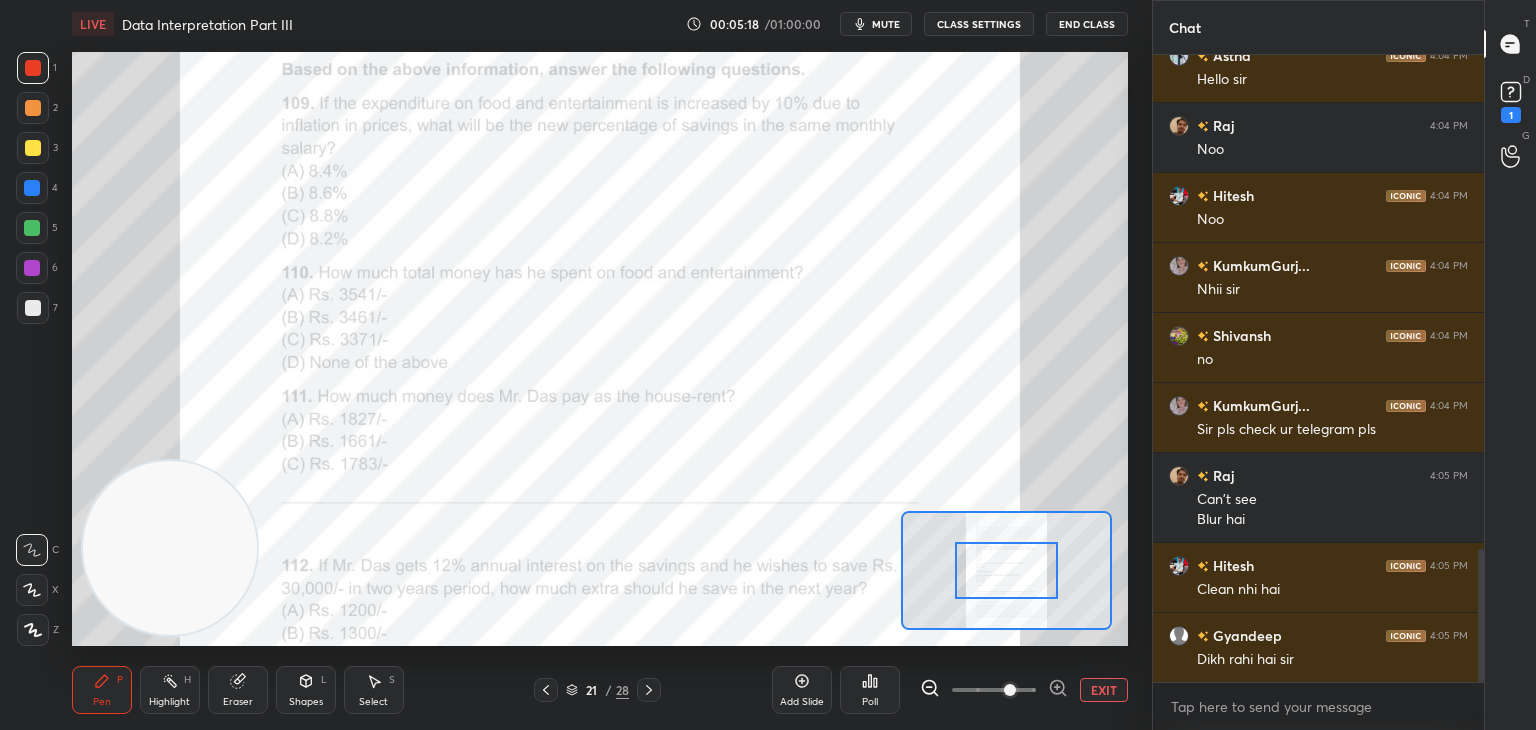 click 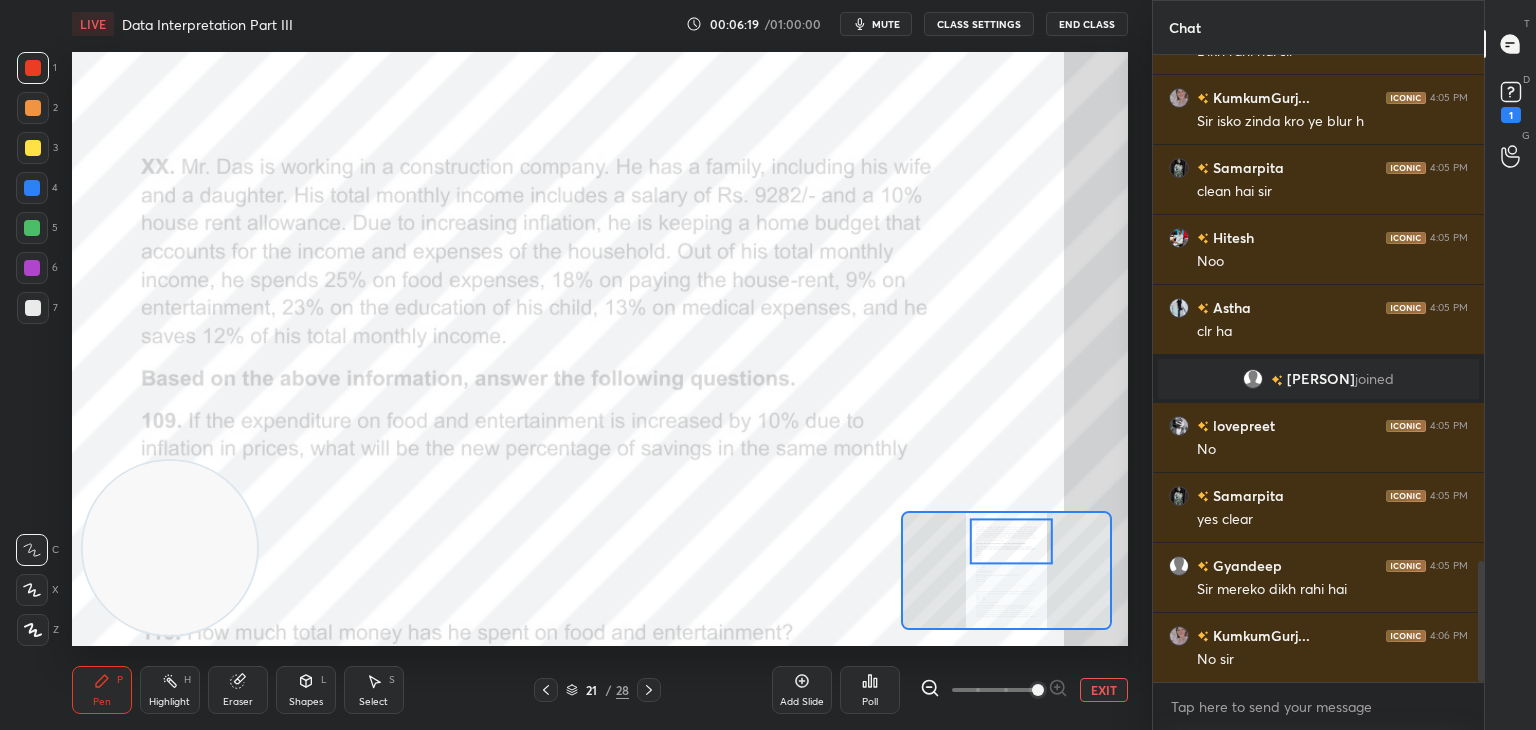 scroll, scrollTop: 2642, scrollLeft: 0, axis: vertical 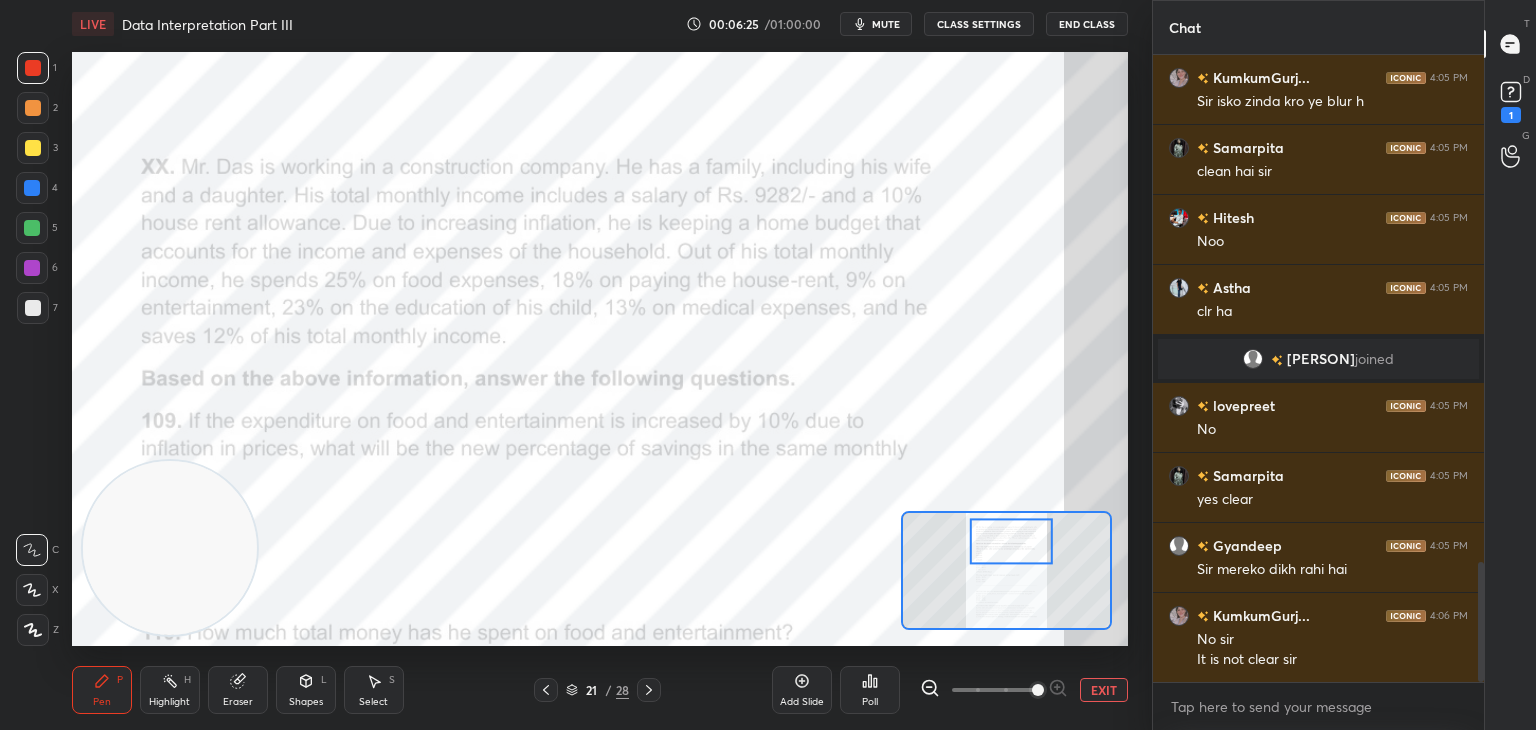 click on "Add Slide" at bounding box center [802, 702] 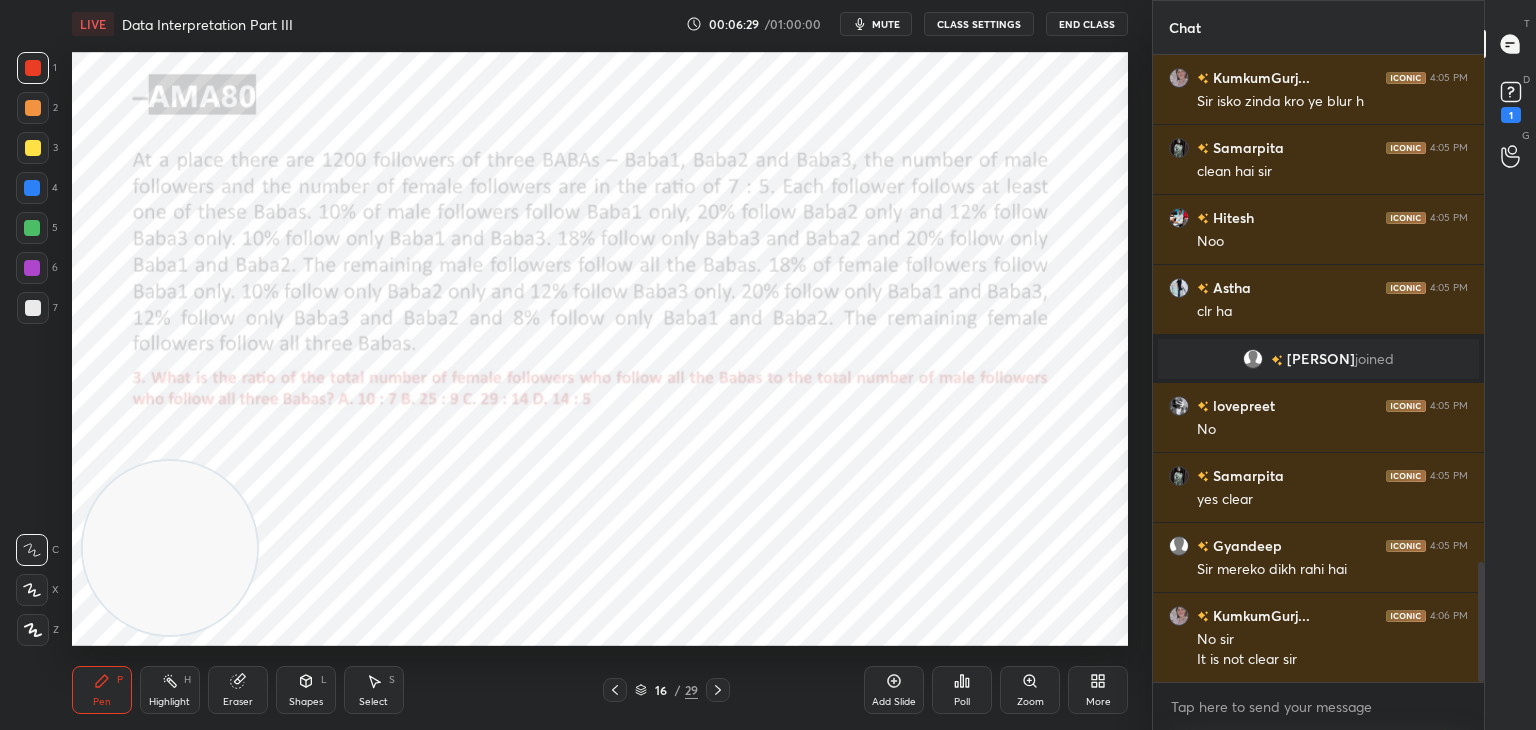 click on "16 / 29" at bounding box center [666, 690] 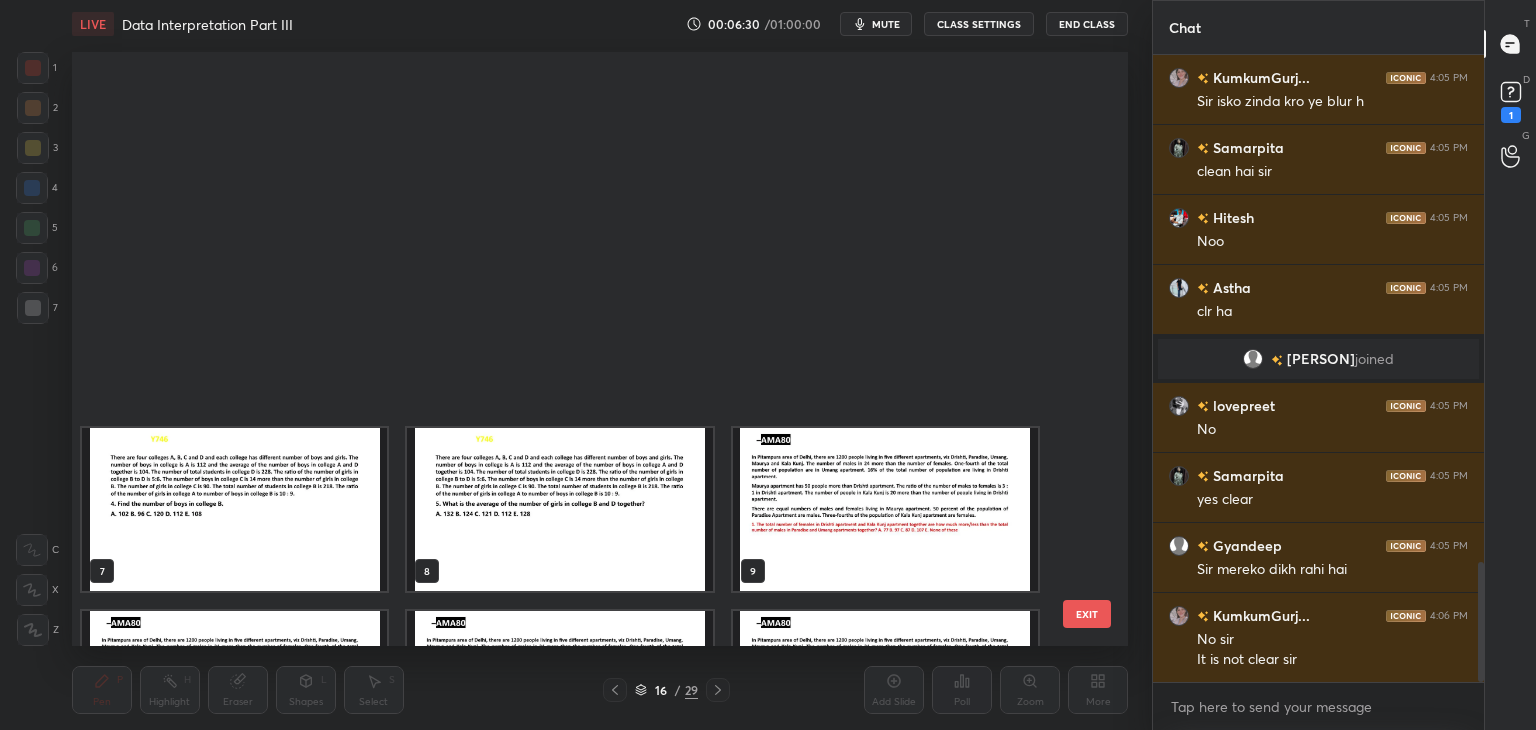 scroll, scrollTop: 504, scrollLeft: 0, axis: vertical 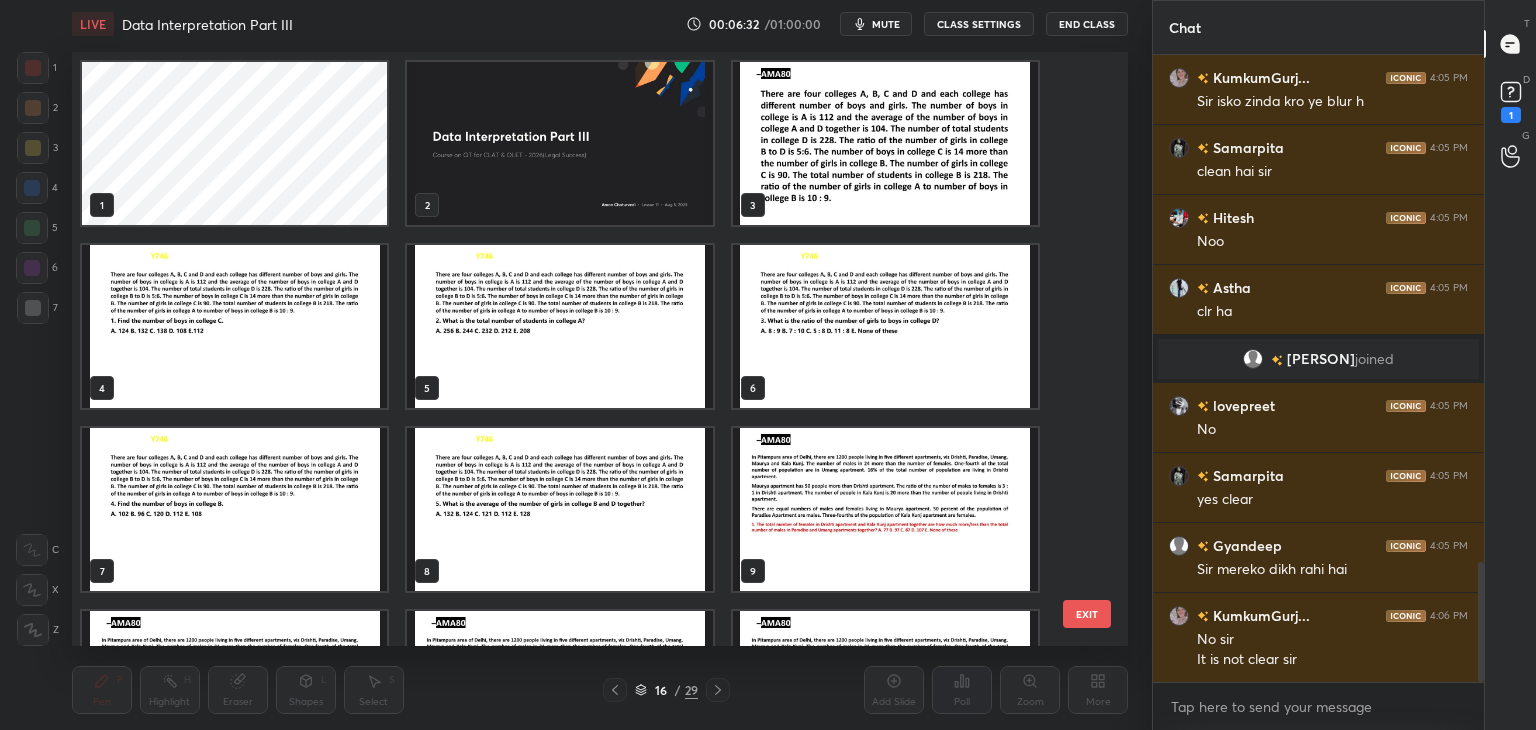click at bounding box center [559, 143] 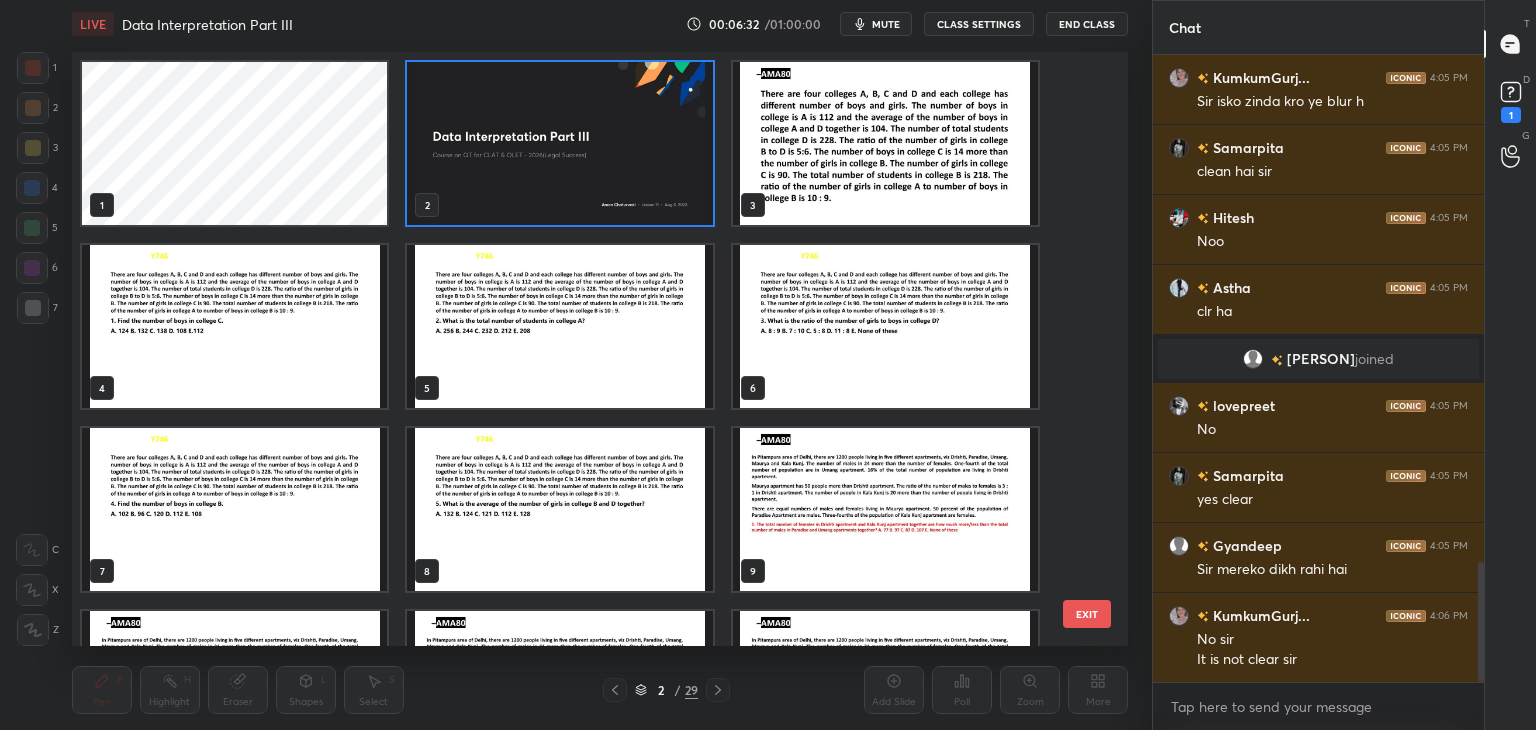click at bounding box center [559, 143] 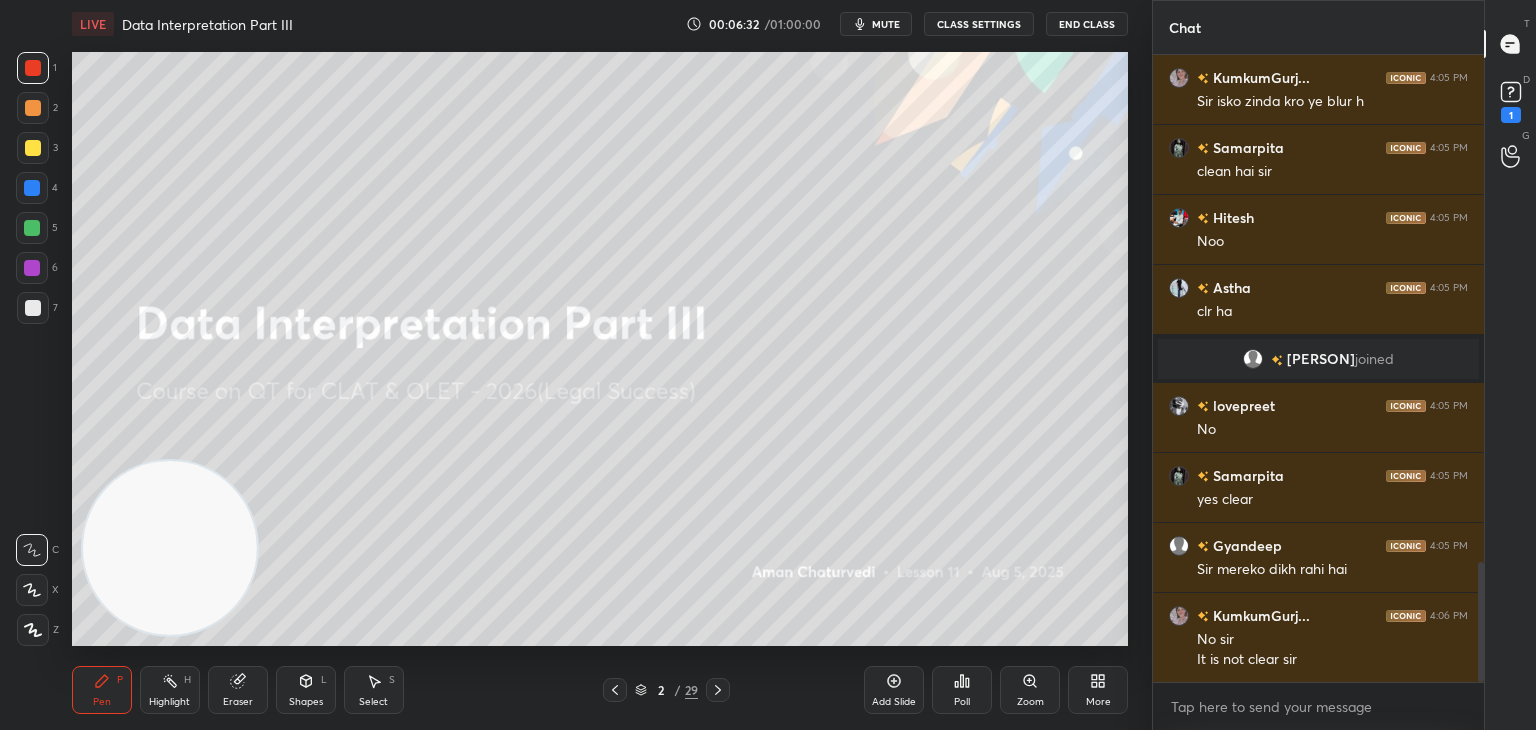 click at bounding box center (559, 143) 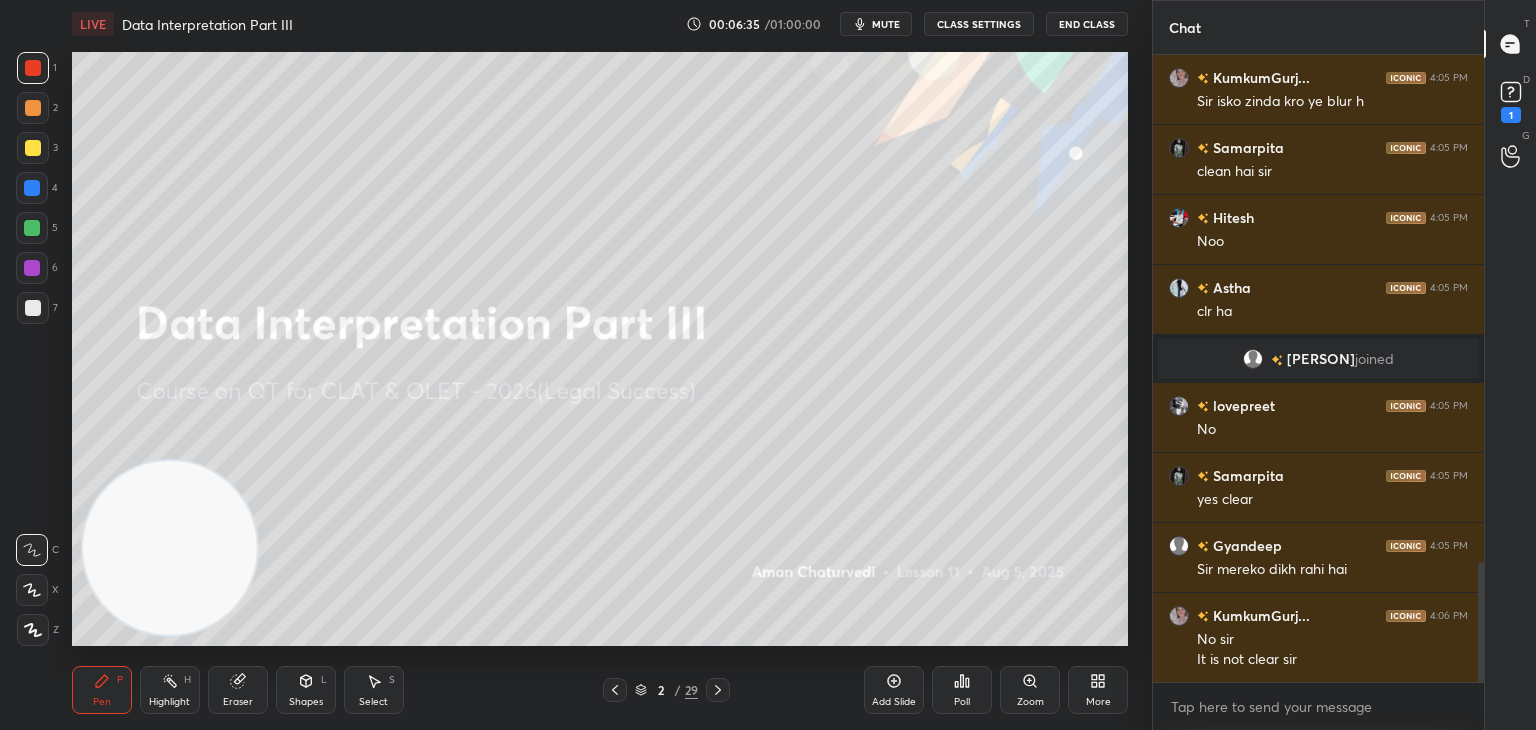 click on "More" at bounding box center [1098, 702] 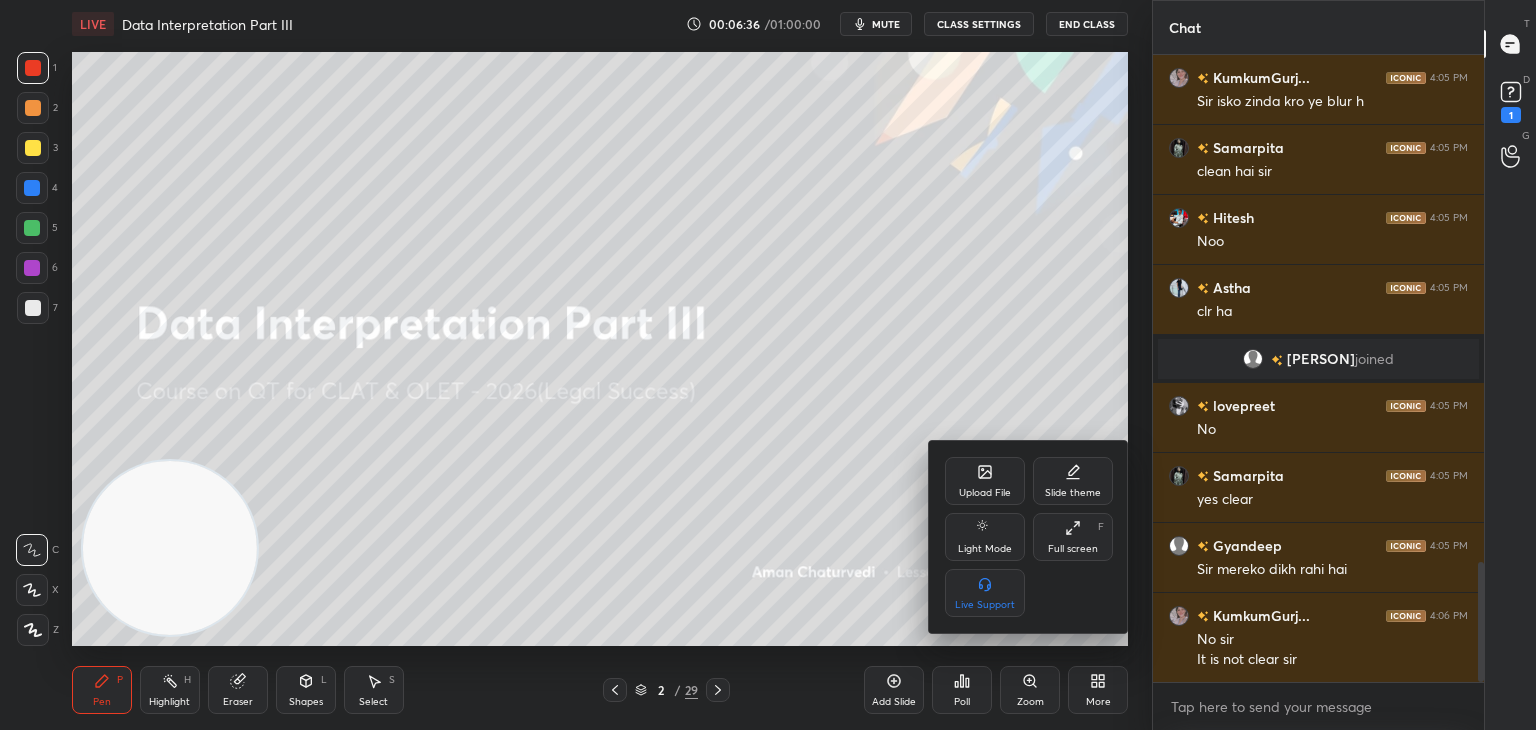 click 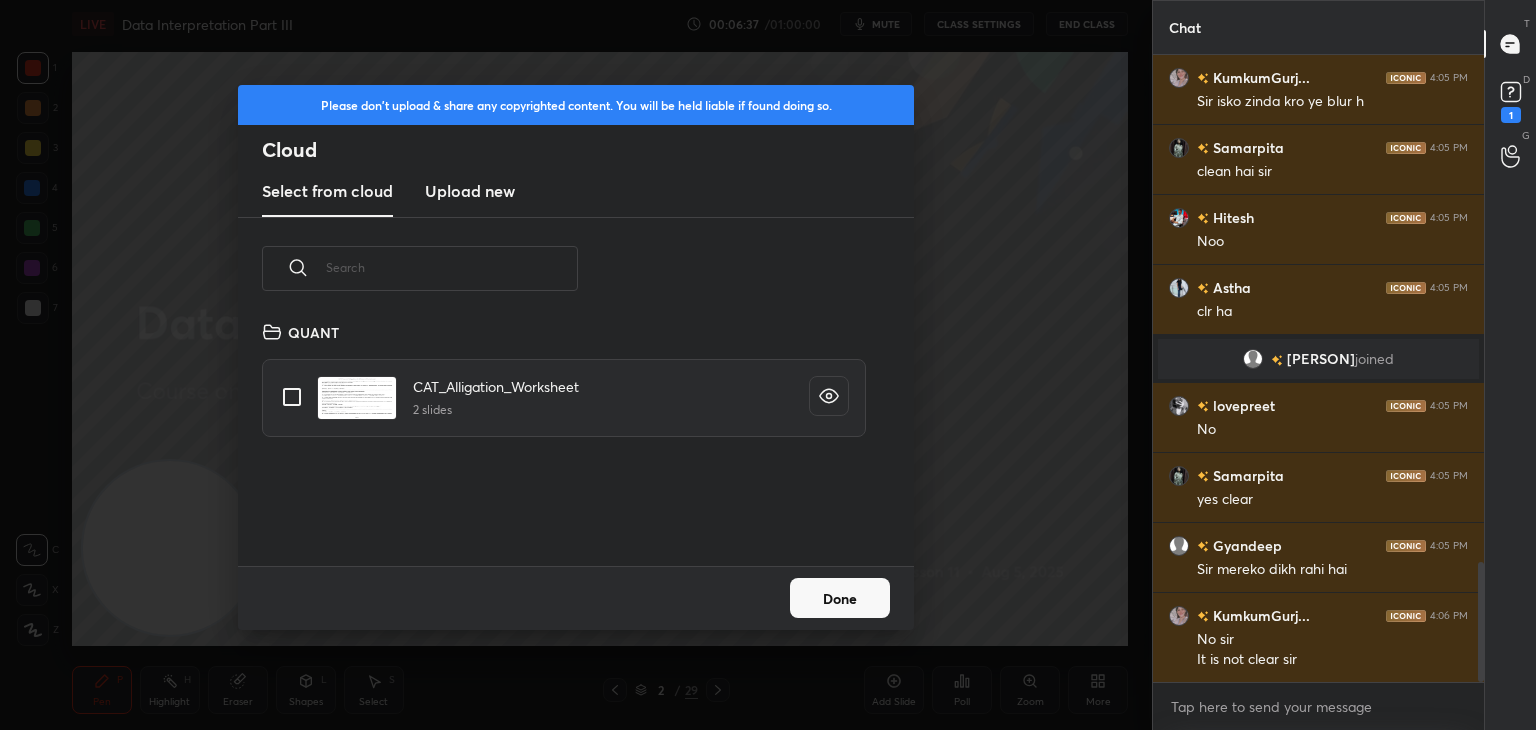 scroll, scrollTop: 5, scrollLeft: 10, axis: both 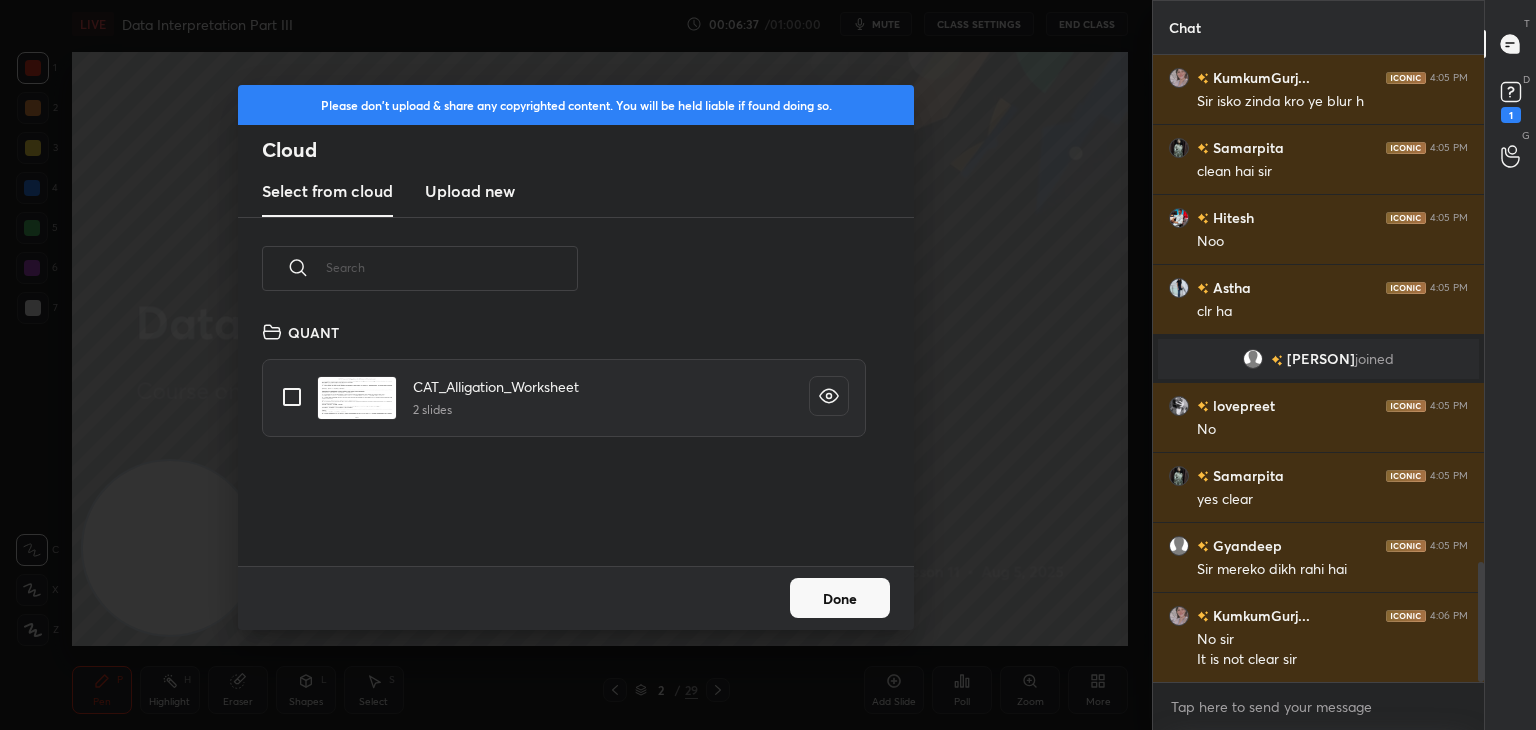 drag, startPoint x: 461, startPoint y: 159, endPoint x: 472, endPoint y: 209, distance: 51.1957 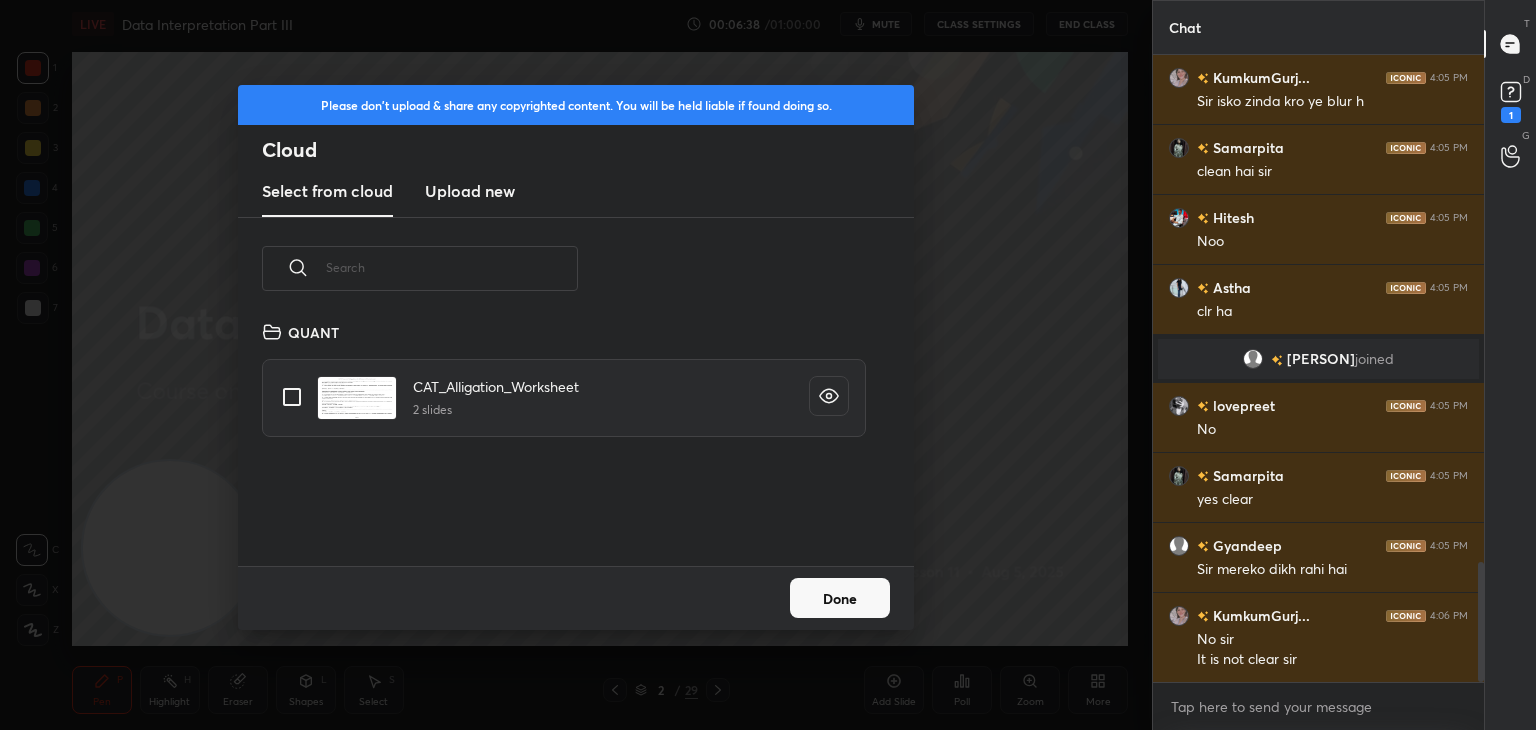click on "Upload new" at bounding box center (470, 192) 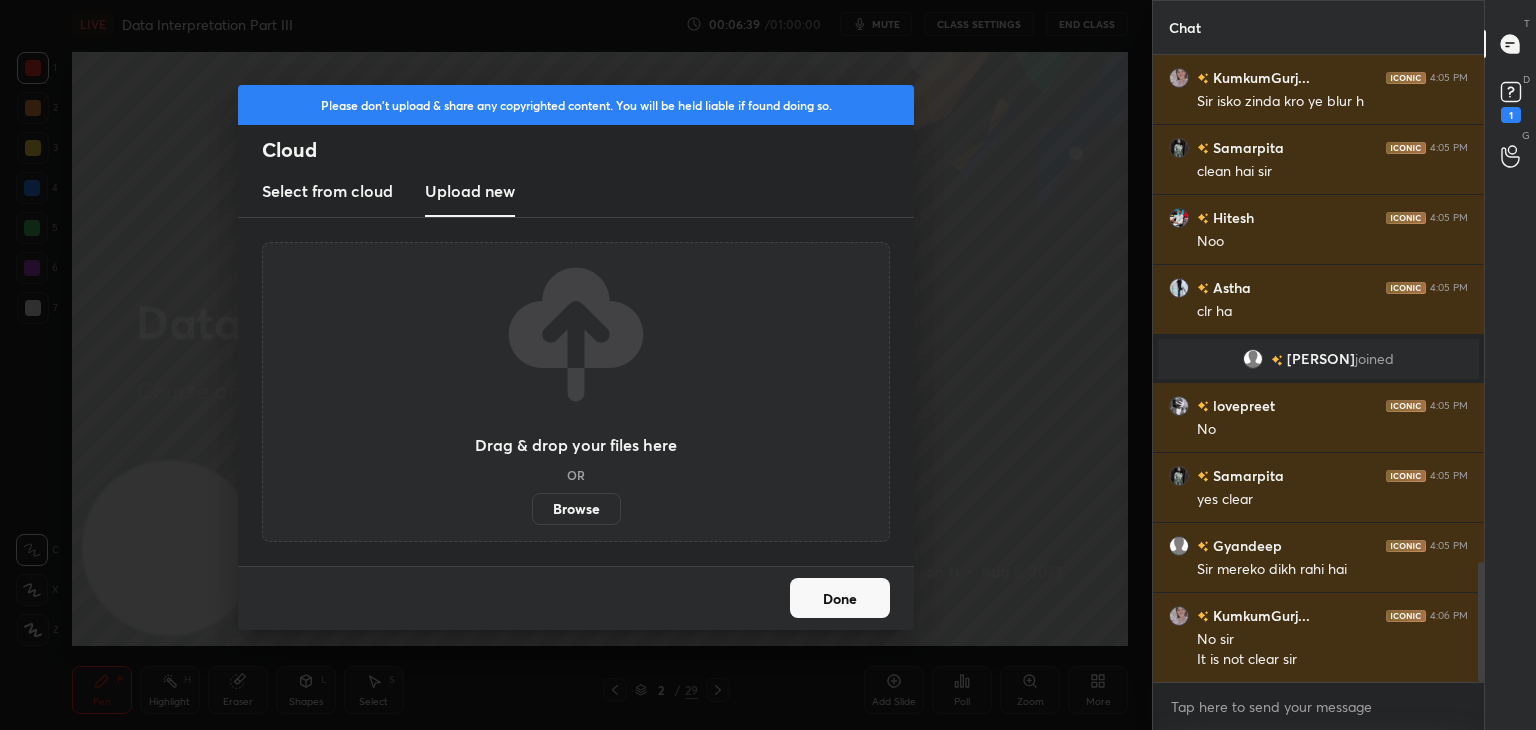 click on "Browse" at bounding box center [576, 509] 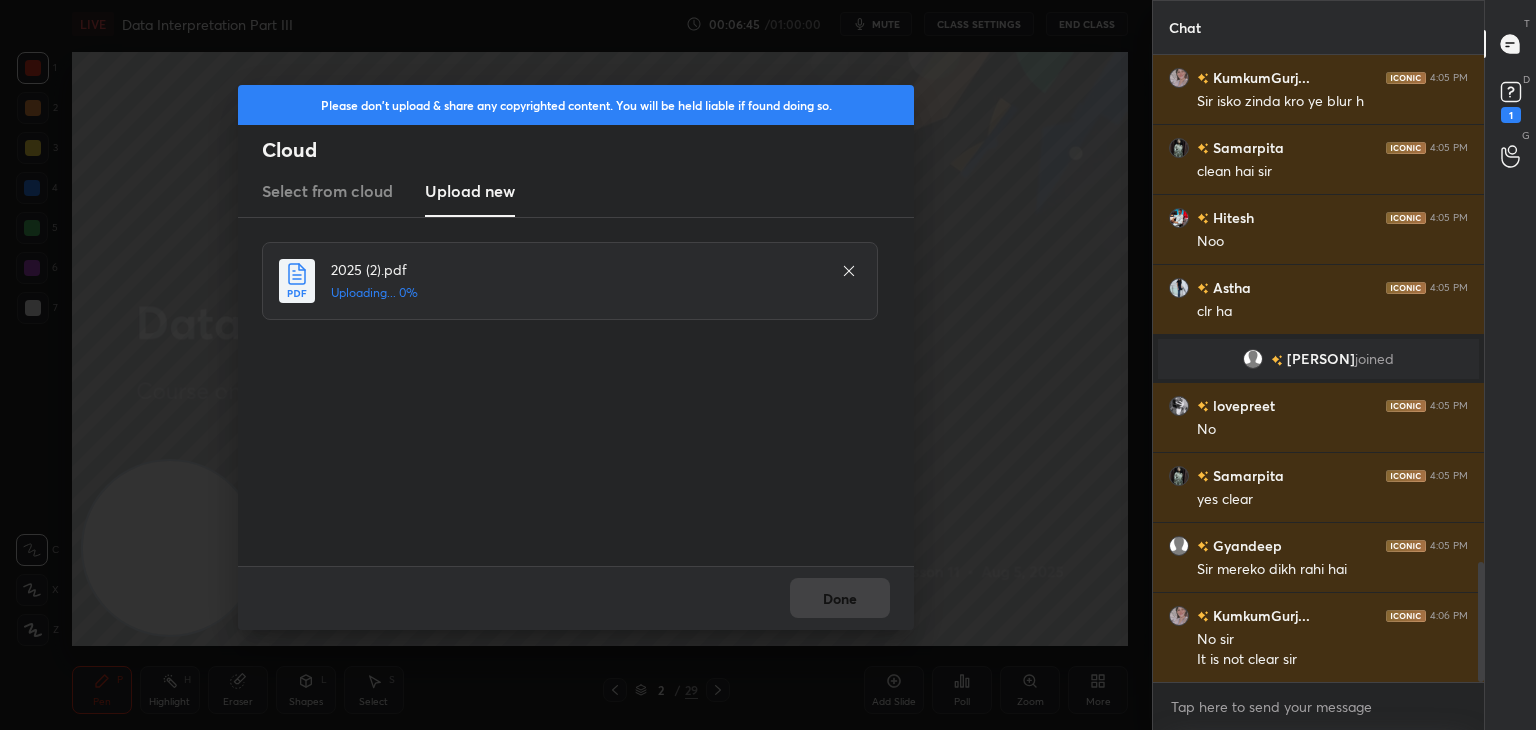 scroll, scrollTop: 2690, scrollLeft: 0, axis: vertical 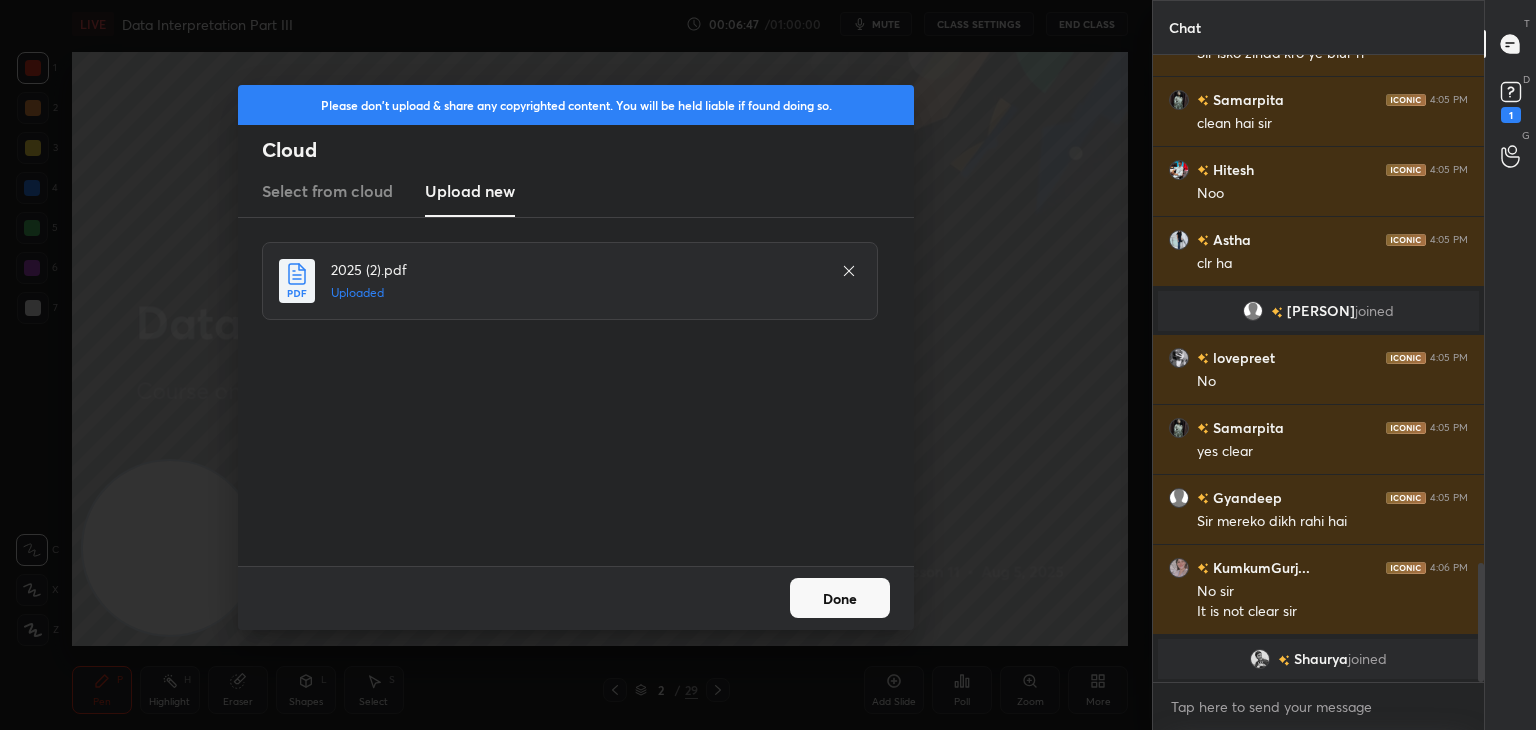 click on "Done" at bounding box center [840, 598] 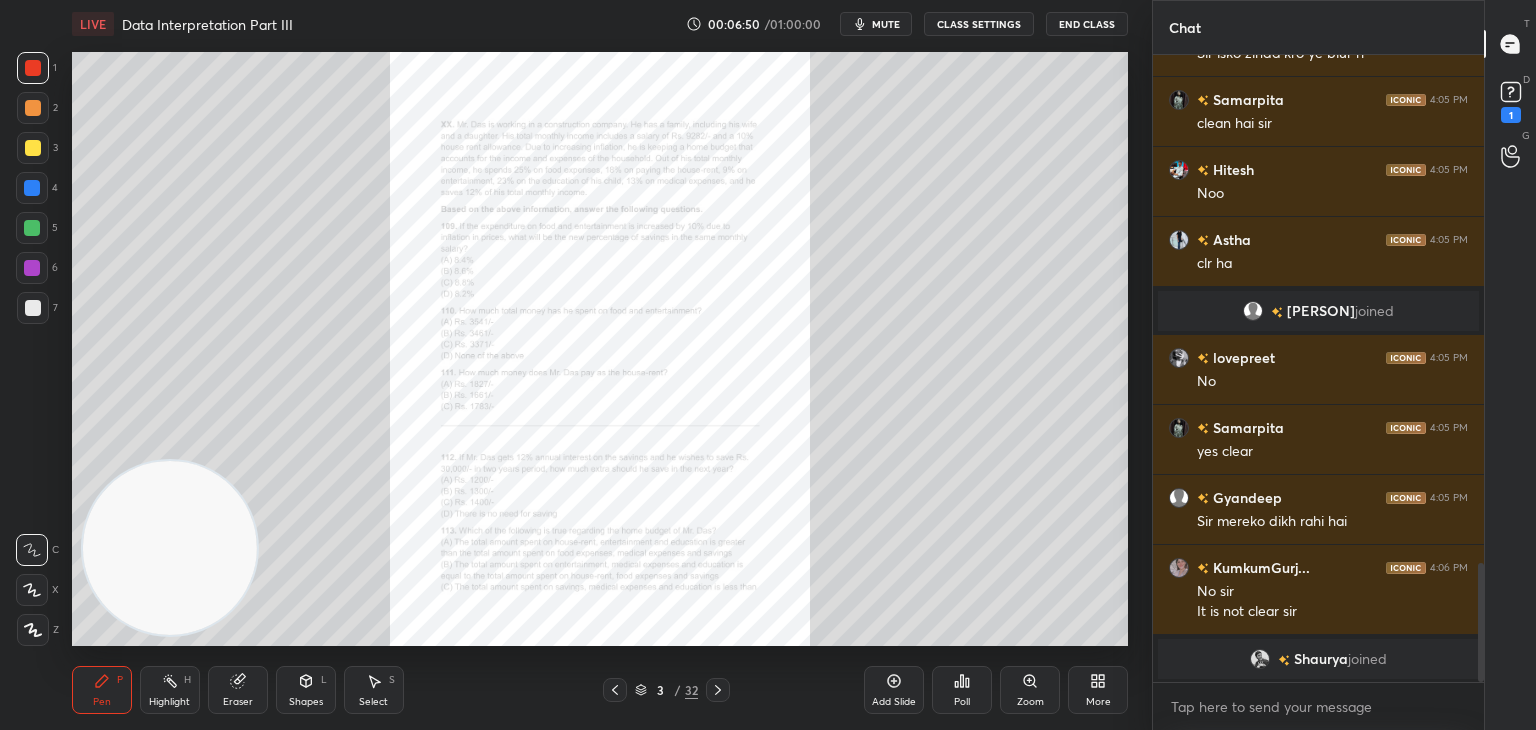 click 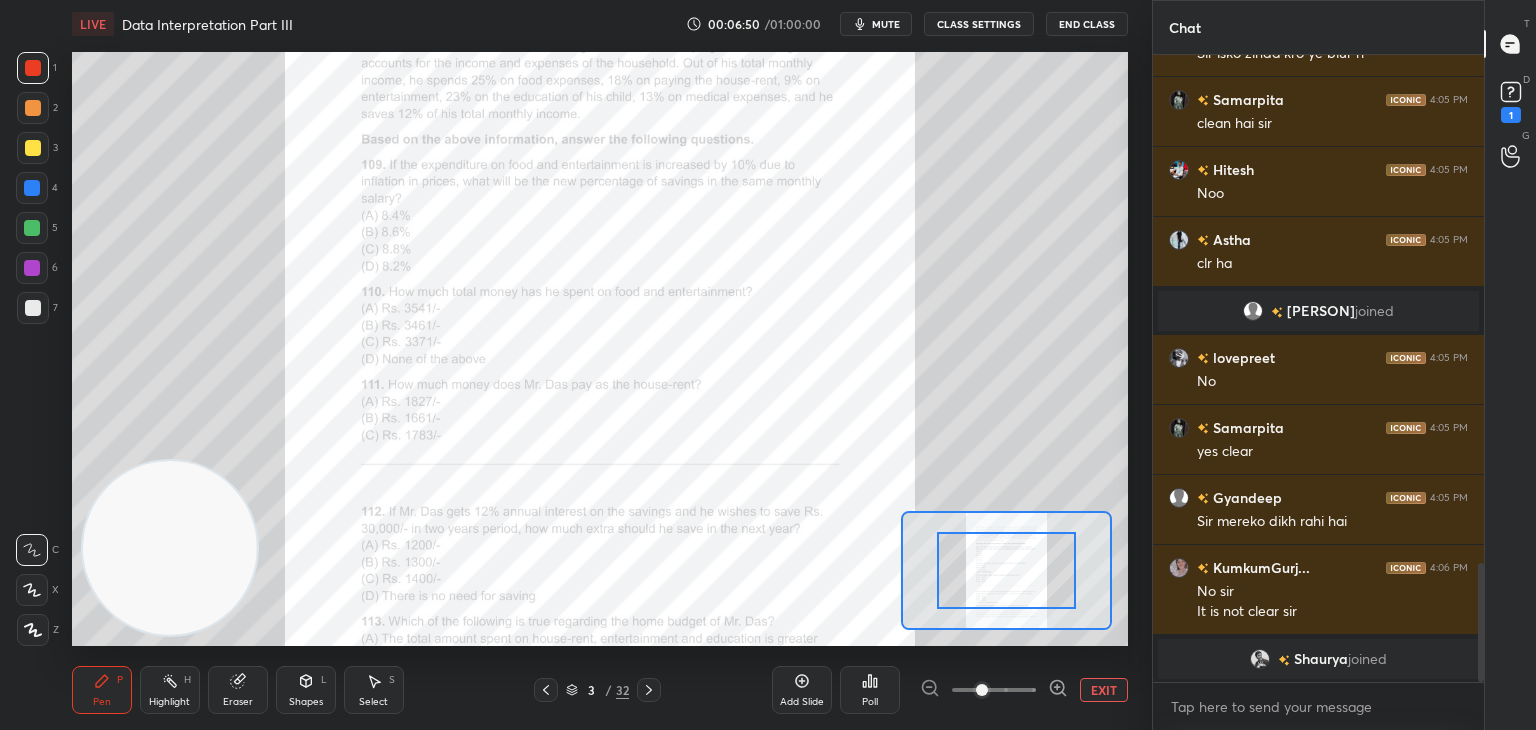 click 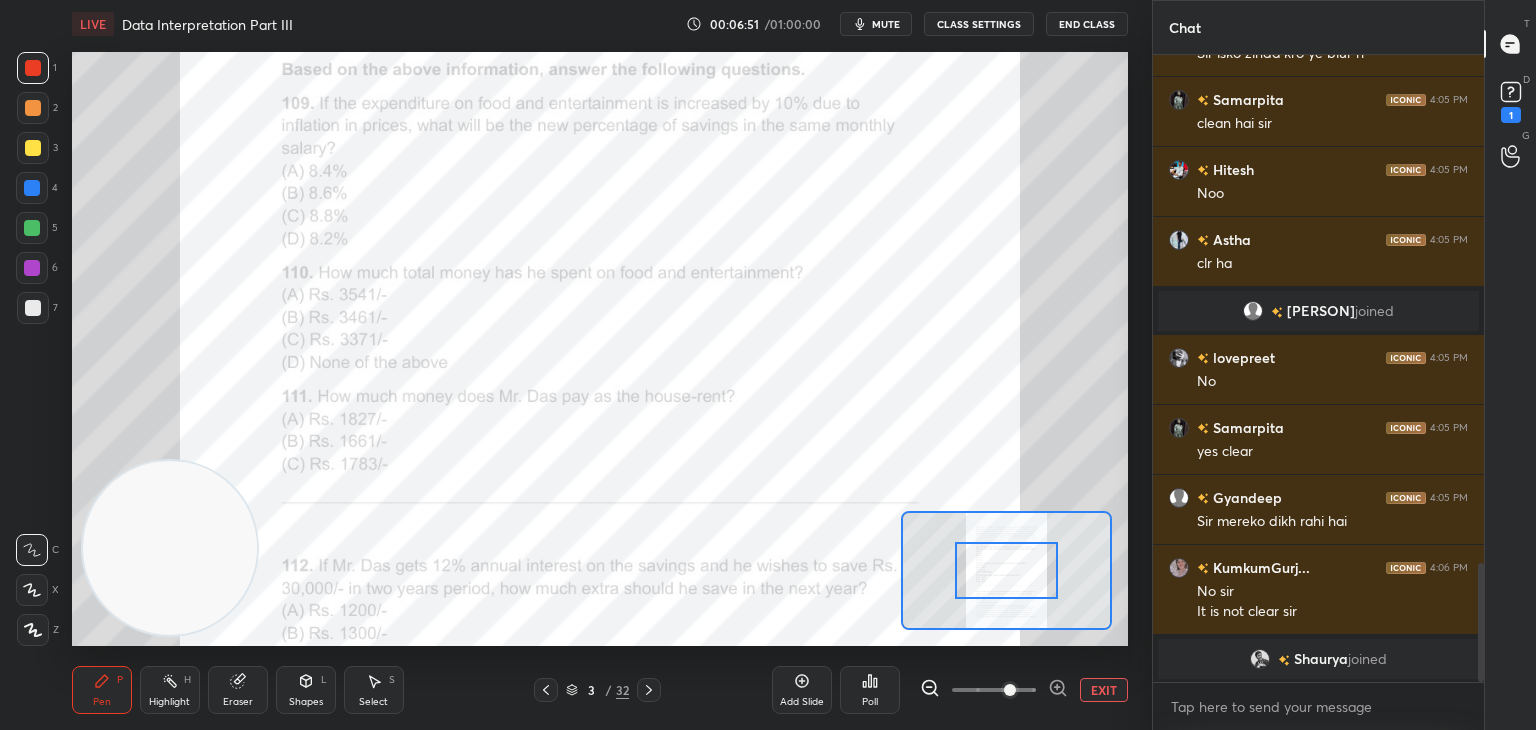 click 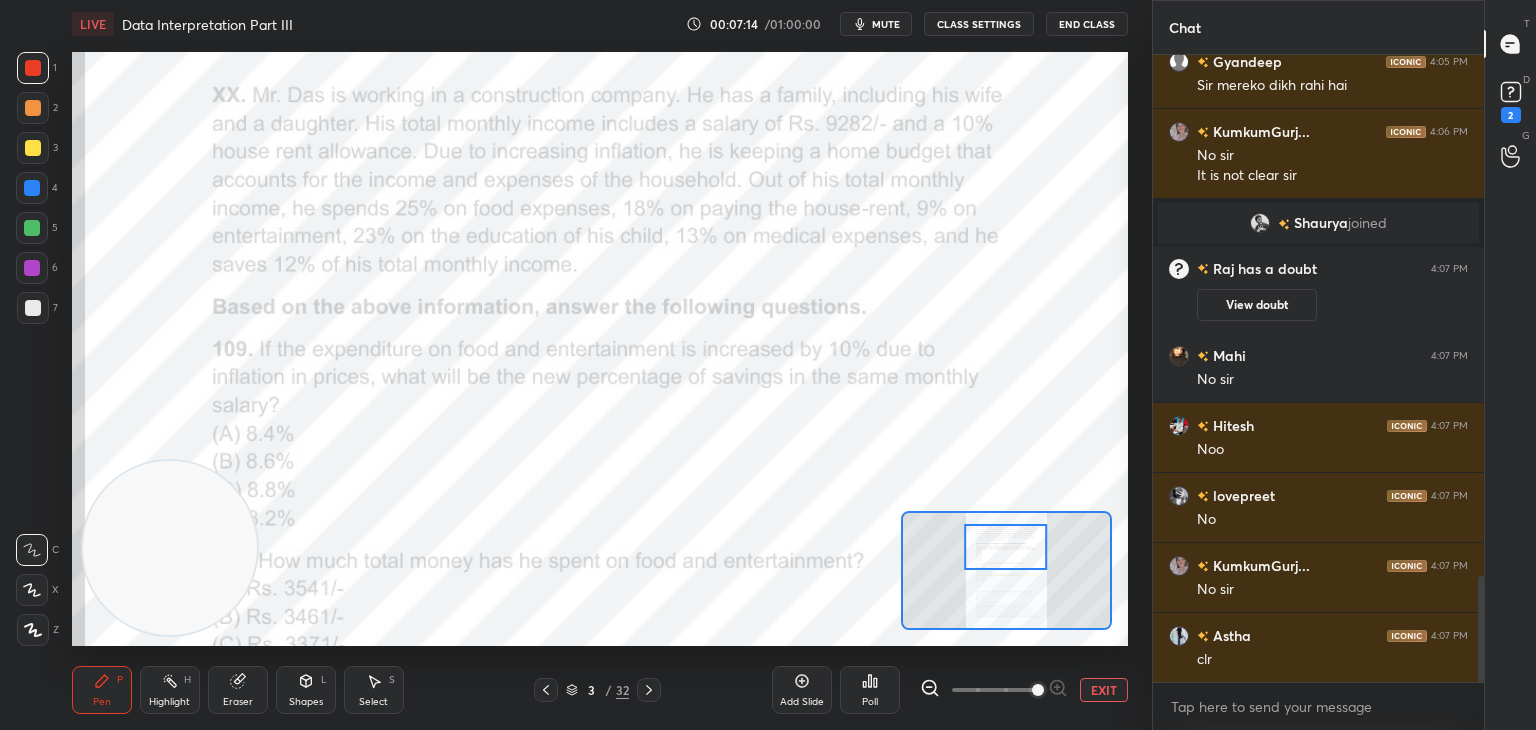 scroll, scrollTop: 3084, scrollLeft: 0, axis: vertical 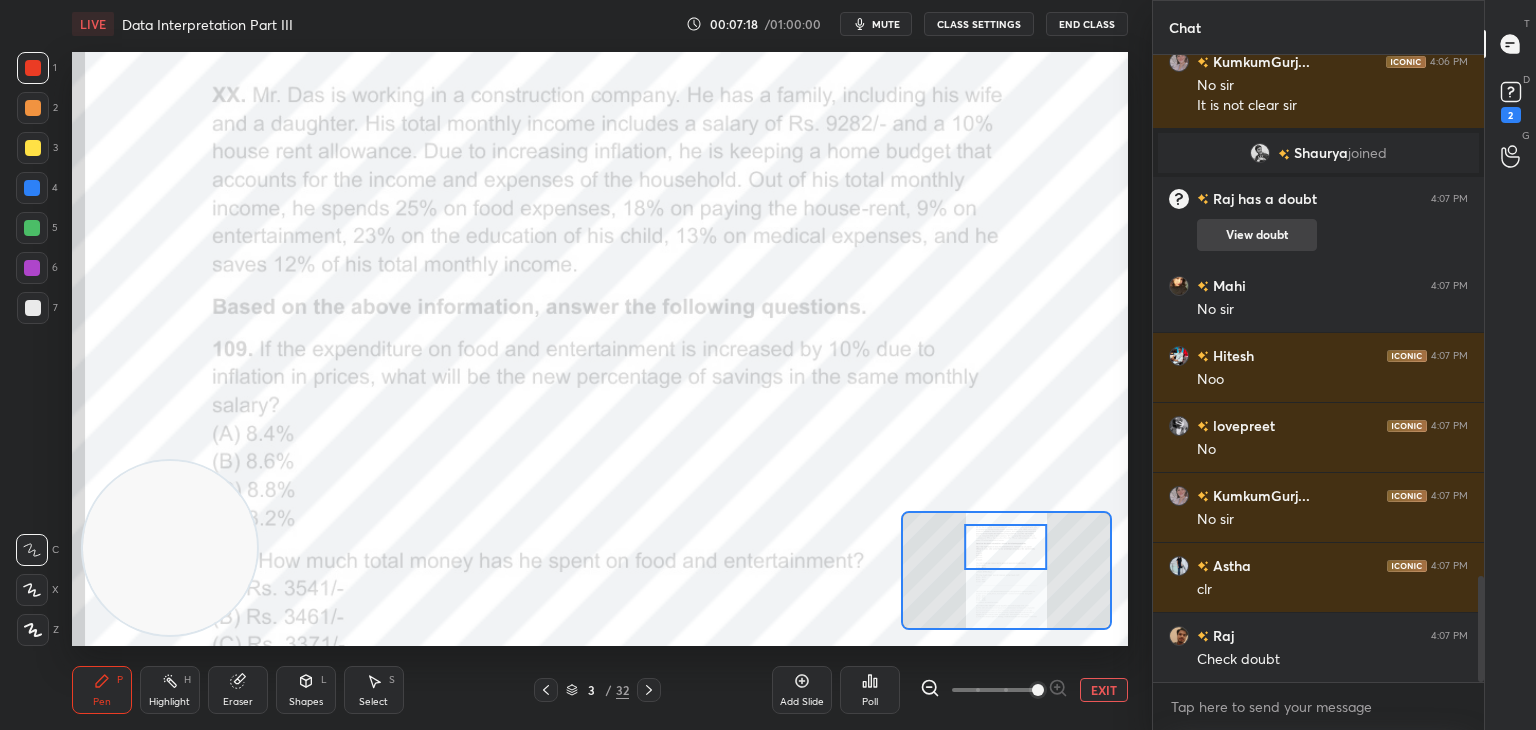 click on "View doubt" at bounding box center [1257, 235] 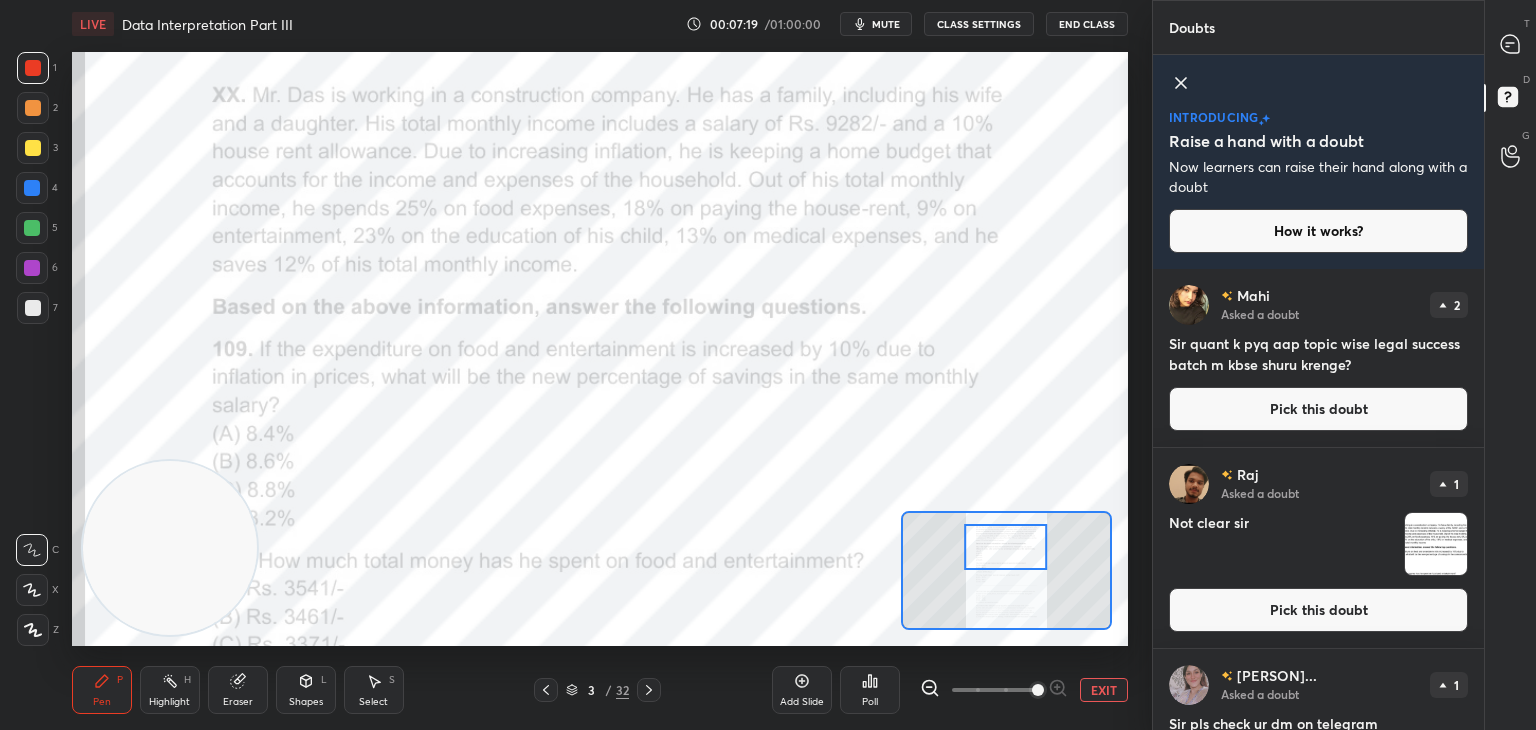 scroll, scrollTop: 256, scrollLeft: 0, axis: vertical 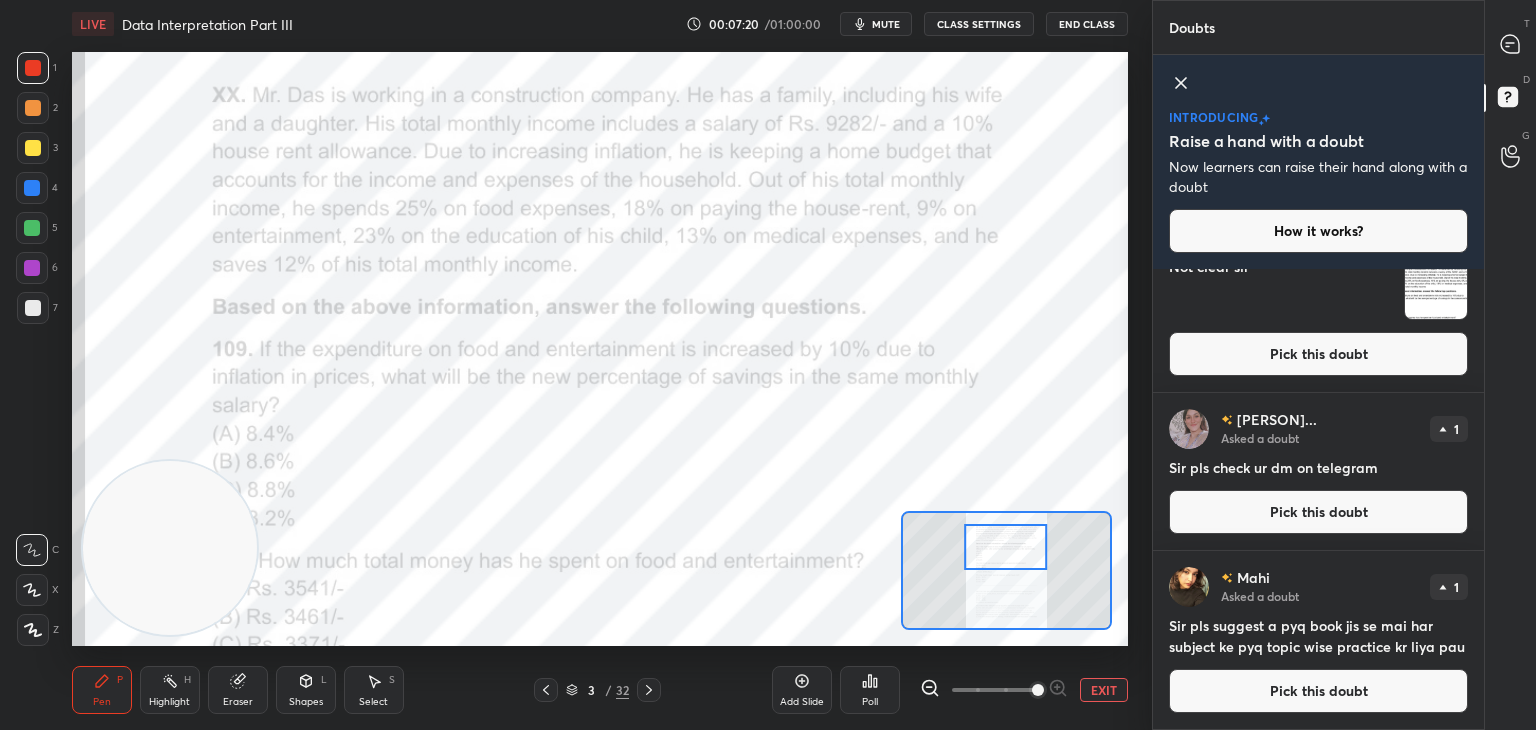 click on "Pick this doubt" at bounding box center [1318, 354] 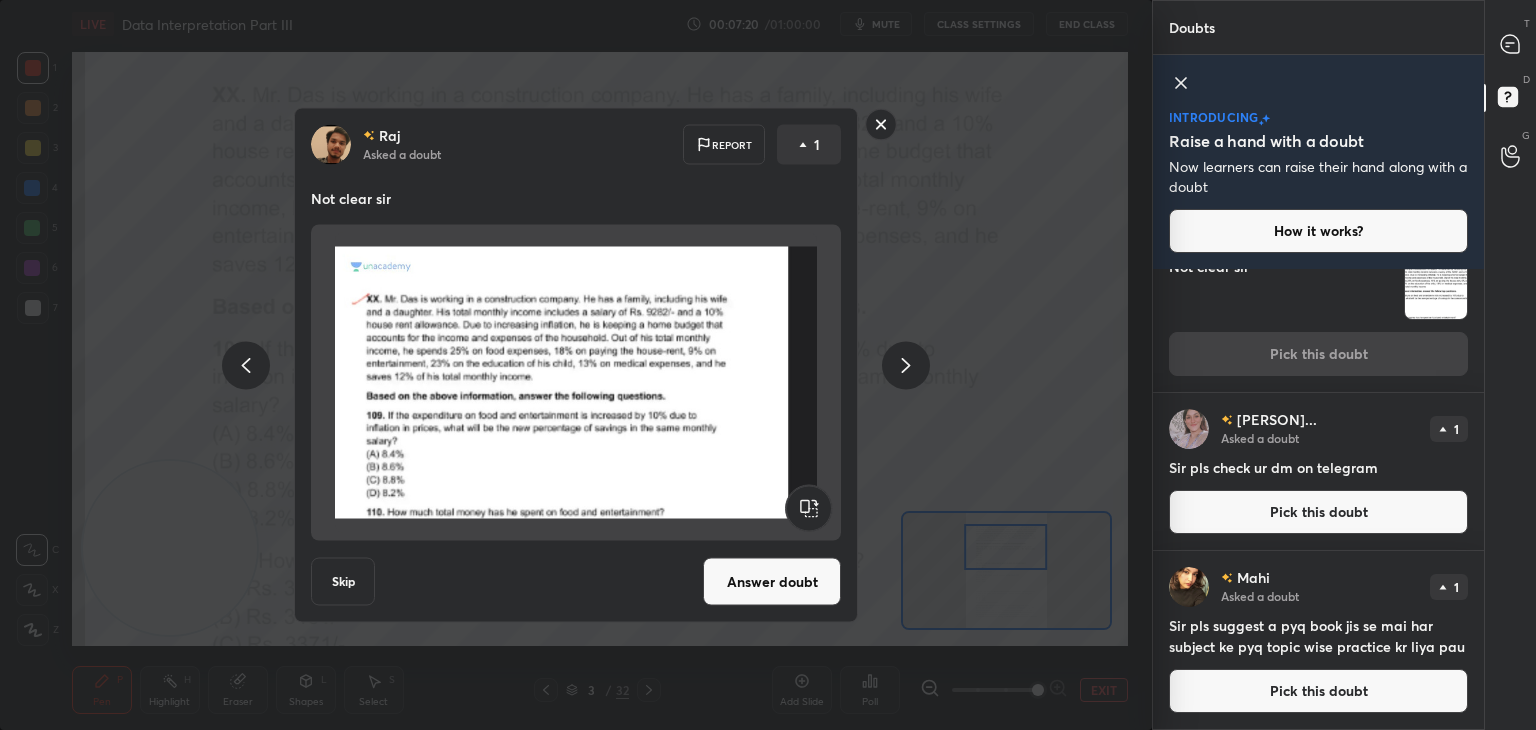 scroll, scrollTop: 179, scrollLeft: 0, axis: vertical 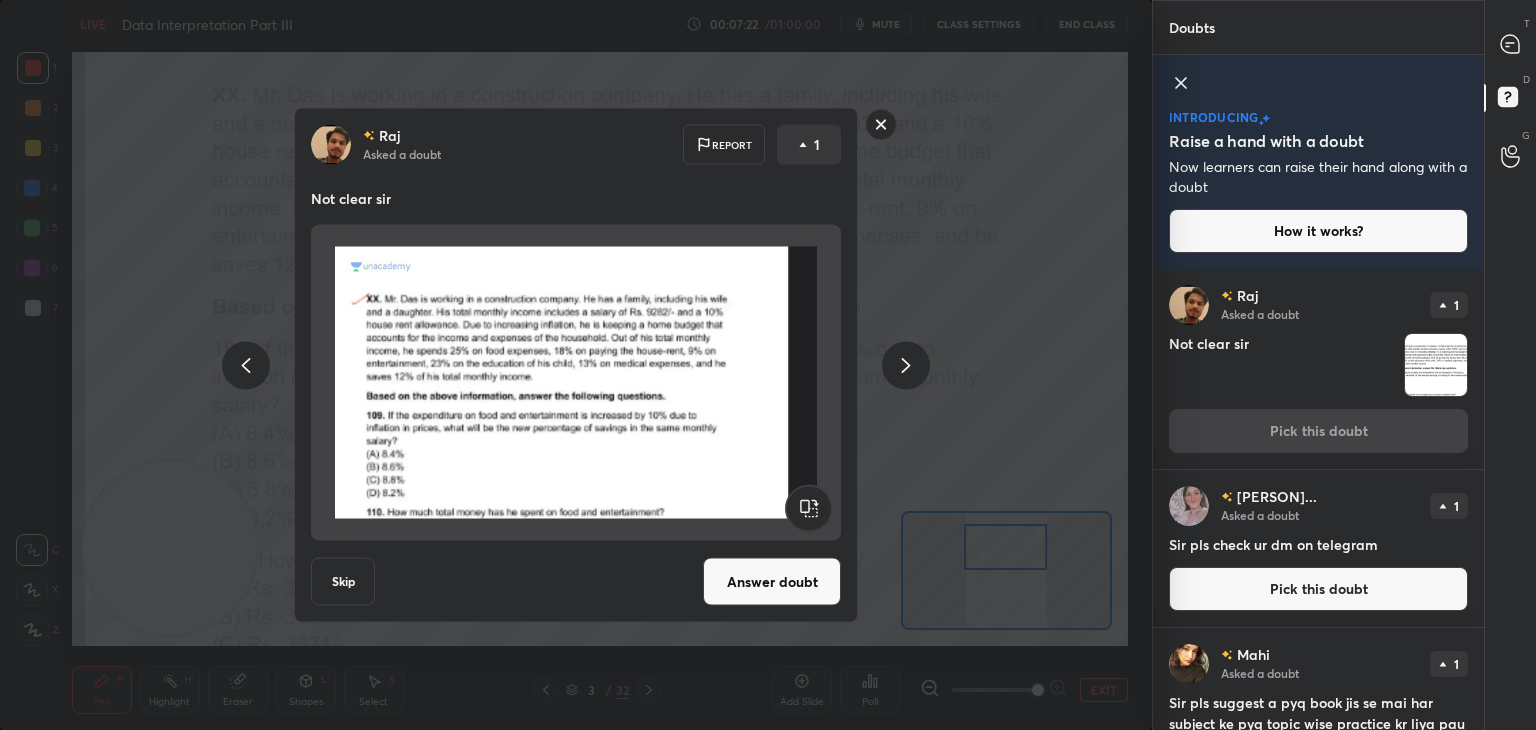 click on "Answer doubt" at bounding box center [772, 582] 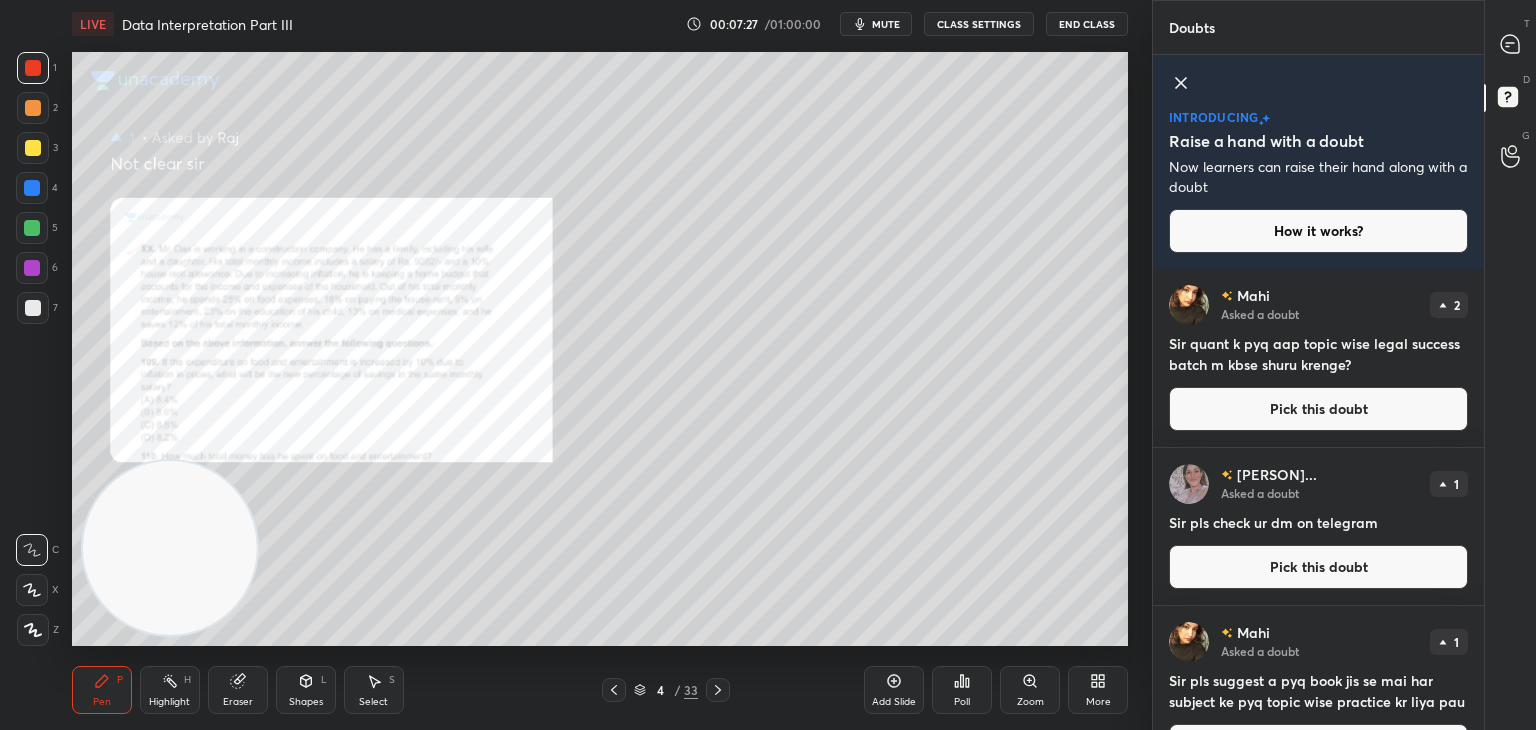 click on "Add Slide Poll Zoom More" at bounding box center [996, 690] 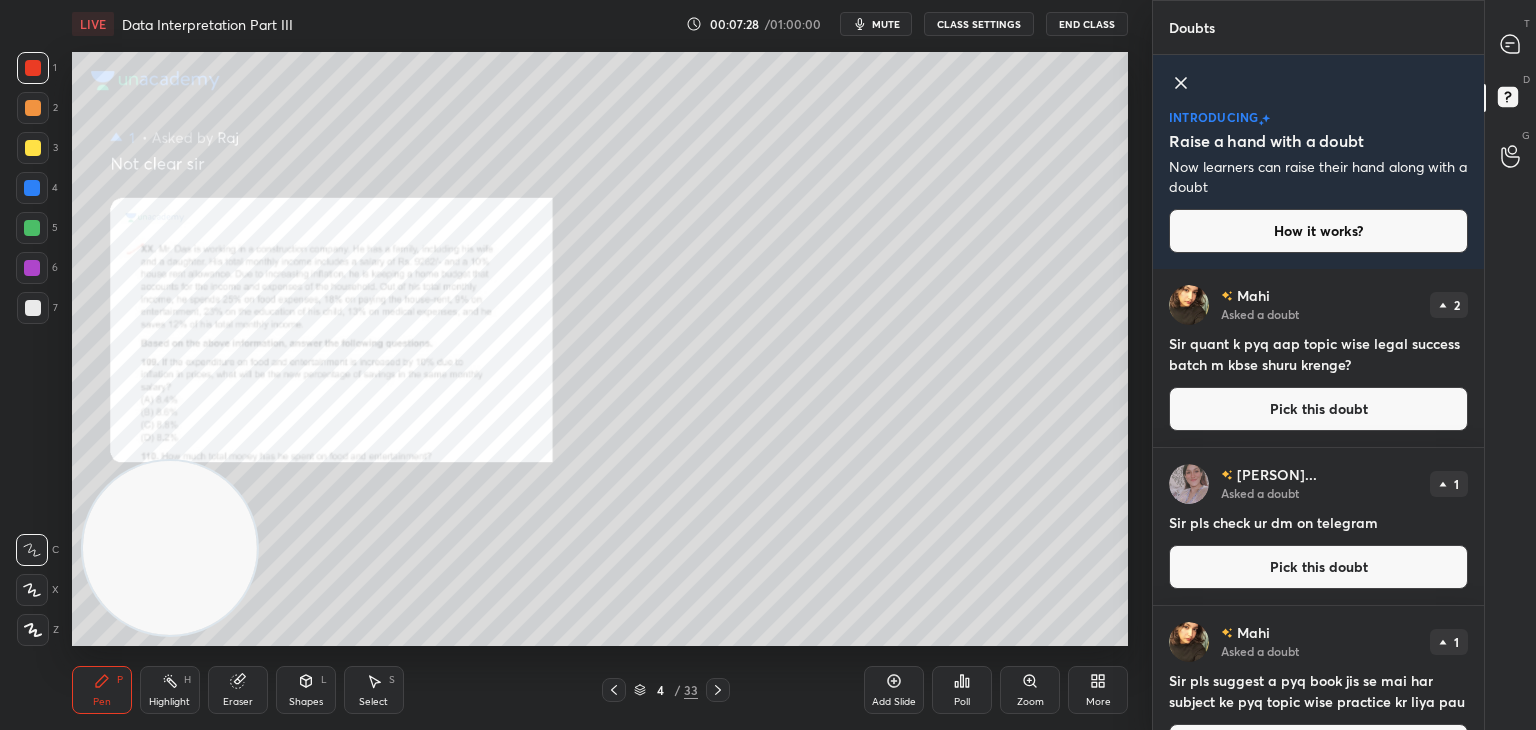 click on "Zoom" at bounding box center (1030, 690) 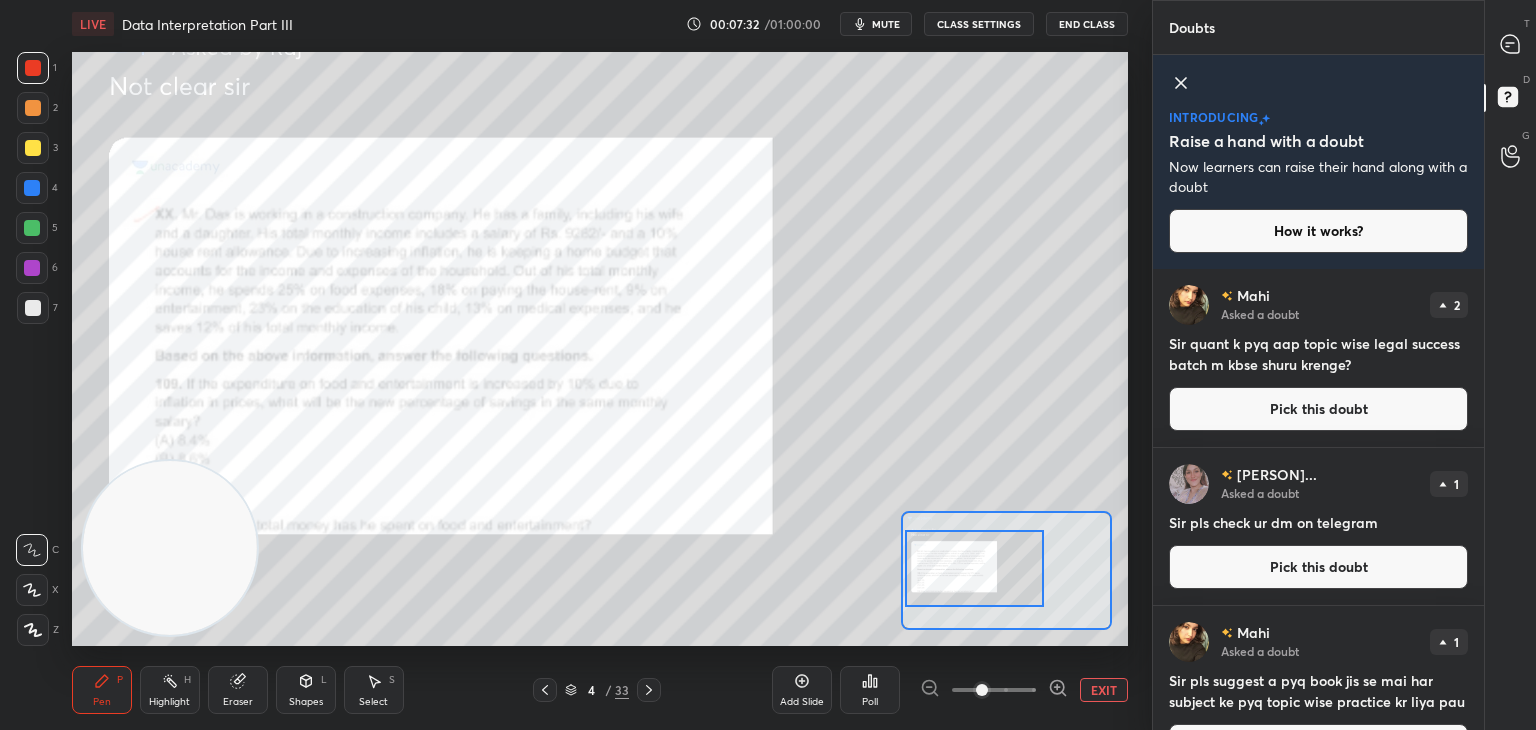 drag, startPoint x: 948, startPoint y: 581, endPoint x: 917, endPoint y: 575, distance: 31.575306 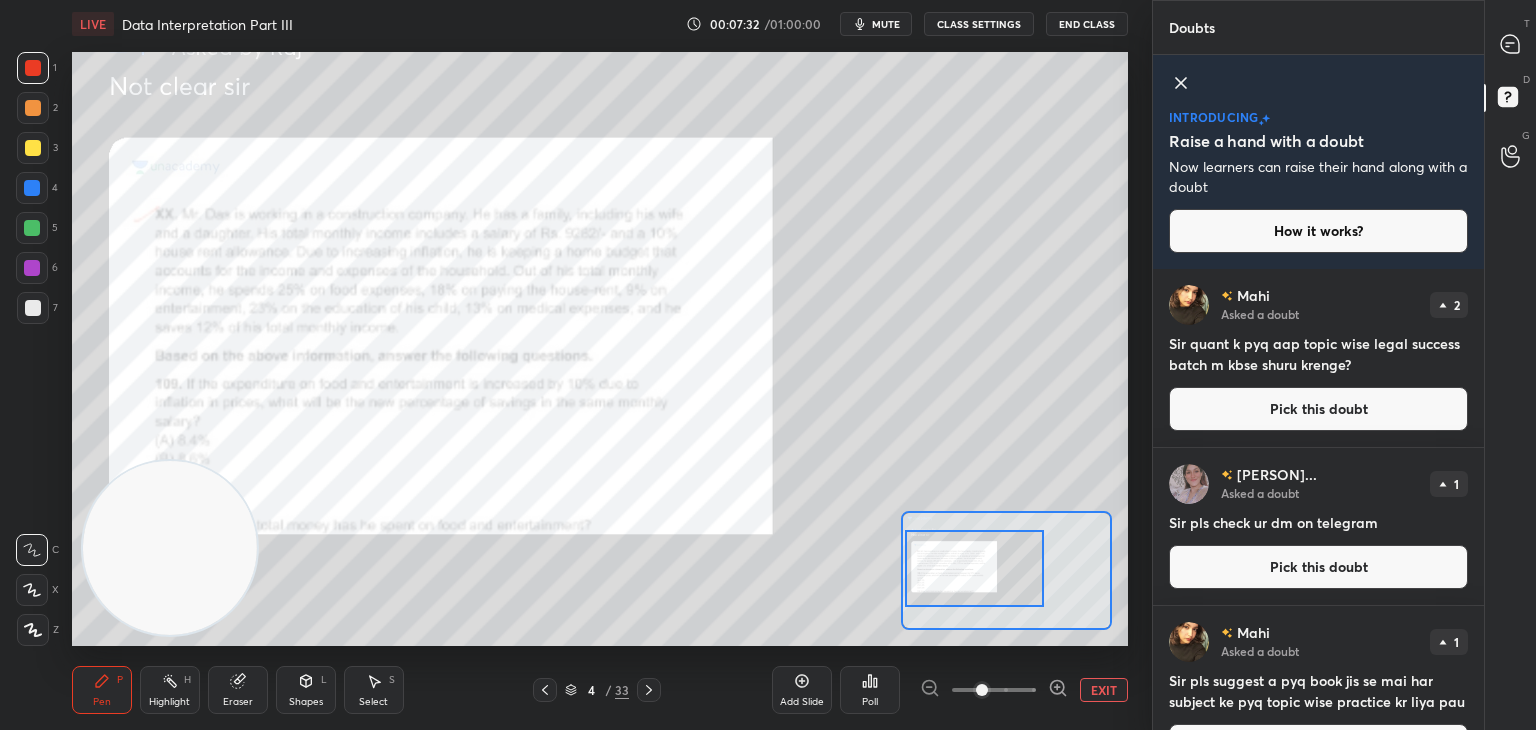 click at bounding box center [974, 568] 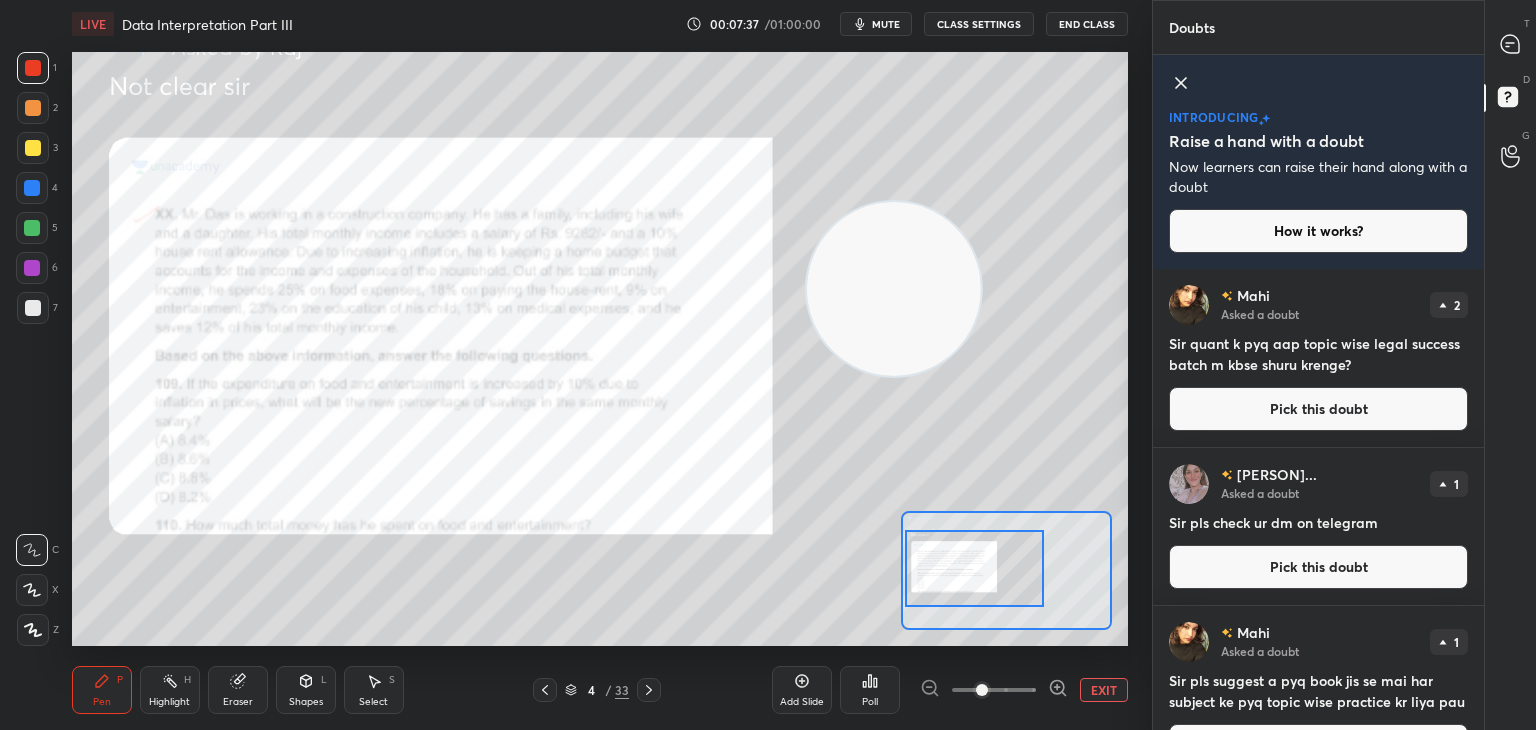 drag, startPoint x: 194, startPoint y: 549, endPoint x: 922, endPoint y: 302, distance: 768.7607 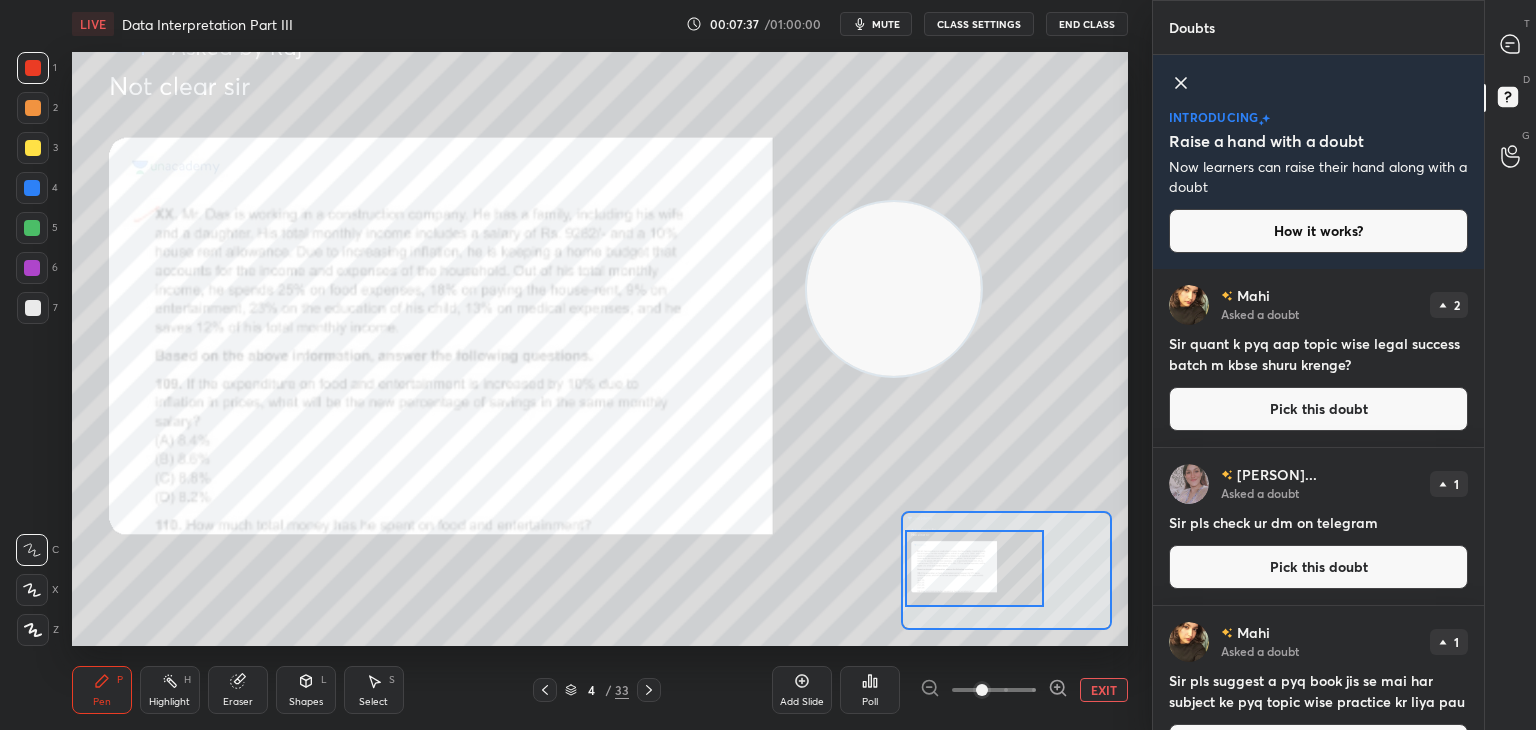 click at bounding box center [894, 289] 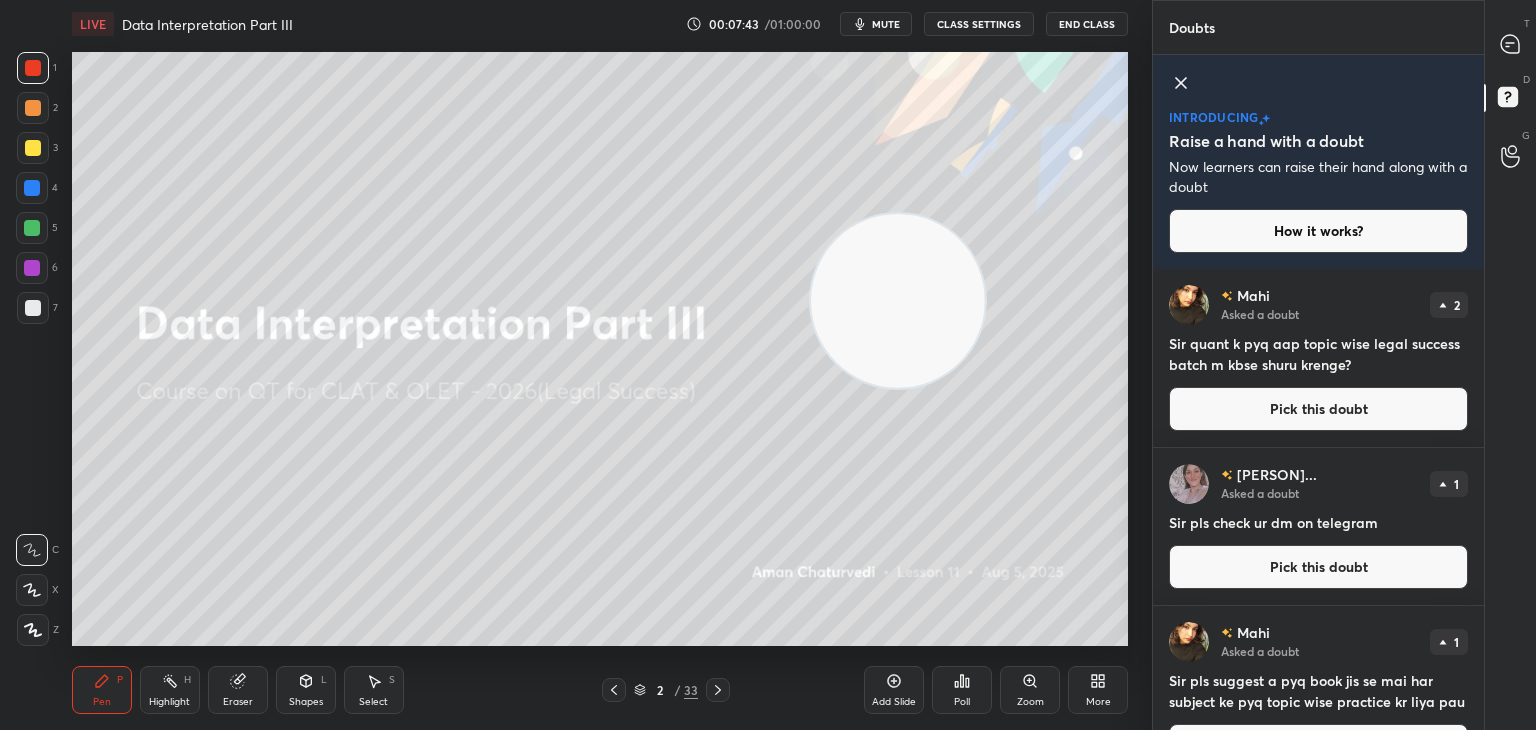 scroll, scrollTop: 55, scrollLeft: 0, axis: vertical 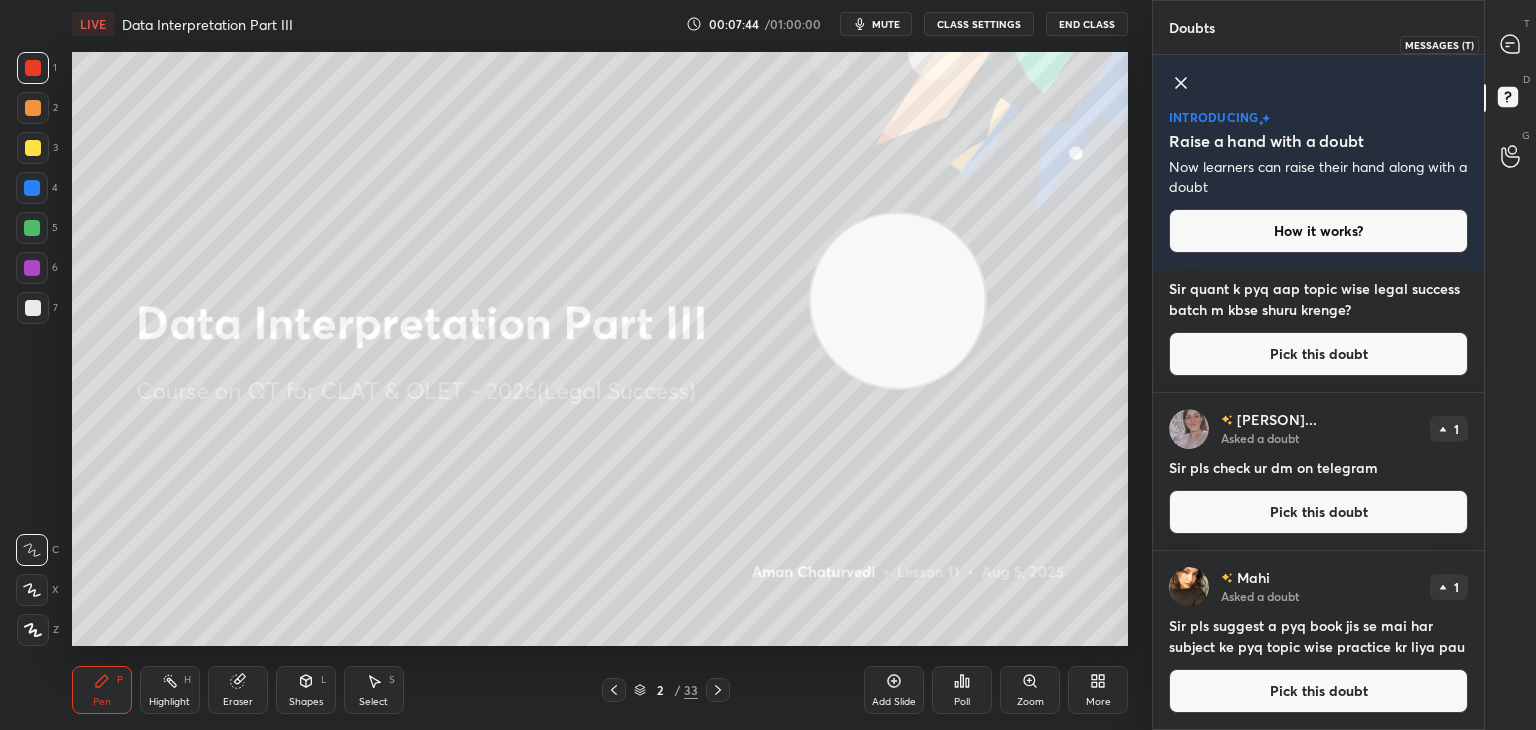 click at bounding box center [1511, 44] 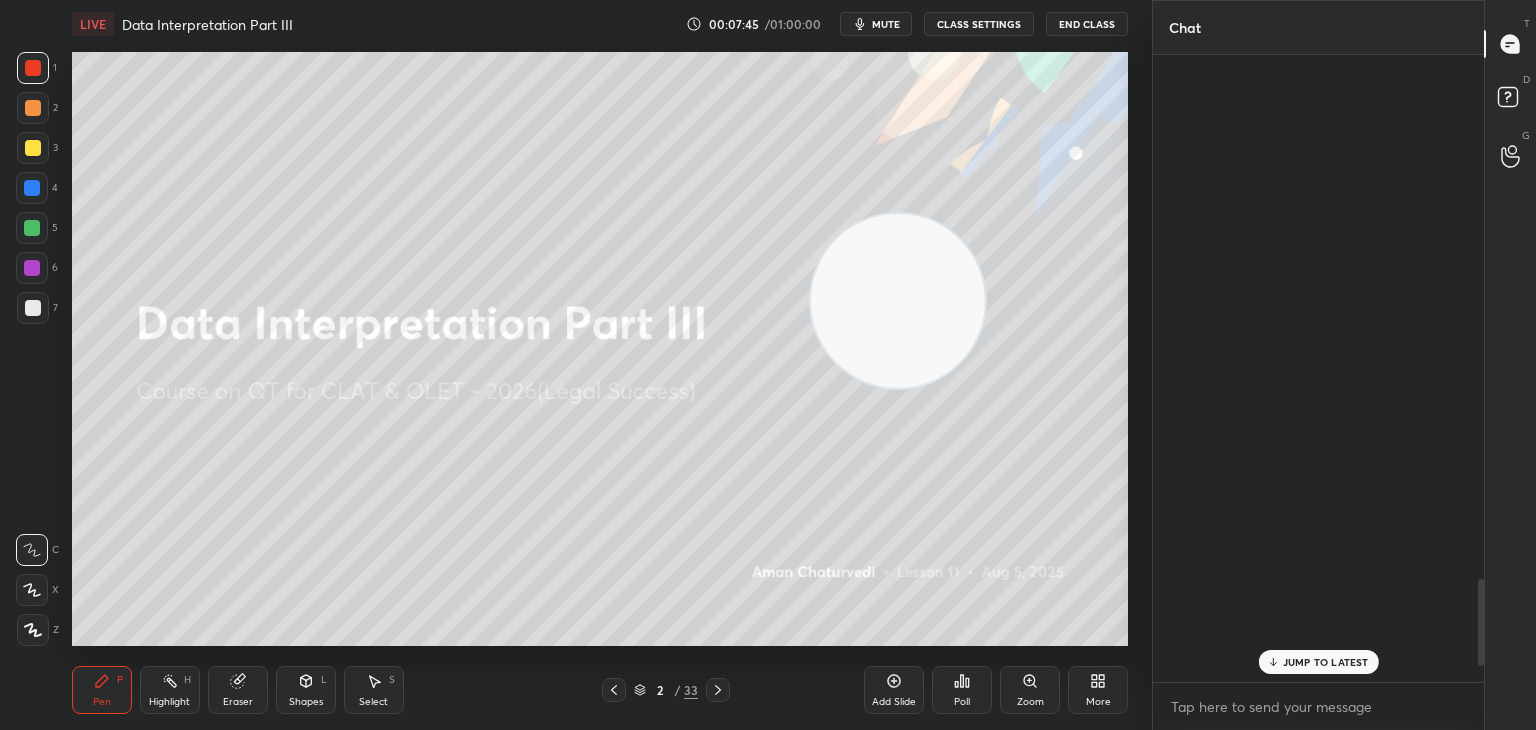 scroll, scrollTop: 3798, scrollLeft: 0, axis: vertical 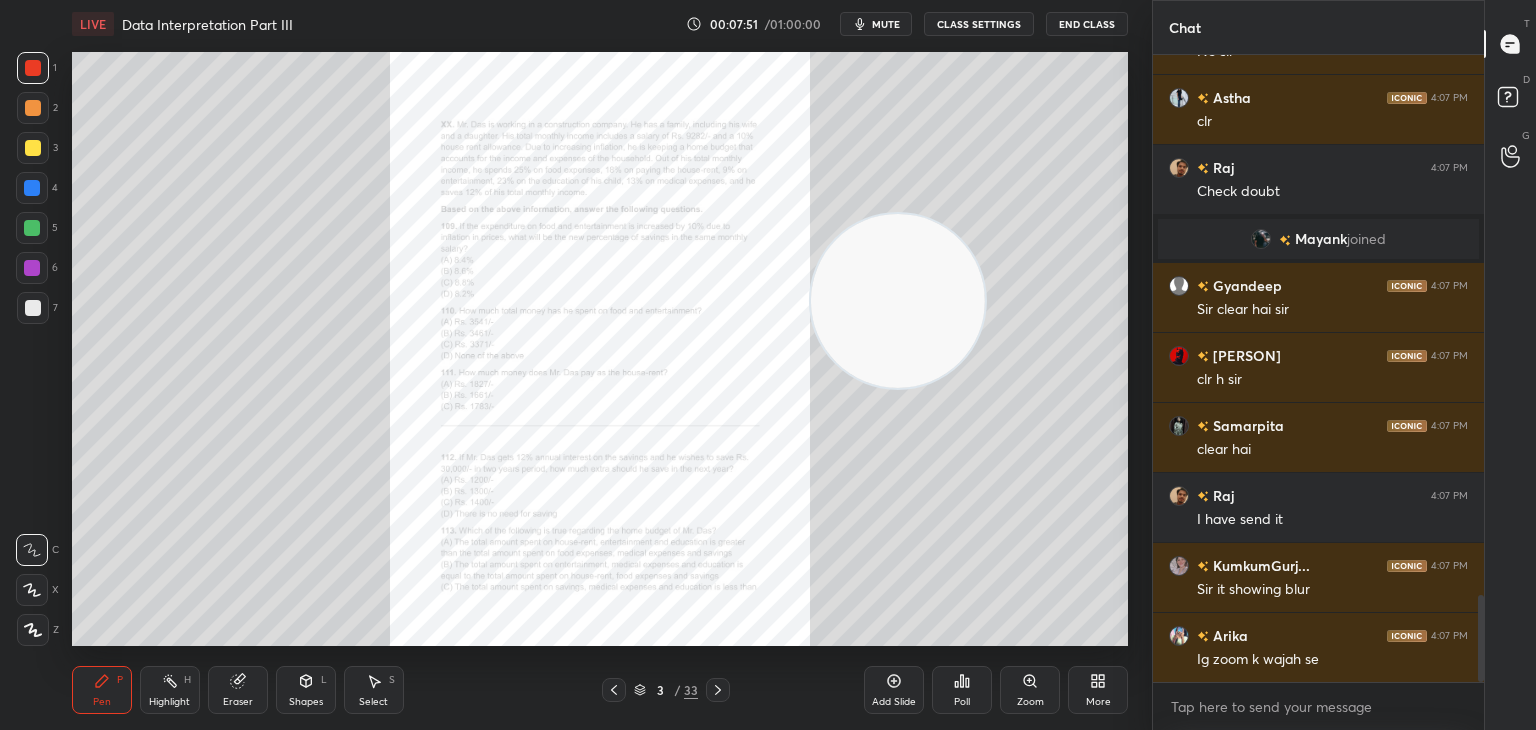 click on "Zoom" at bounding box center [1030, 690] 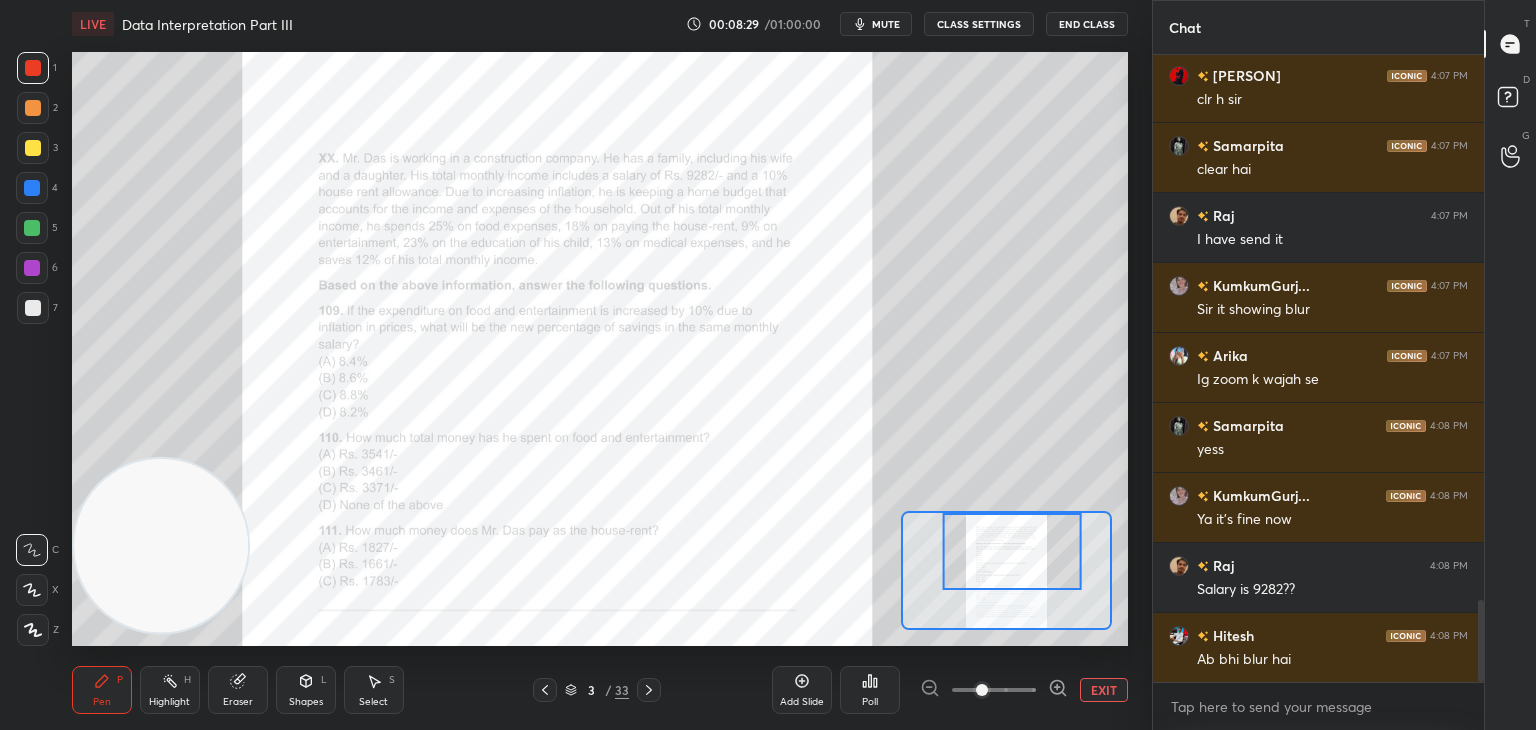 scroll, scrollTop: 4266, scrollLeft: 0, axis: vertical 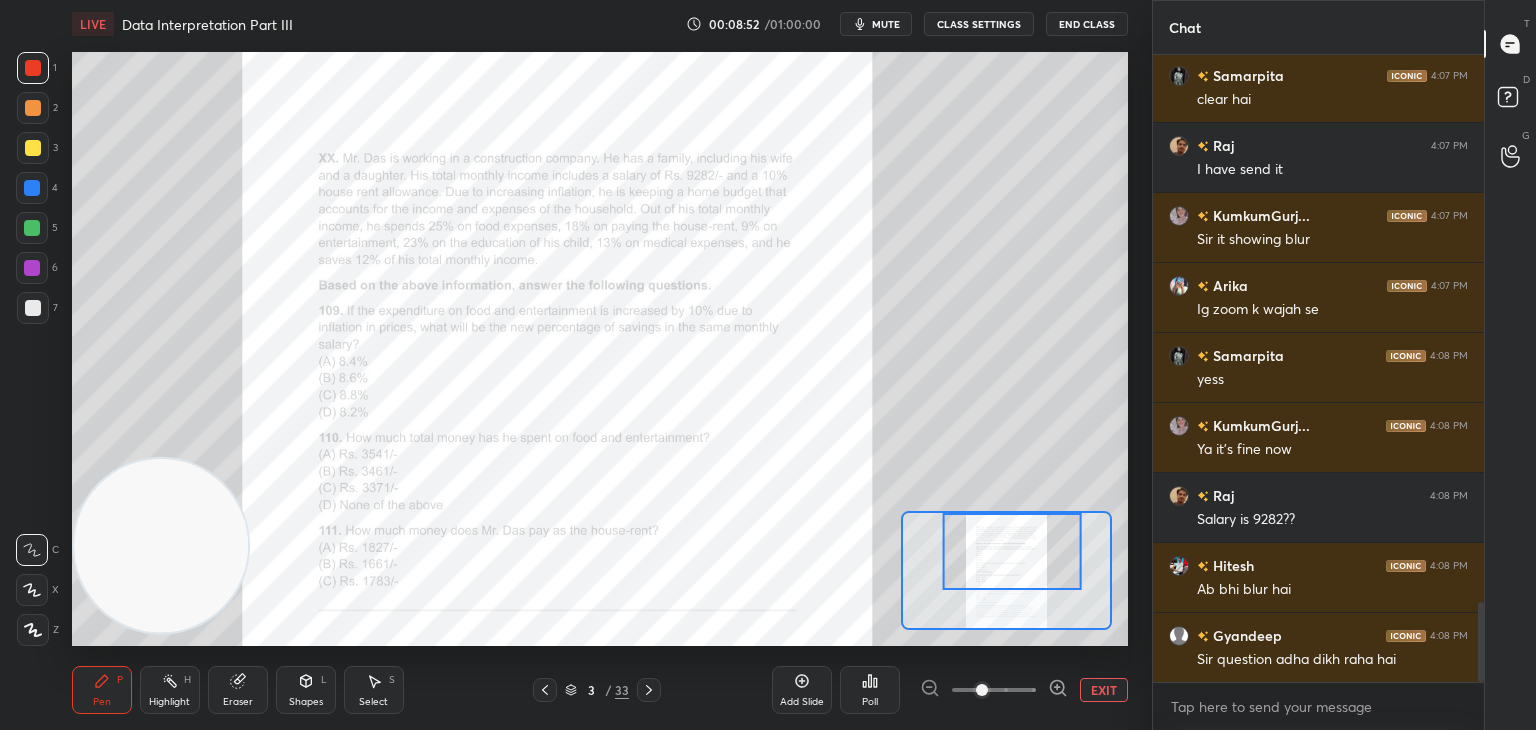click 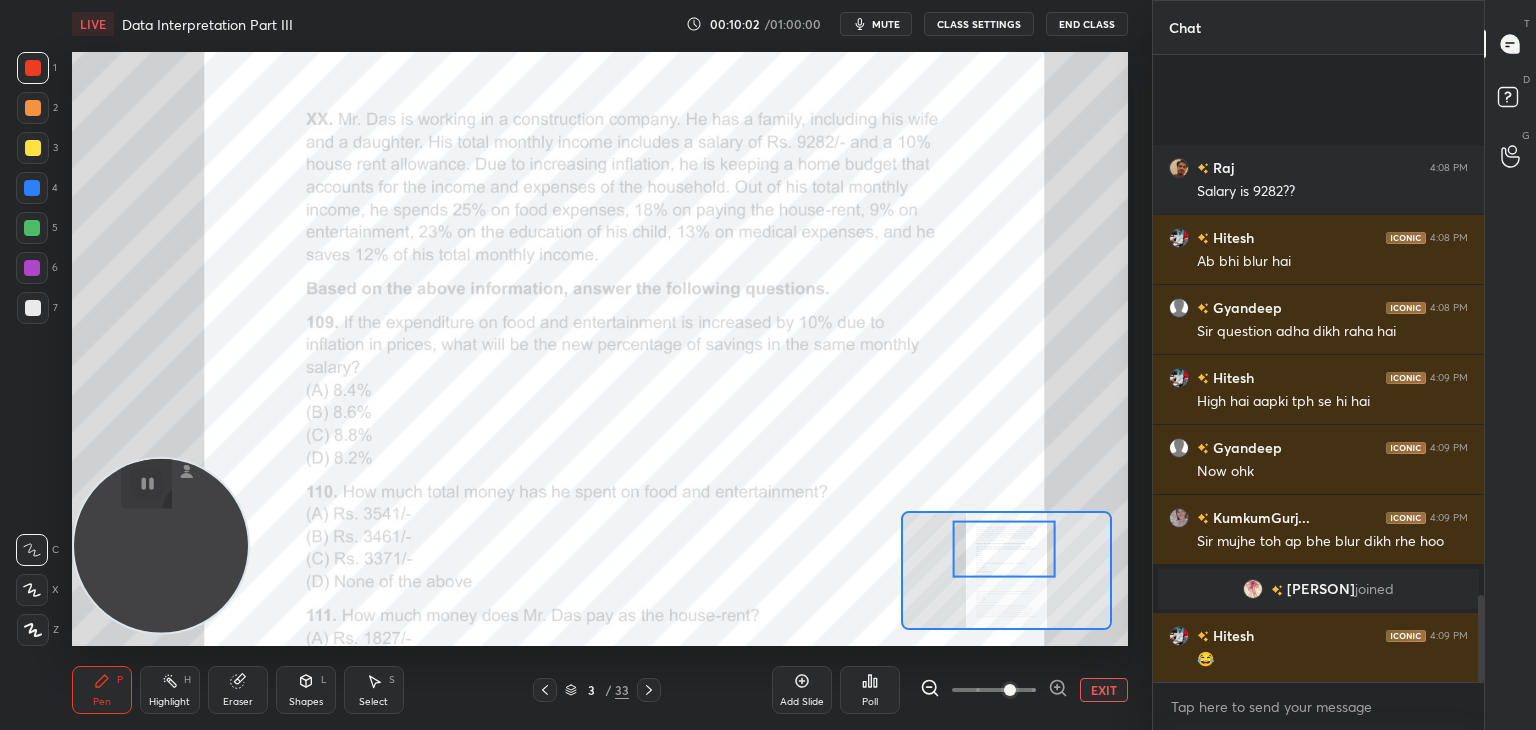 scroll, scrollTop: 3878, scrollLeft: 0, axis: vertical 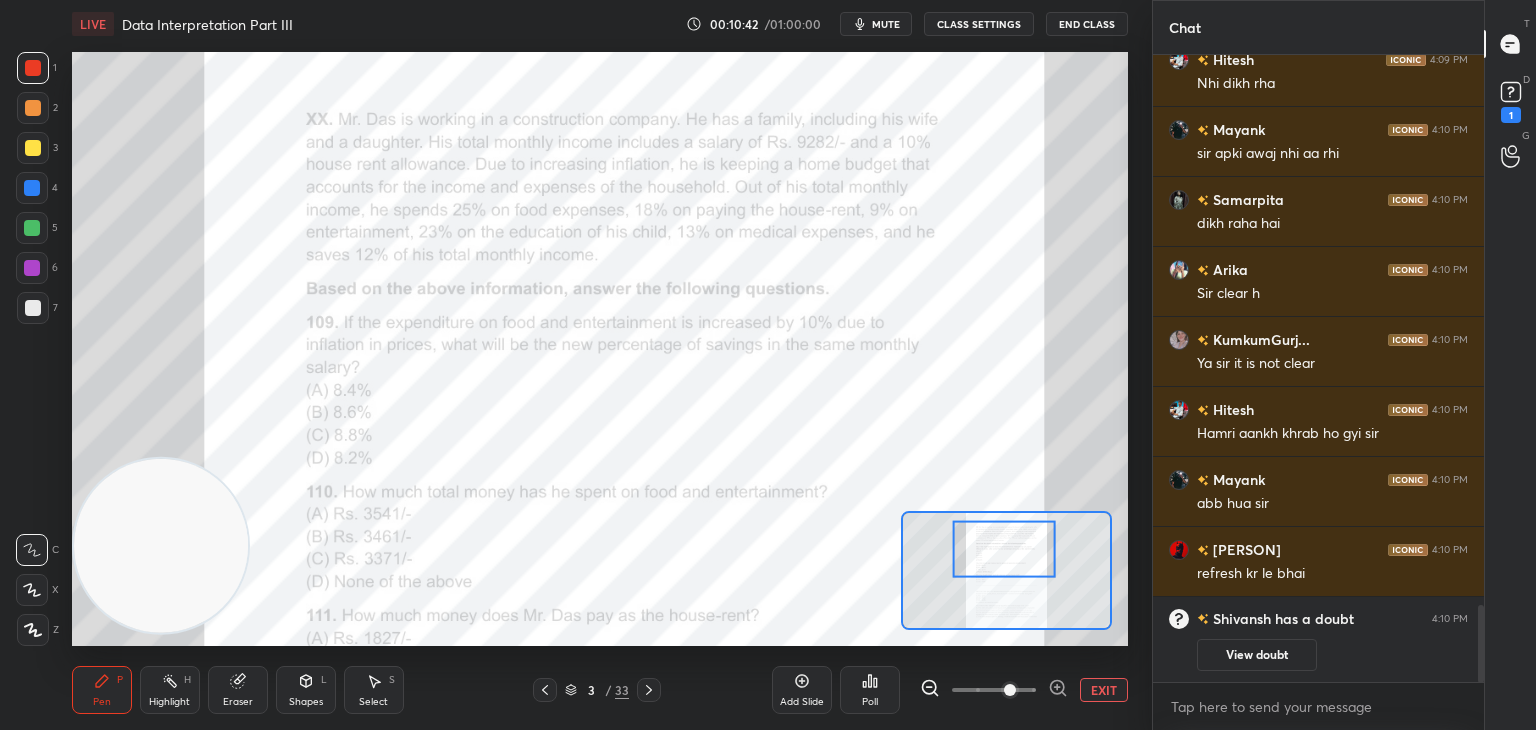 click on "View doubt" at bounding box center (1257, 655) 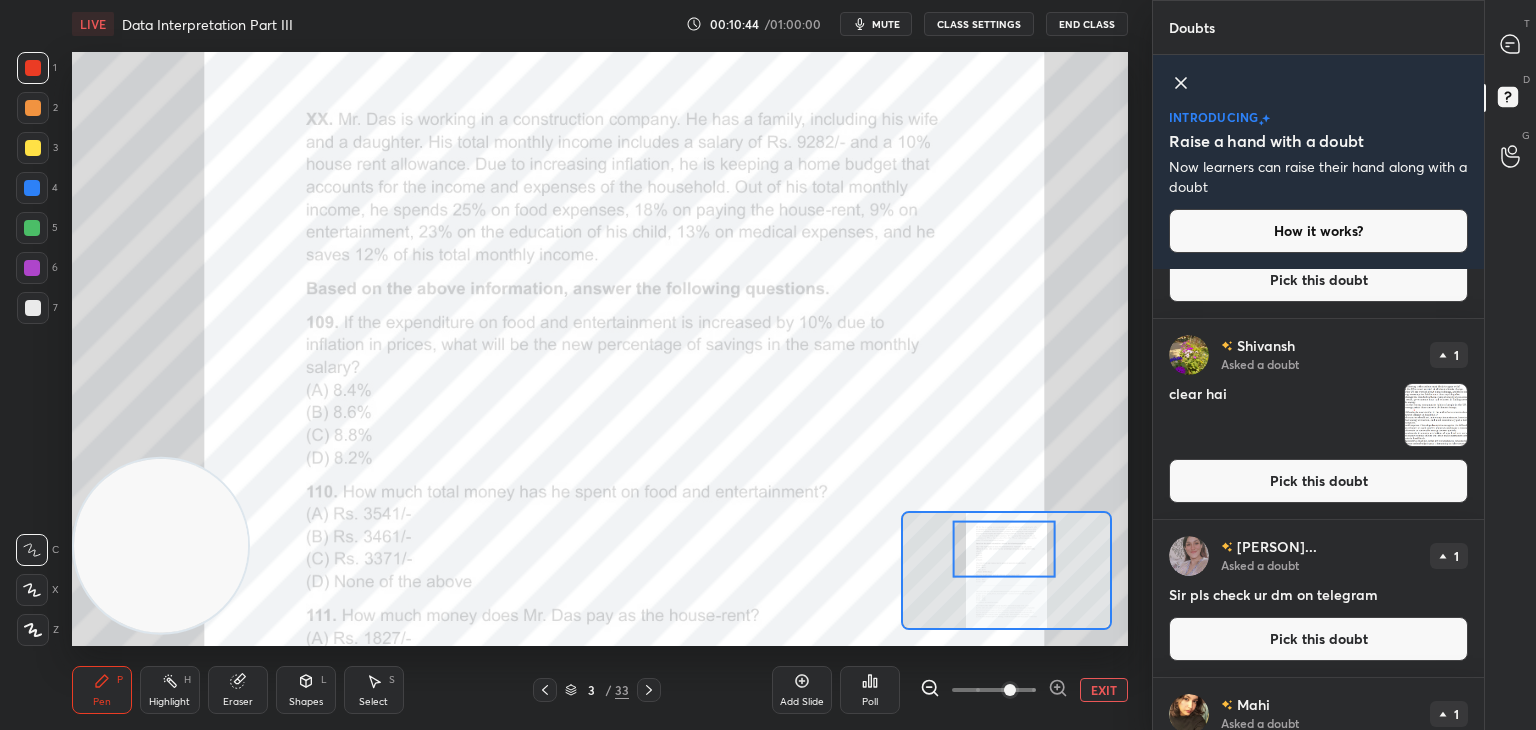 scroll, scrollTop: 136, scrollLeft: 0, axis: vertical 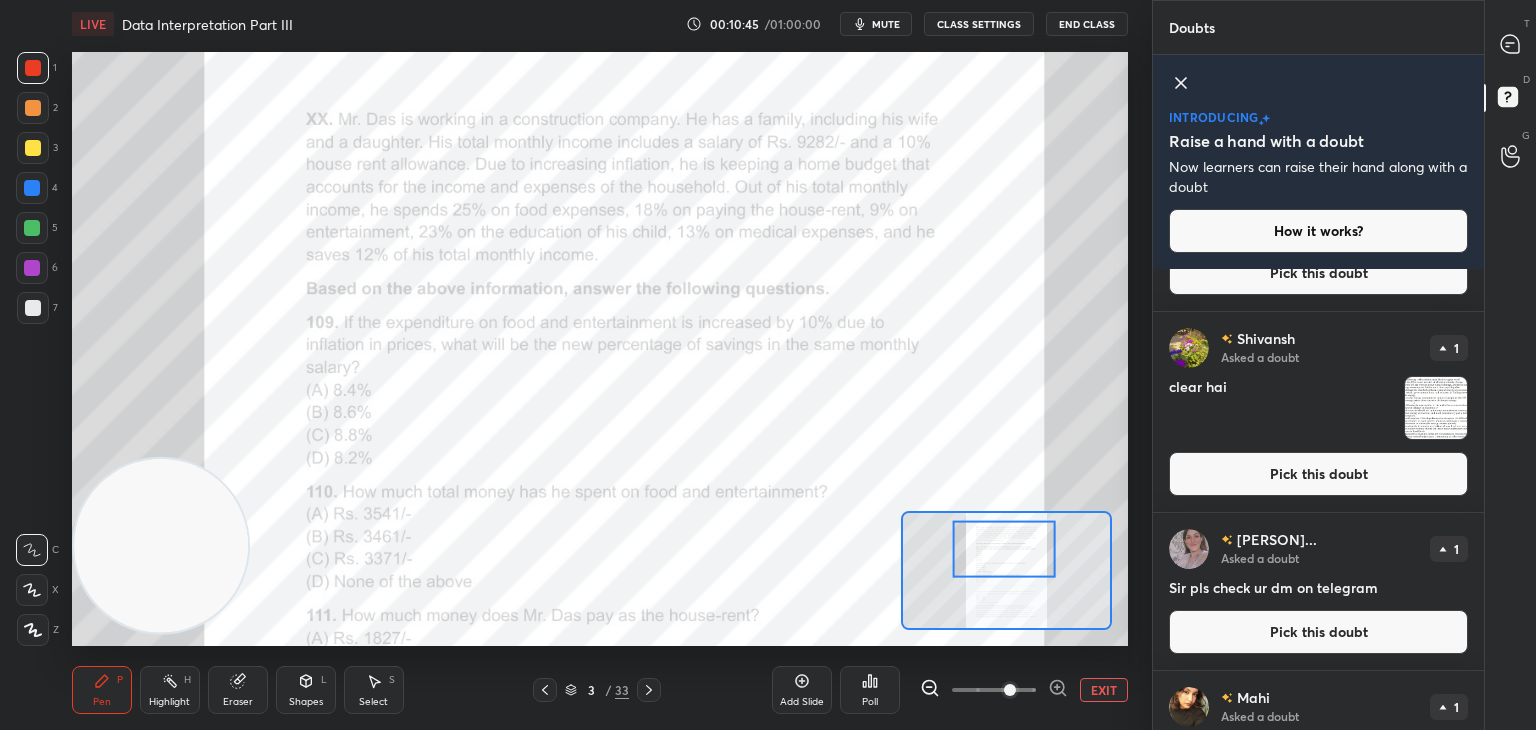 click on "Pick this doubt" at bounding box center [1318, 474] 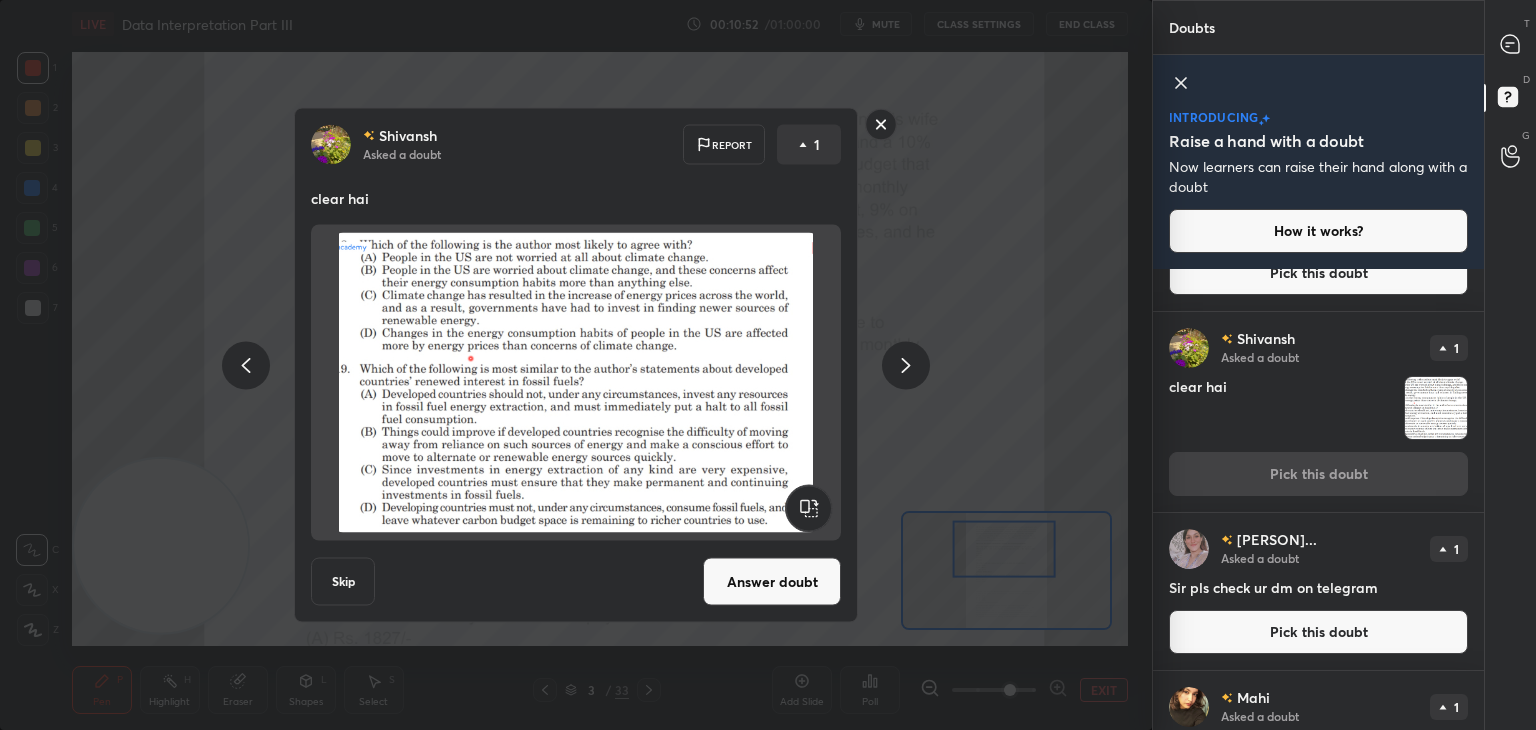 click on "Answer doubt" at bounding box center [772, 582] 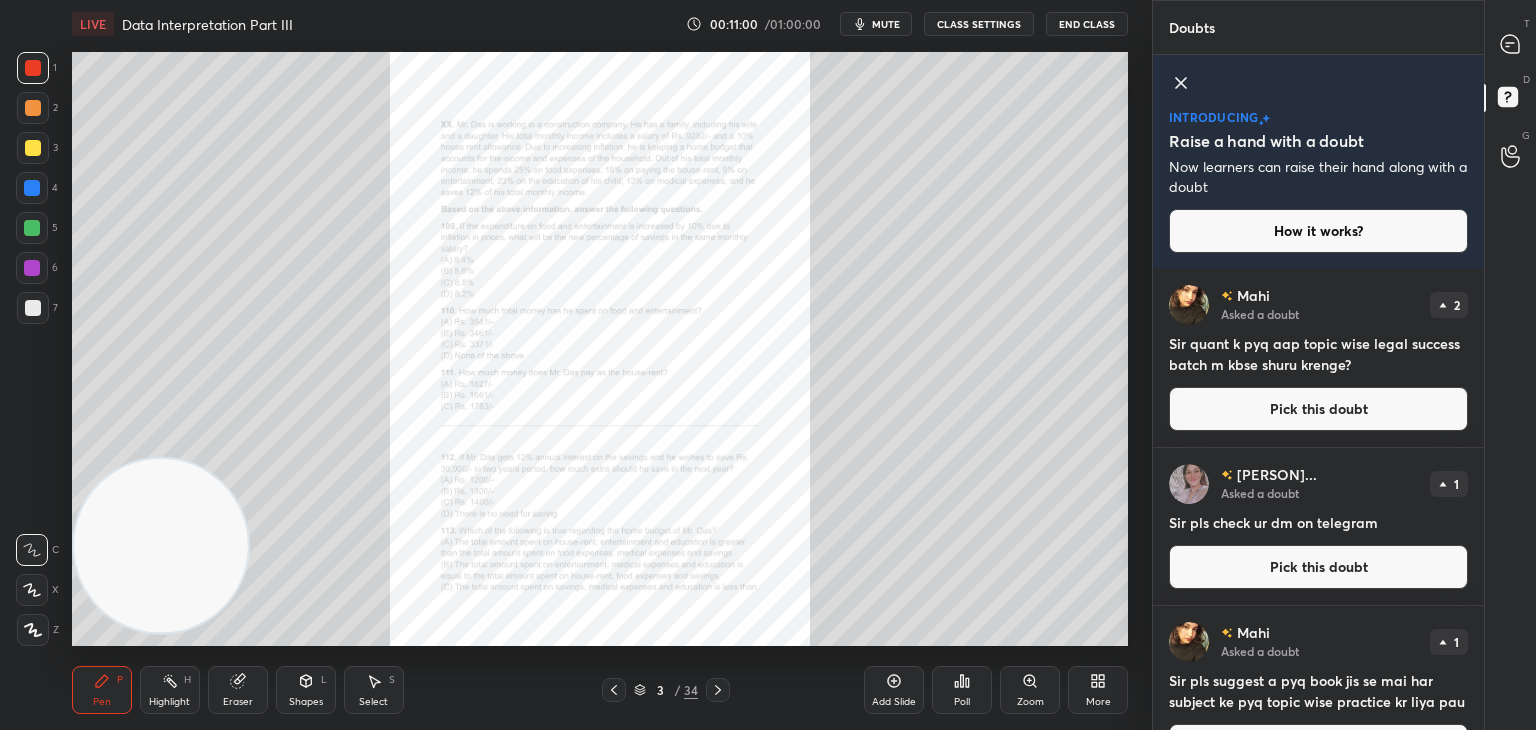 scroll, scrollTop: 55, scrollLeft: 0, axis: vertical 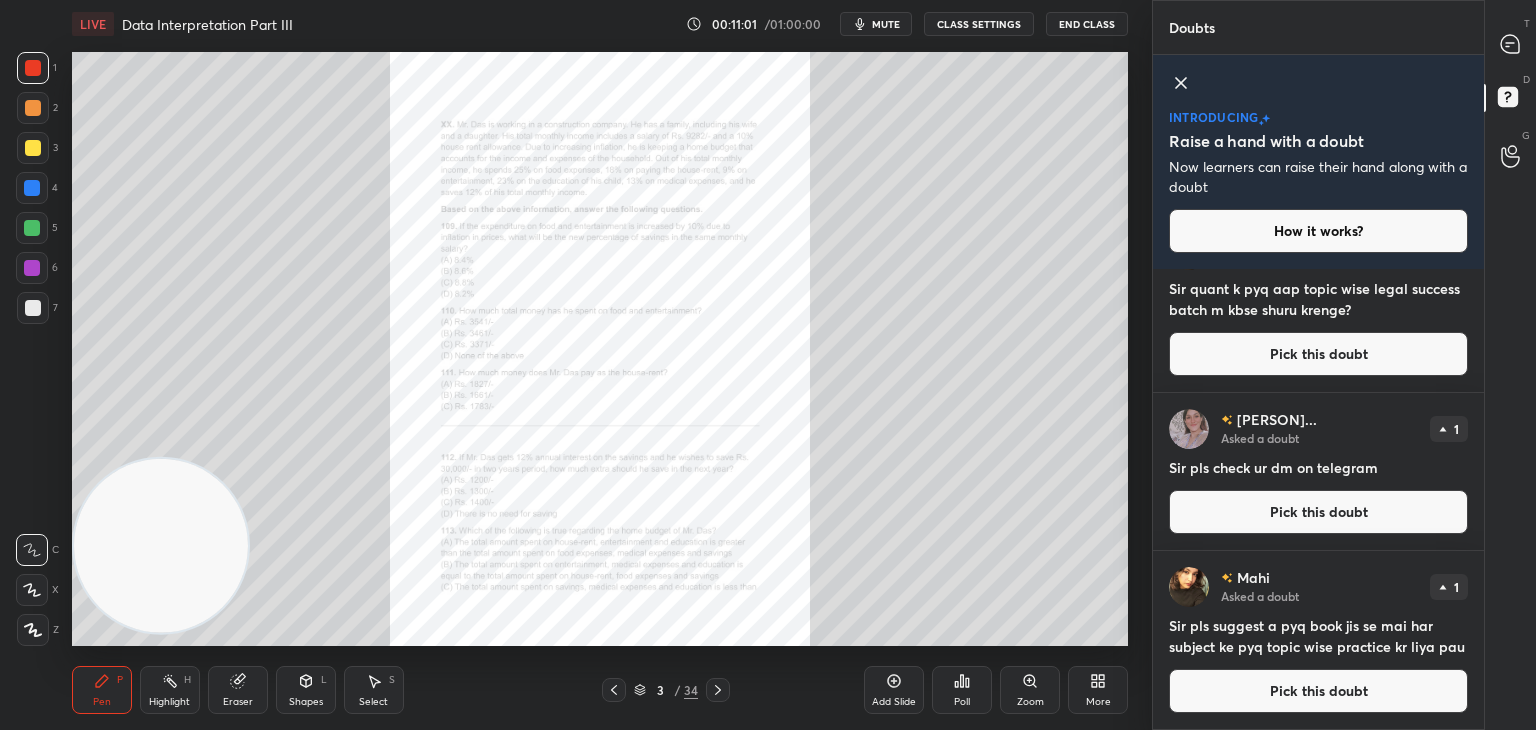 click on "Zoom" at bounding box center (1030, 690) 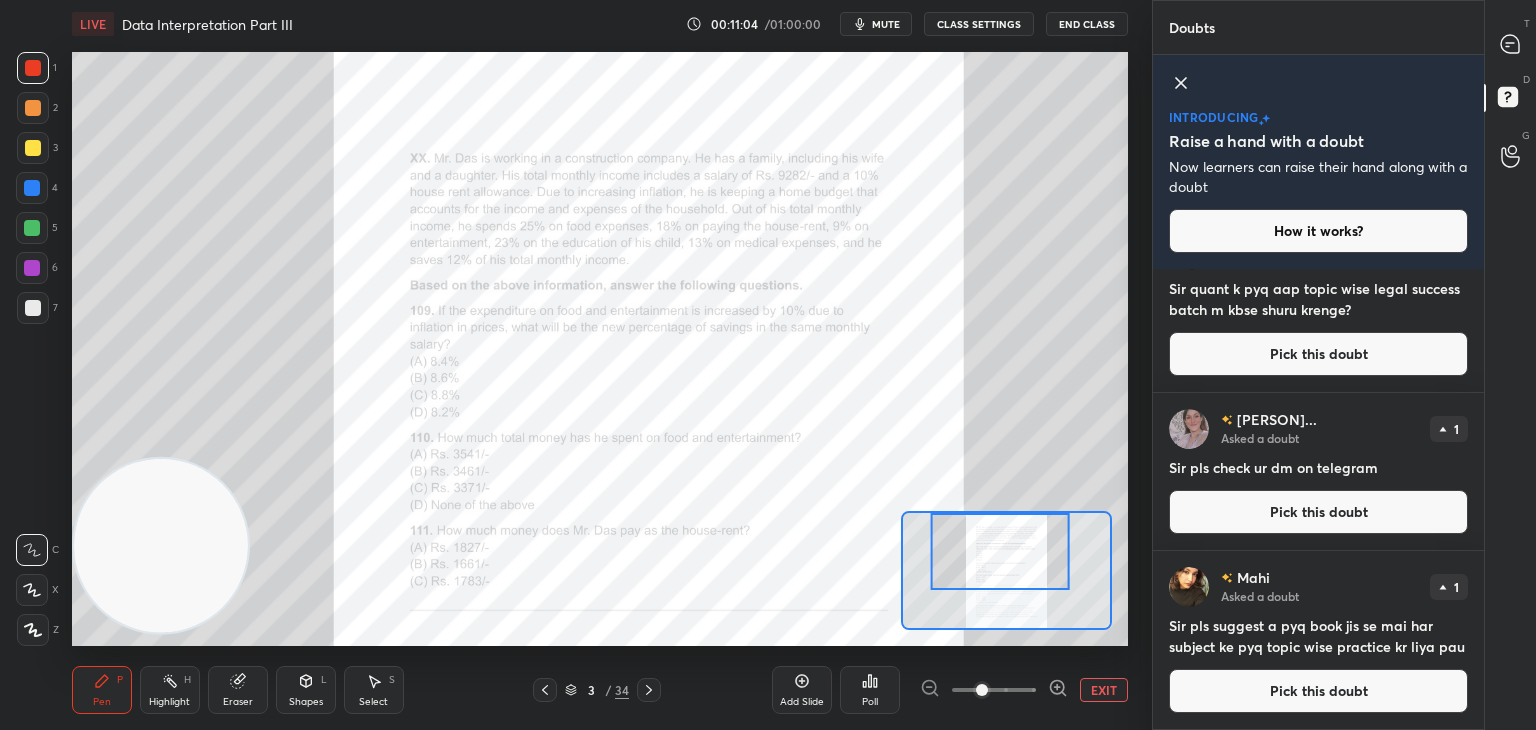 click 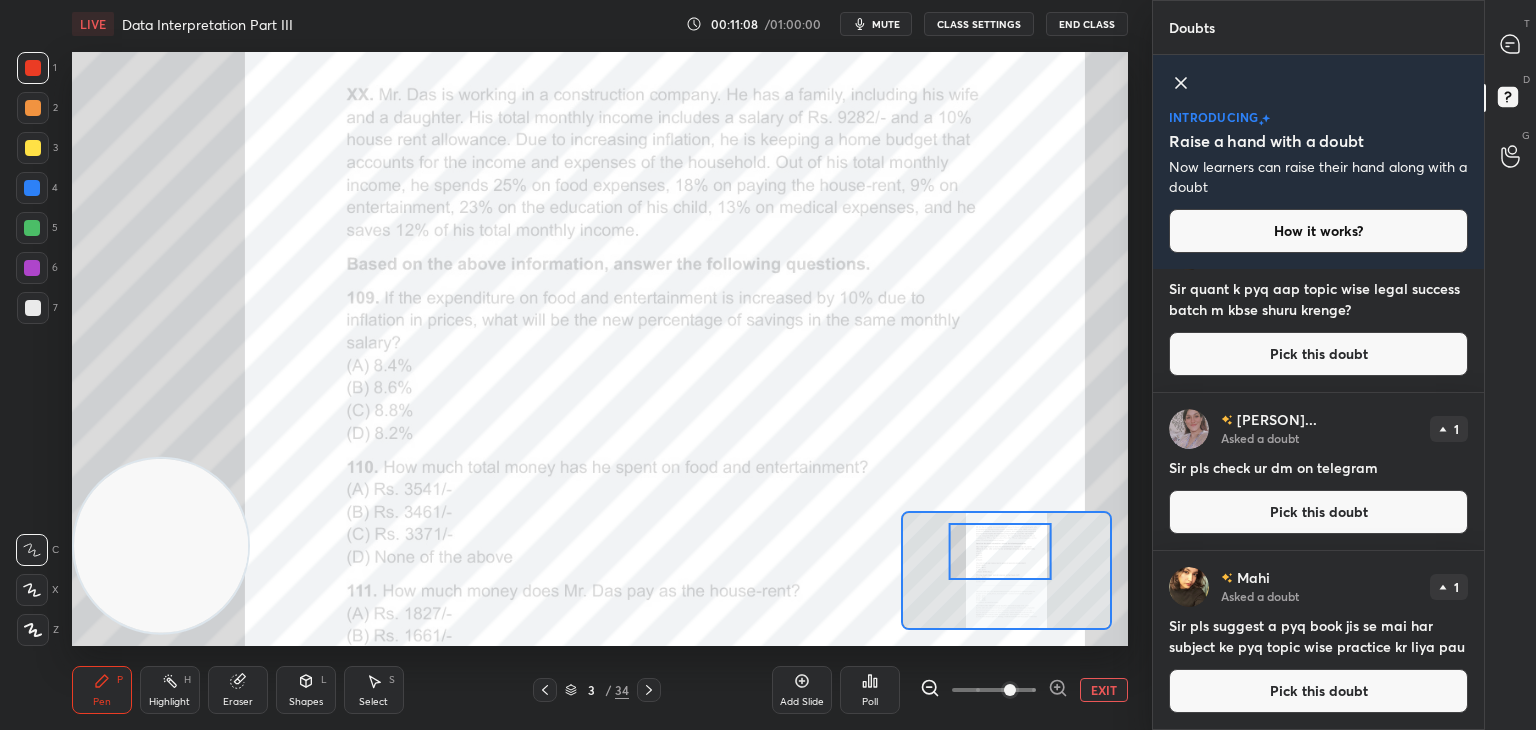 click on "Eraser" at bounding box center (238, 690) 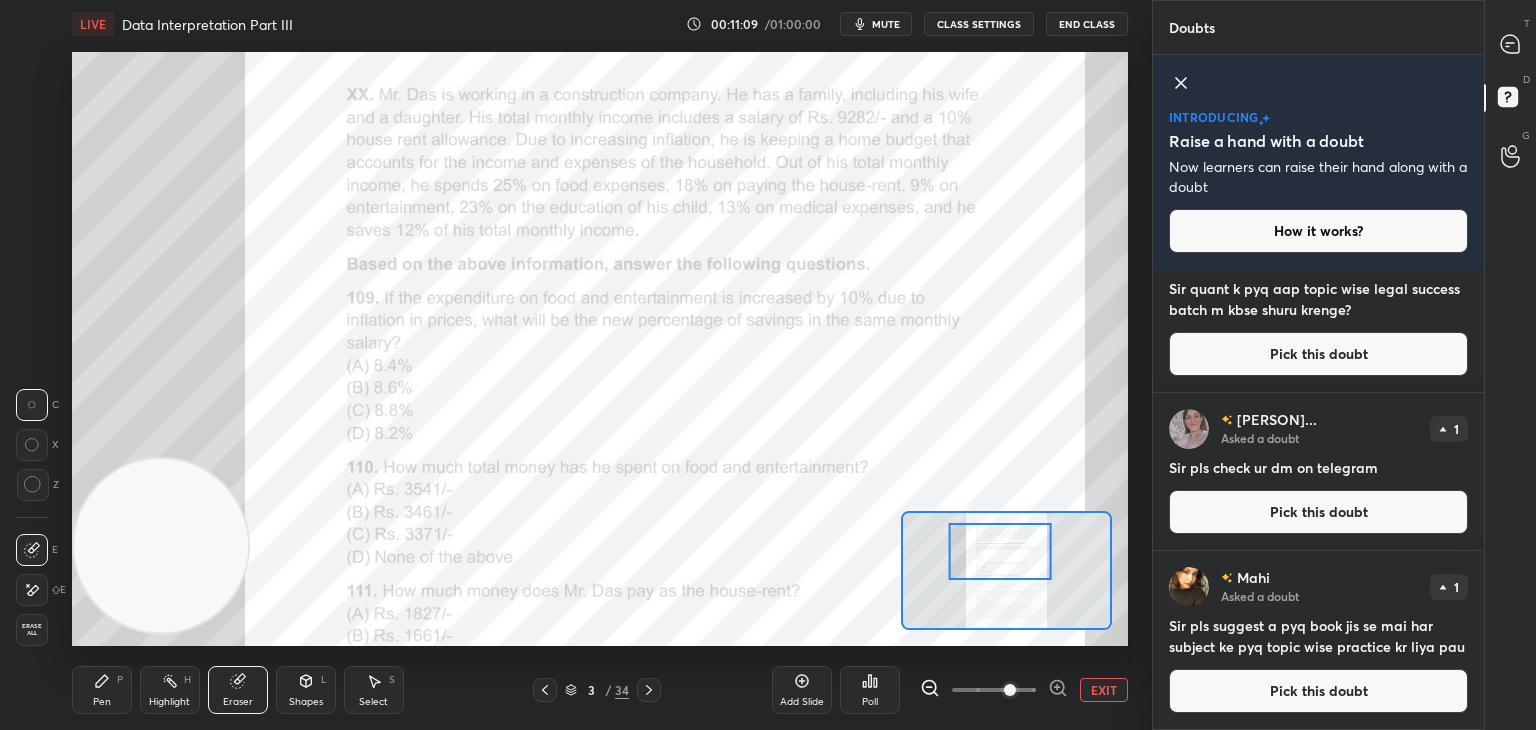 click on "Erase all" at bounding box center [32, 630] 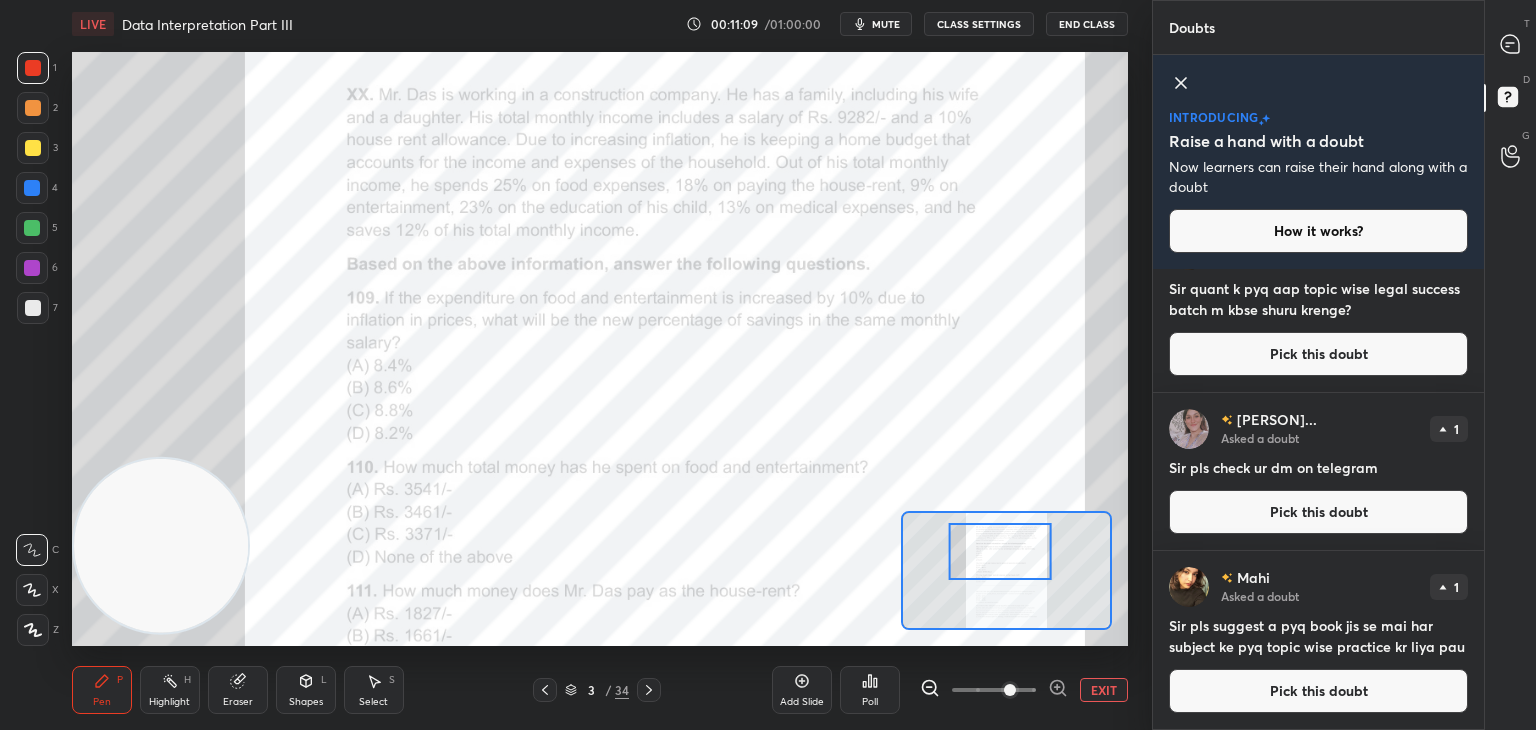 click 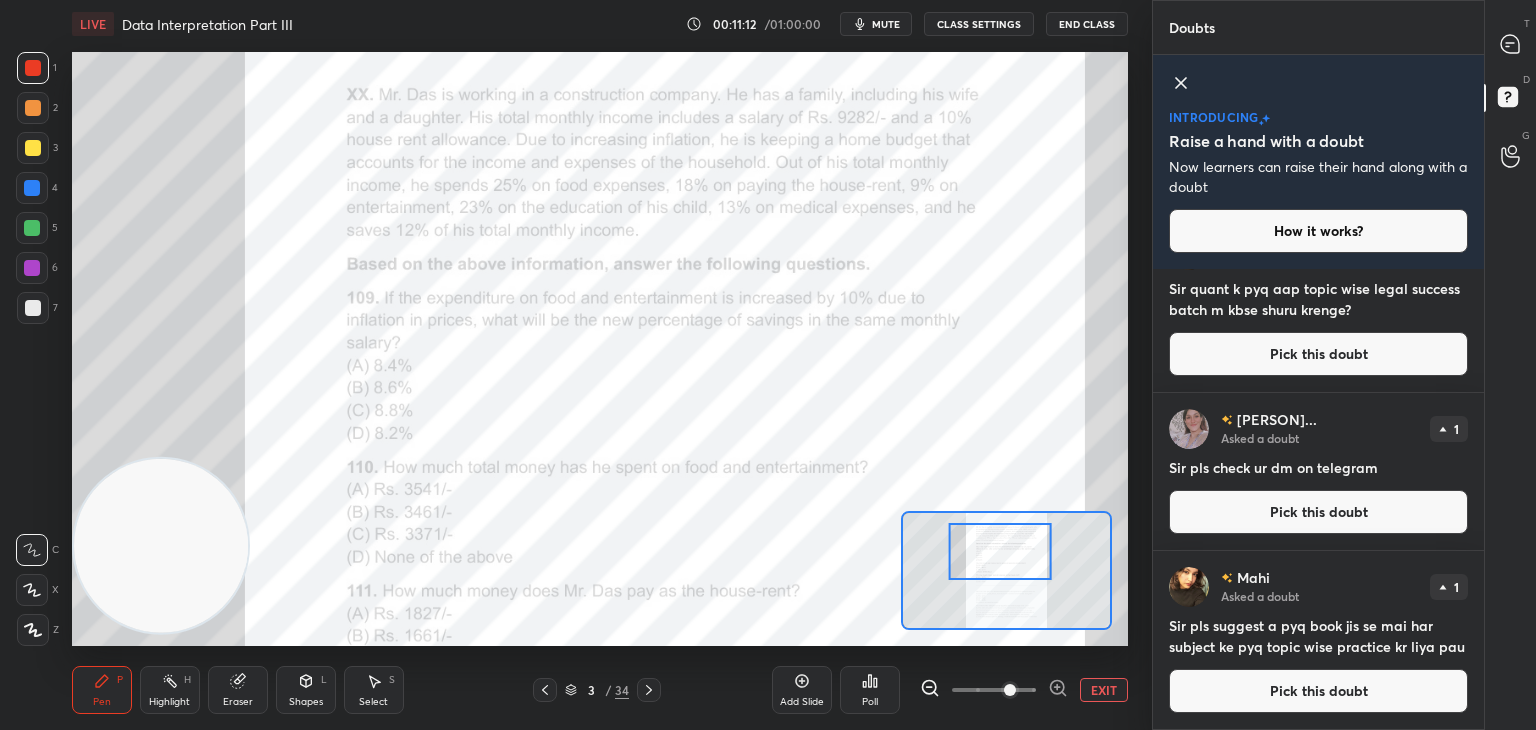scroll, scrollTop: 0, scrollLeft: 0, axis: both 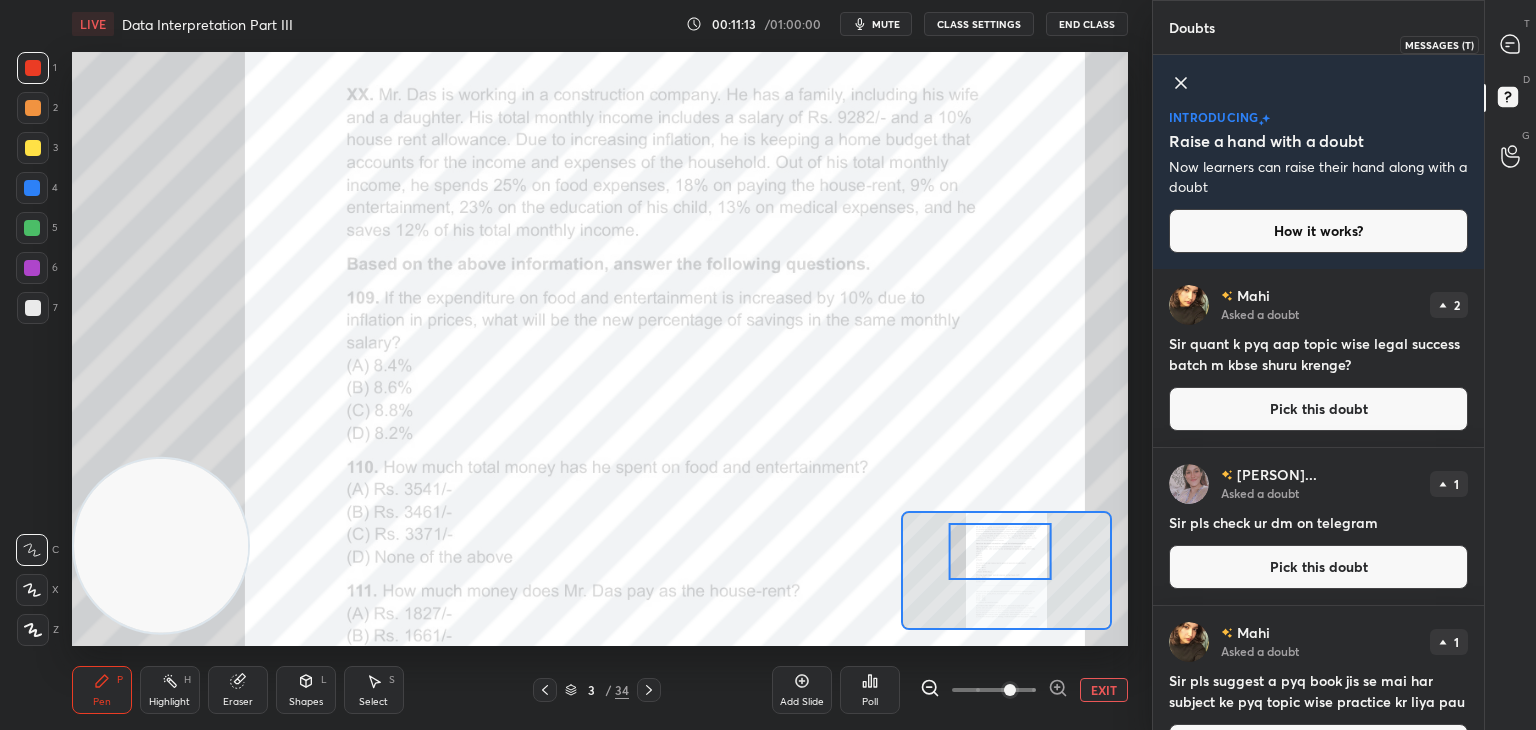 click 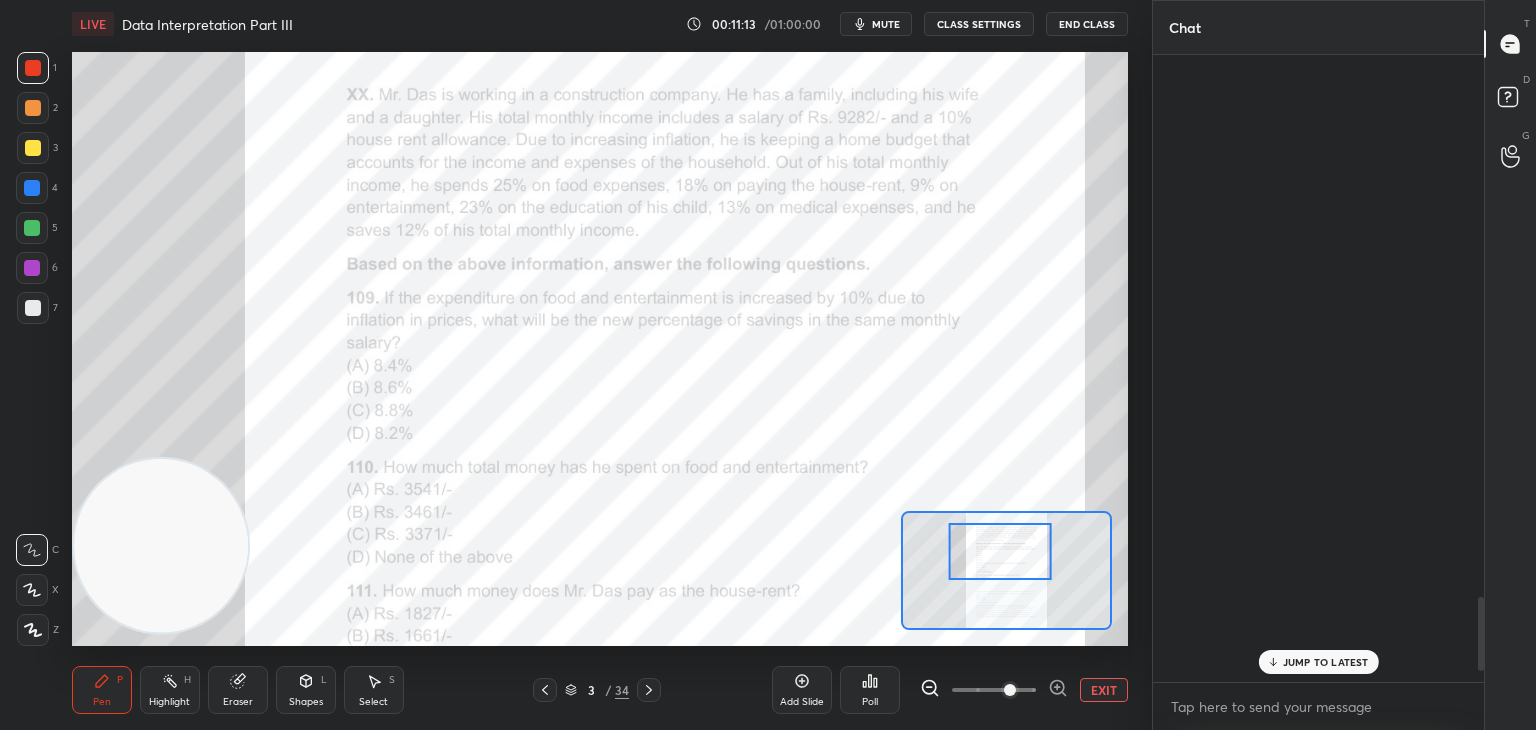 scroll, scrollTop: 4622, scrollLeft: 0, axis: vertical 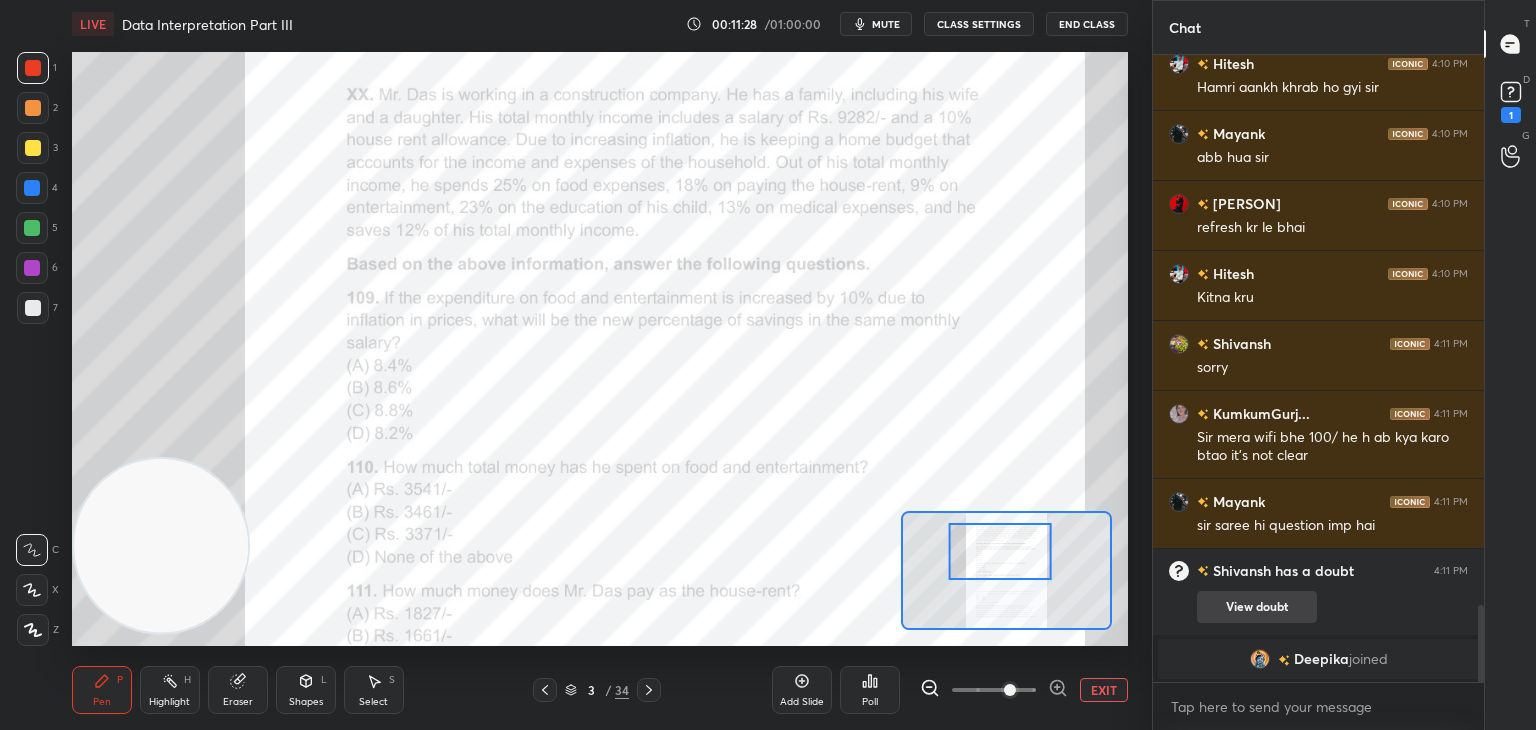 click on "View doubt" at bounding box center (1257, 607) 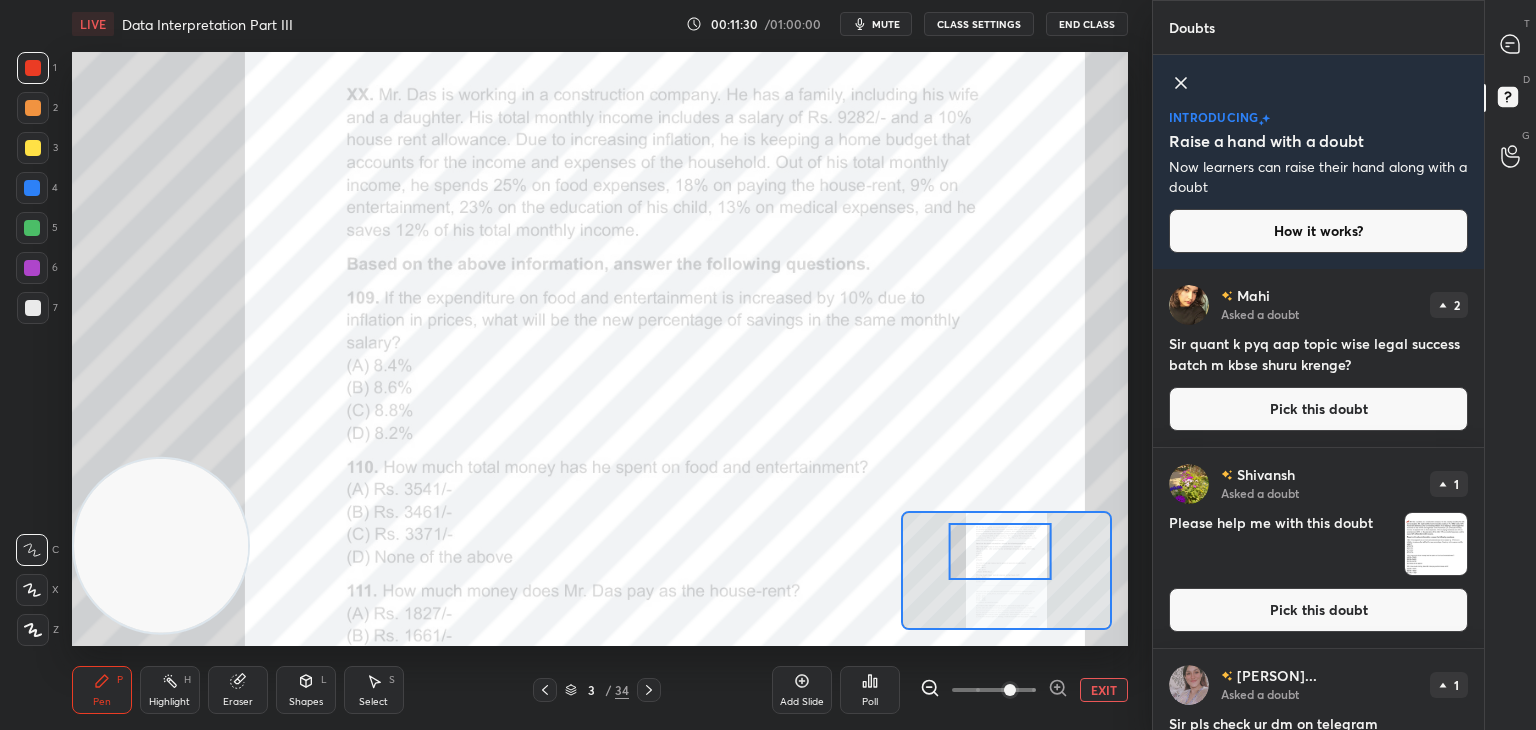 click on "Pick this doubt" at bounding box center (1318, 610) 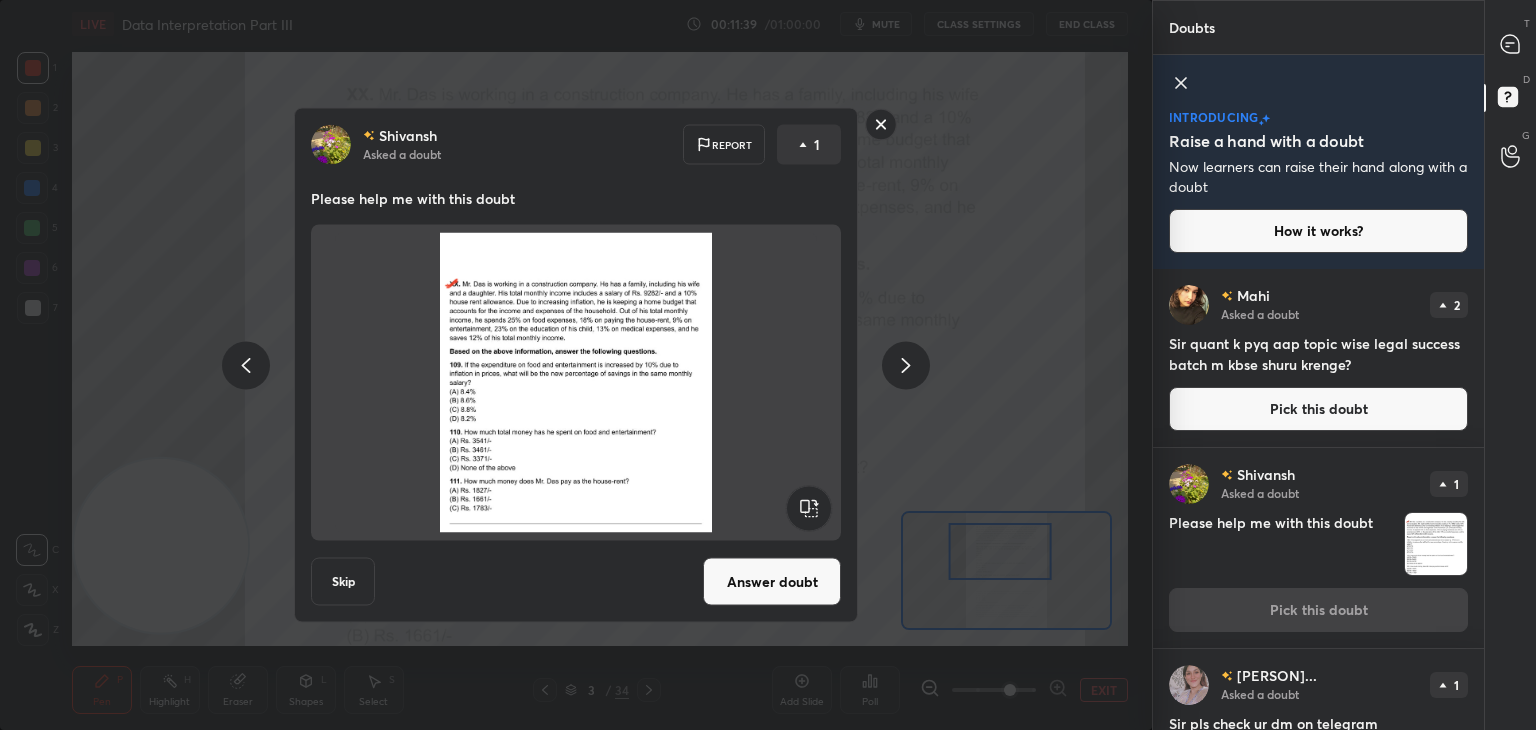 click 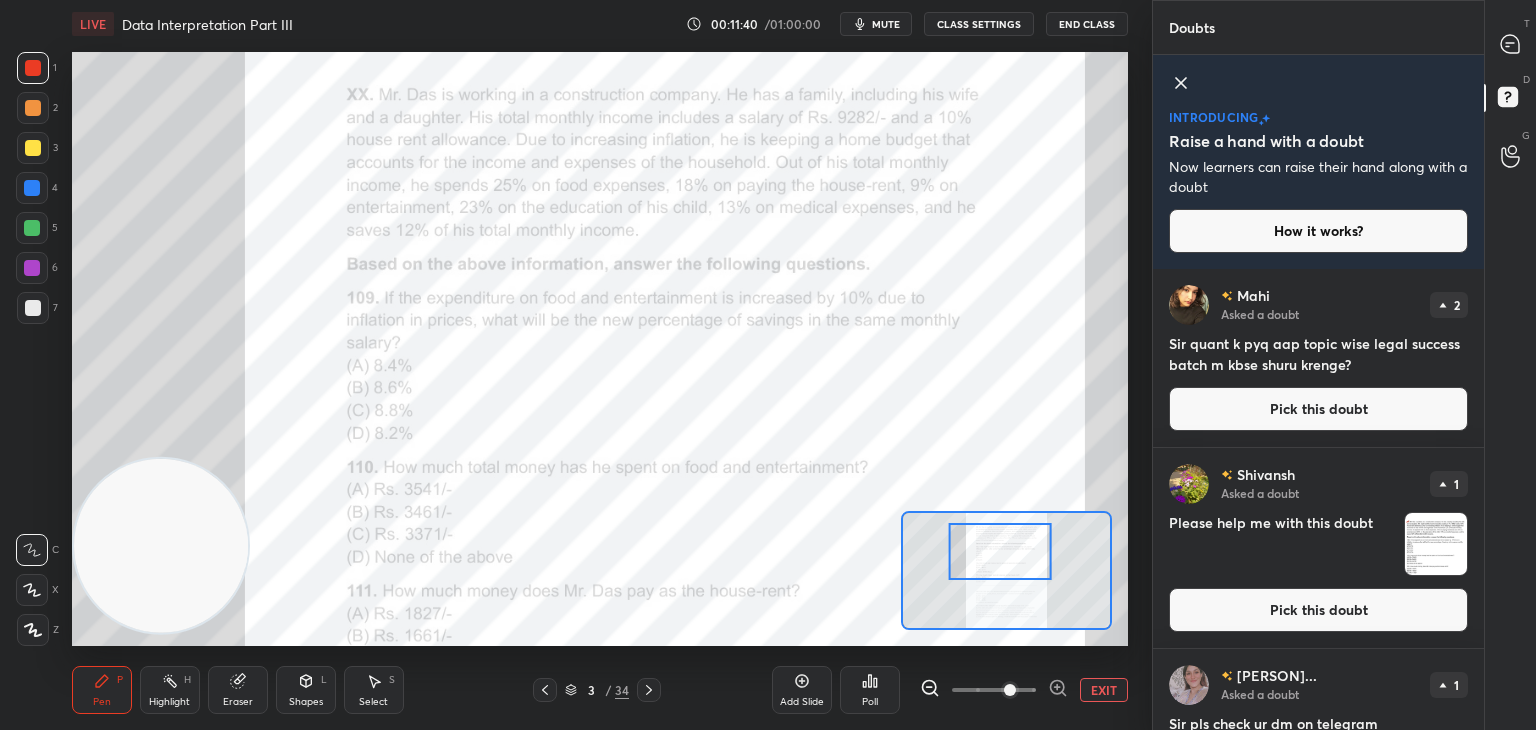 scroll, scrollTop: 256, scrollLeft: 0, axis: vertical 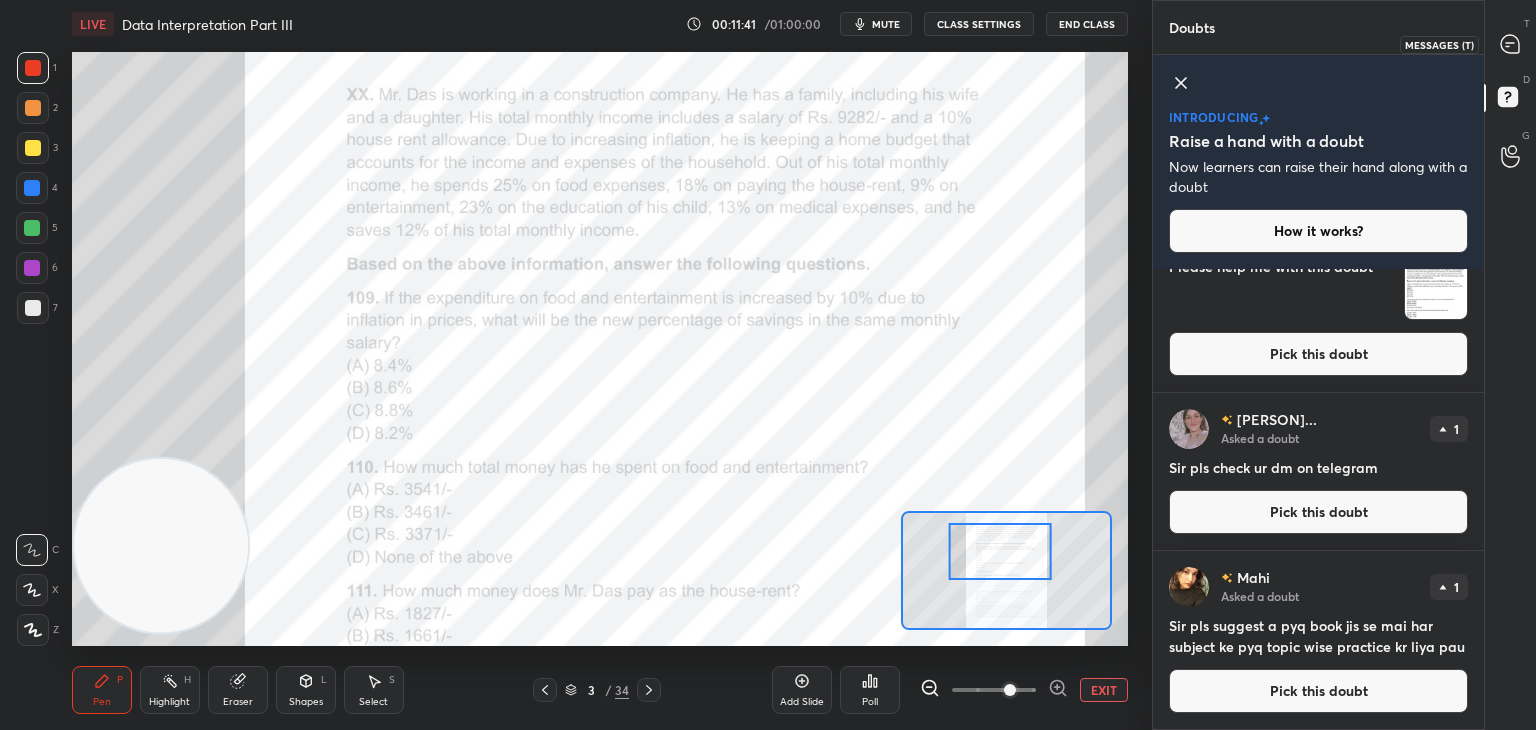 click 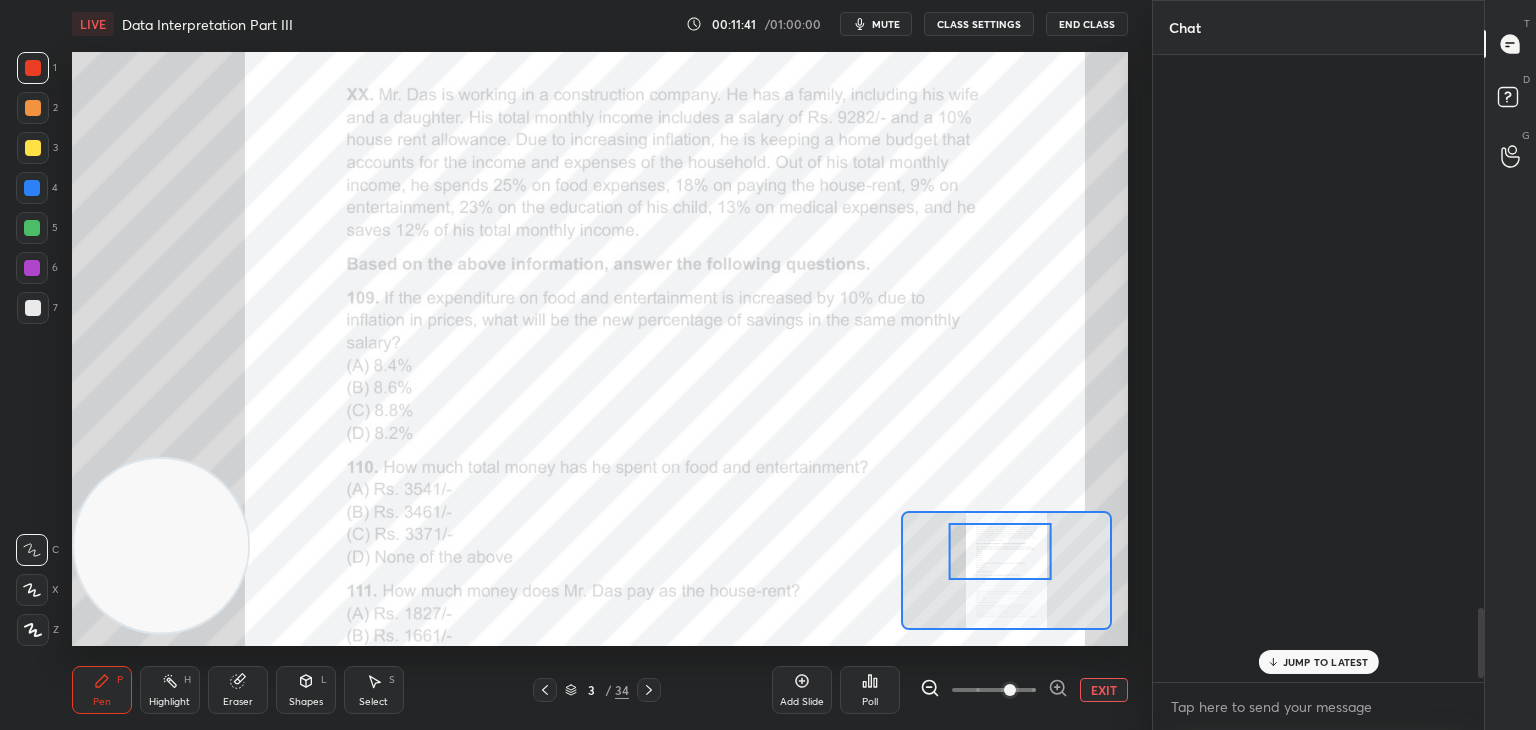 scroll, scrollTop: 5002, scrollLeft: 0, axis: vertical 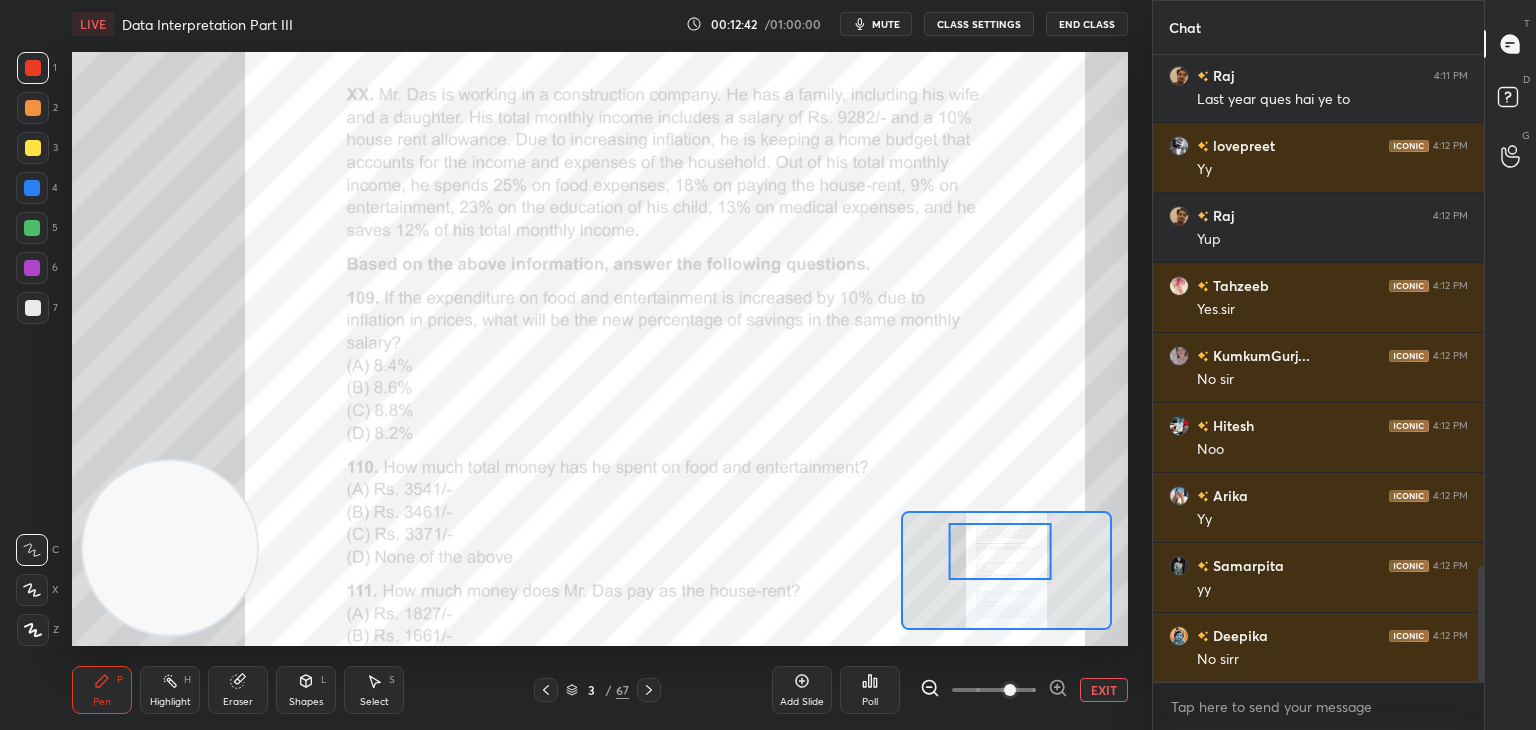 click 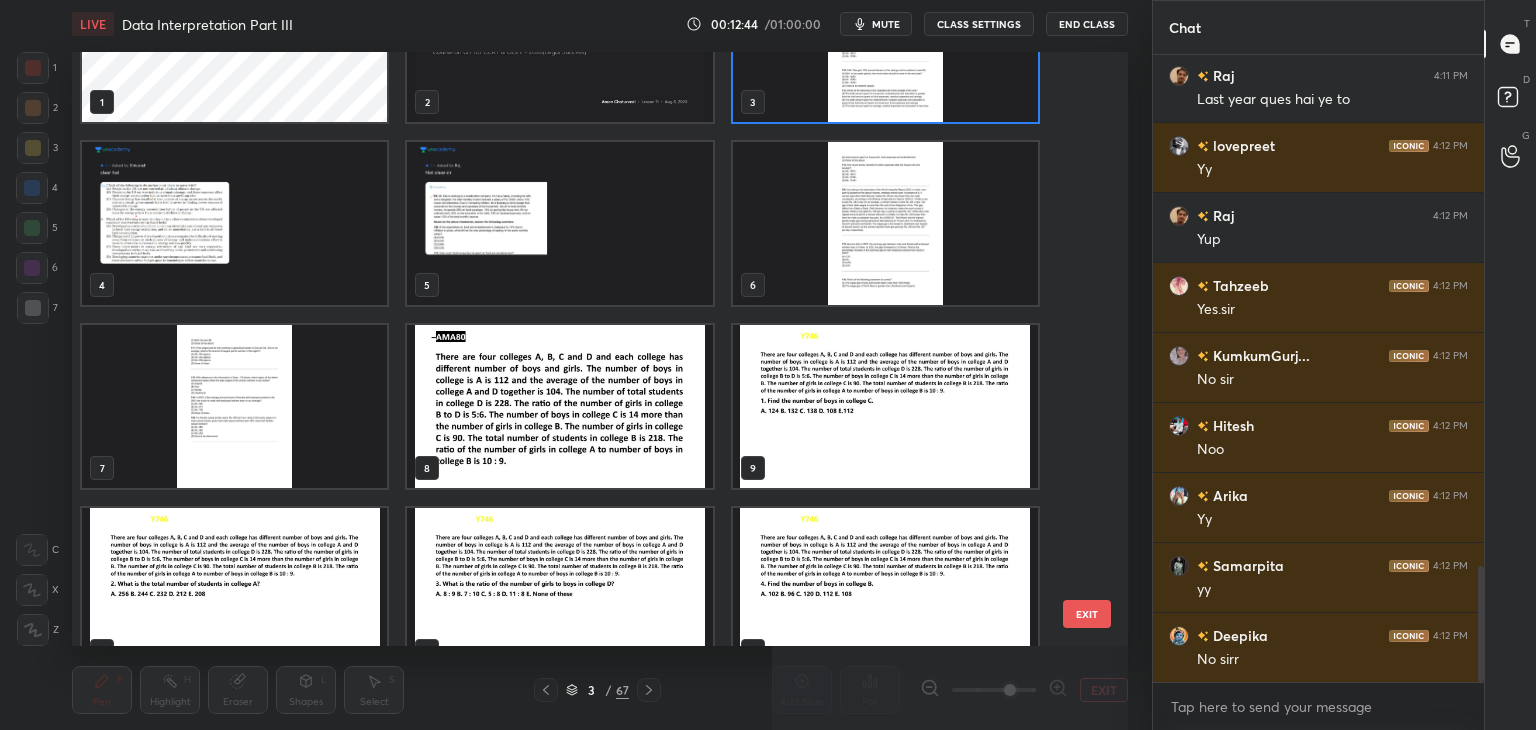 click at bounding box center (559, 406) 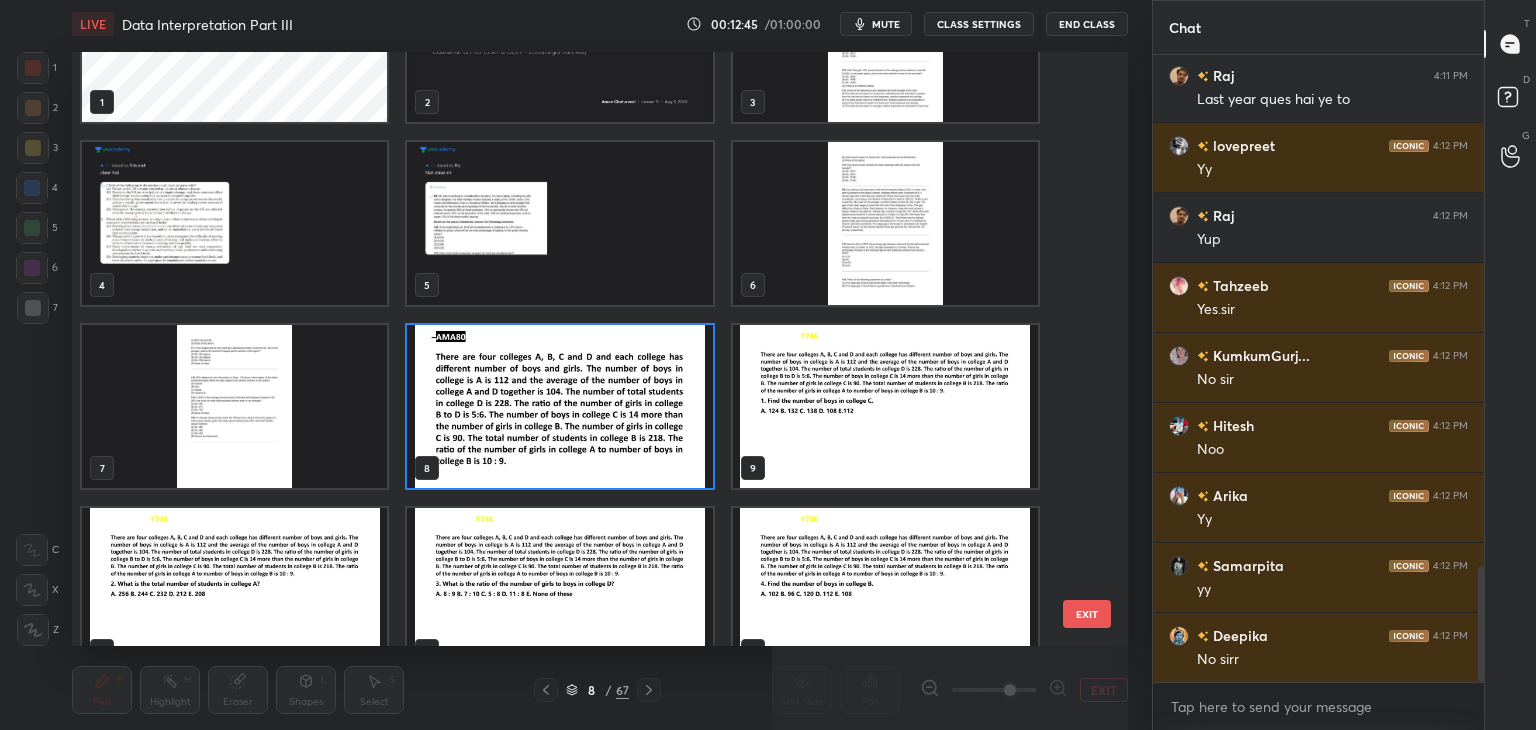click at bounding box center (885, 406) 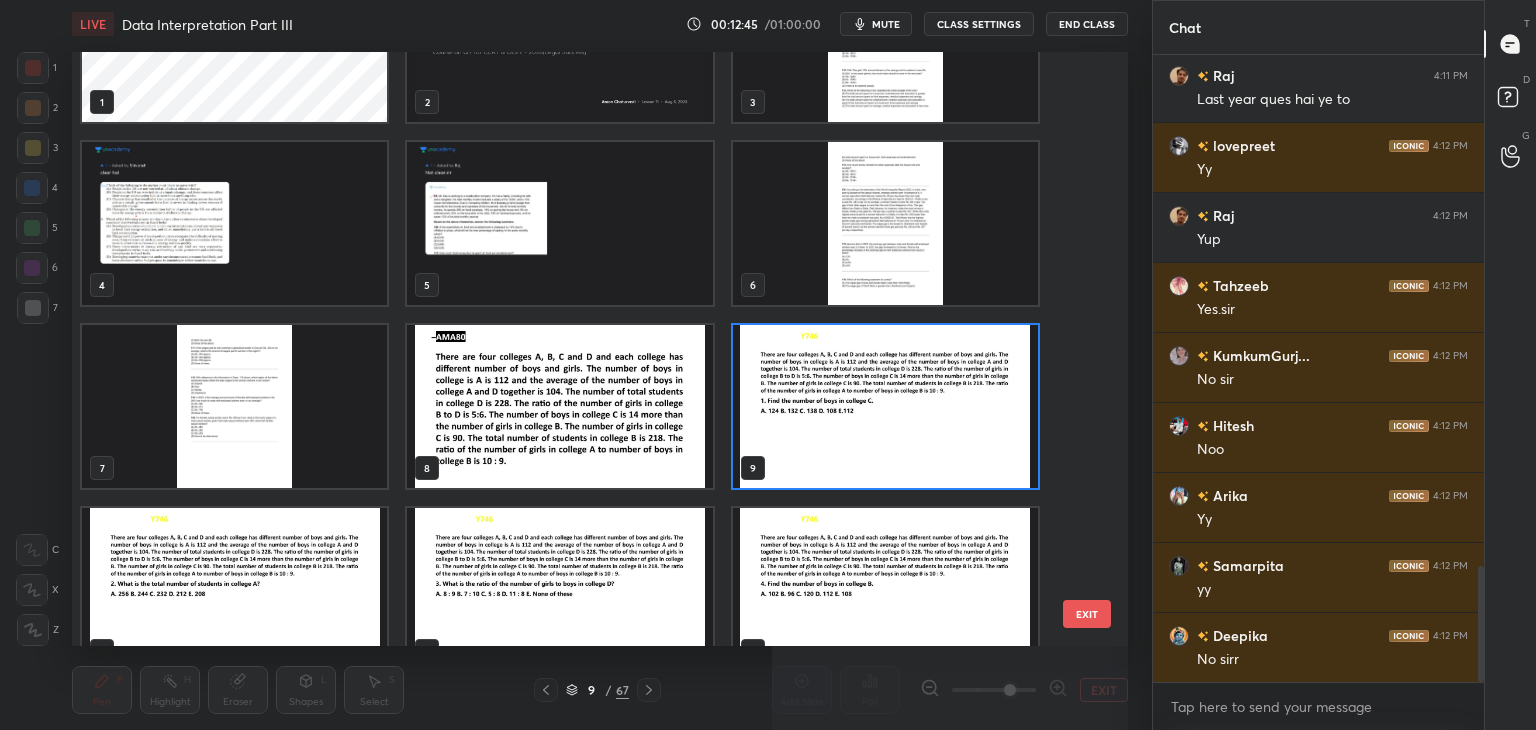 click at bounding box center [885, 406] 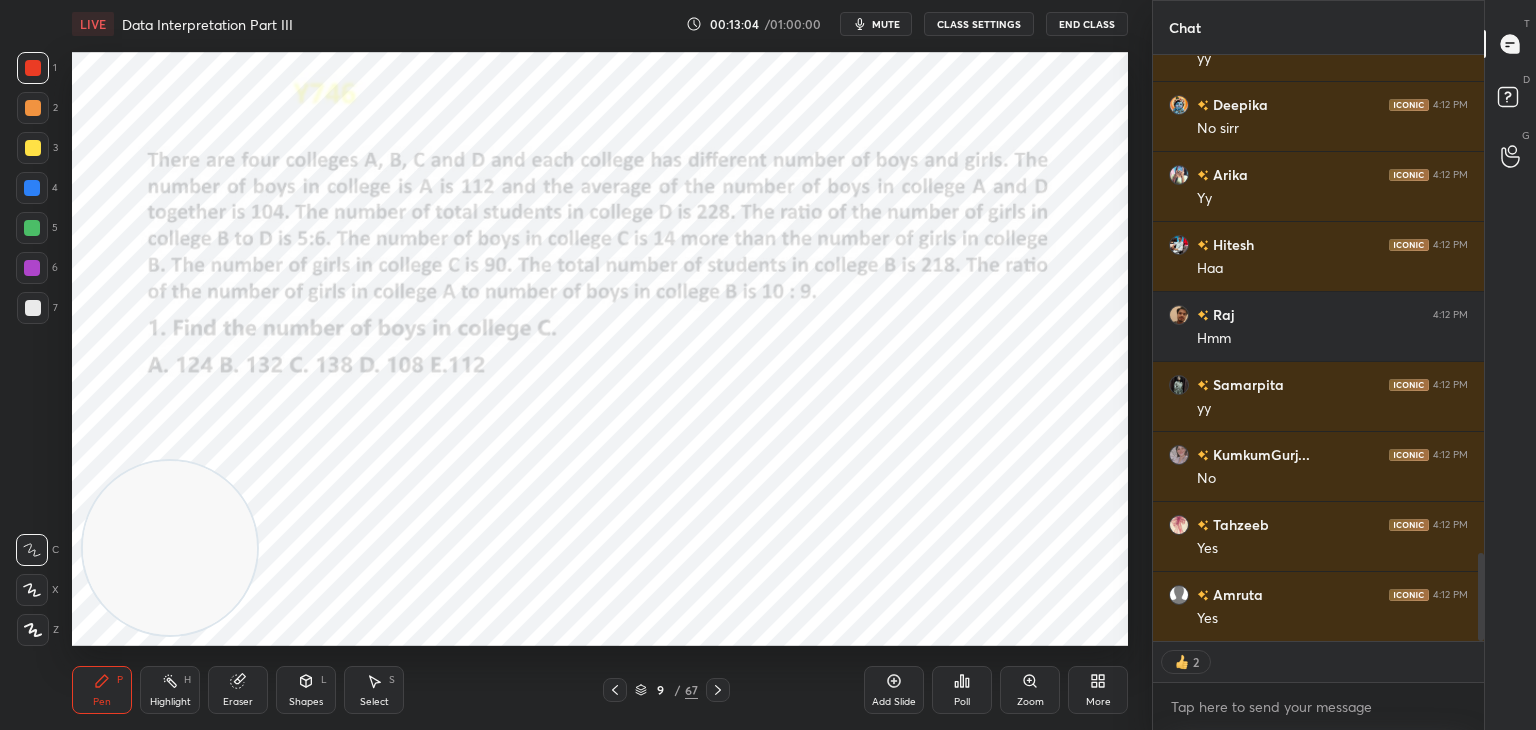 scroll, scrollTop: 6, scrollLeft: 6, axis: both 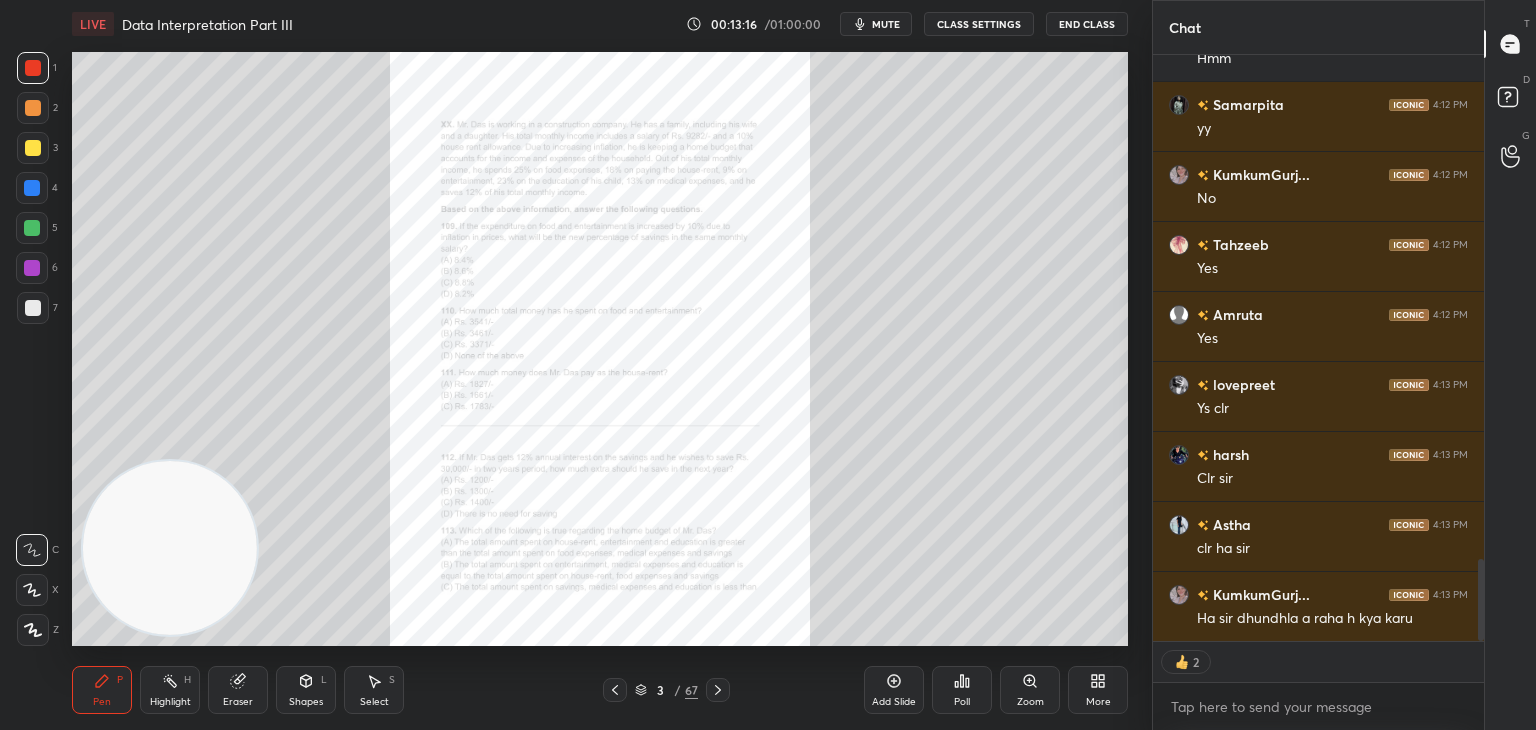 click on "Ha sir dhundhla a raha h kya karu" at bounding box center (1332, 619) 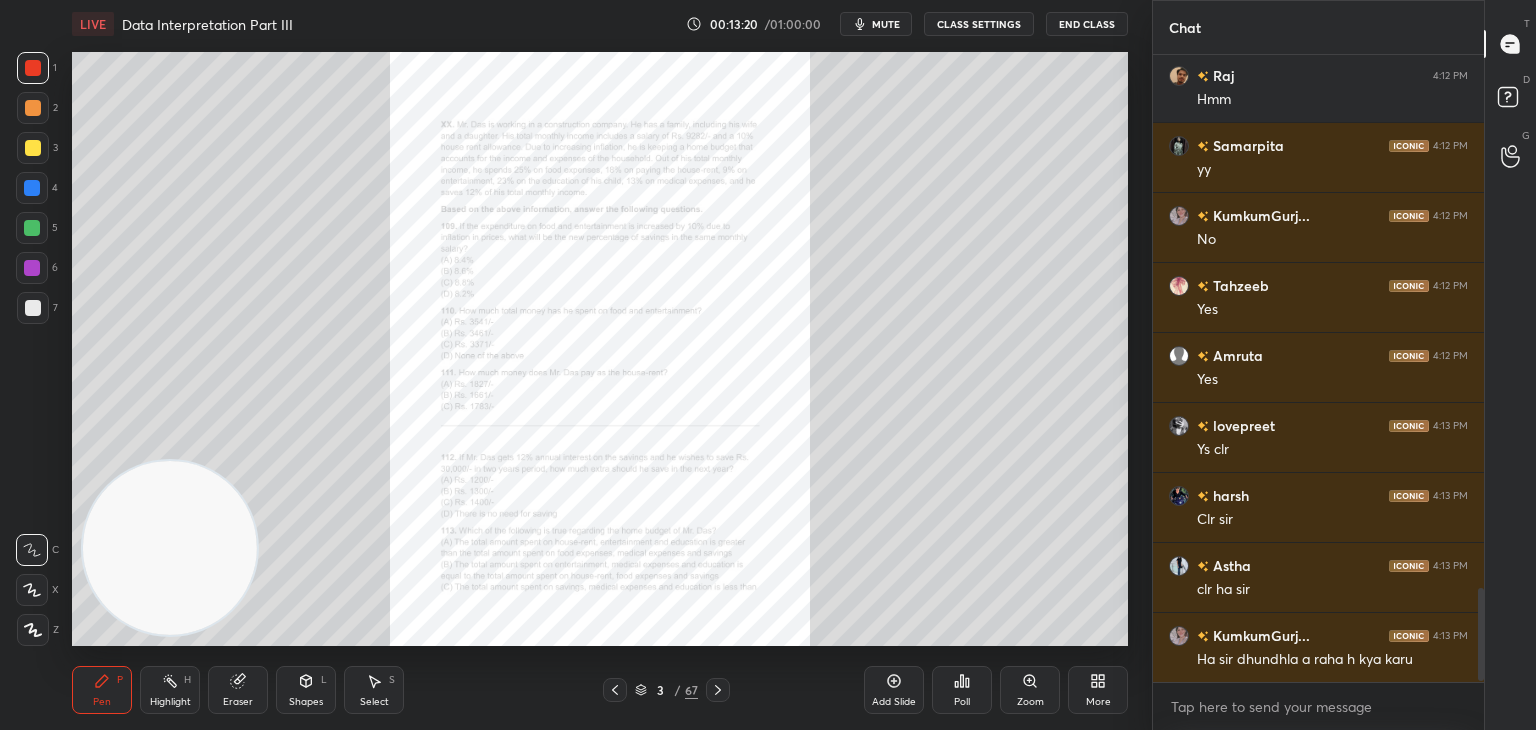 click on "Zoom" at bounding box center (1030, 690) 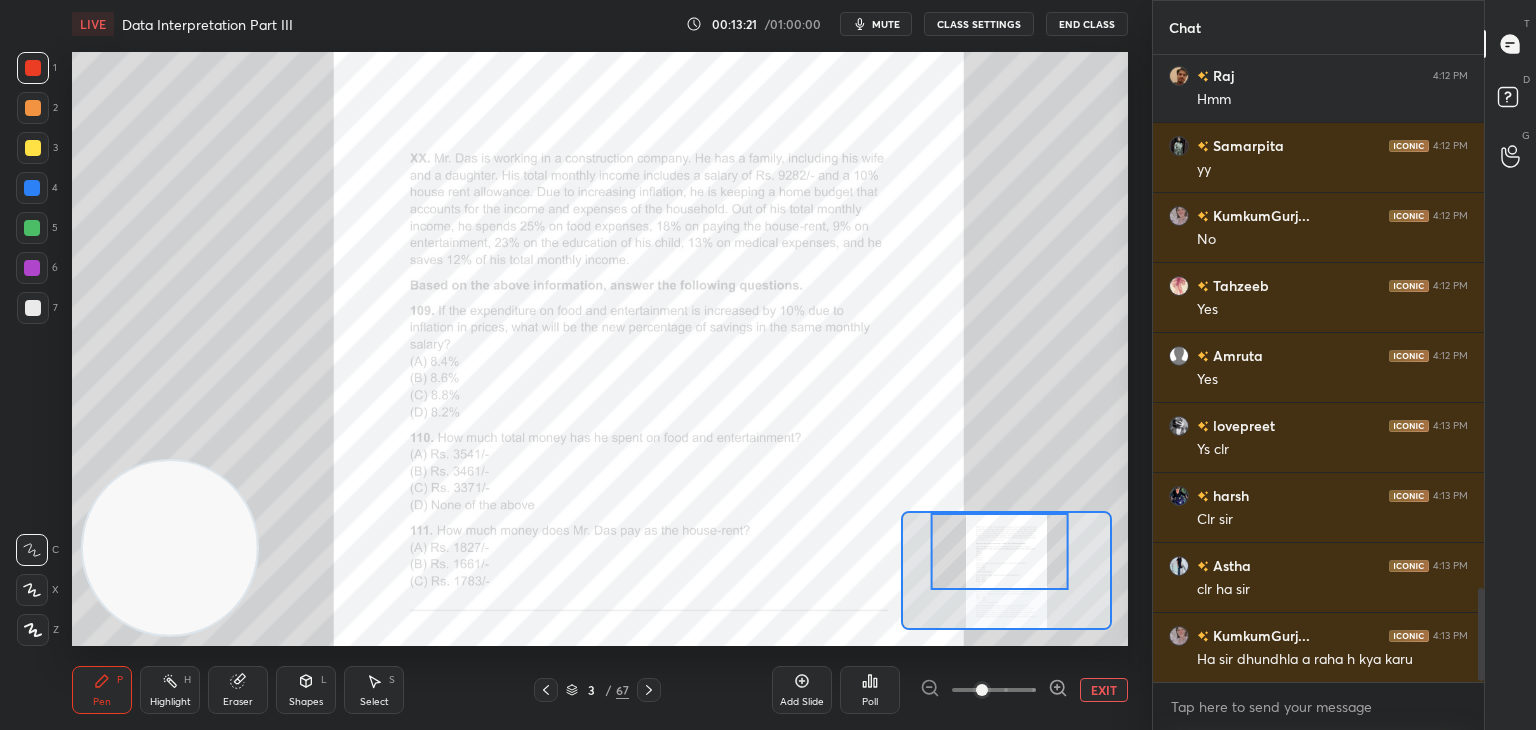 click 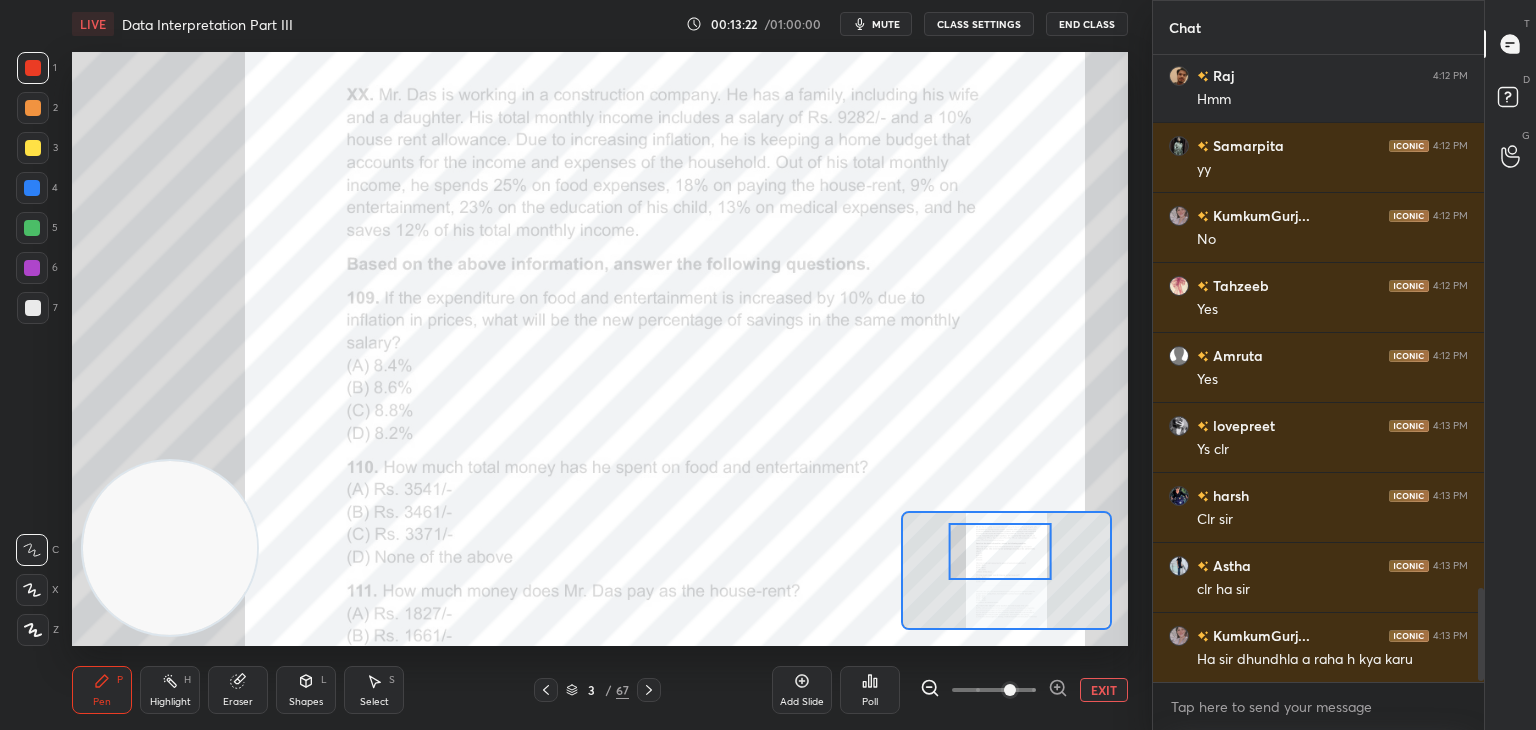 click at bounding box center (1000, 551) 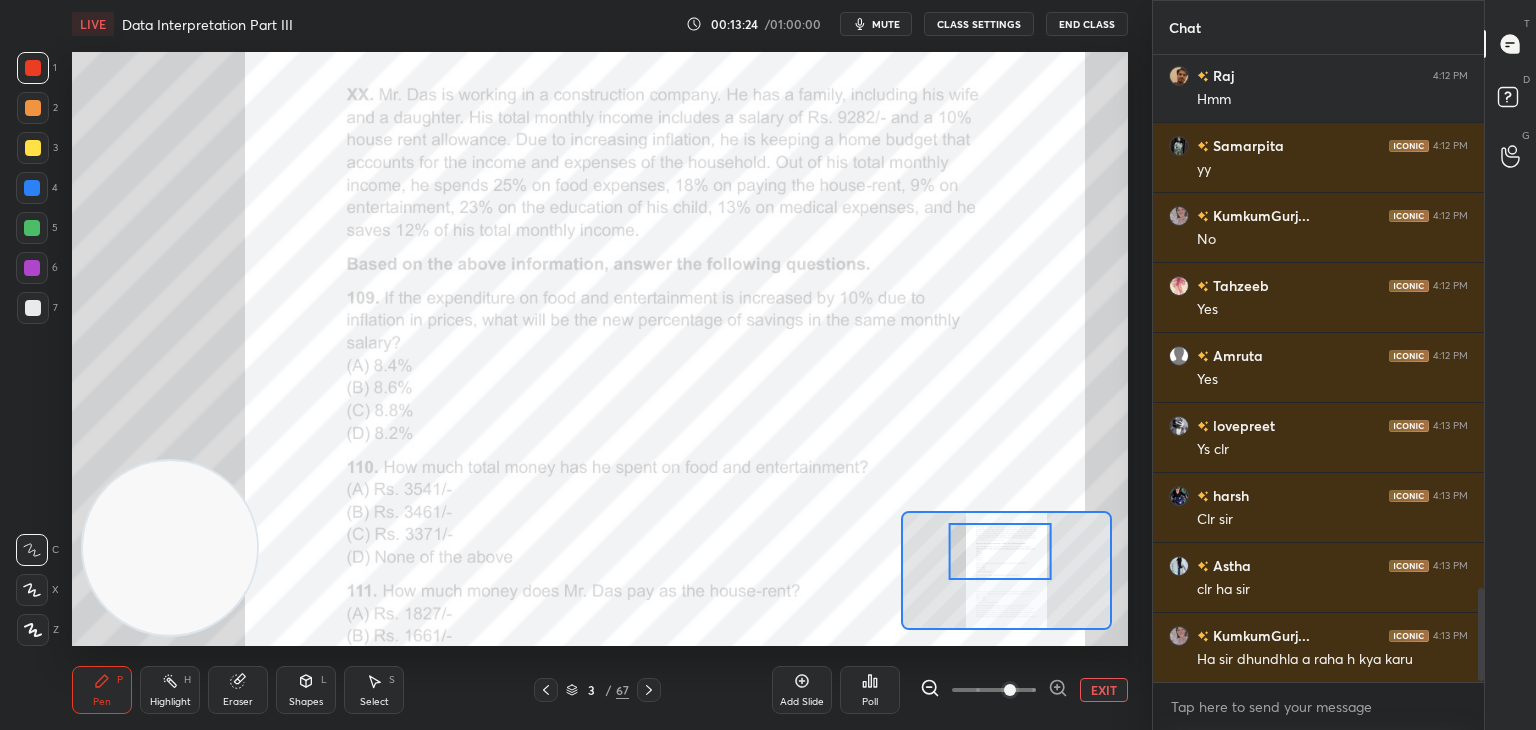 click 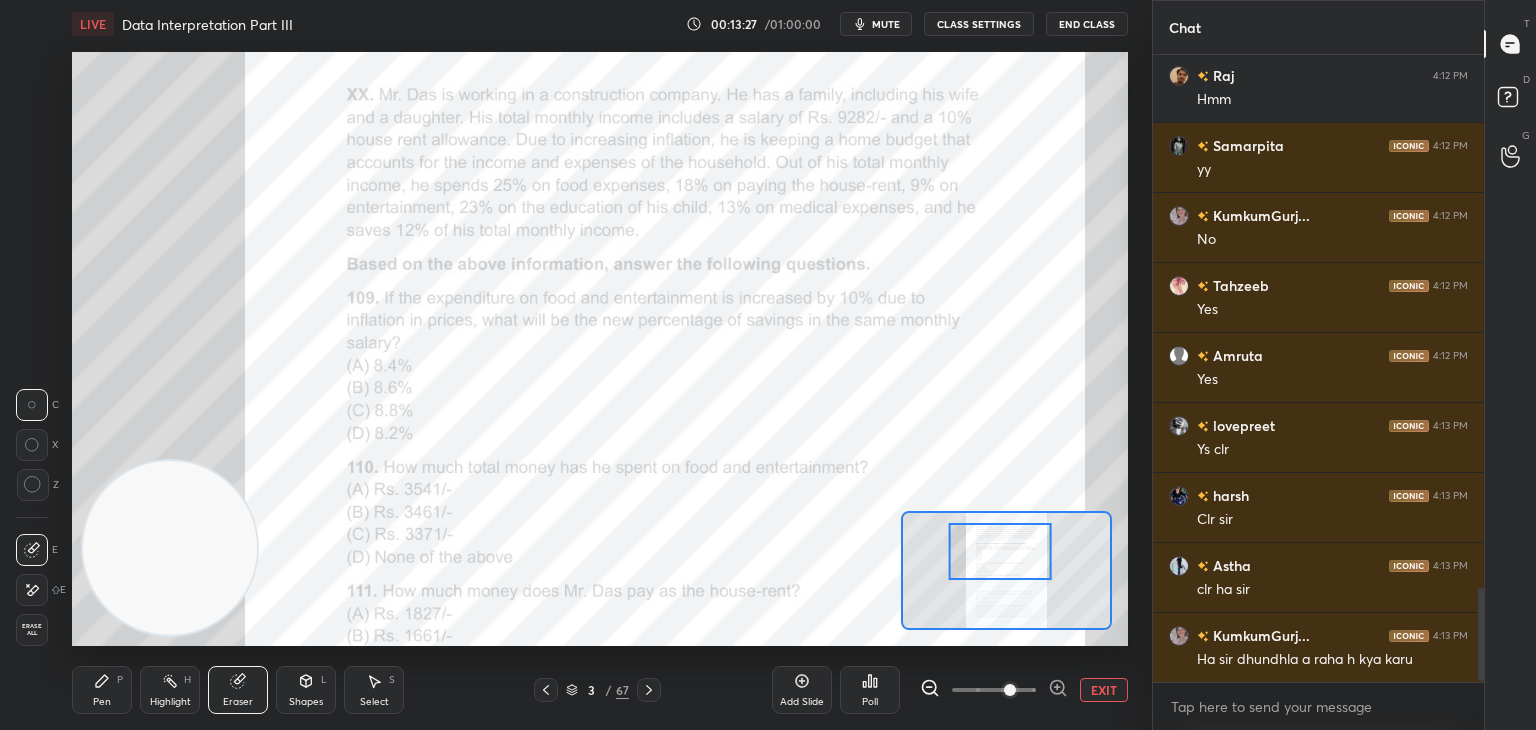 click on "Pen P" at bounding box center [102, 690] 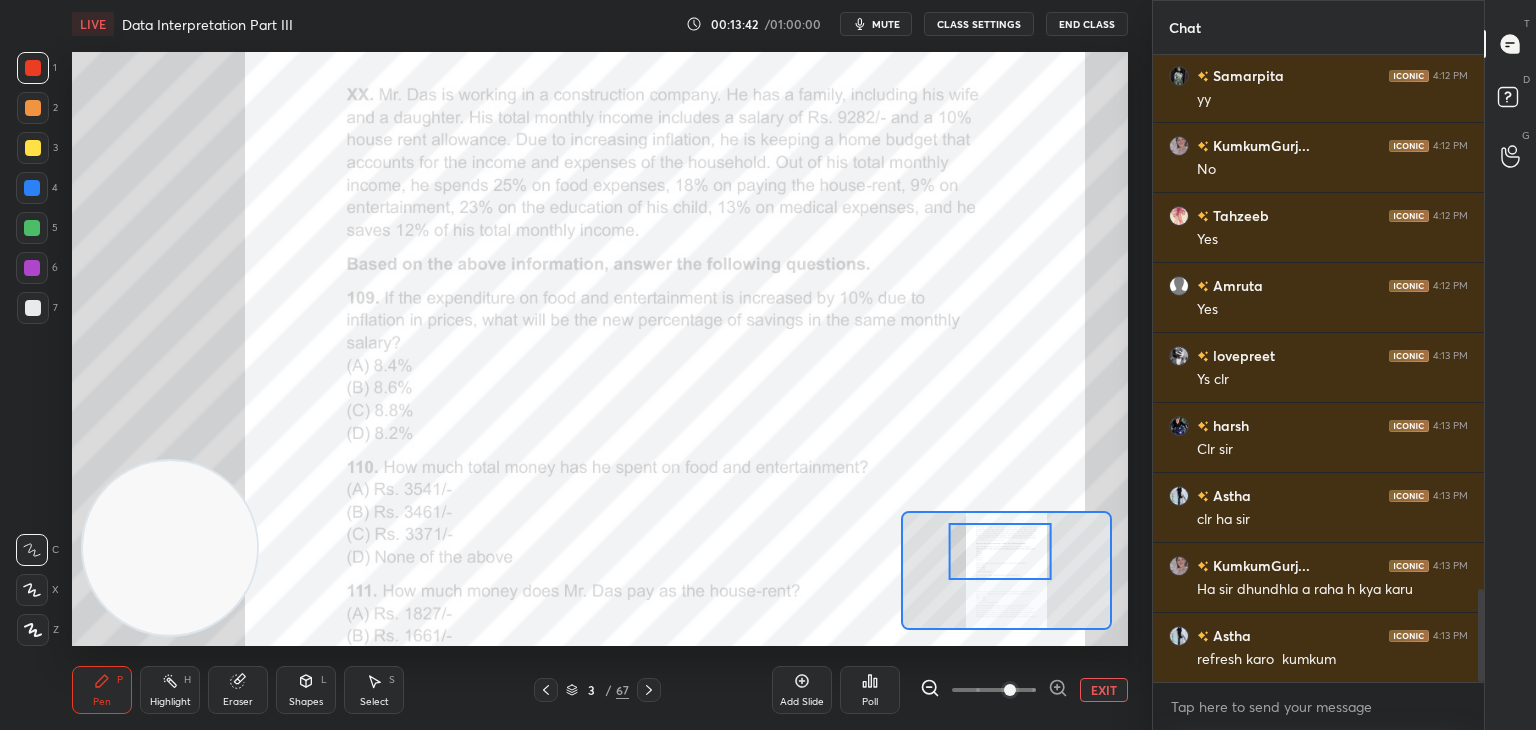 scroll, scrollTop: 3760, scrollLeft: 0, axis: vertical 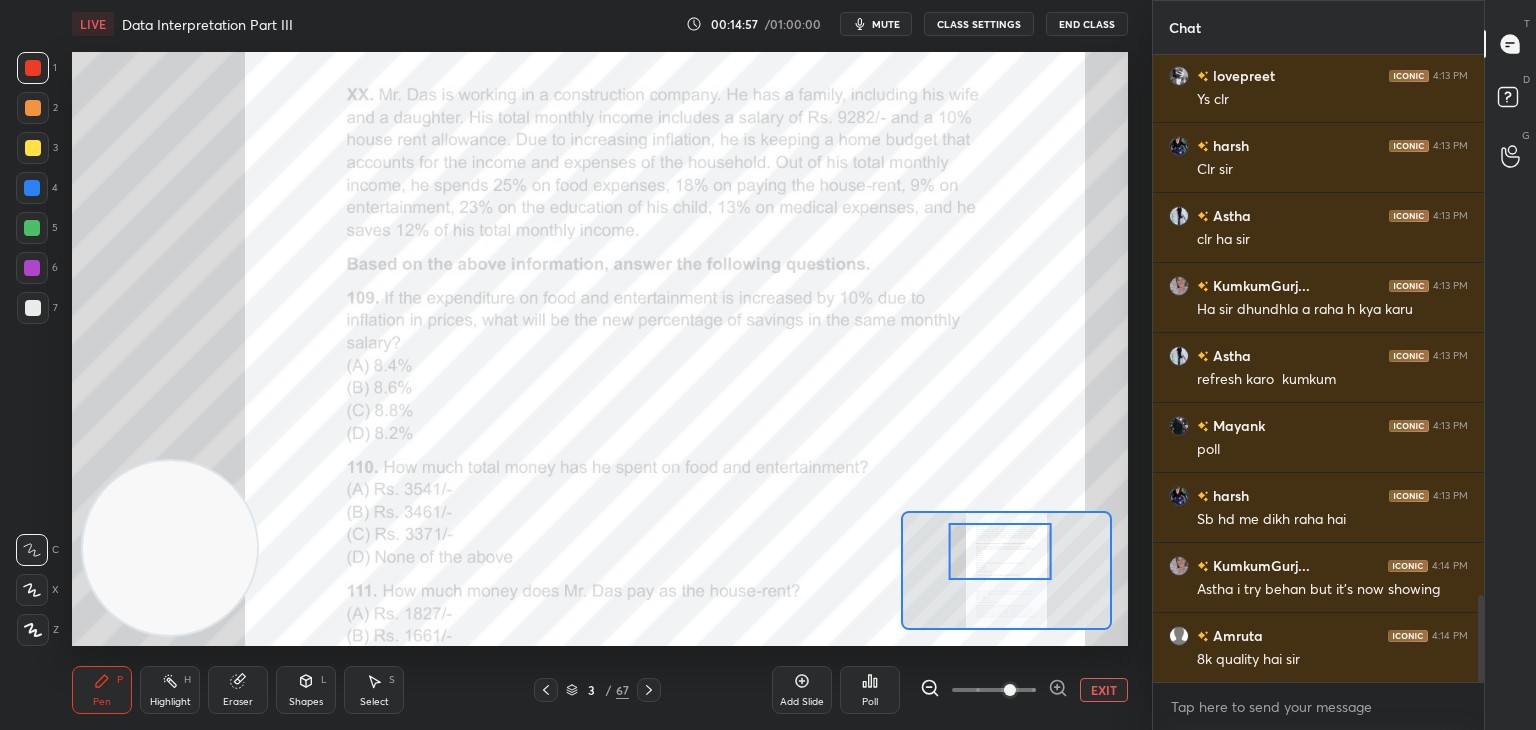 click on "EXIT" at bounding box center (1104, 690) 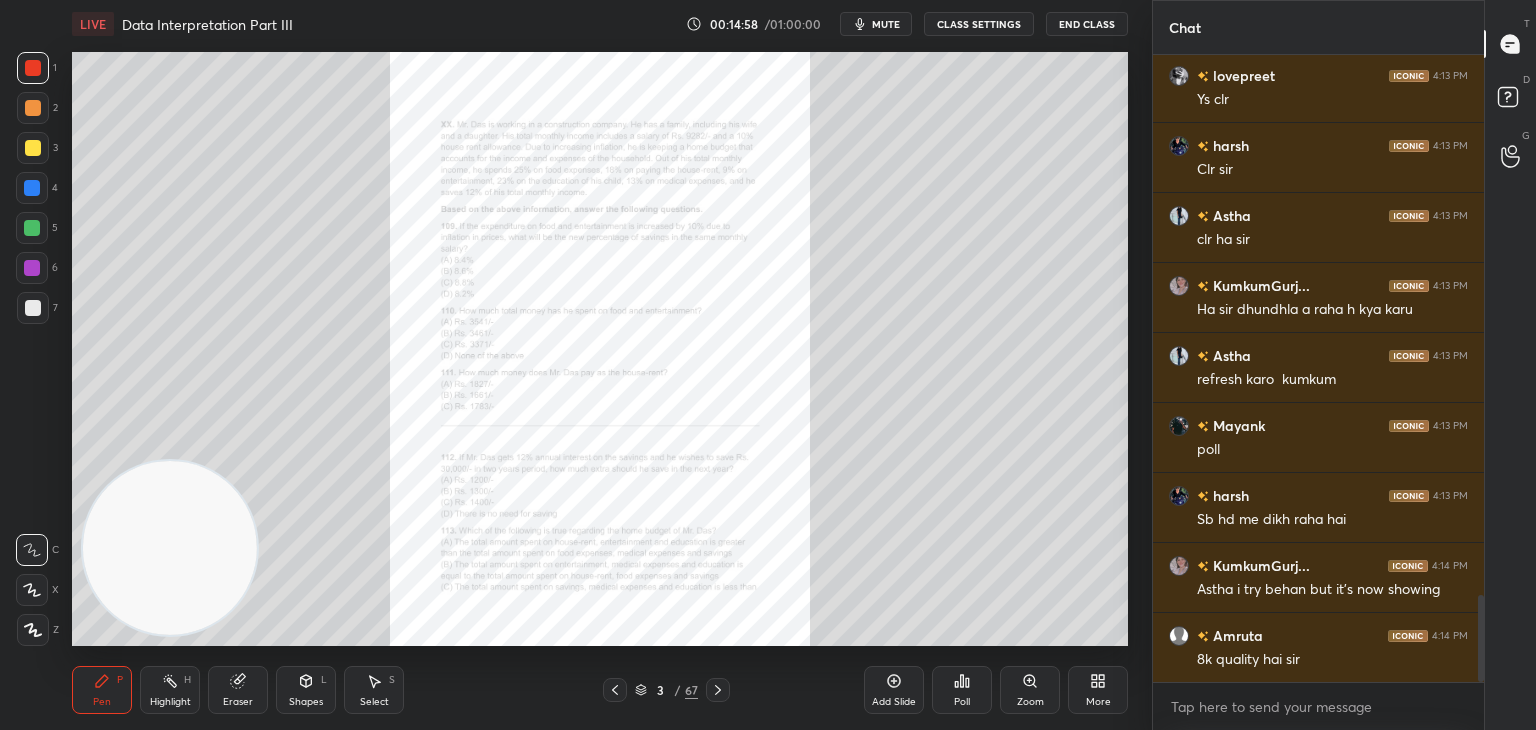 click on "More" at bounding box center (1098, 690) 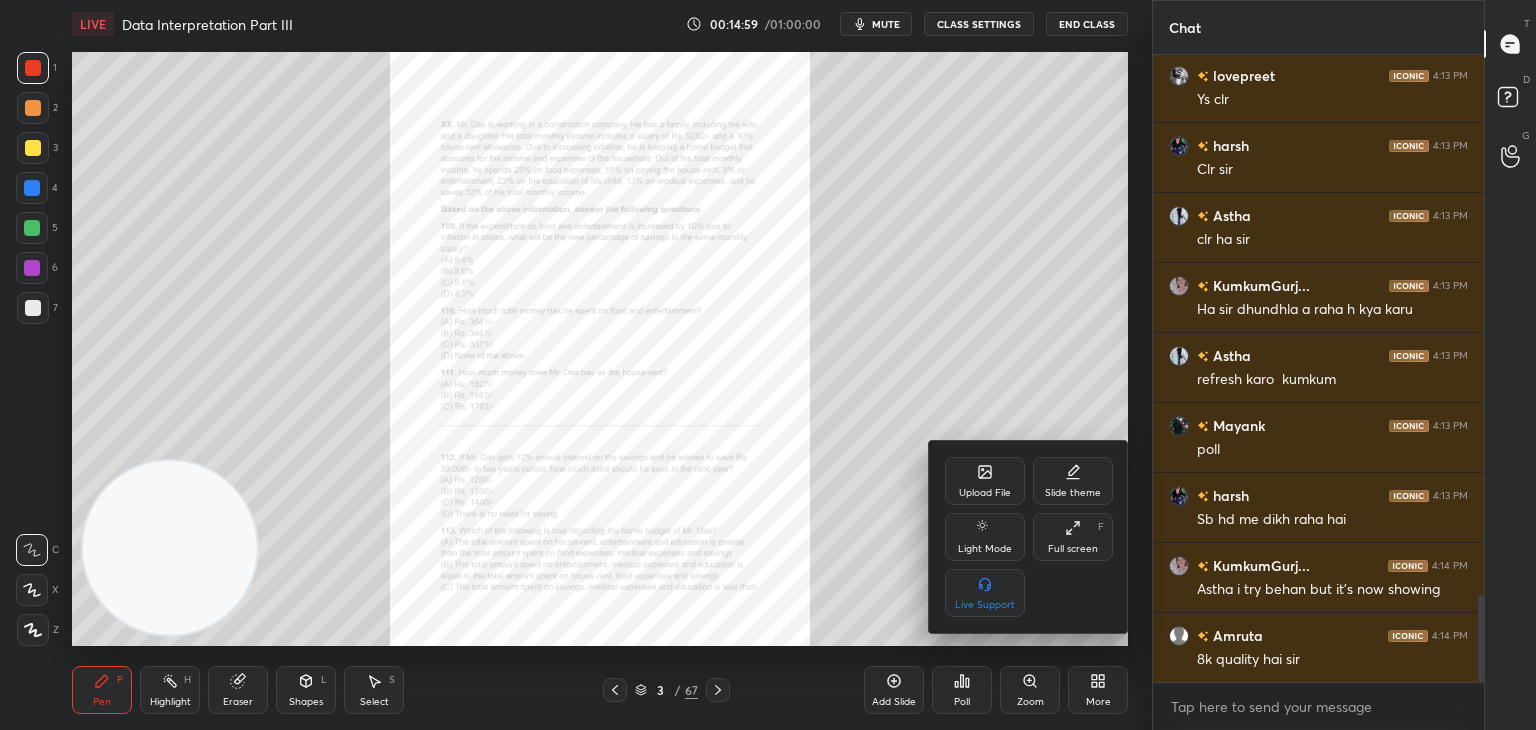 click 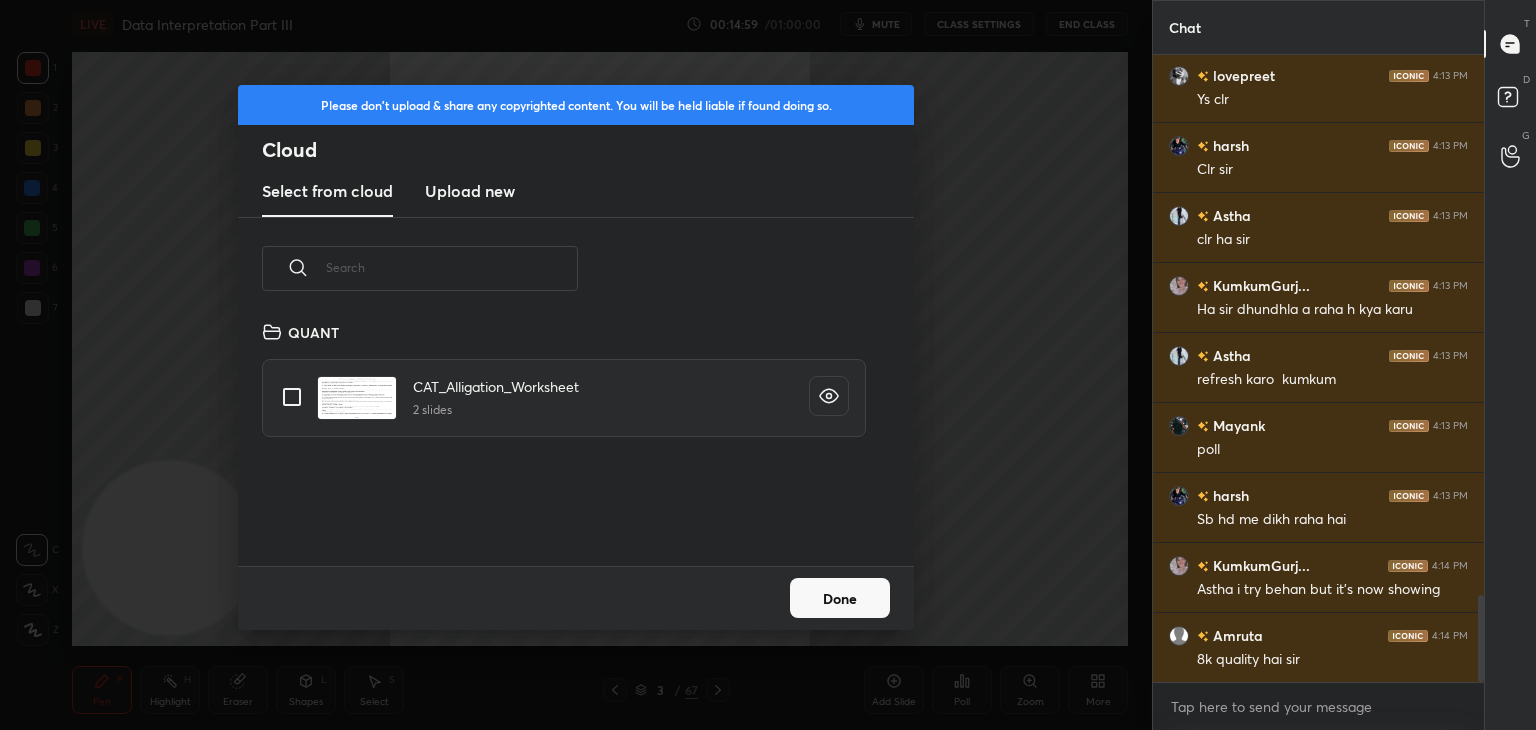 scroll, scrollTop: 5, scrollLeft: 10, axis: both 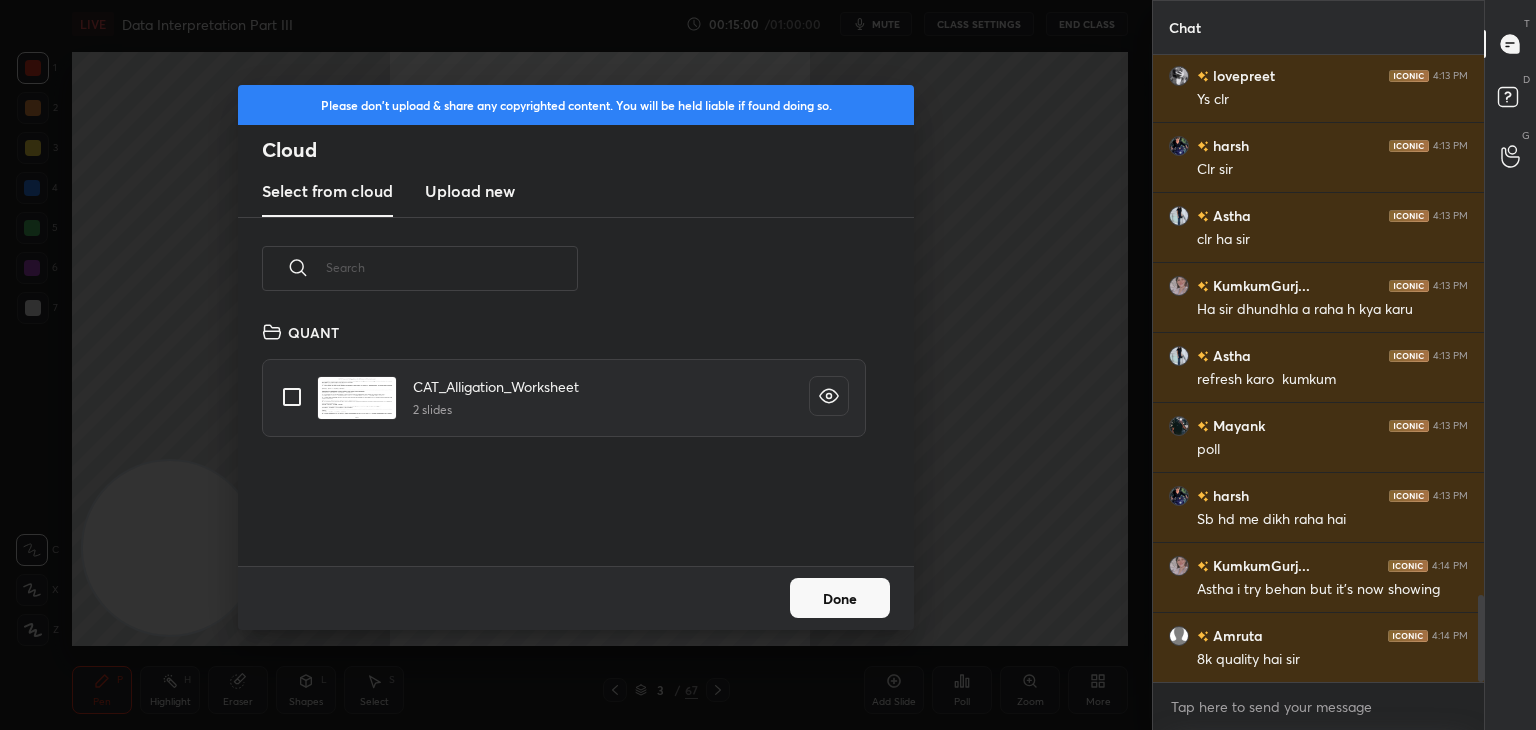 click on "Upload new" at bounding box center [470, 191] 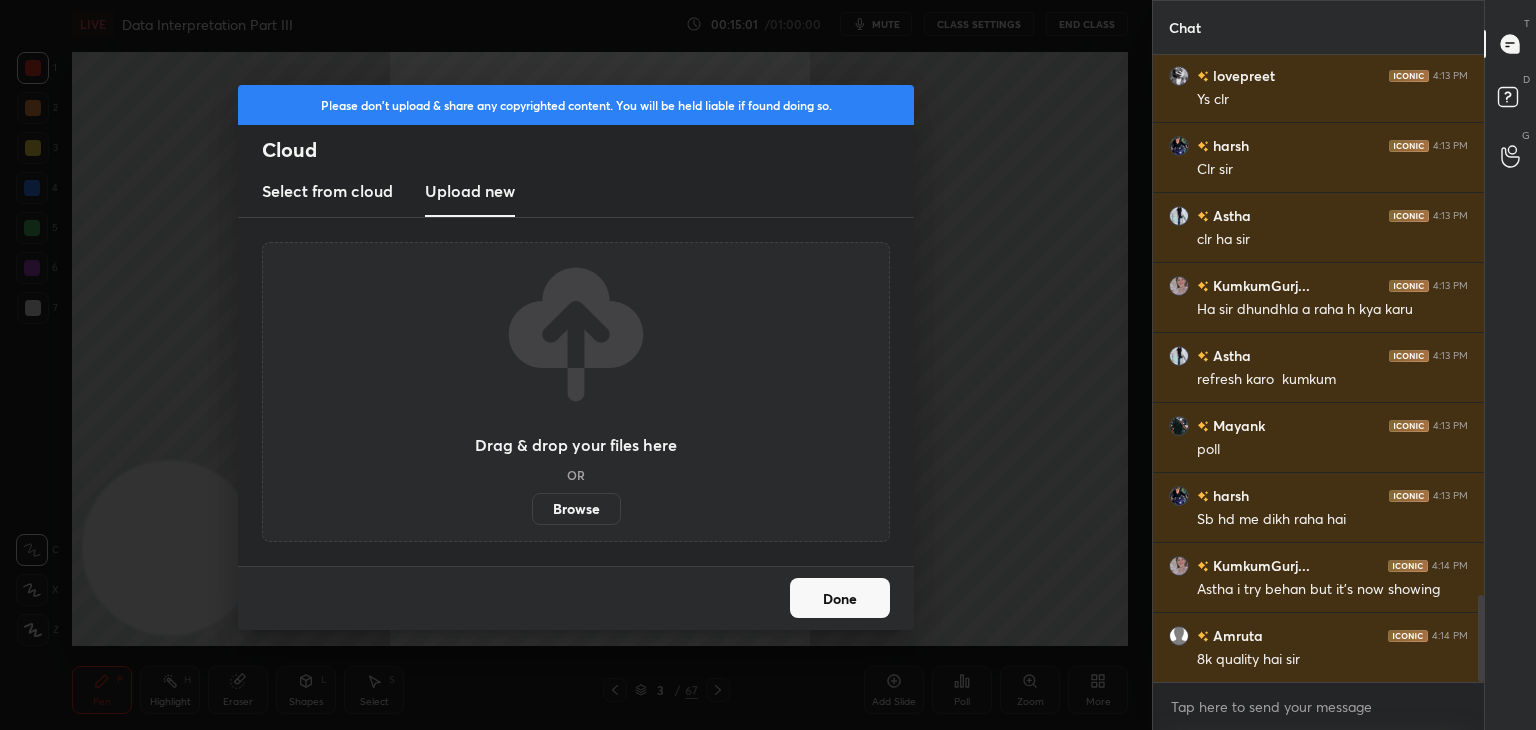 click on "Browse" at bounding box center [576, 509] 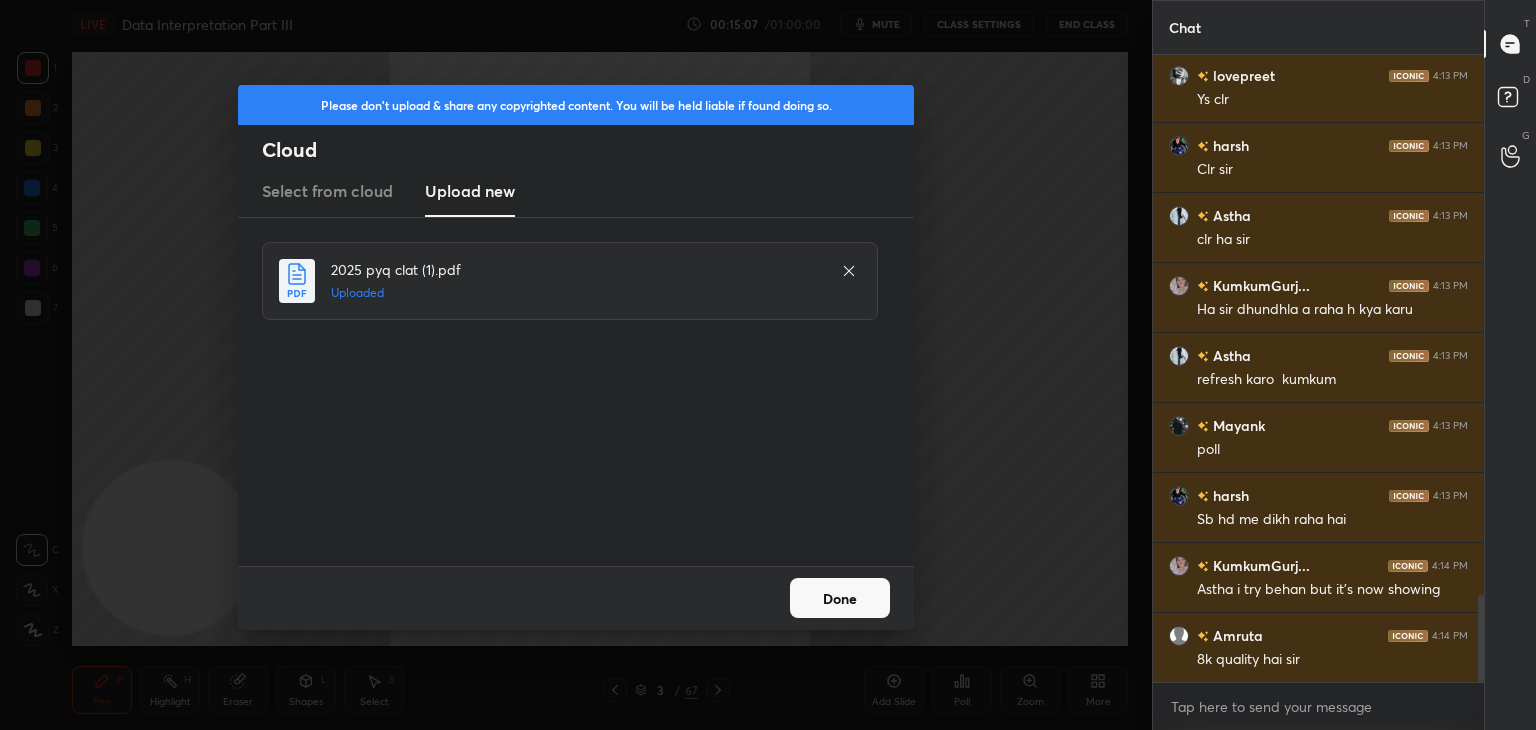 click on "Done" at bounding box center [840, 598] 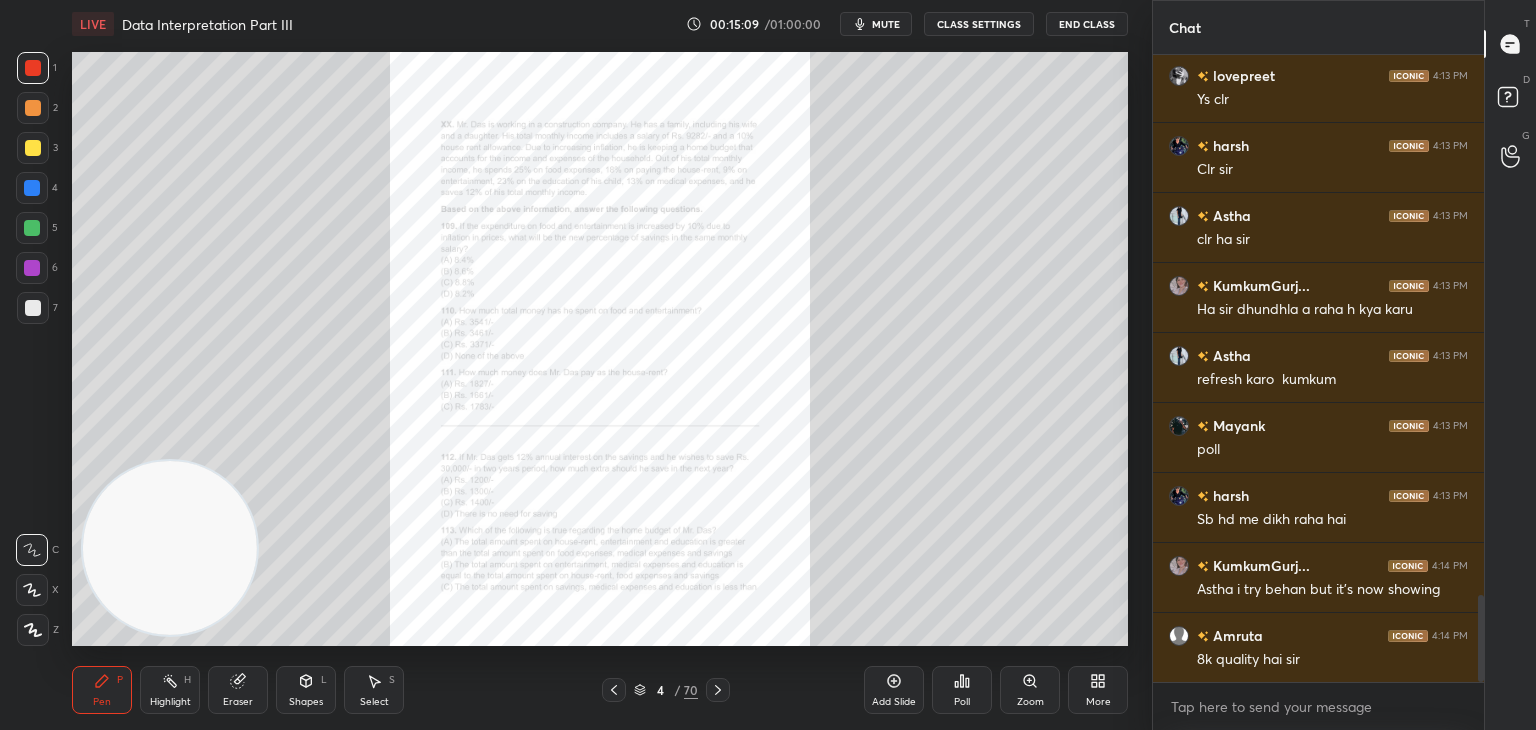 click on "Zoom" at bounding box center [1030, 690] 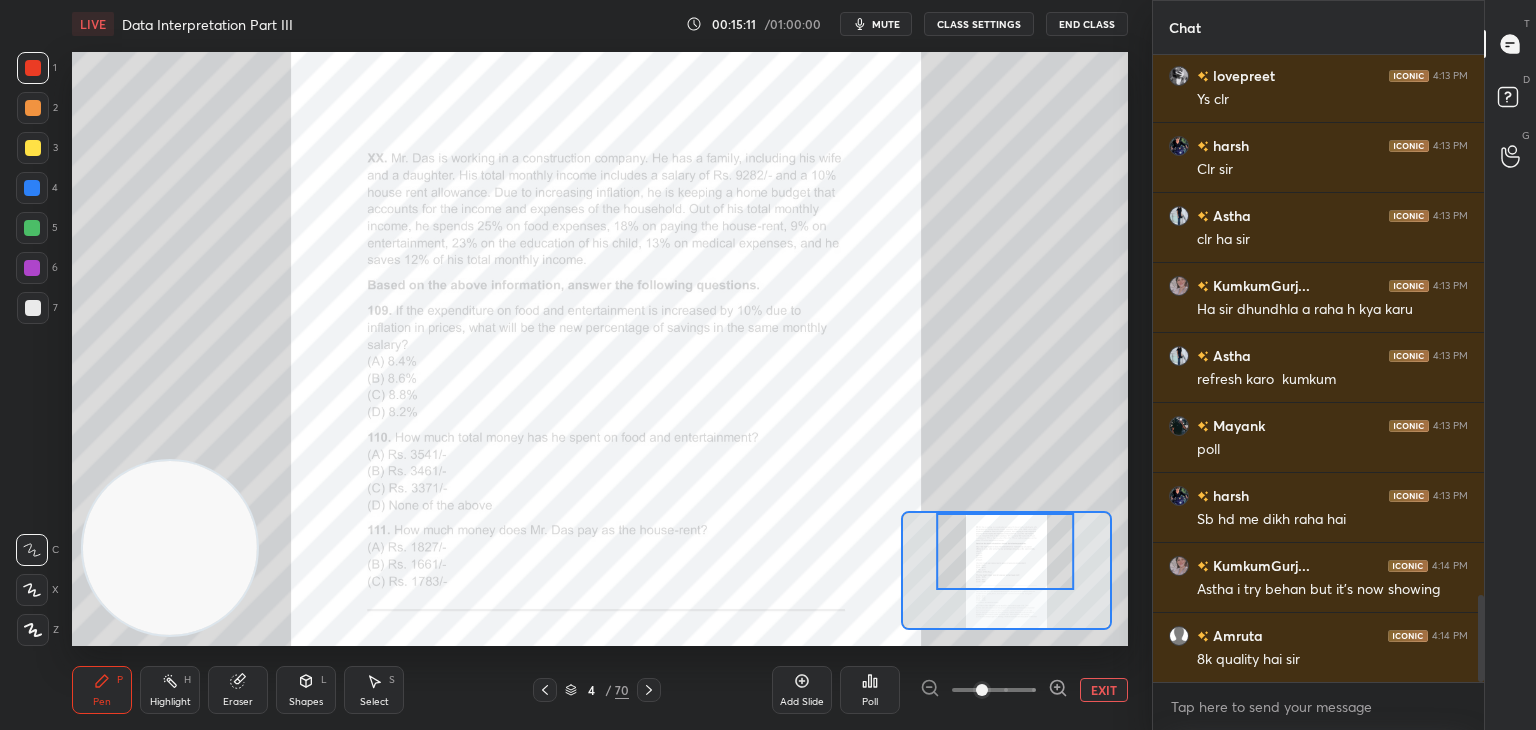 click 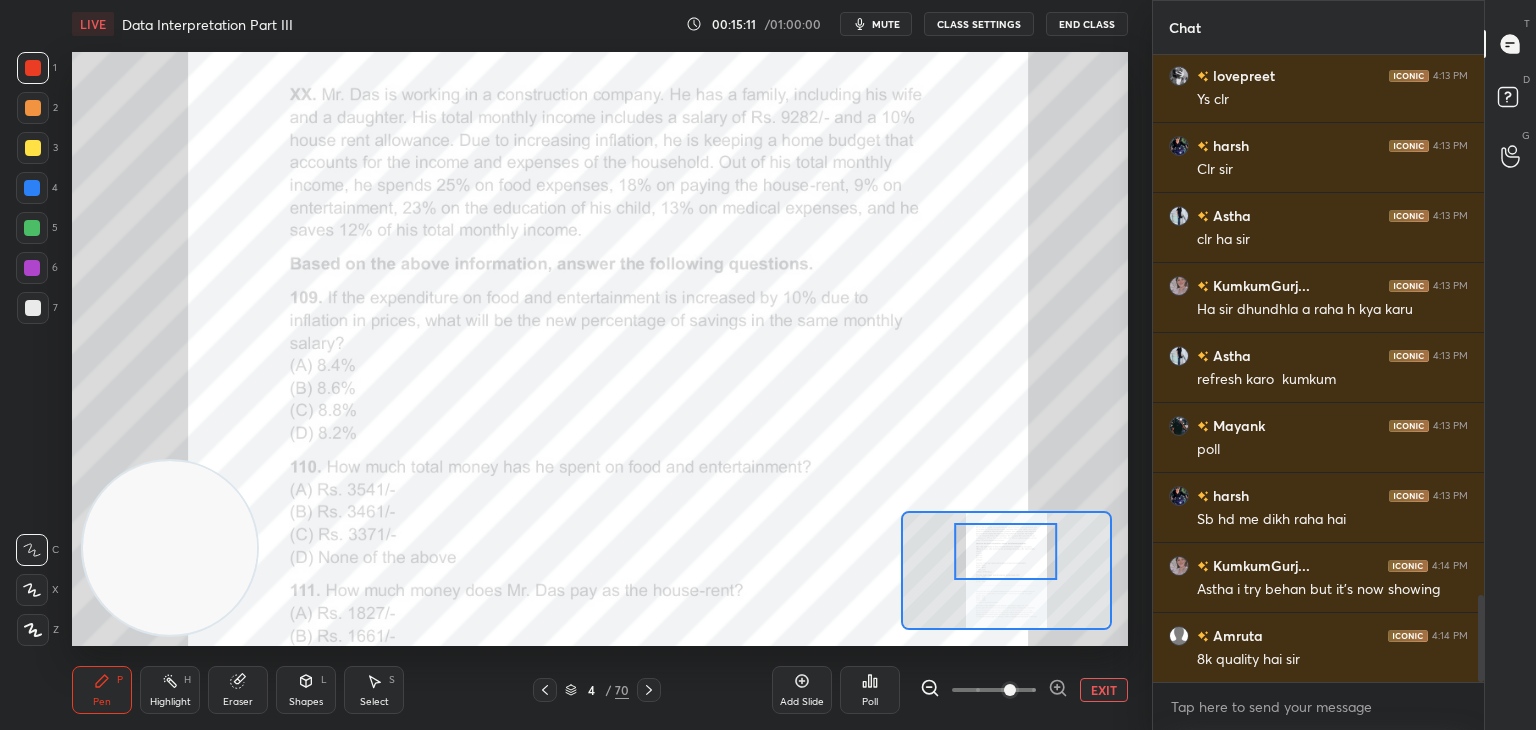 click 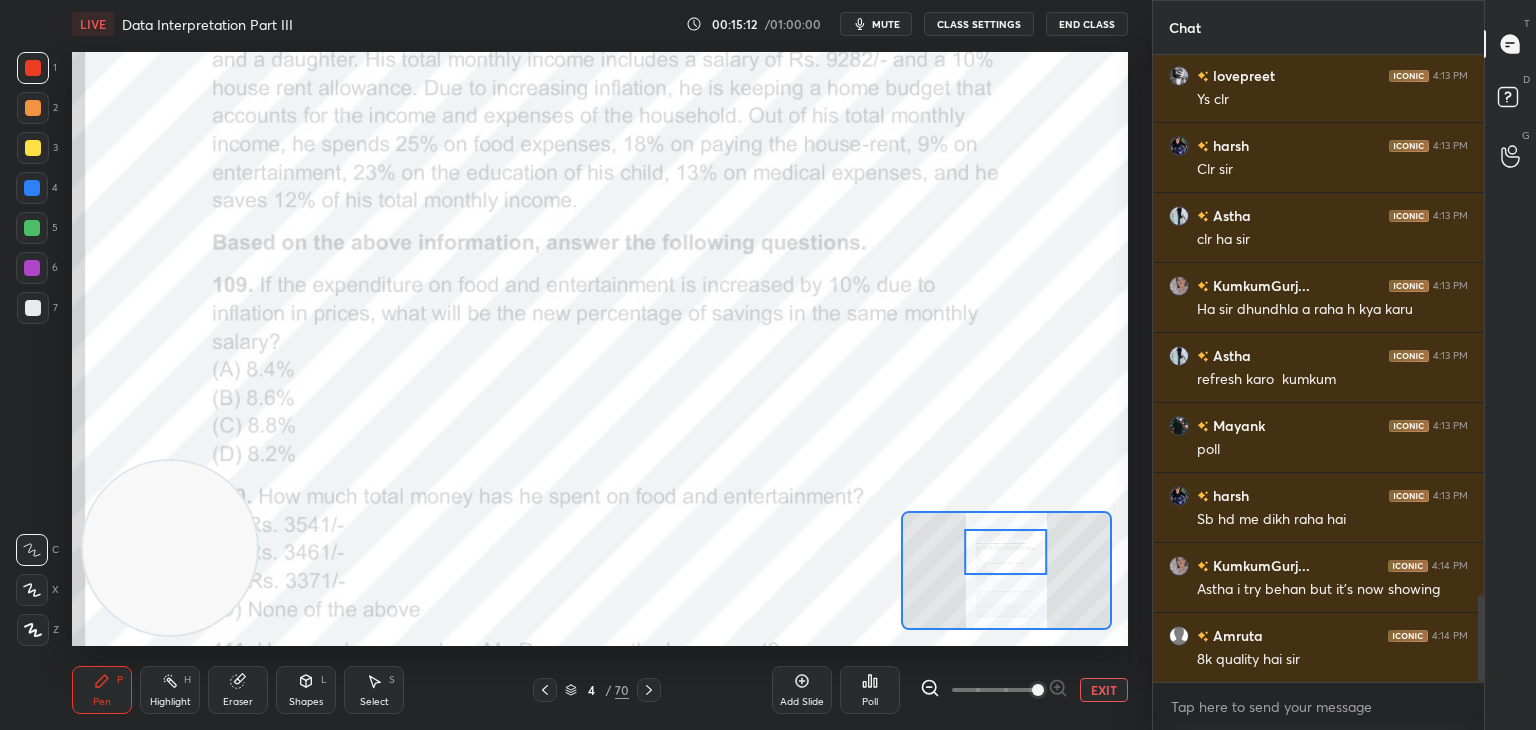 click 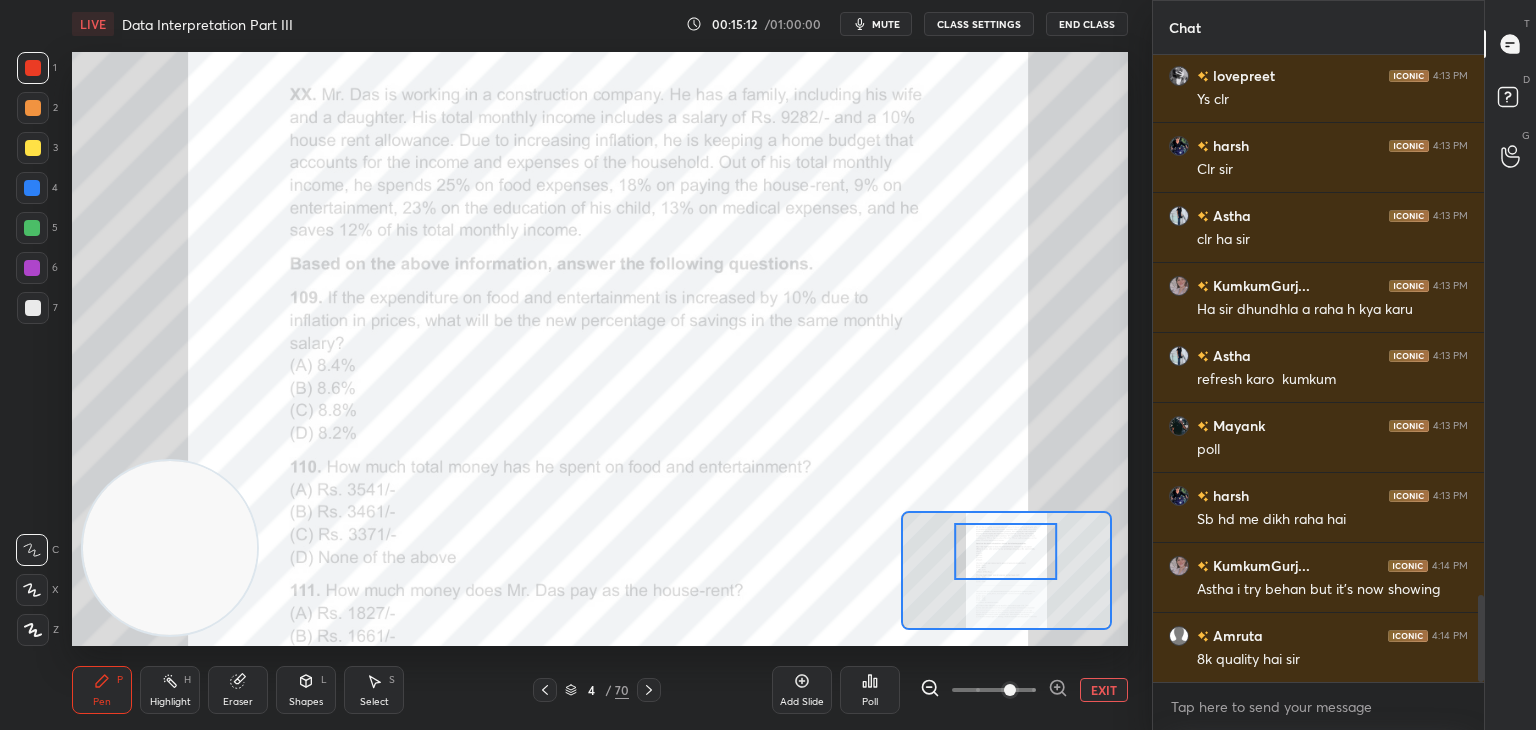 scroll, scrollTop: 3948, scrollLeft: 0, axis: vertical 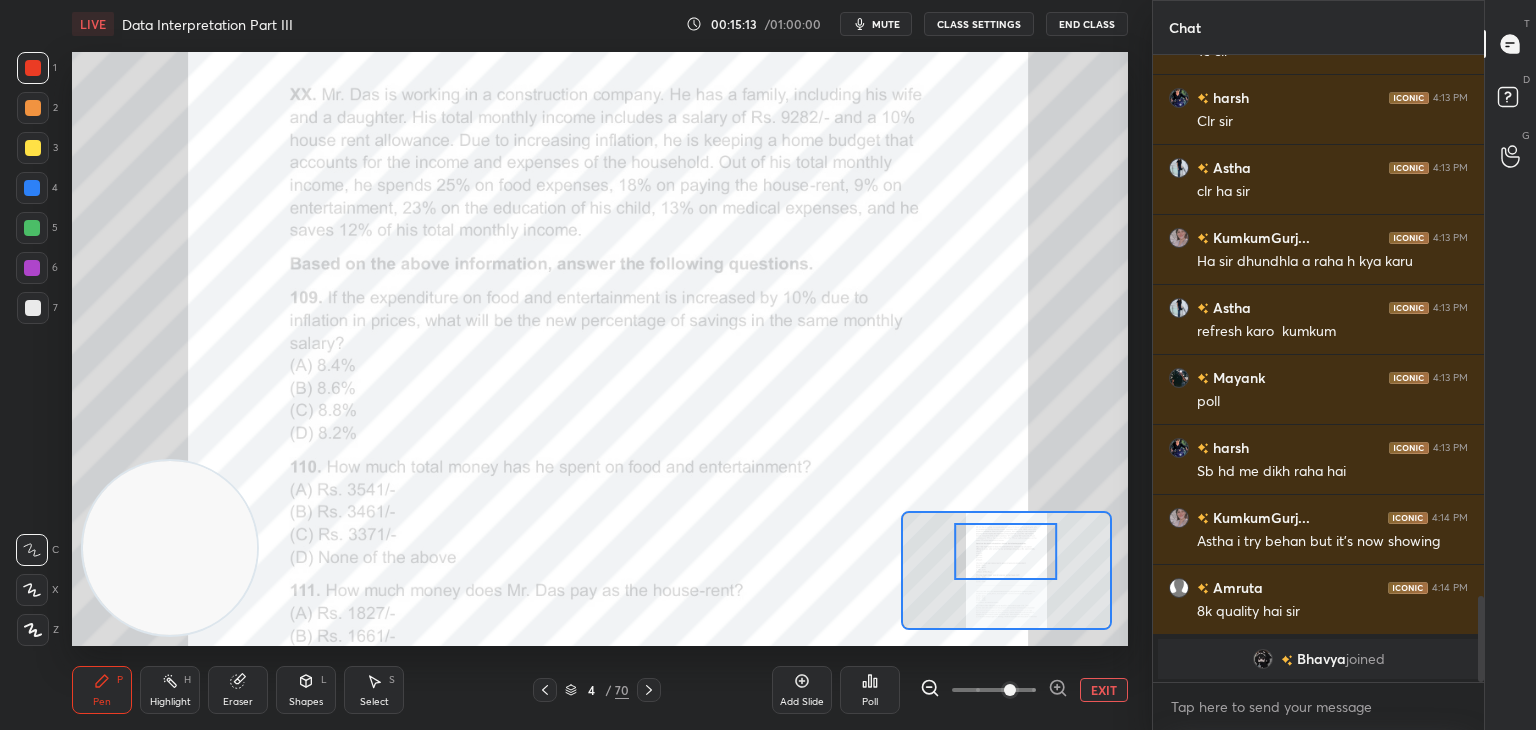 click at bounding box center (1006, 551) 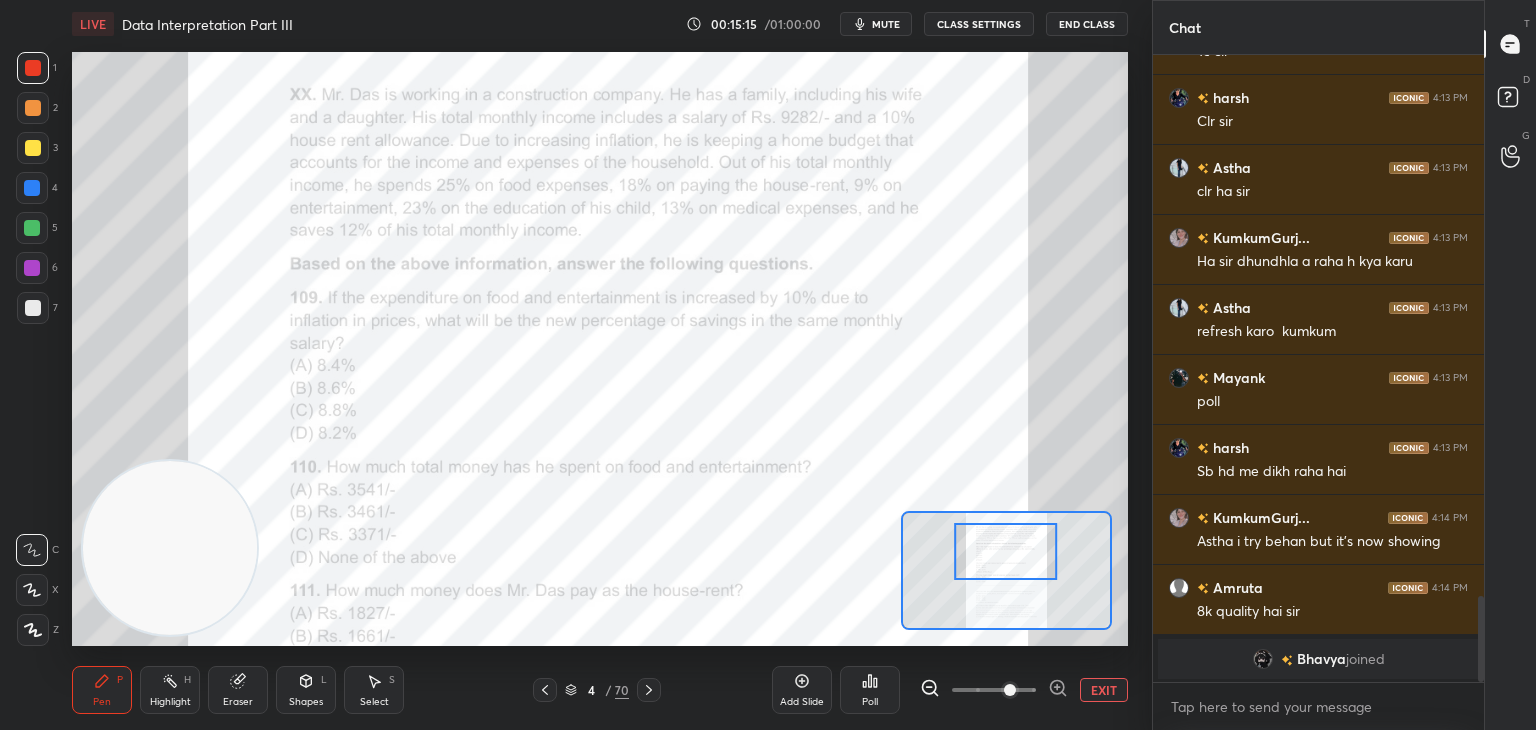 click at bounding box center [33, 68] 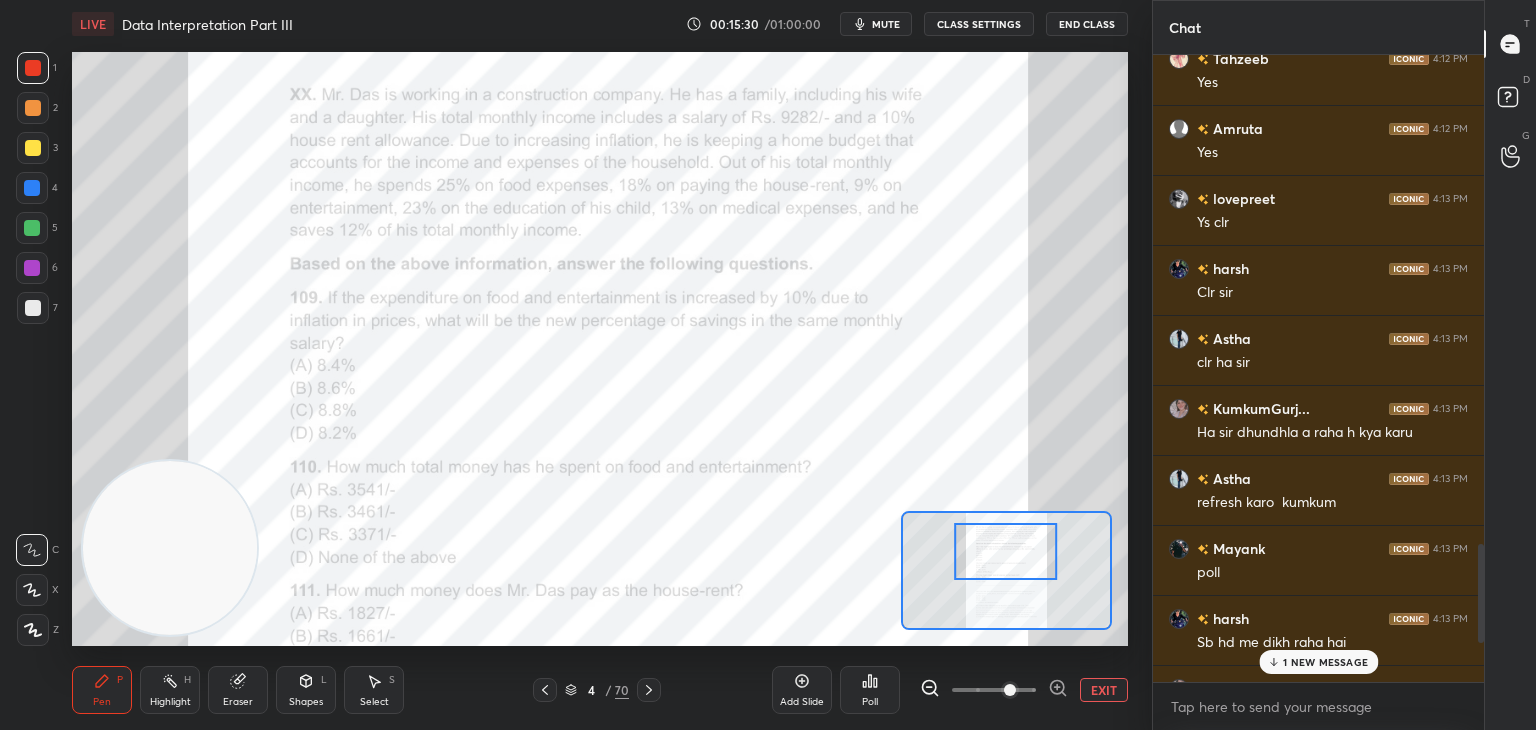 scroll, scrollTop: 3780, scrollLeft: 0, axis: vertical 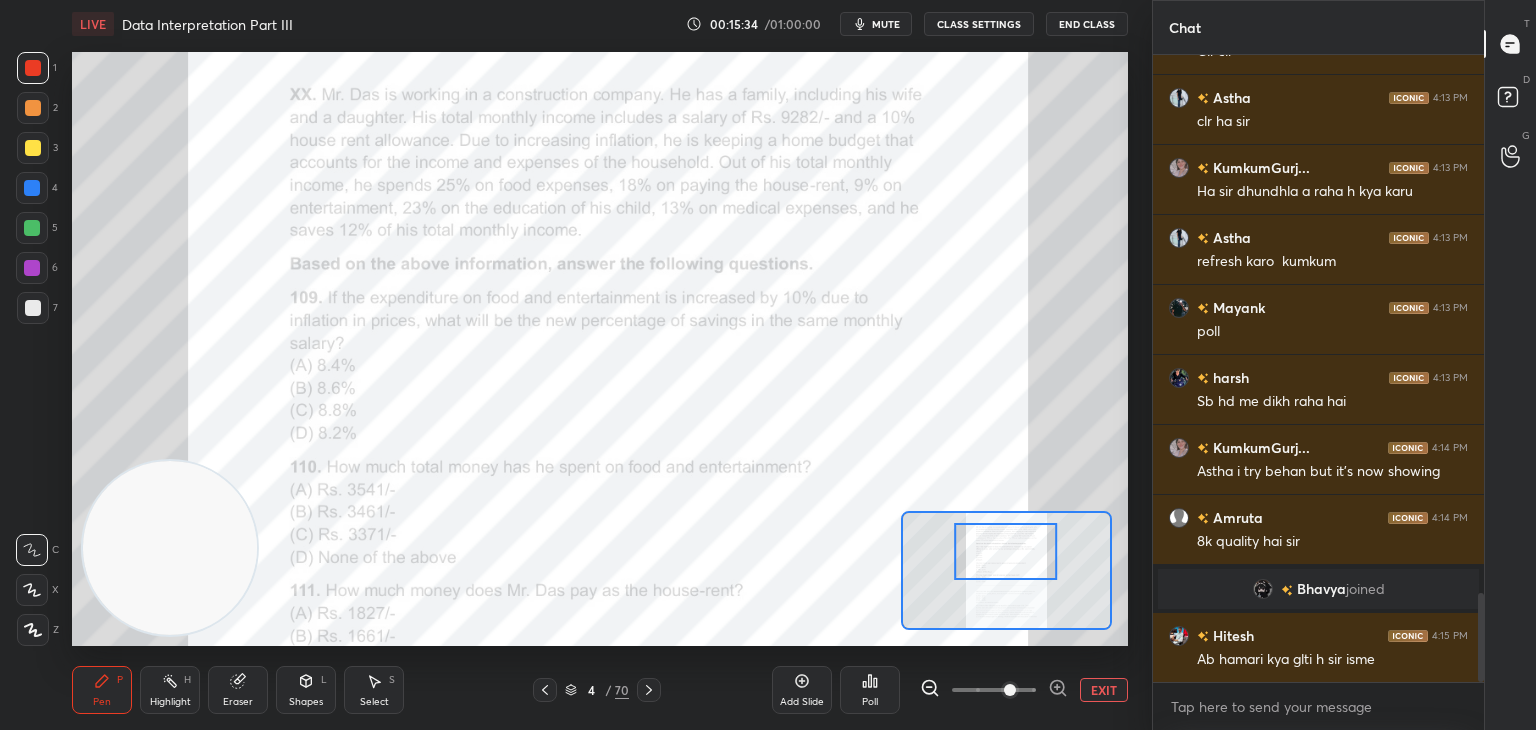 click on "Eraser" at bounding box center [238, 690] 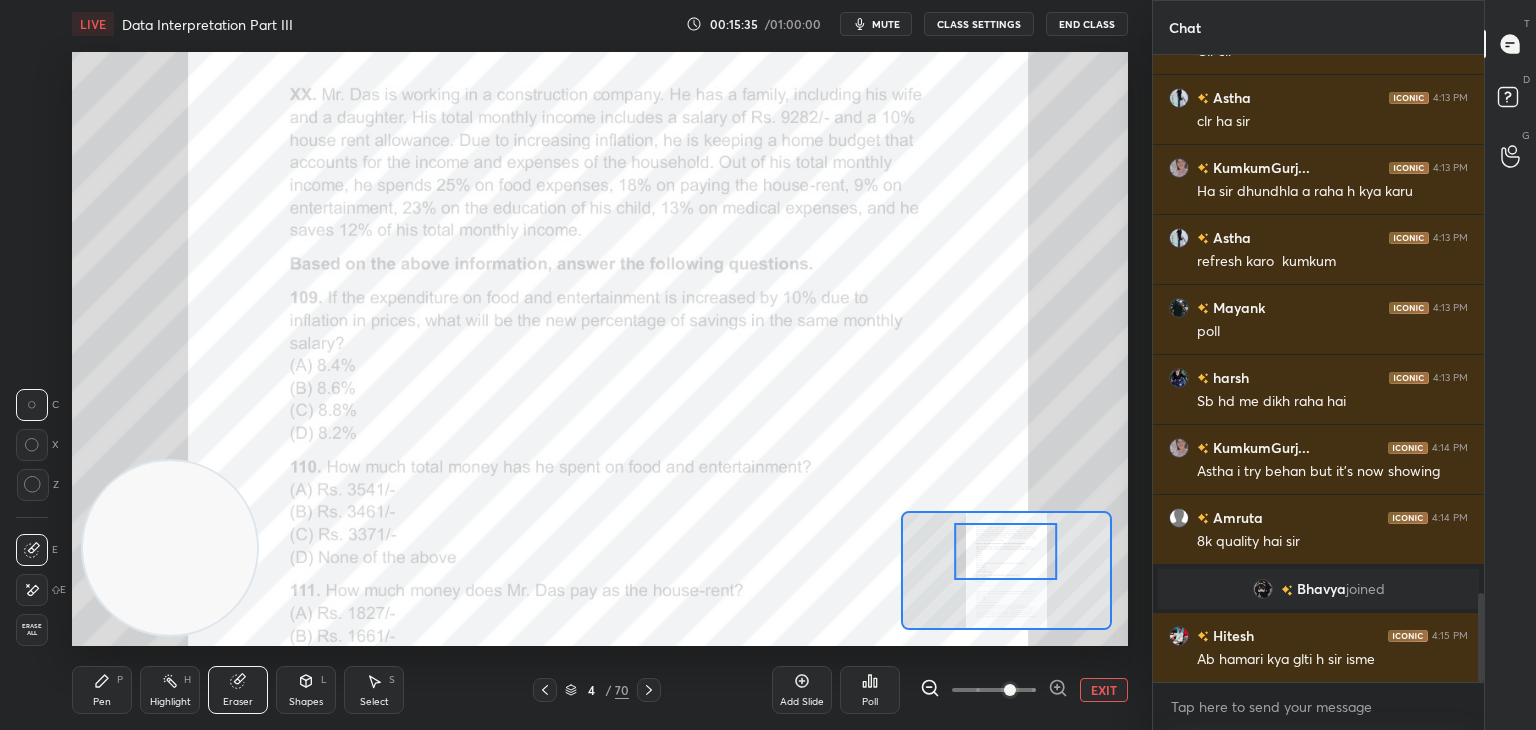 click on "Erase all" at bounding box center (32, 630) 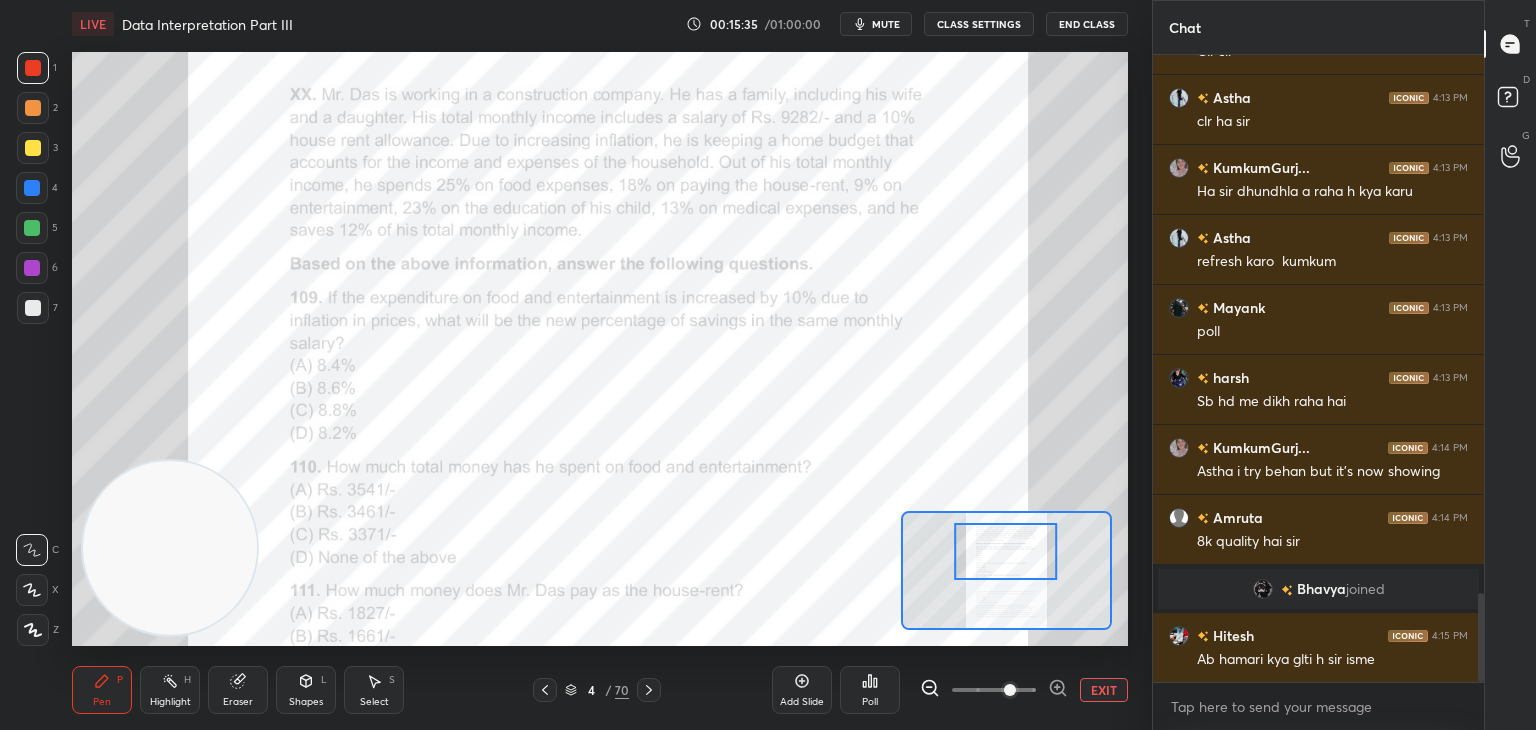 click on "LIVE Data Interpretation Part III 00:15:35 /  01:00:00 mute CLASS SETTINGS End Class Setting up your live class Poll for   secs No correct answer Start poll Back Data Interpretation Part III • L11 of Course on QT for CLAT & OLET - 2026(Legal Success) Aman Chaturvedi Pen P Highlight H Eraser Shapes L Select S 4 / 70 Add Slide Poll EXIT" at bounding box center [600, 365] 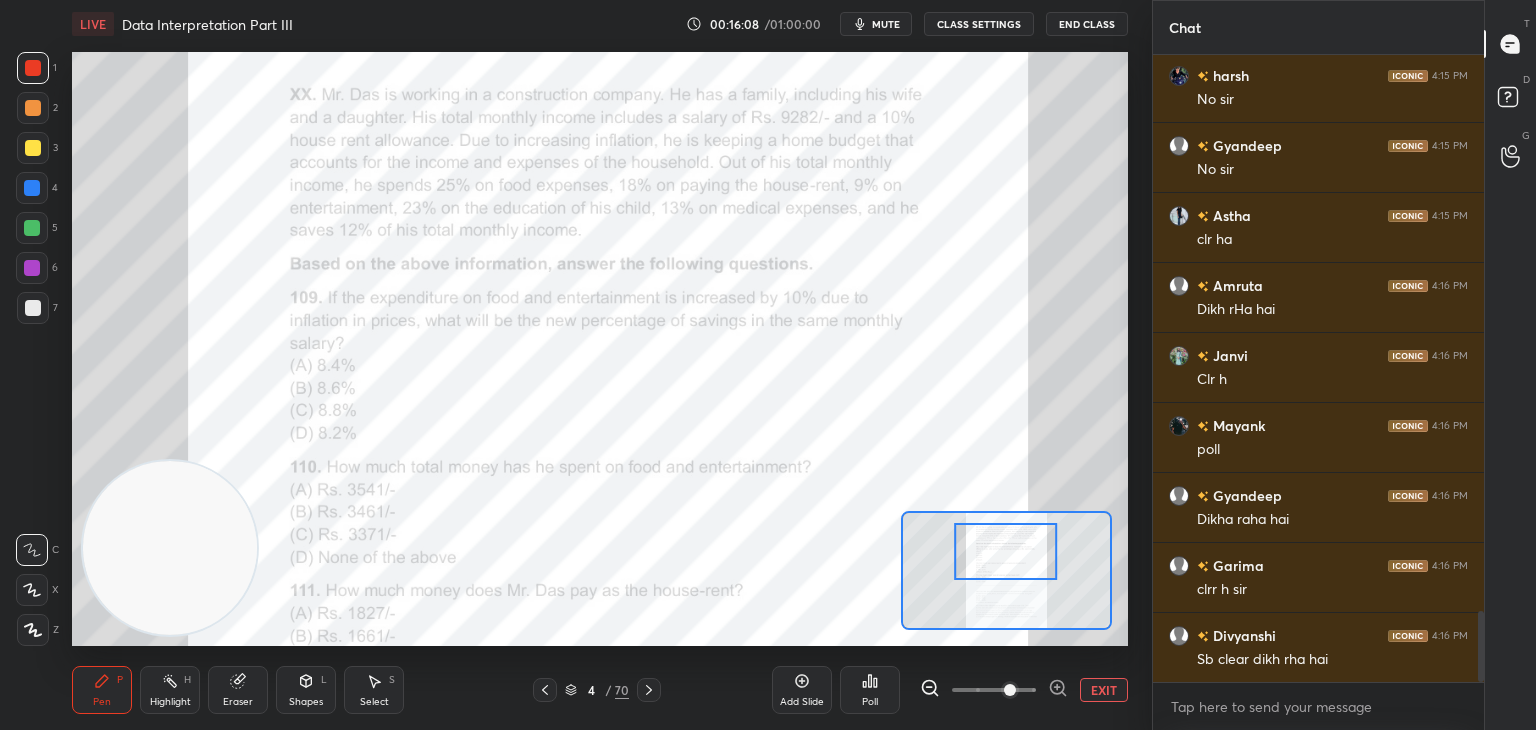 scroll, scrollTop: 4900, scrollLeft: 0, axis: vertical 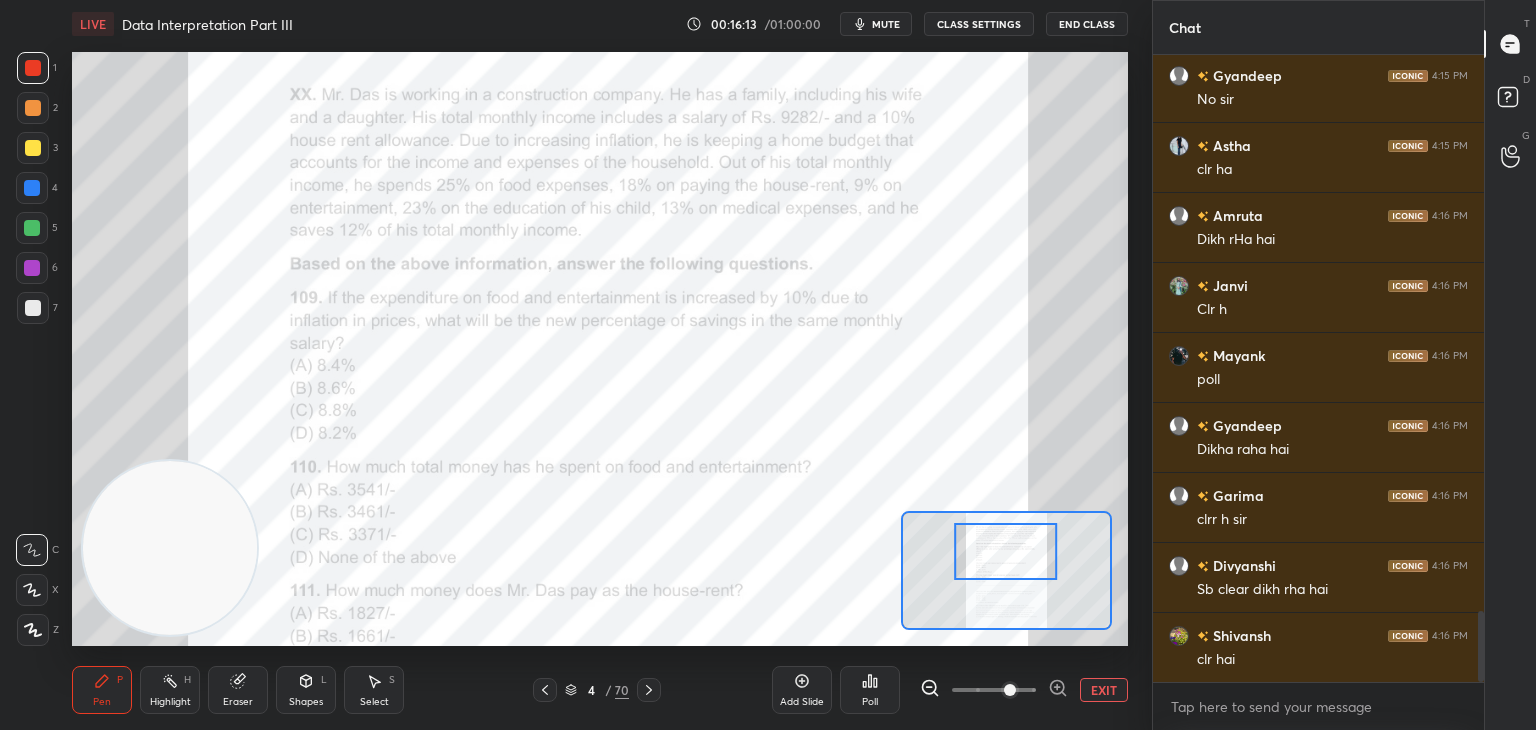 click on "Eraser" at bounding box center (238, 690) 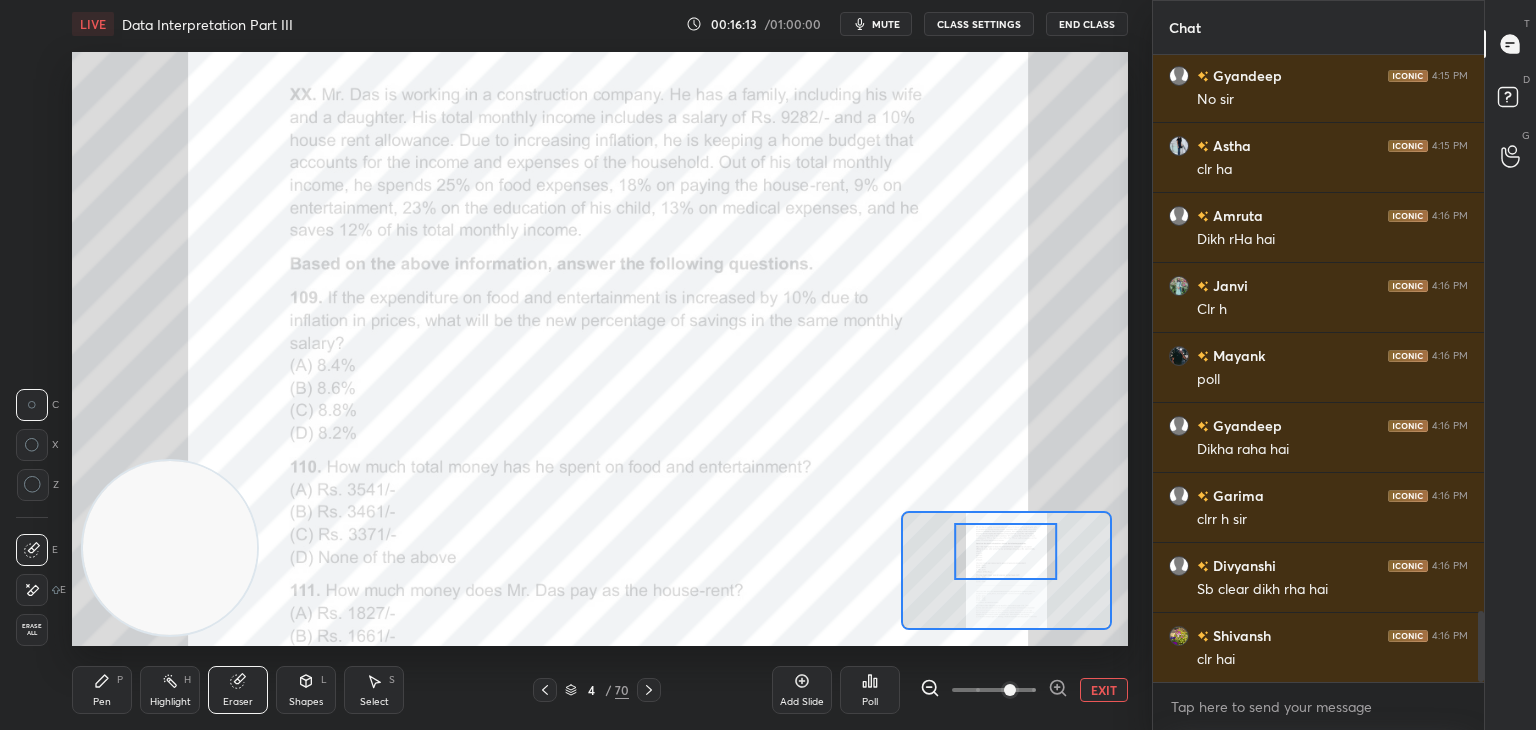 click on "Erase all" at bounding box center [32, 630] 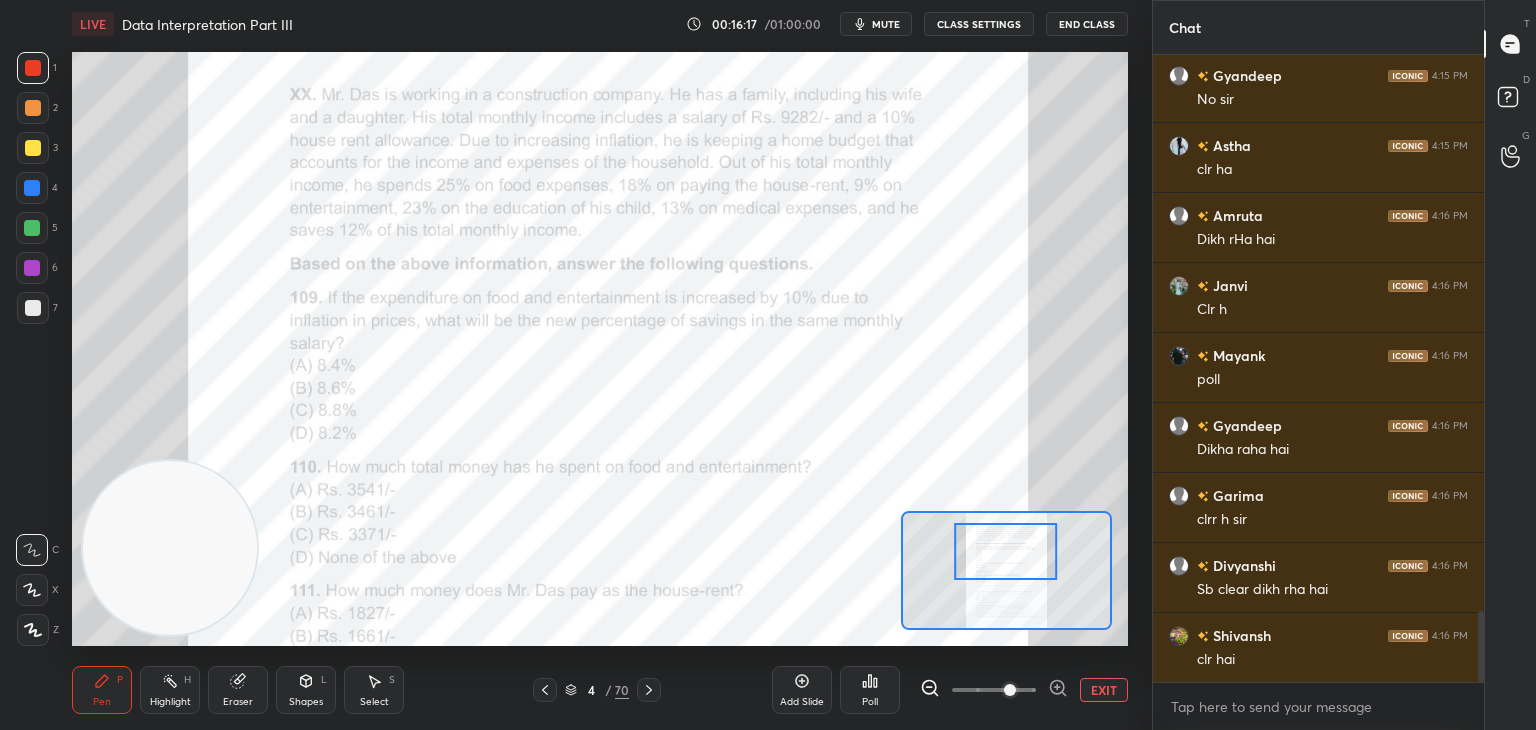 scroll, scrollTop: 4970, scrollLeft: 0, axis: vertical 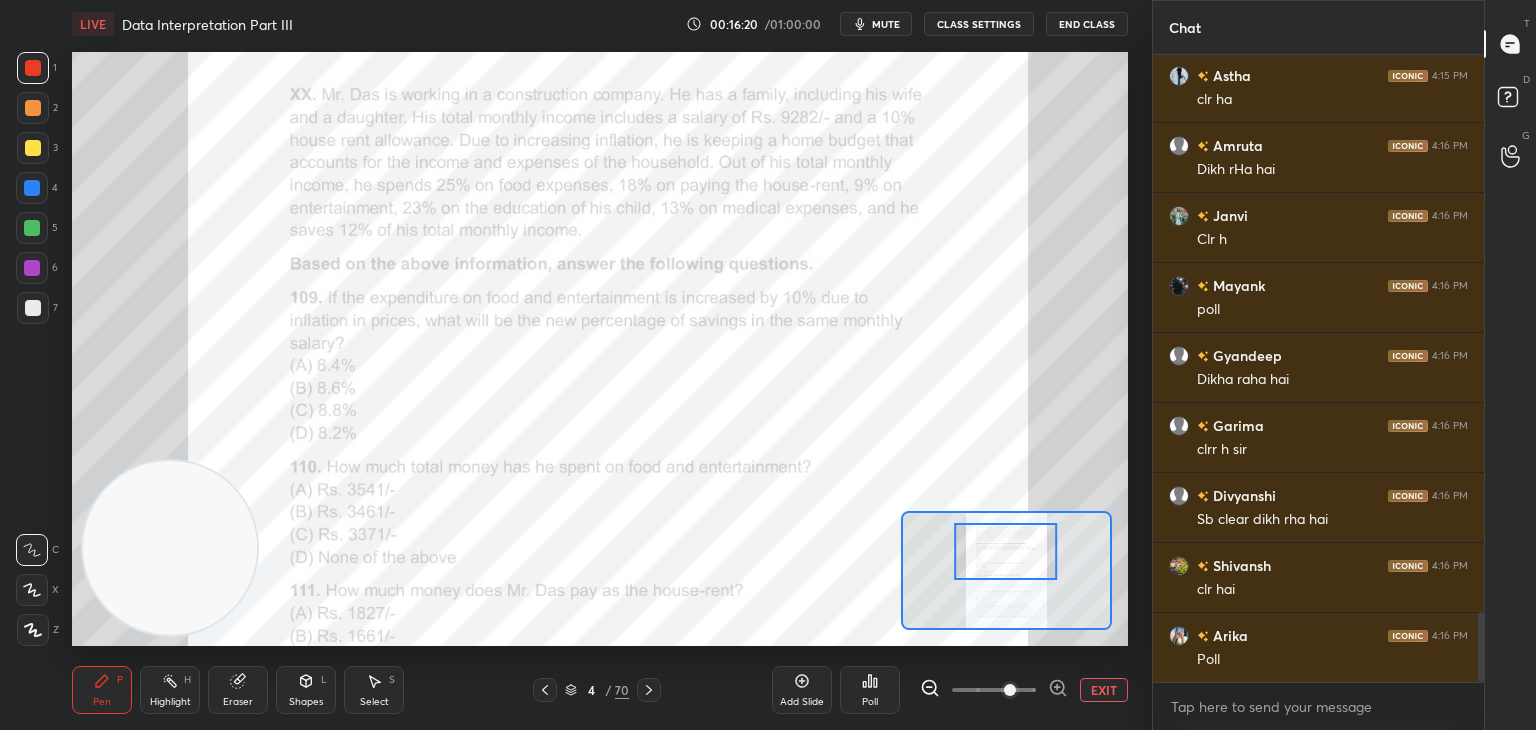click 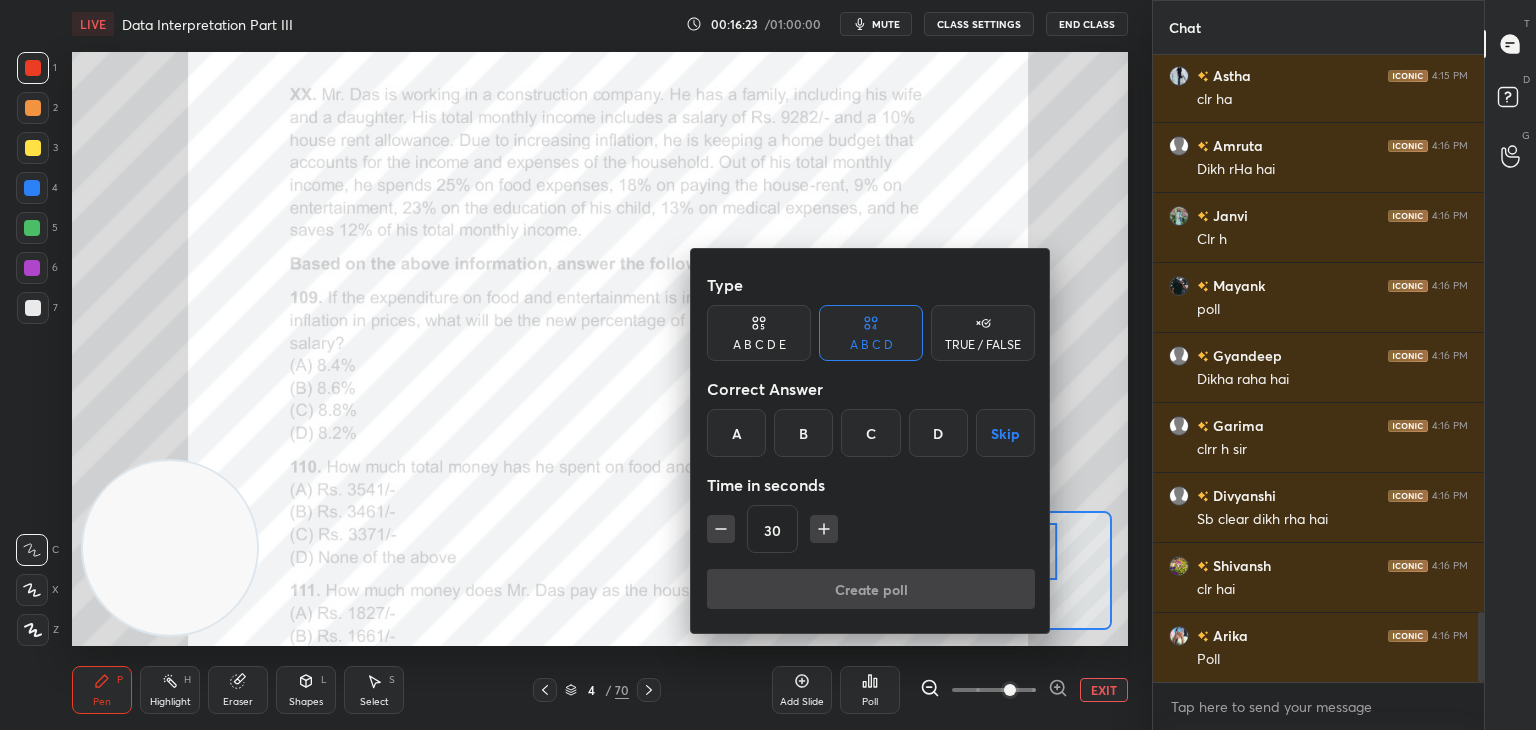 click on "B" at bounding box center [803, 433] 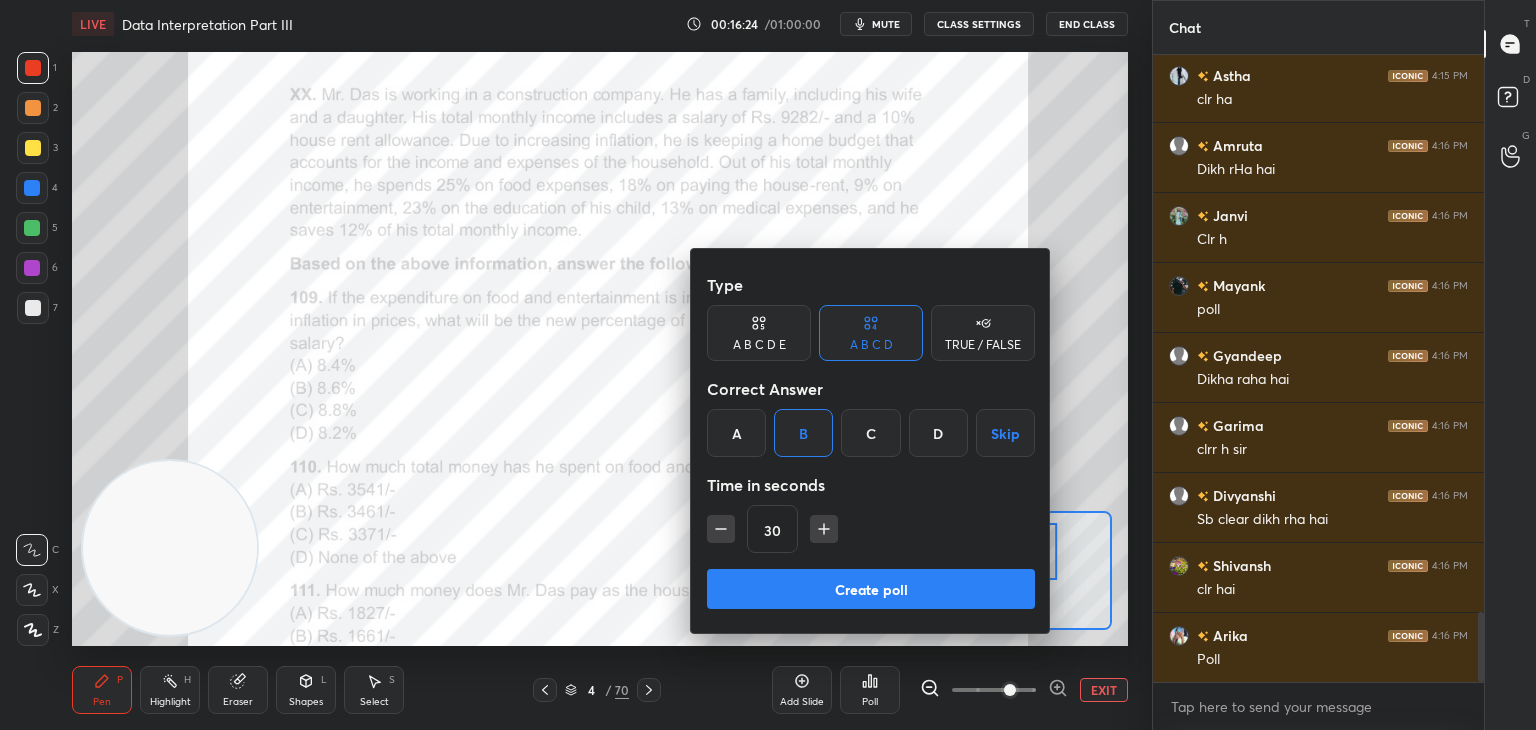 click on "Create poll" at bounding box center [871, 589] 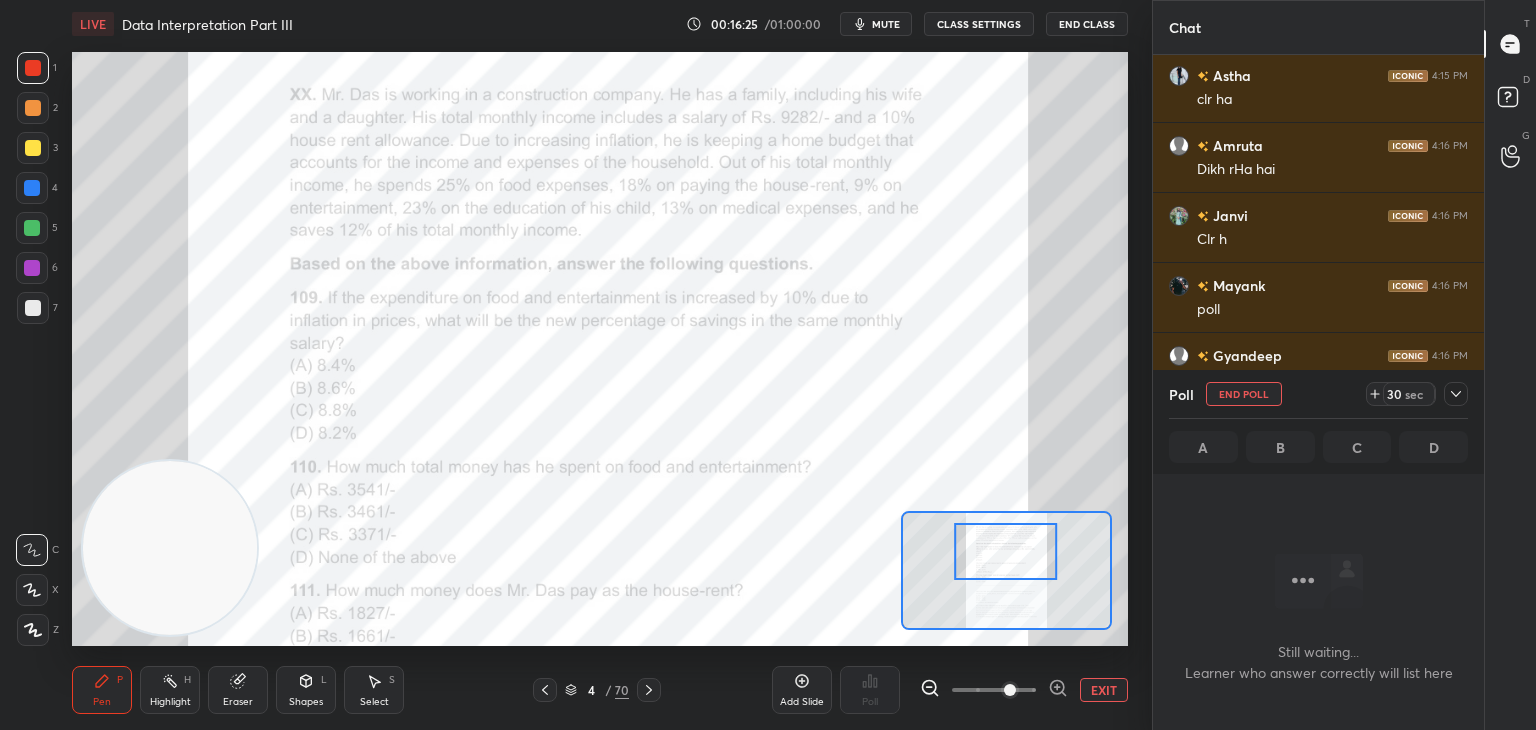 scroll, scrollTop: 596, scrollLeft: 325, axis: both 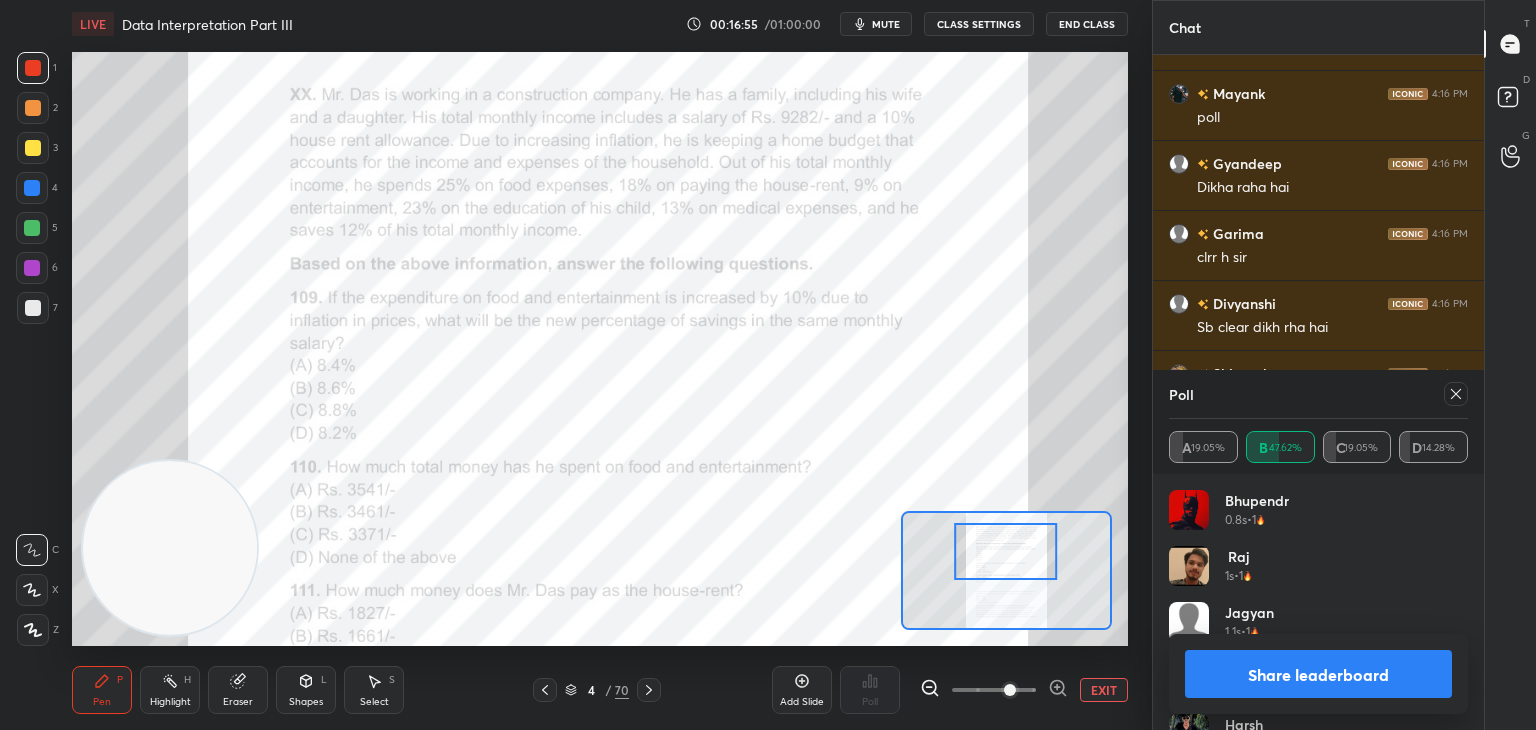 click on "Share leaderboard" at bounding box center (1318, 674) 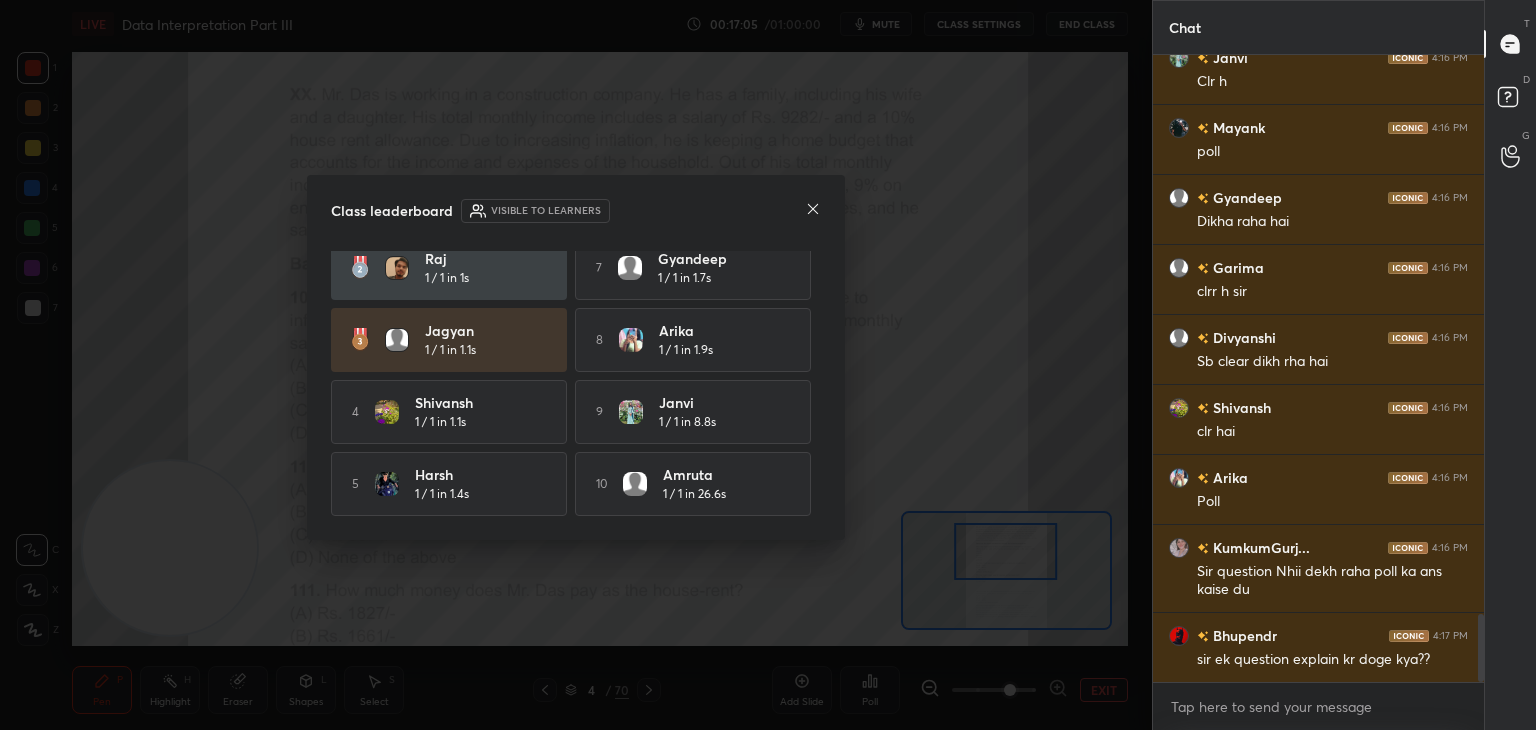 click 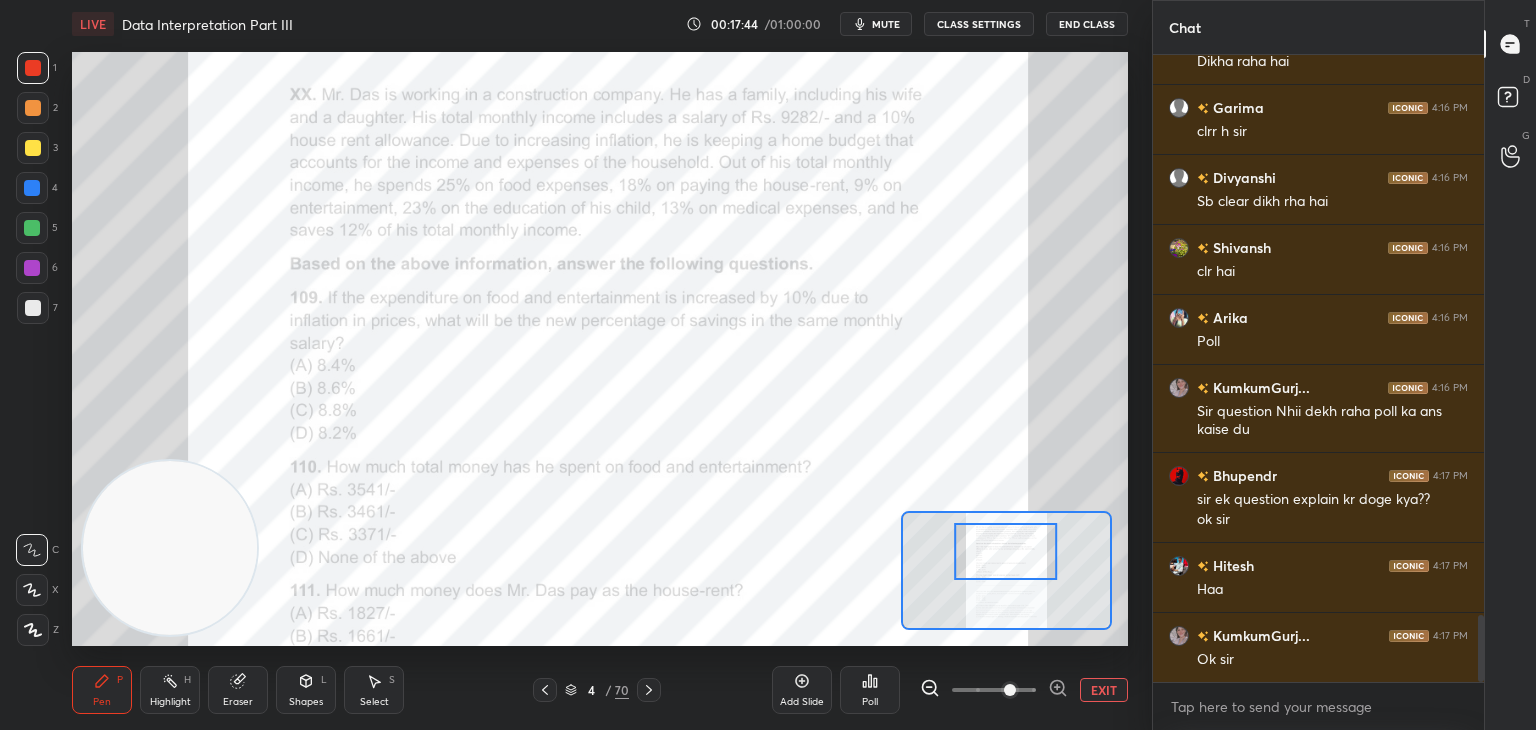 scroll, scrollTop: 5358, scrollLeft: 0, axis: vertical 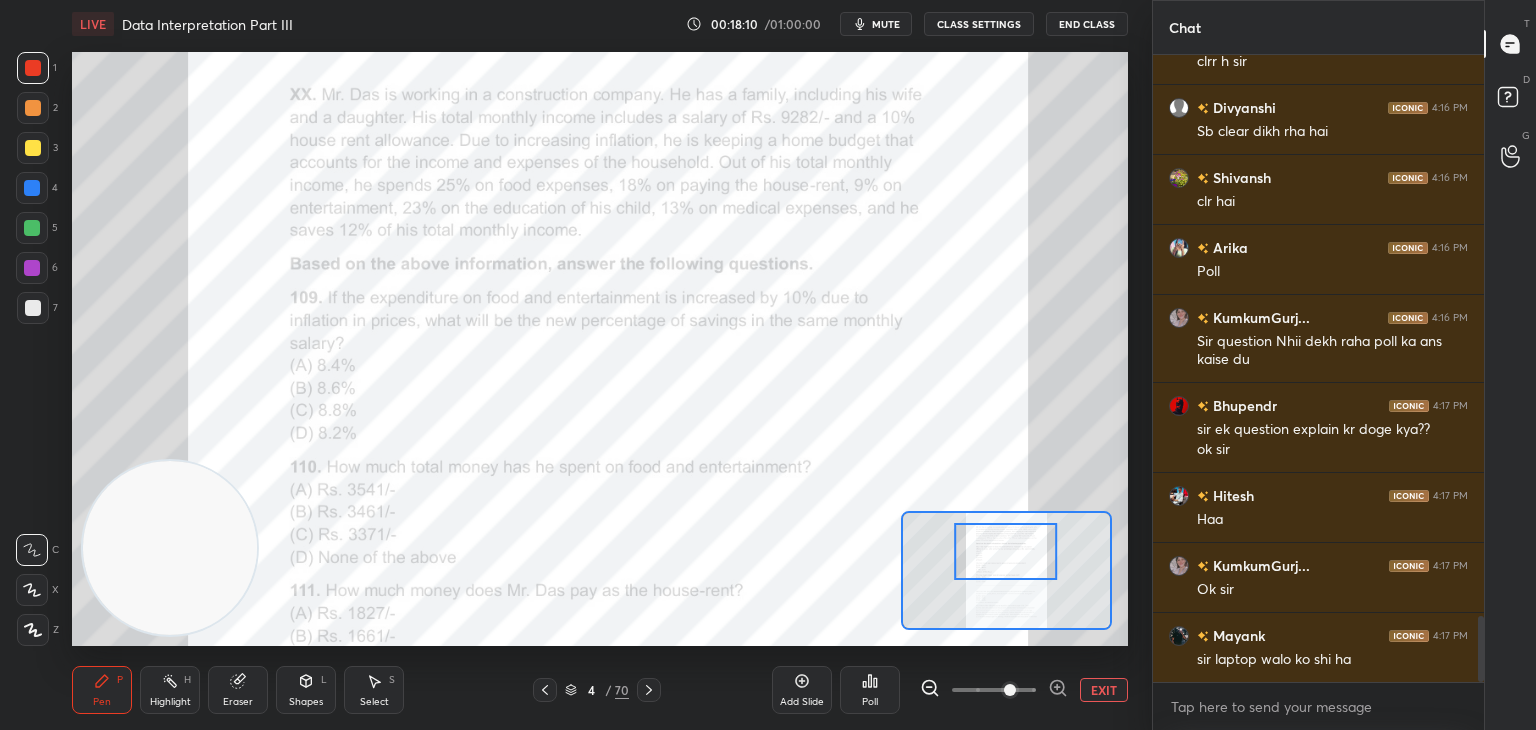 click on "Eraser" at bounding box center [238, 702] 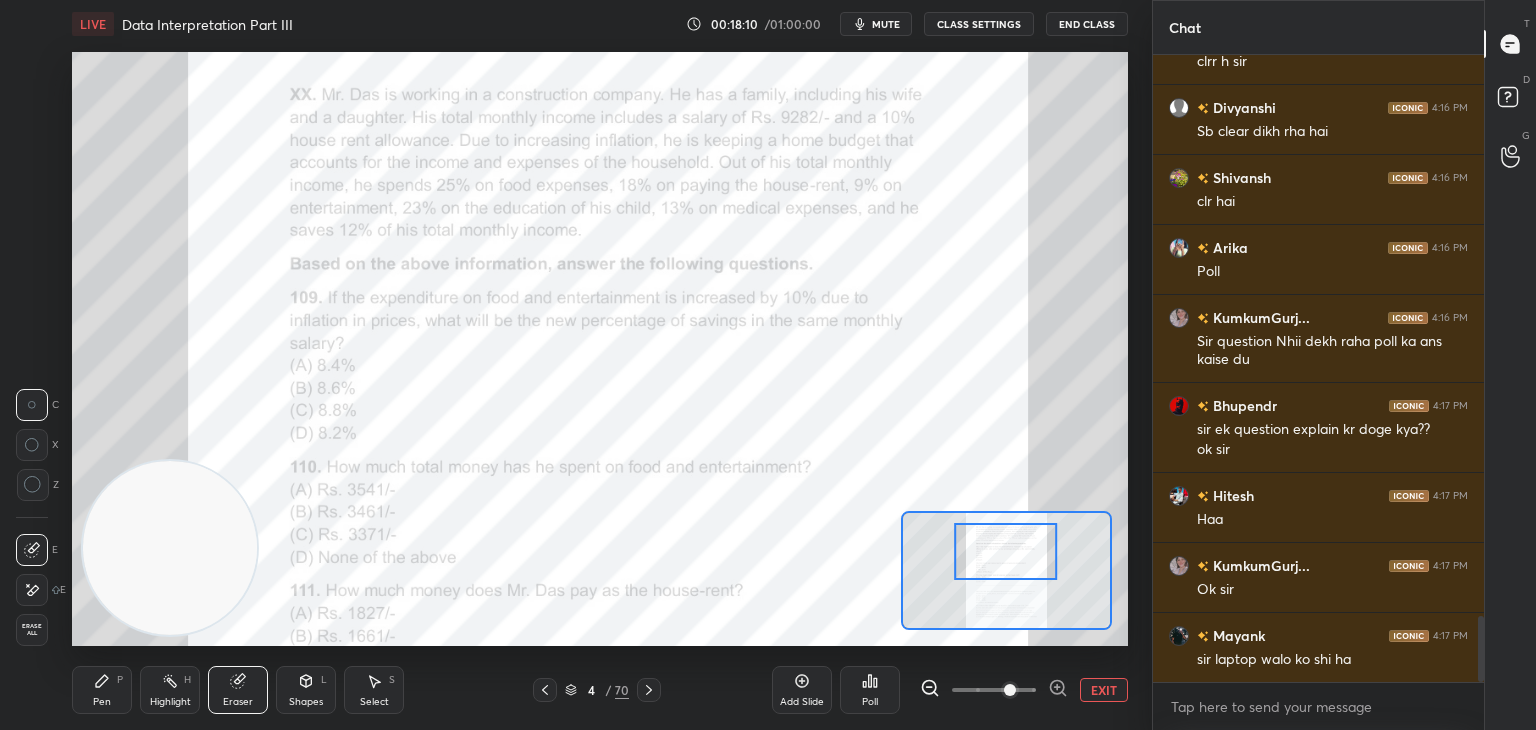 click on "Highlight H" at bounding box center [170, 690] 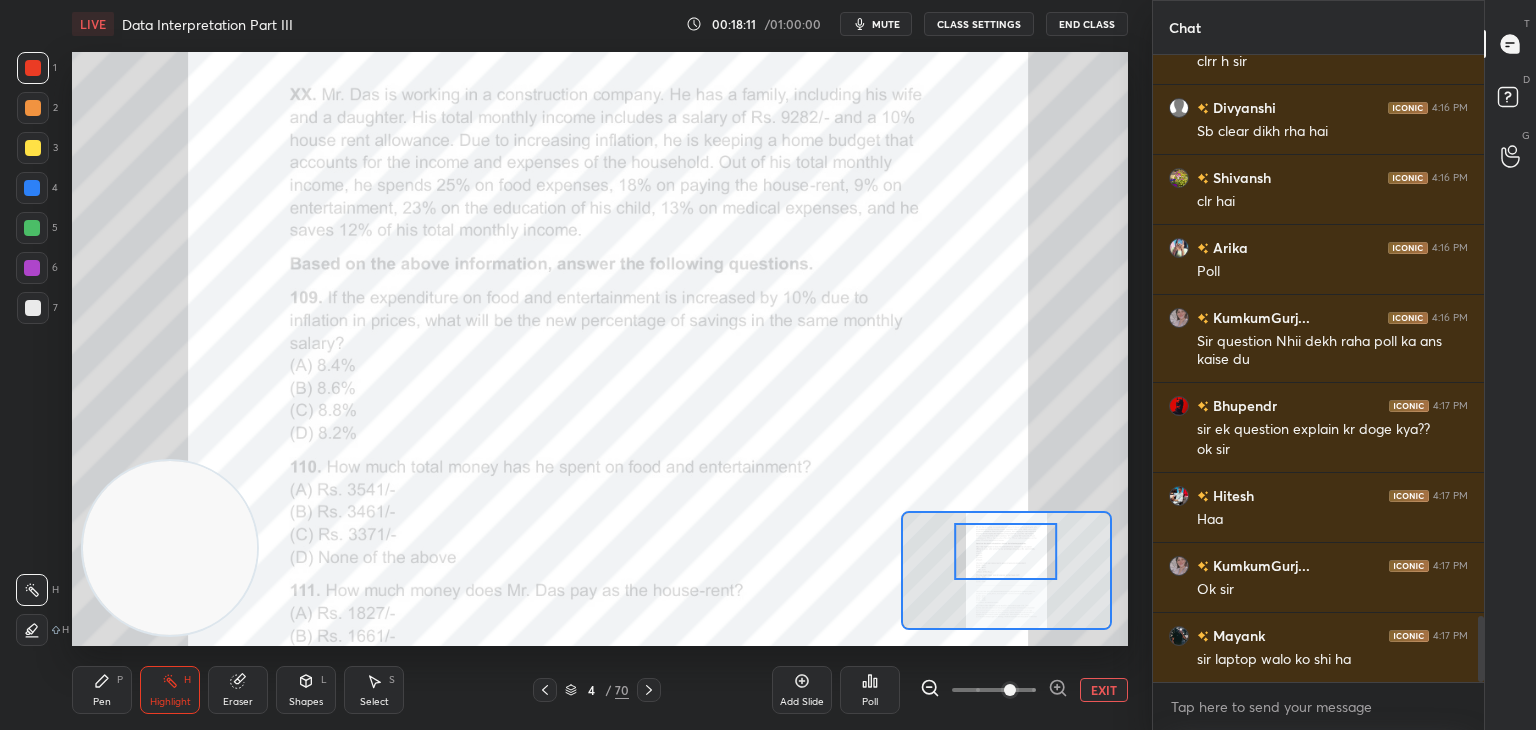 click at bounding box center (32, 630) 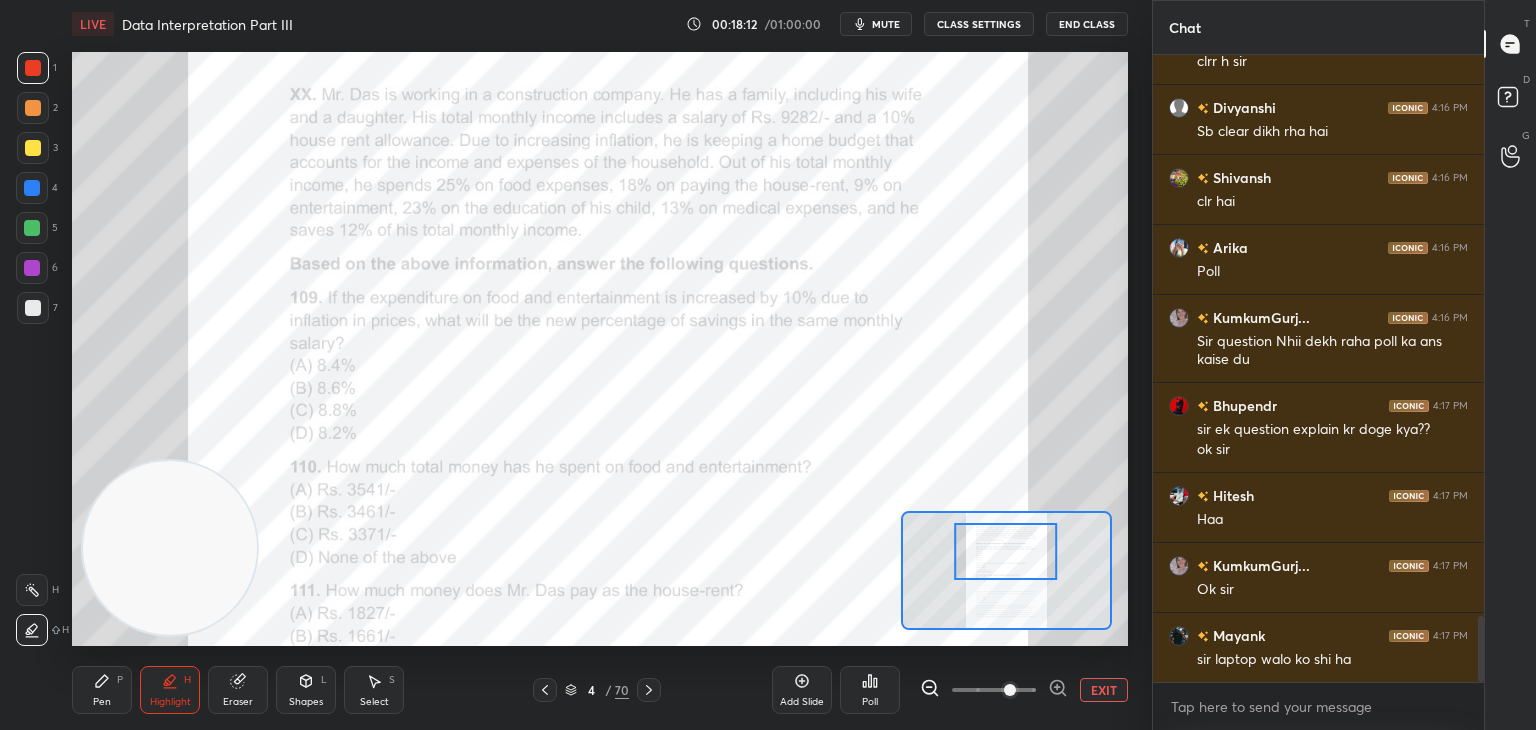 click at bounding box center (32, 228) 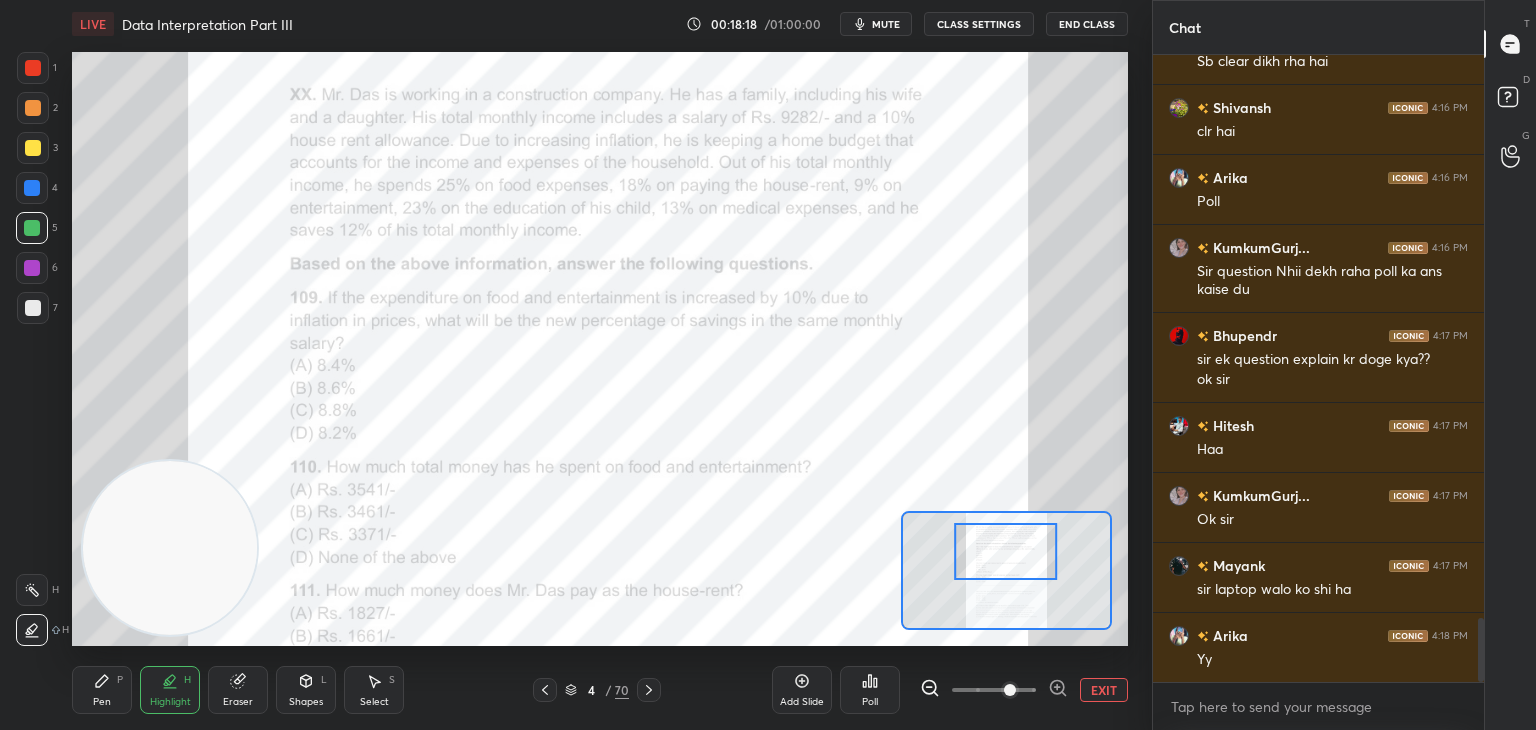 scroll, scrollTop: 5498, scrollLeft: 0, axis: vertical 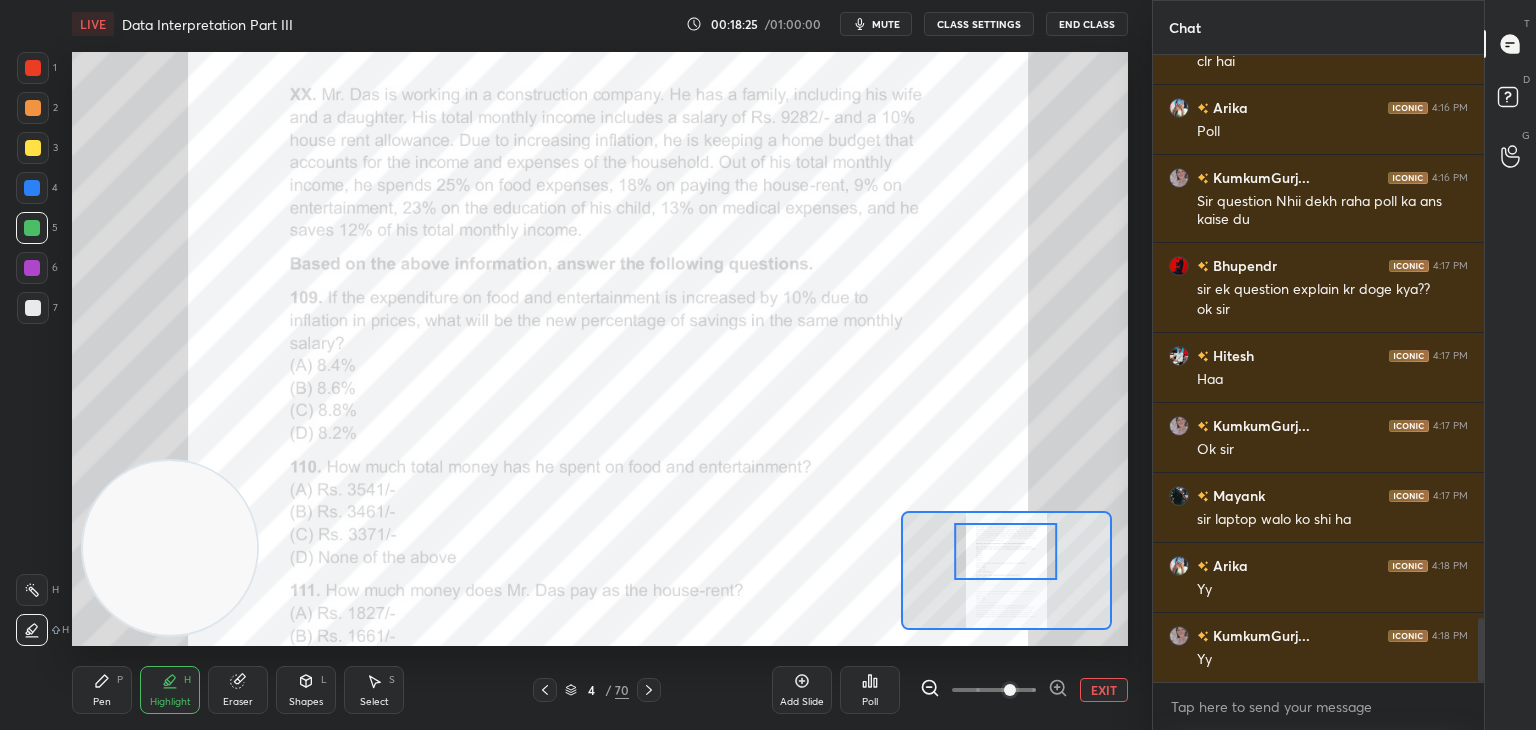 click on "Pen" at bounding box center (102, 702) 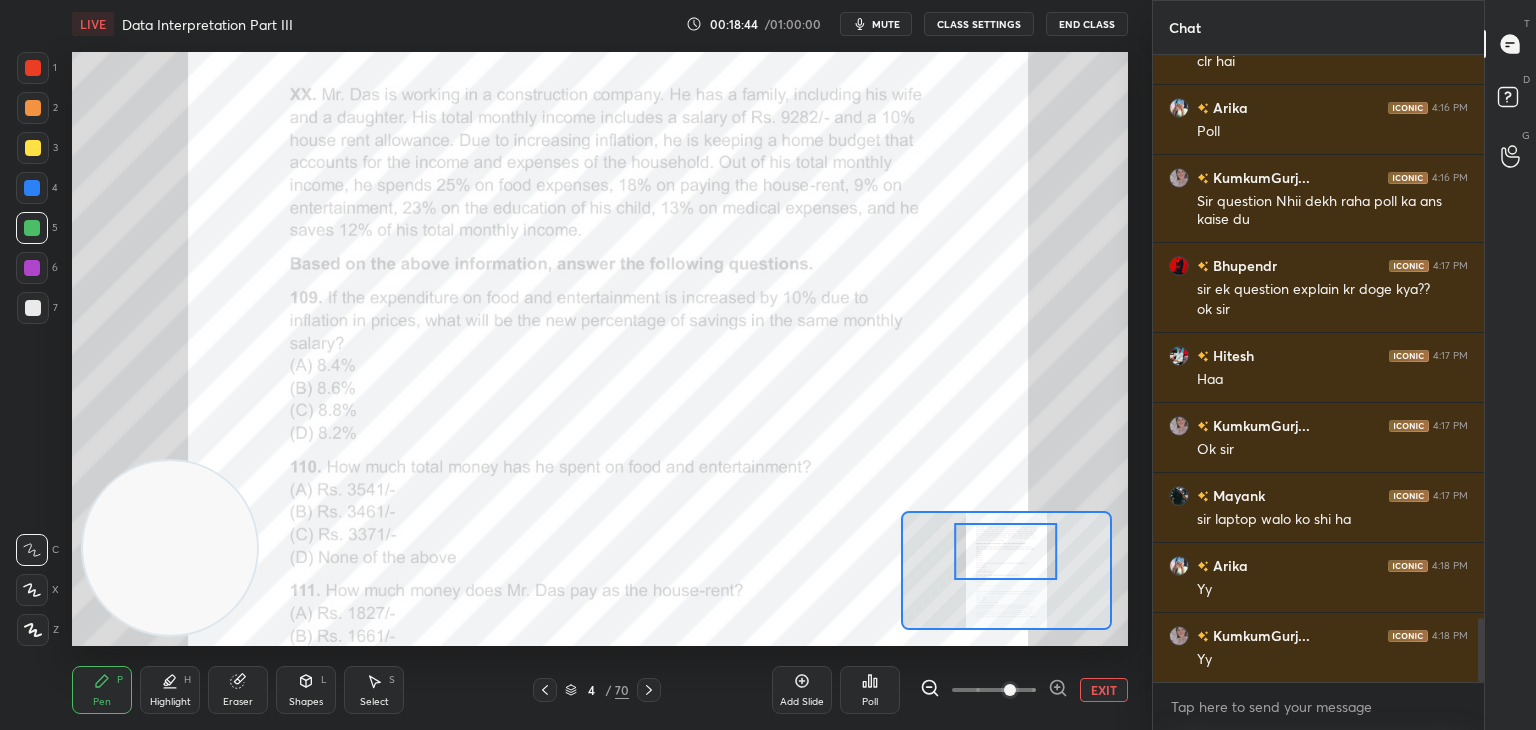 click at bounding box center (33, 68) 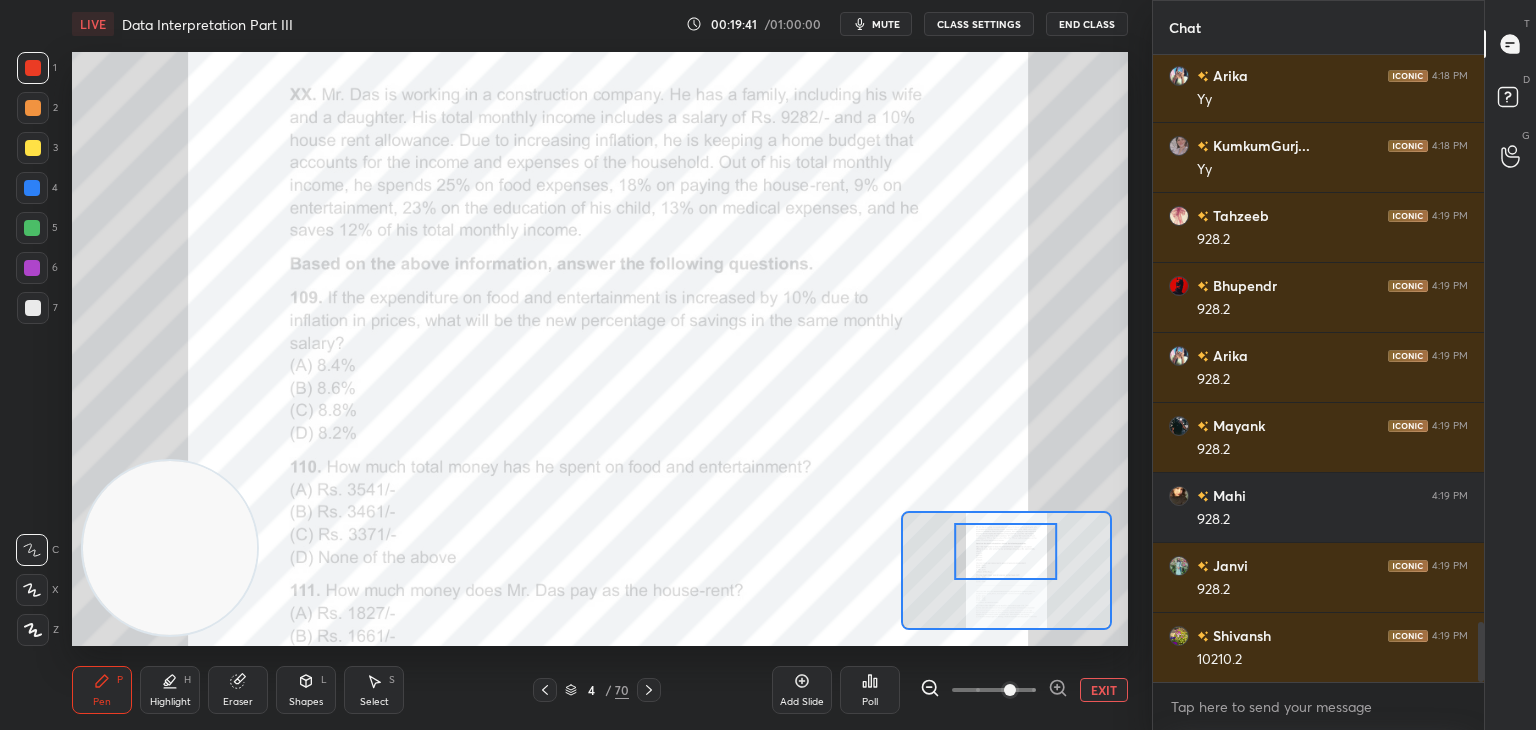 scroll, scrollTop: 6058, scrollLeft: 0, axis: vertical 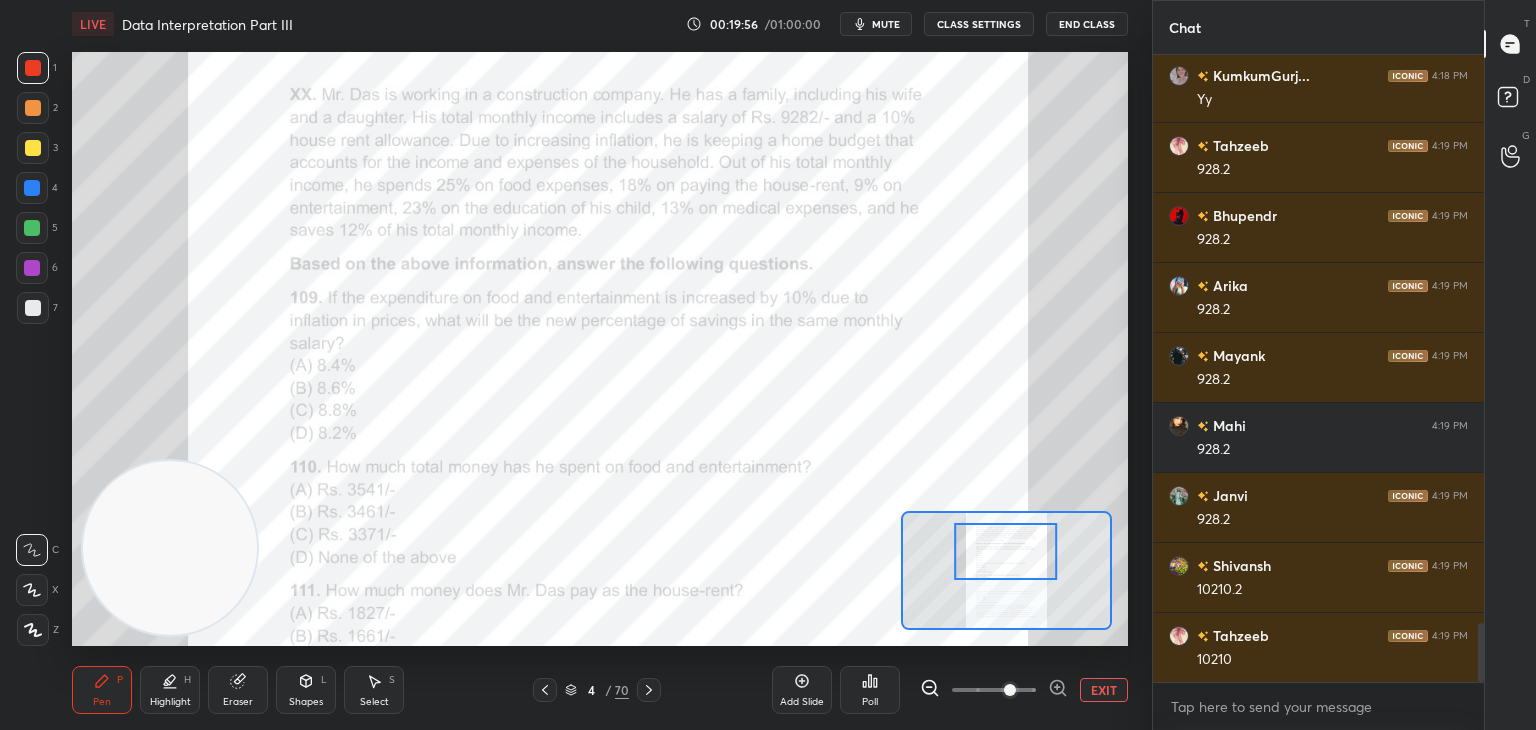 click on "Eraser" at bounding box center [238, 690] 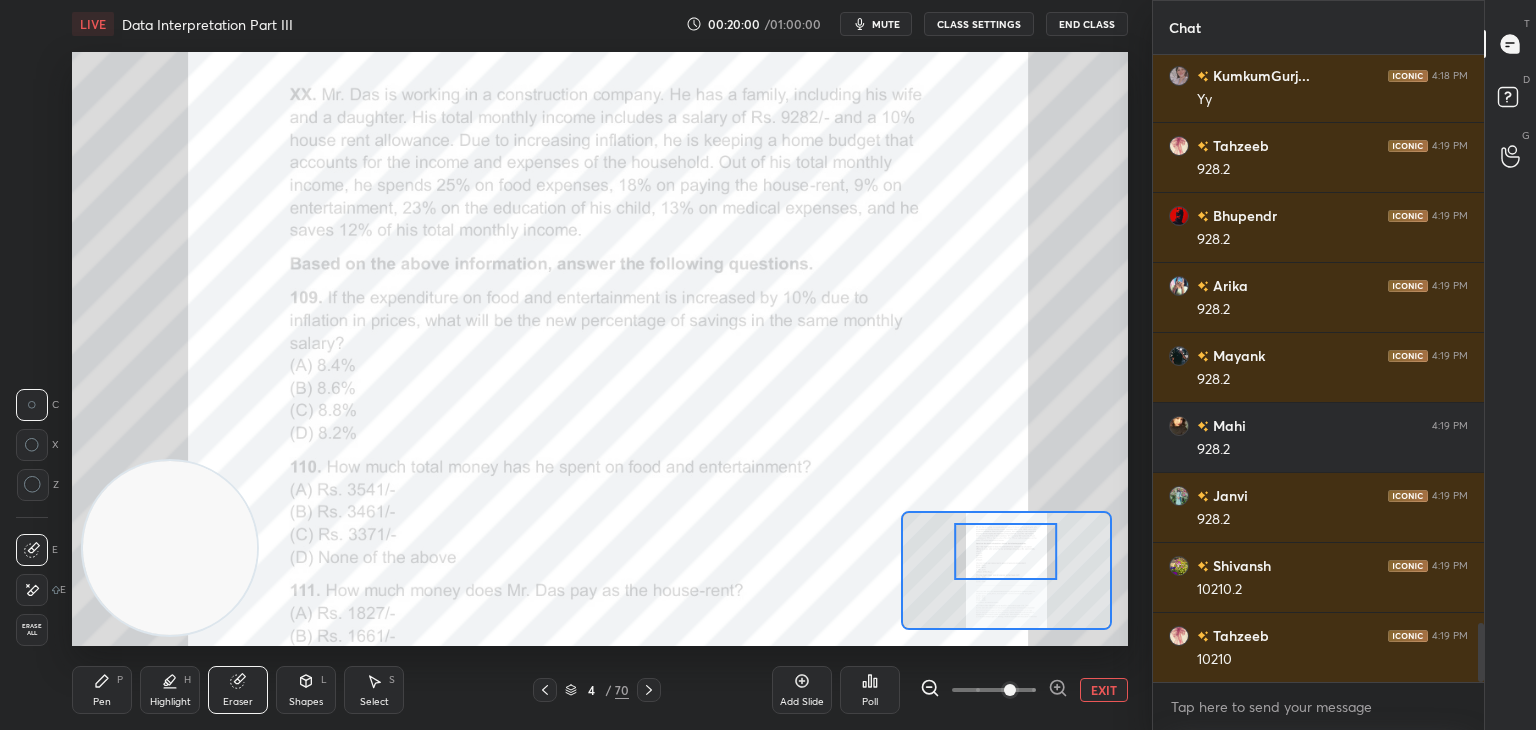 click 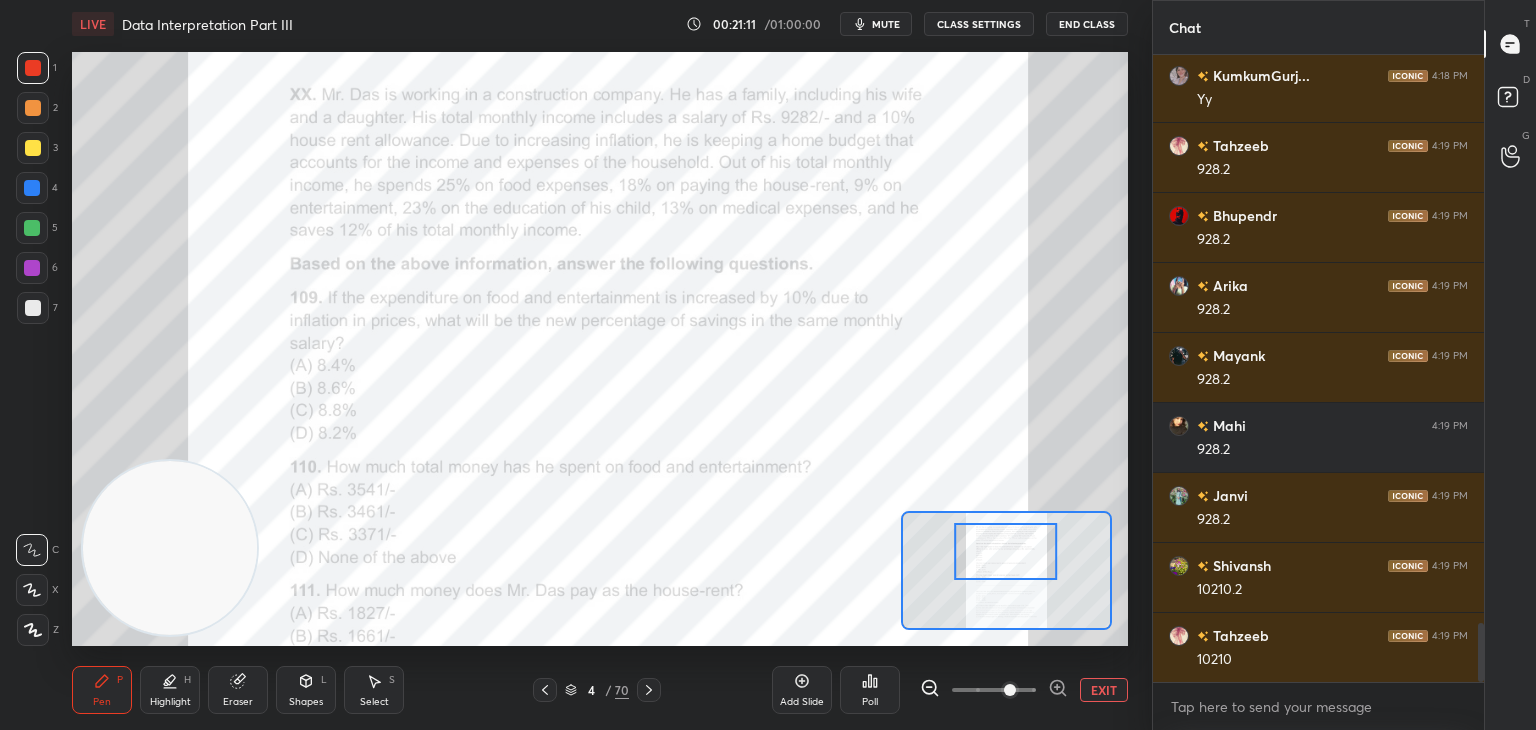 click at bounding box center [32, 188] 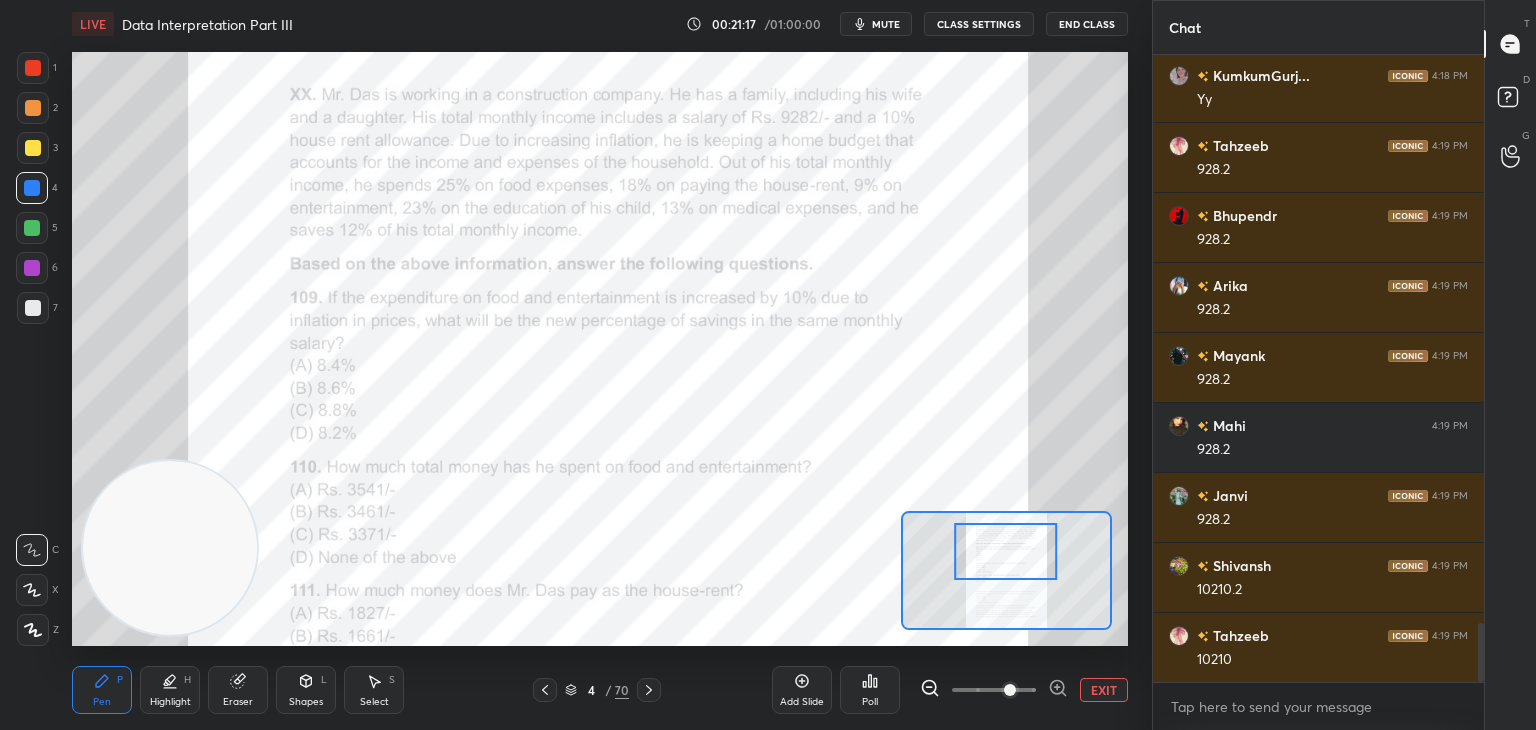 click on "Highlight H" at bounding box center (170, 690) 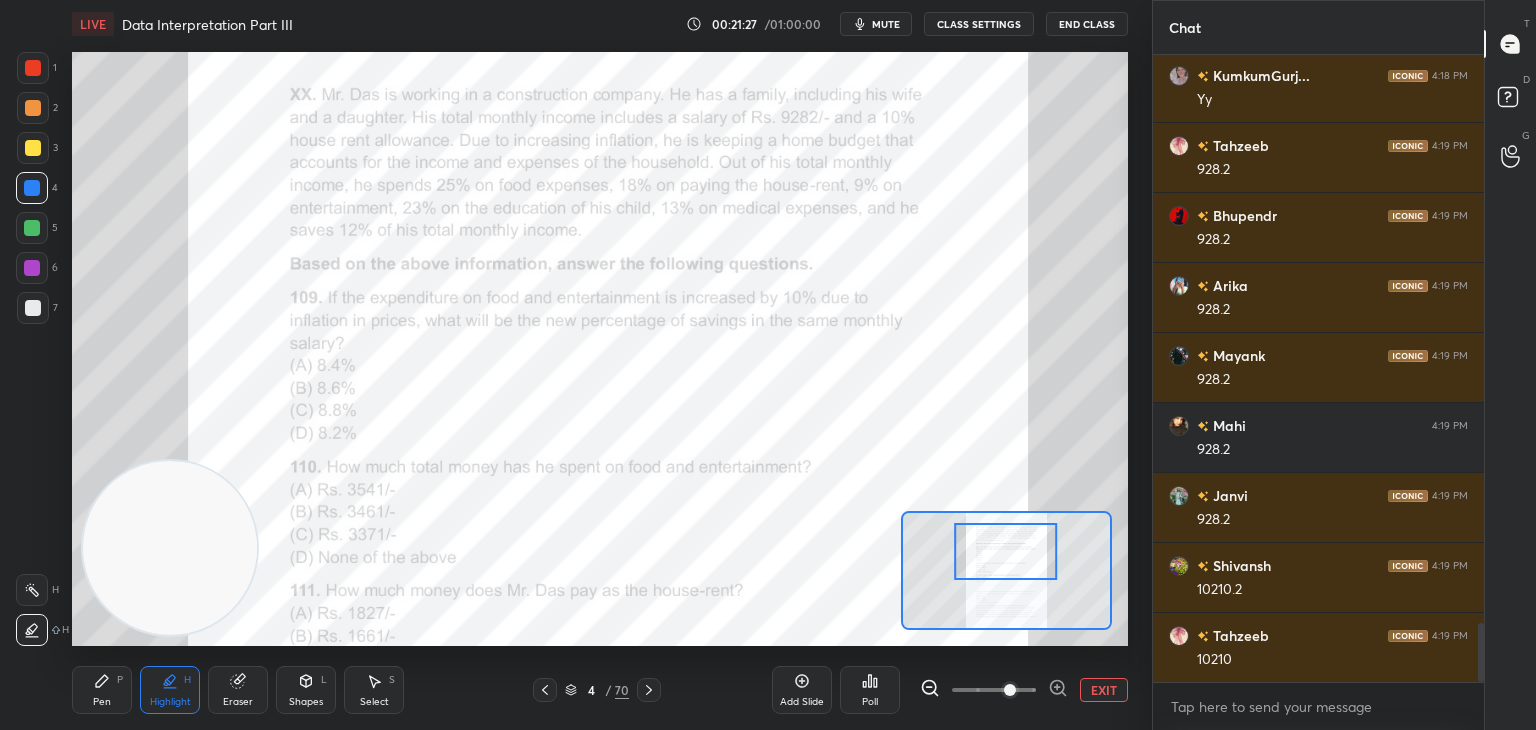 click on "Pen P" at bounding box center (102, 690) 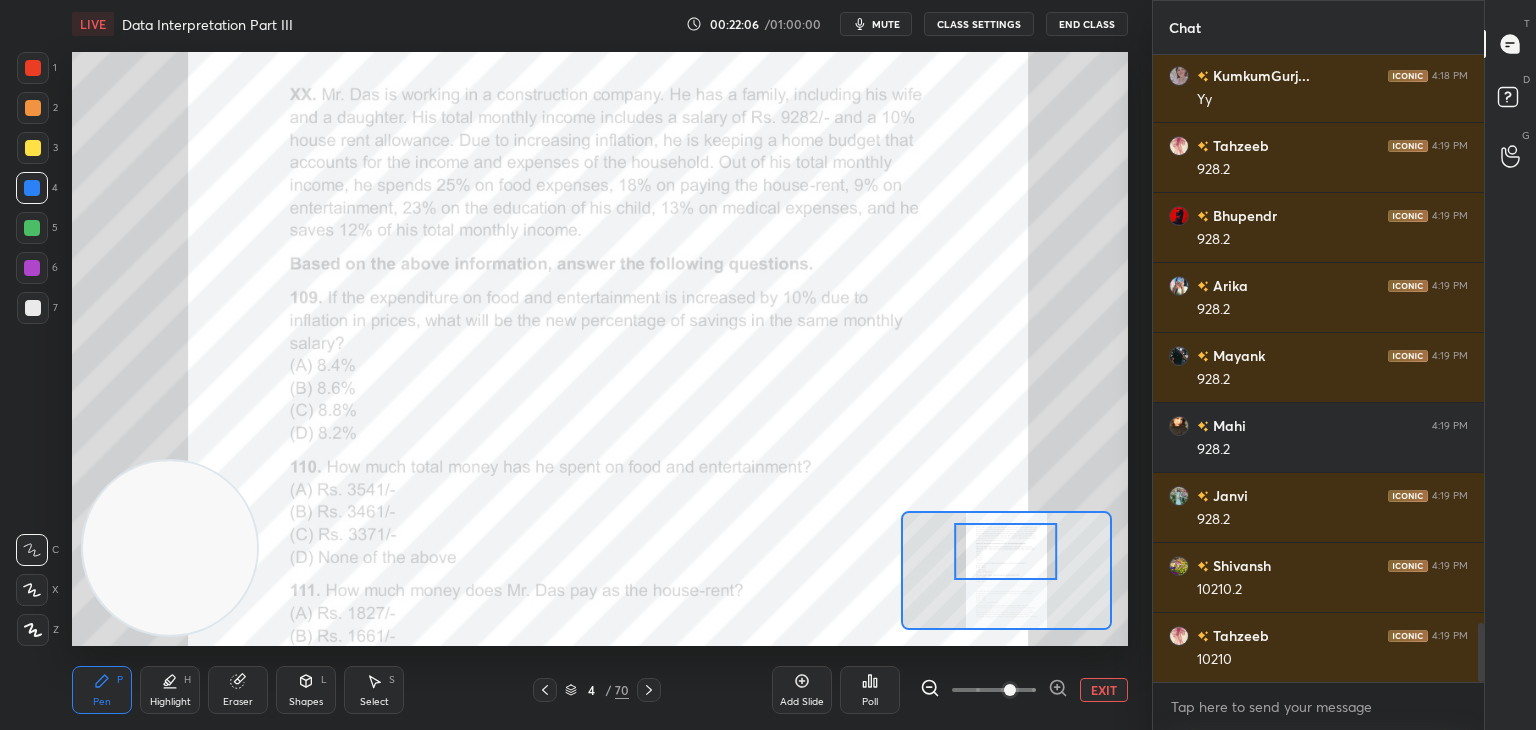 click 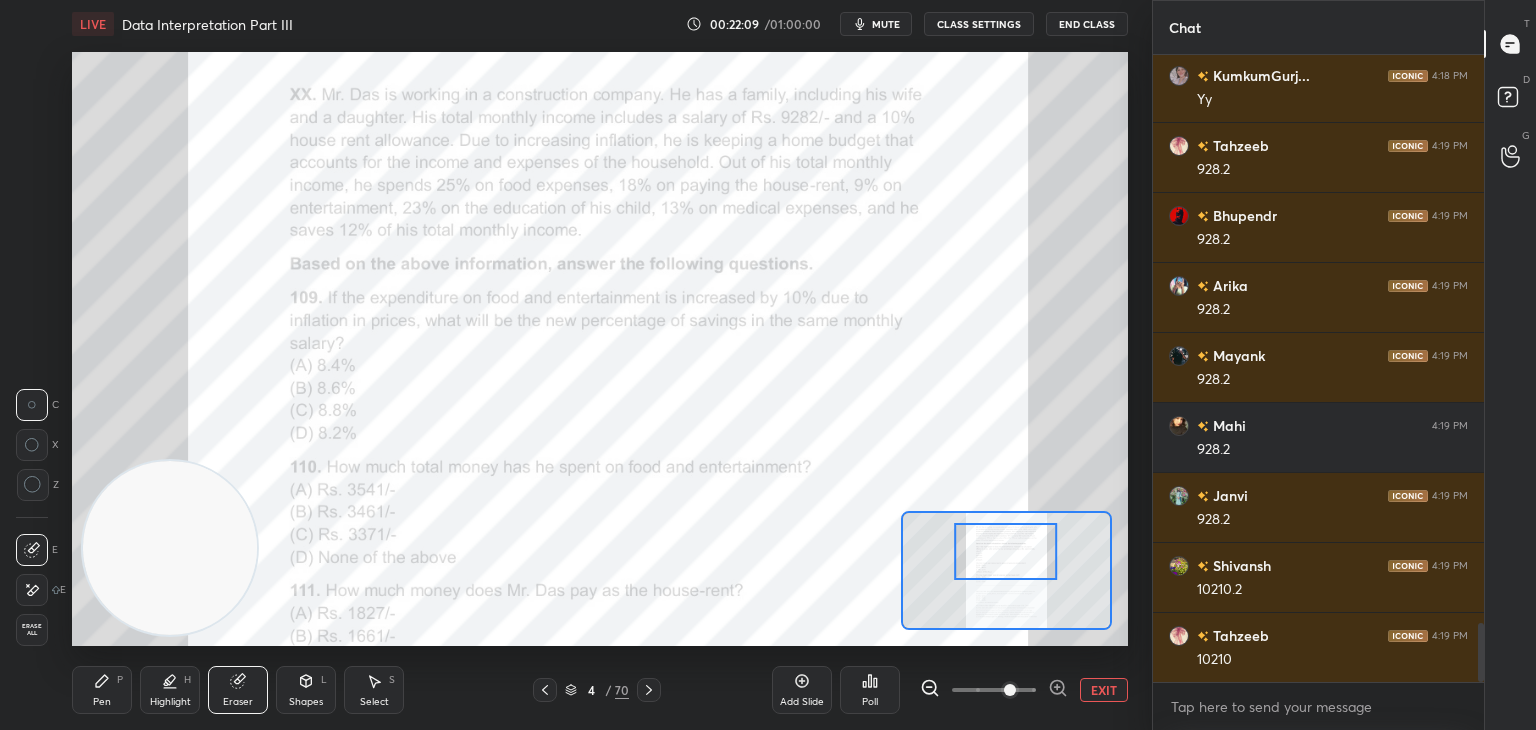click 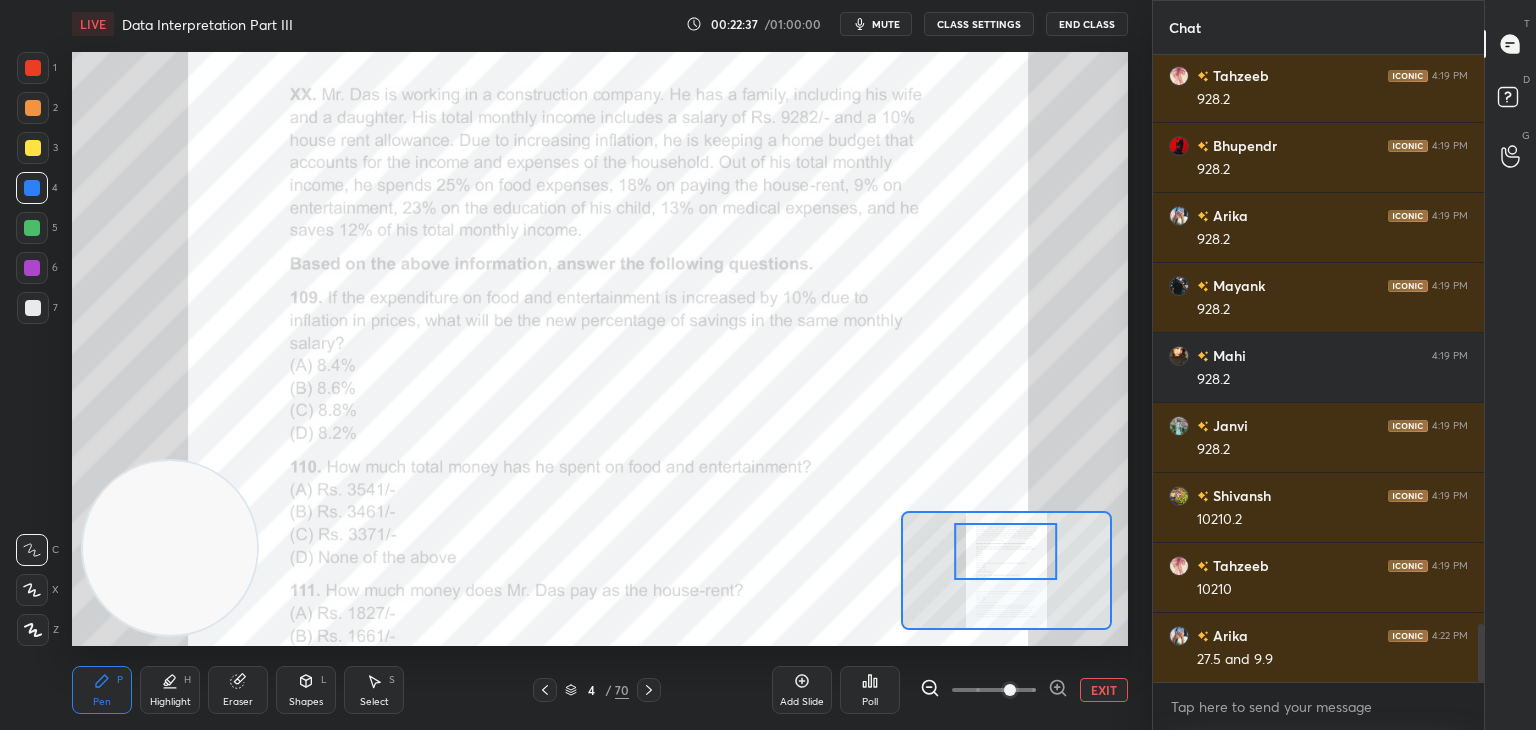 scroll, scrollTop: 6198, scrollLeft: 0, axis: vertical 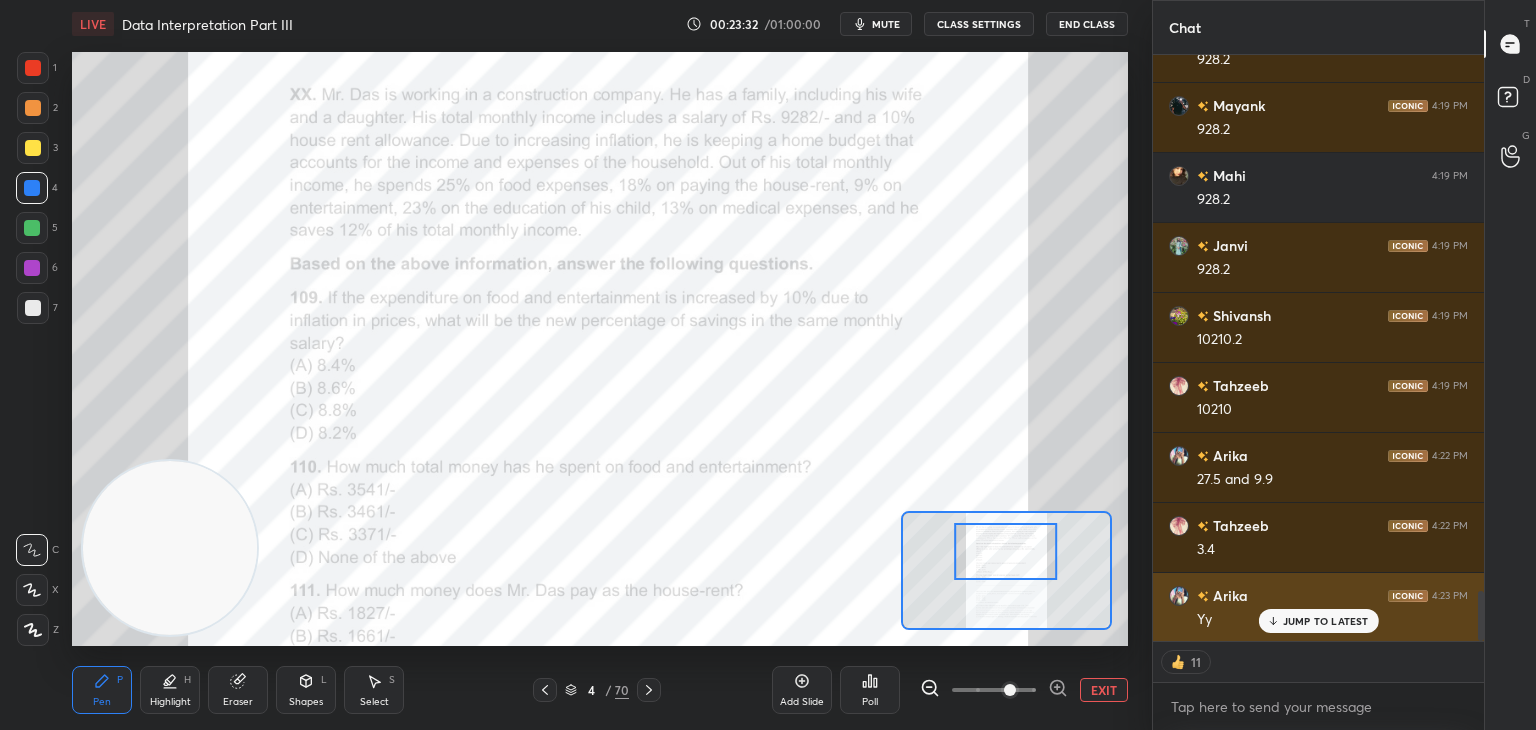 click on "JUMP TO LATEST" at bounding box center (1326, 621) 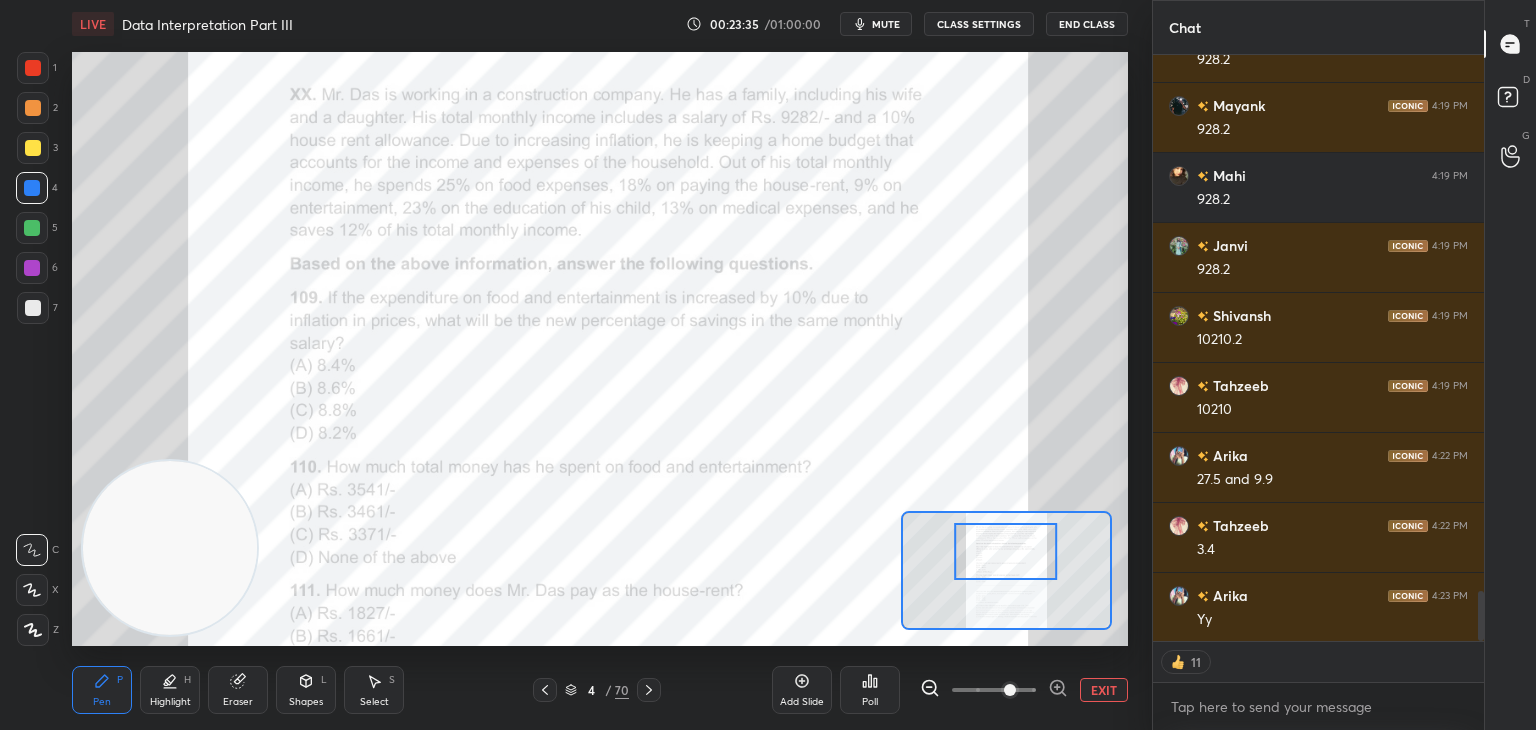 click at bounding box center [33, 308] 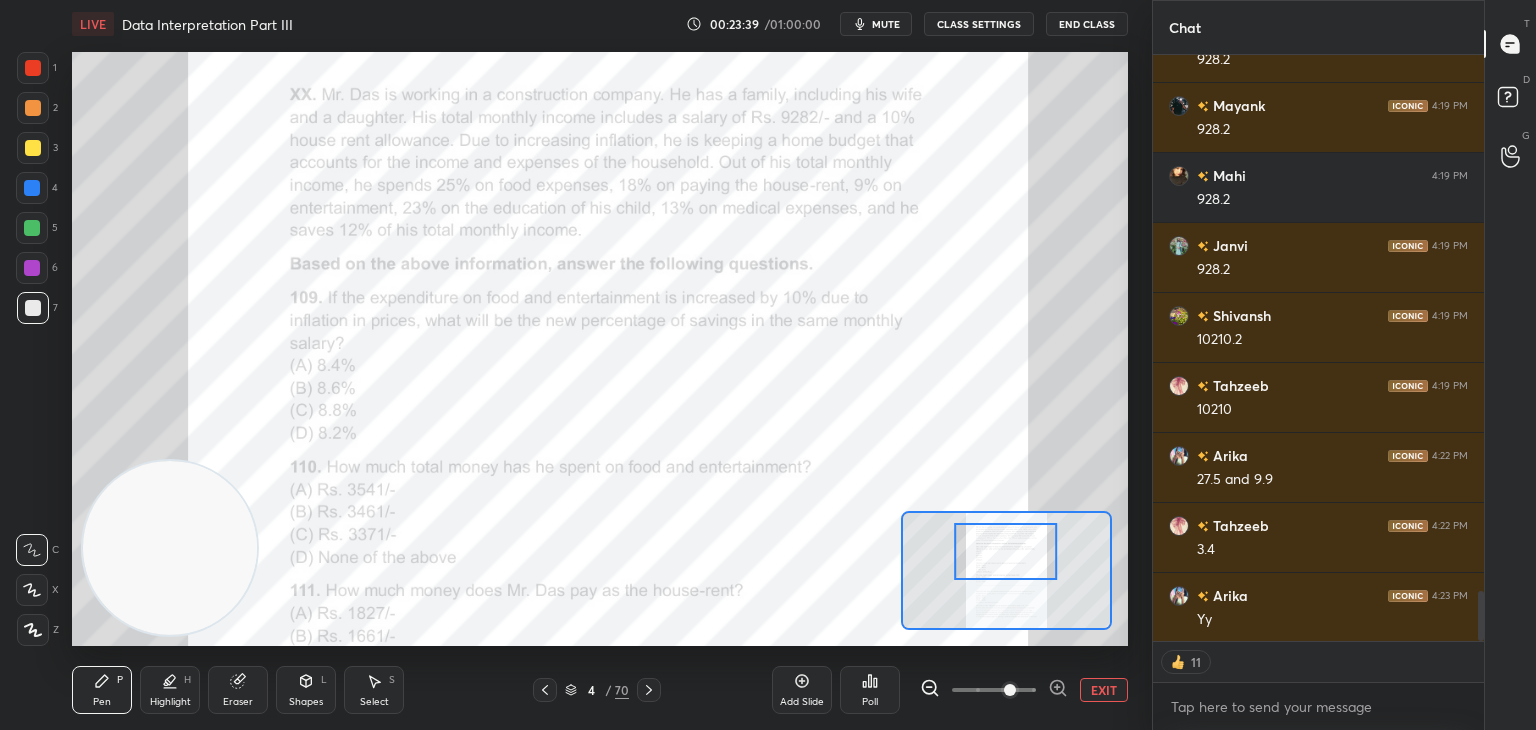 scroll, scrollTop: 6, scrollLeft: 6, axis: both 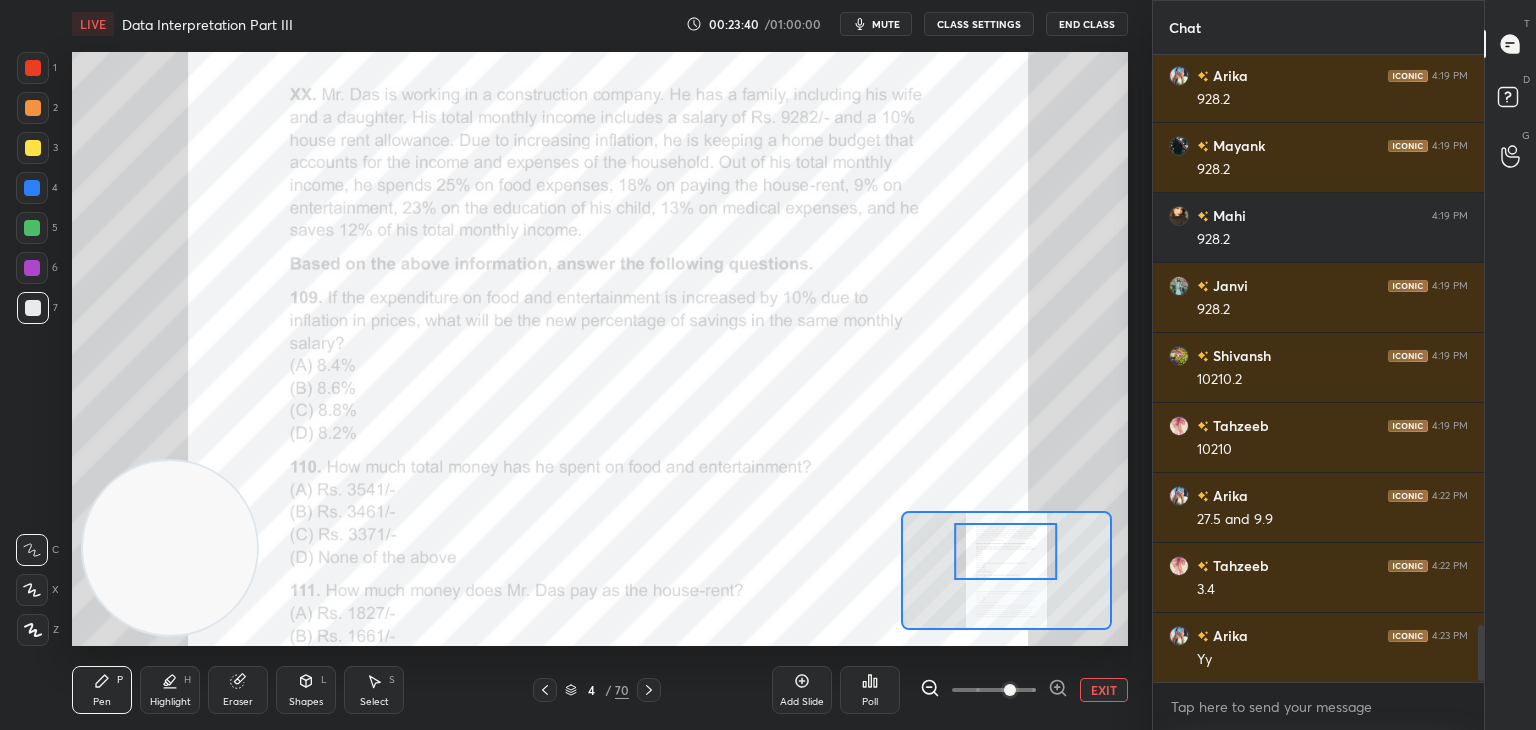 click on "Eraser" at bounding box center [238, 690] 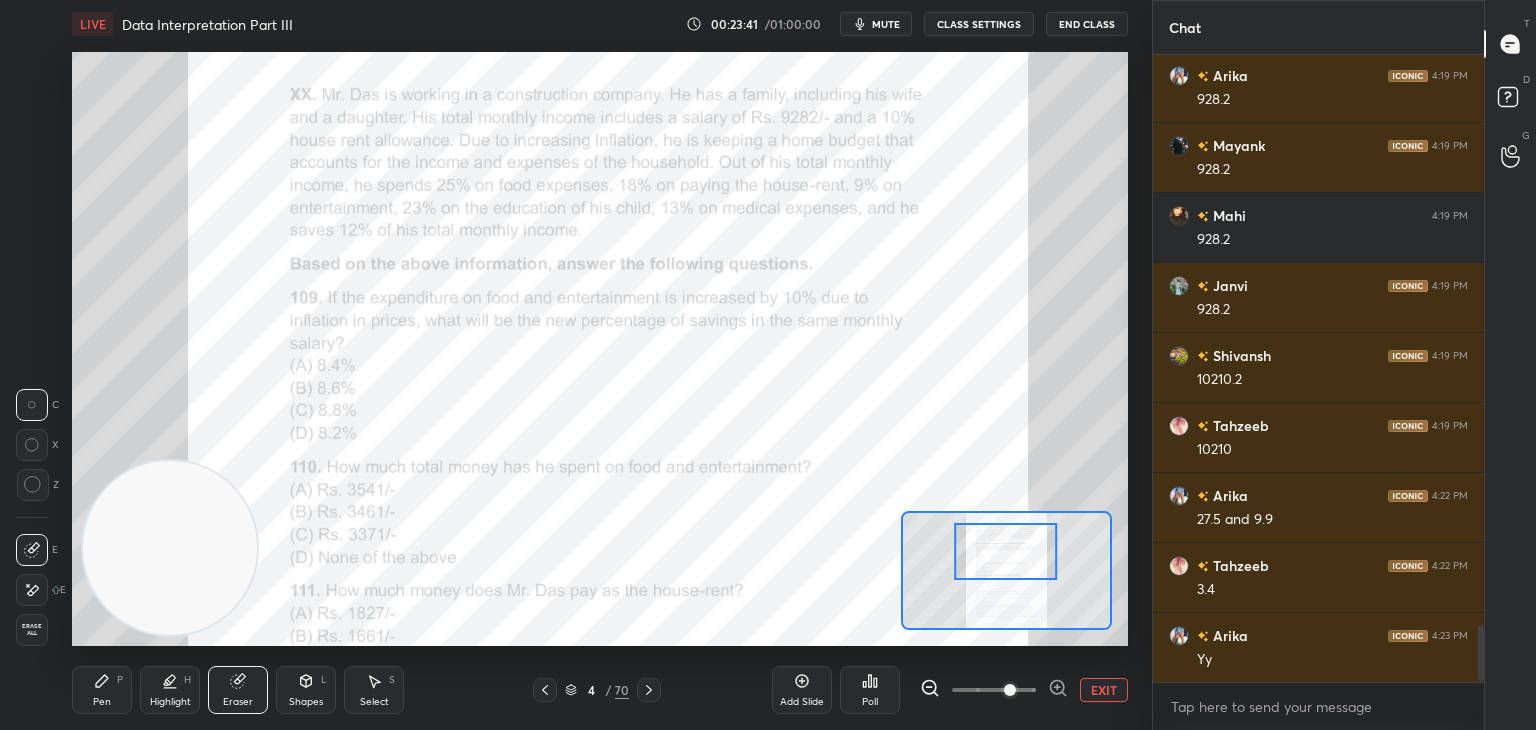 click on "Erase all" at bounding box center [32, 630] 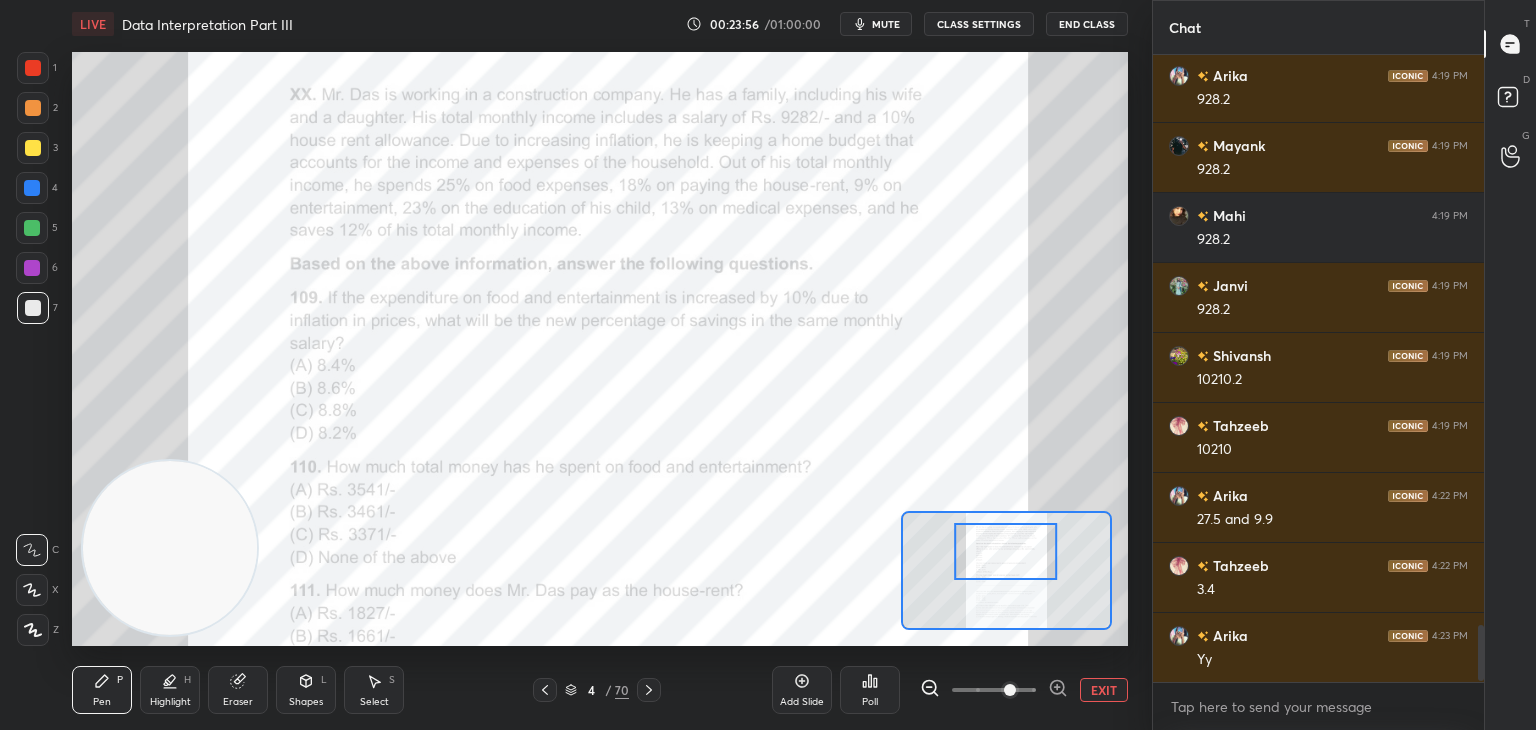 click at bounding box center [33, 68] 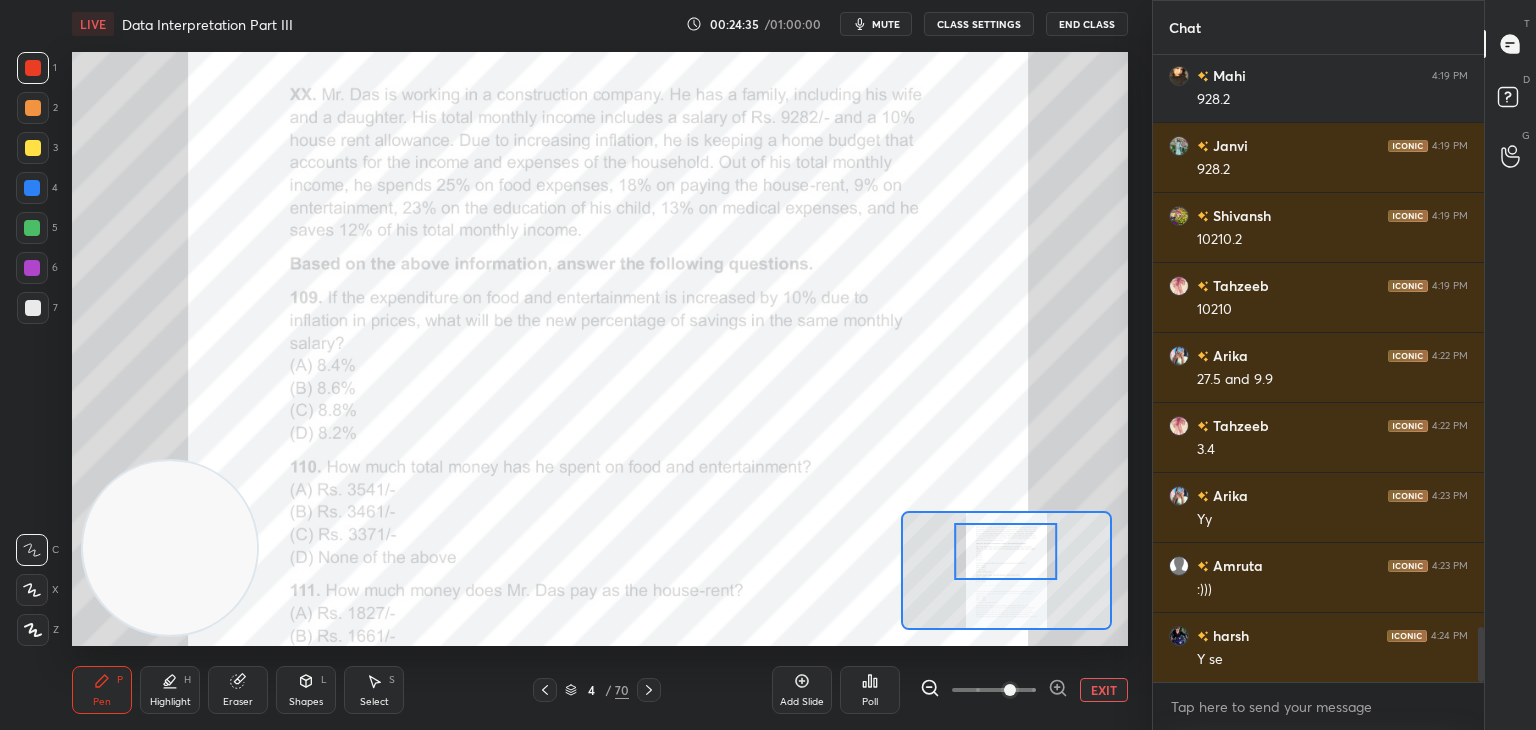 scroll, scrollTop: 6496, scrollLeft: 0, axis: vertical 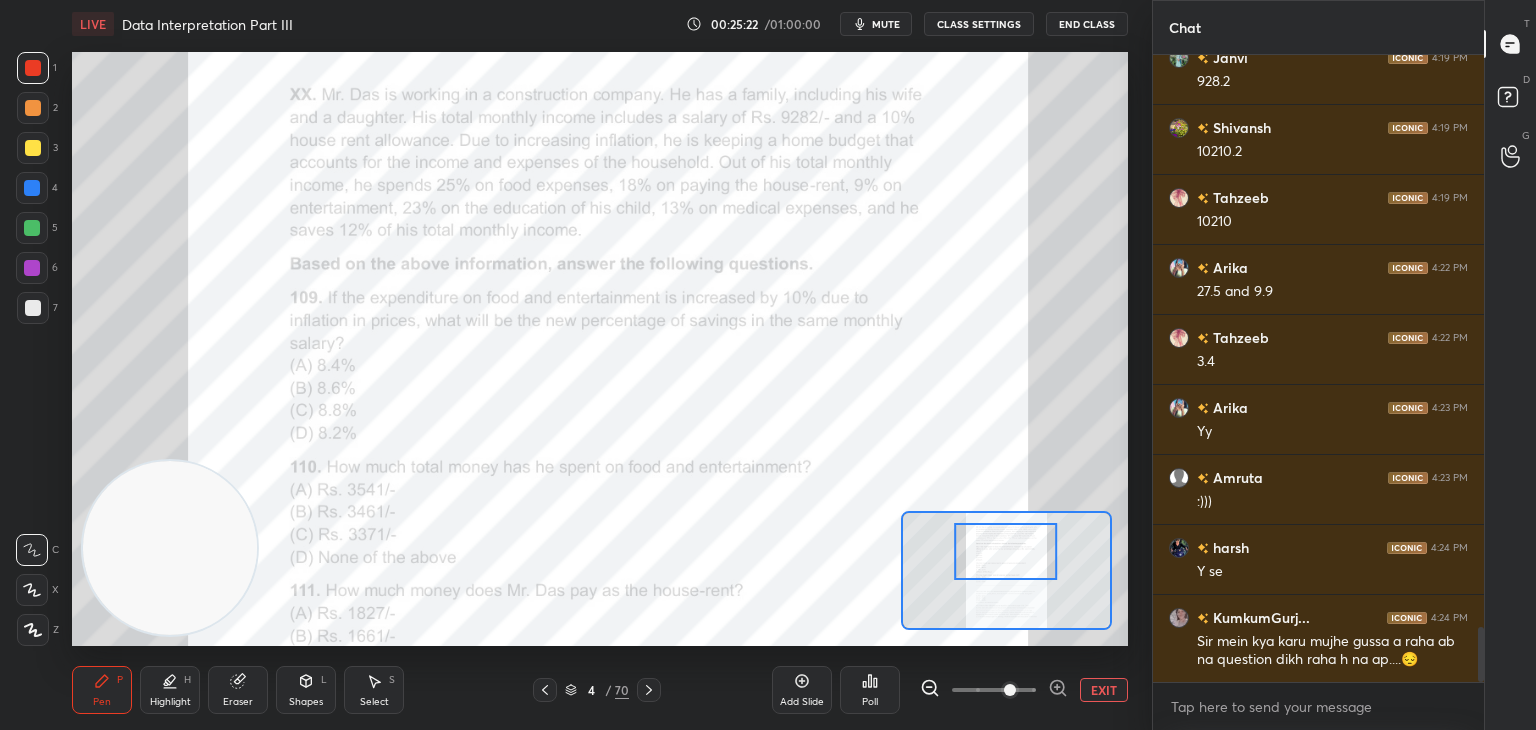 click on "Eraser" at bounding box center (238, 690) 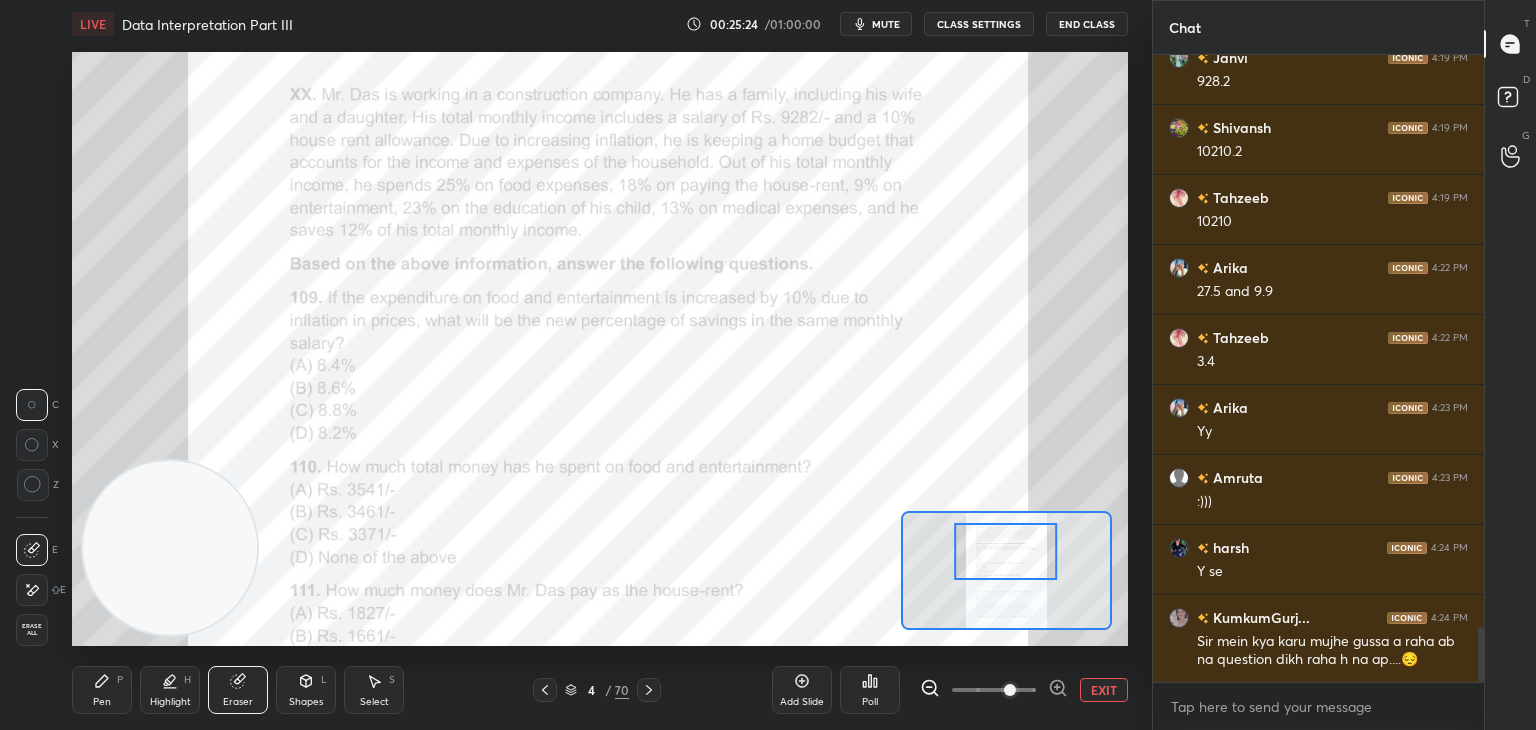 click 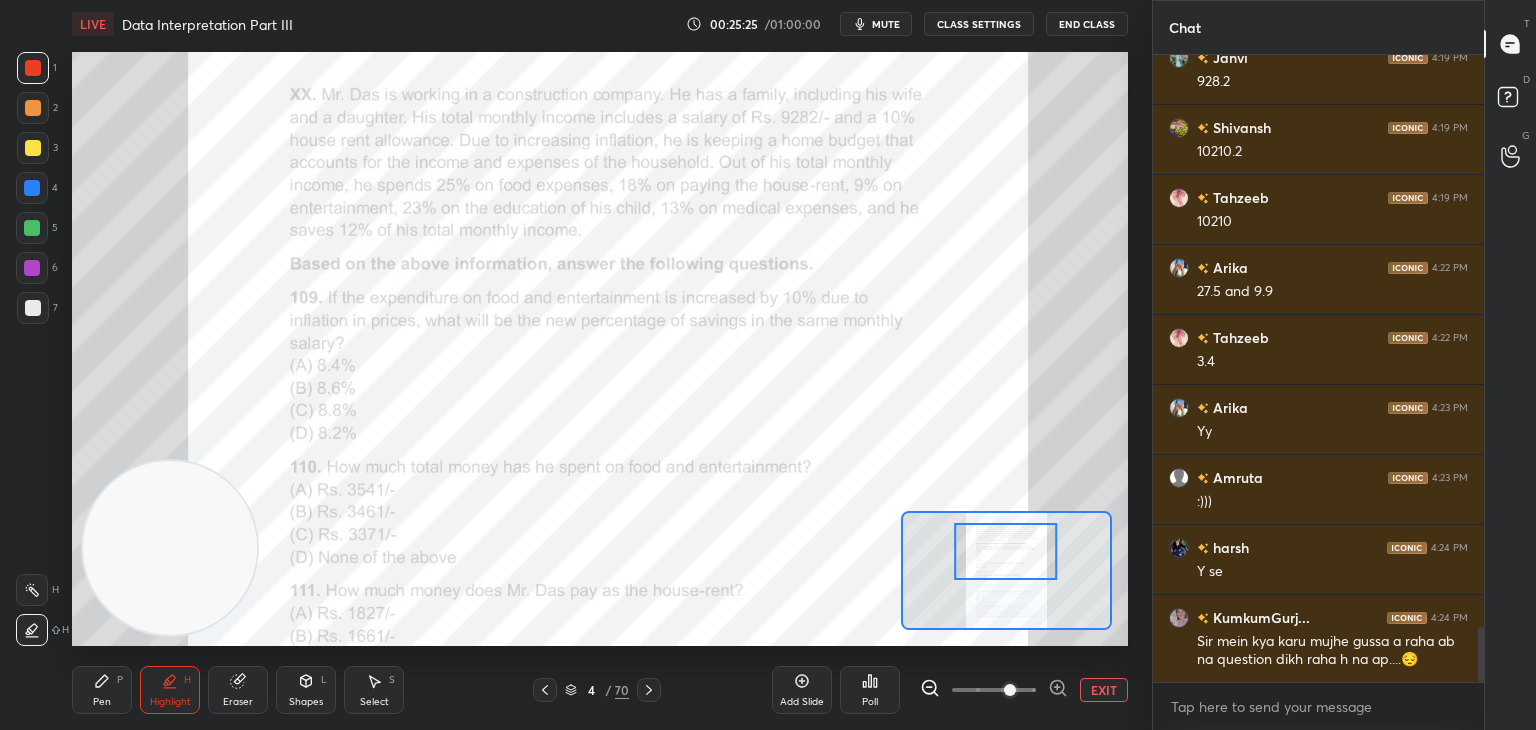 scroll, scrollTop: 6566, scrollLeft: 0, axis: vertical 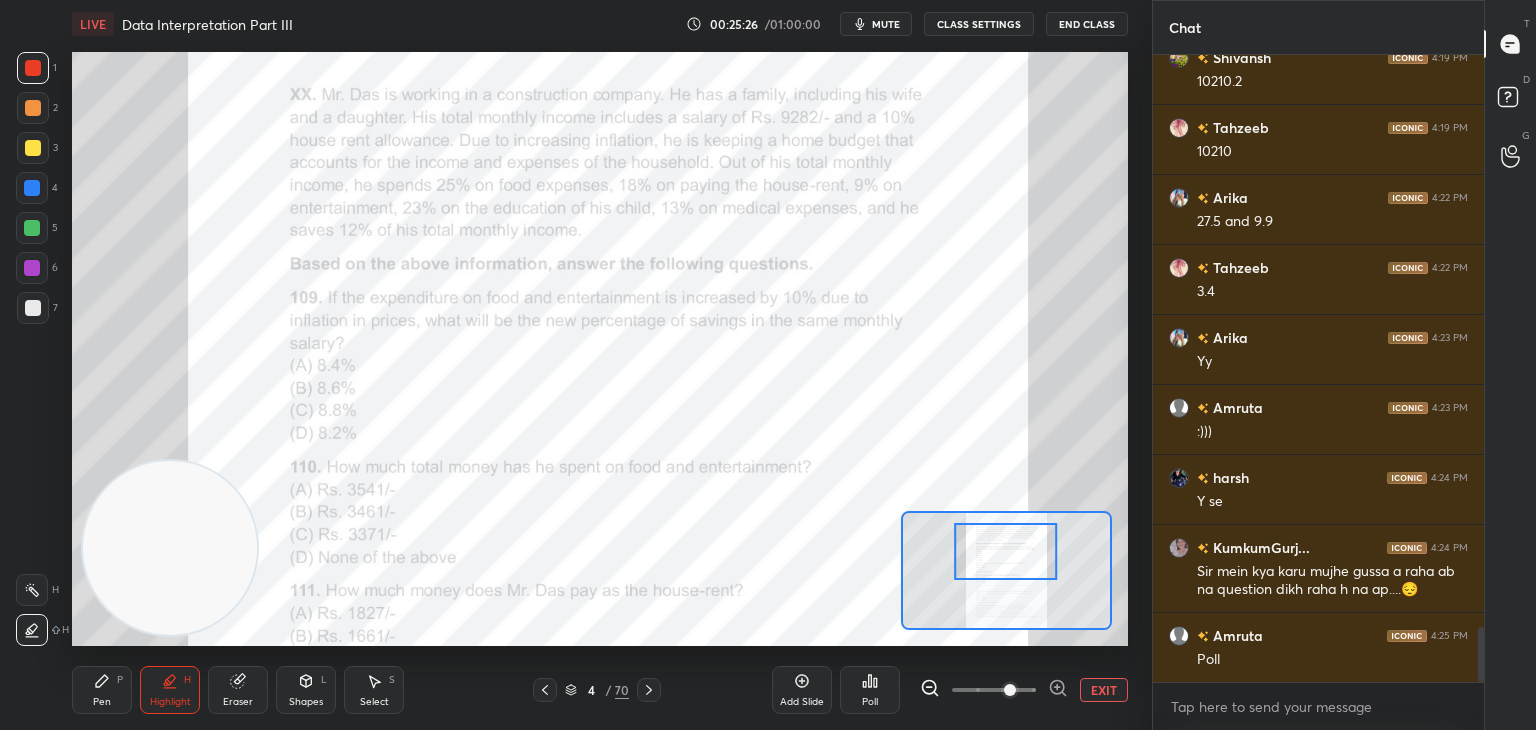 click at bounding box center [33, 308] 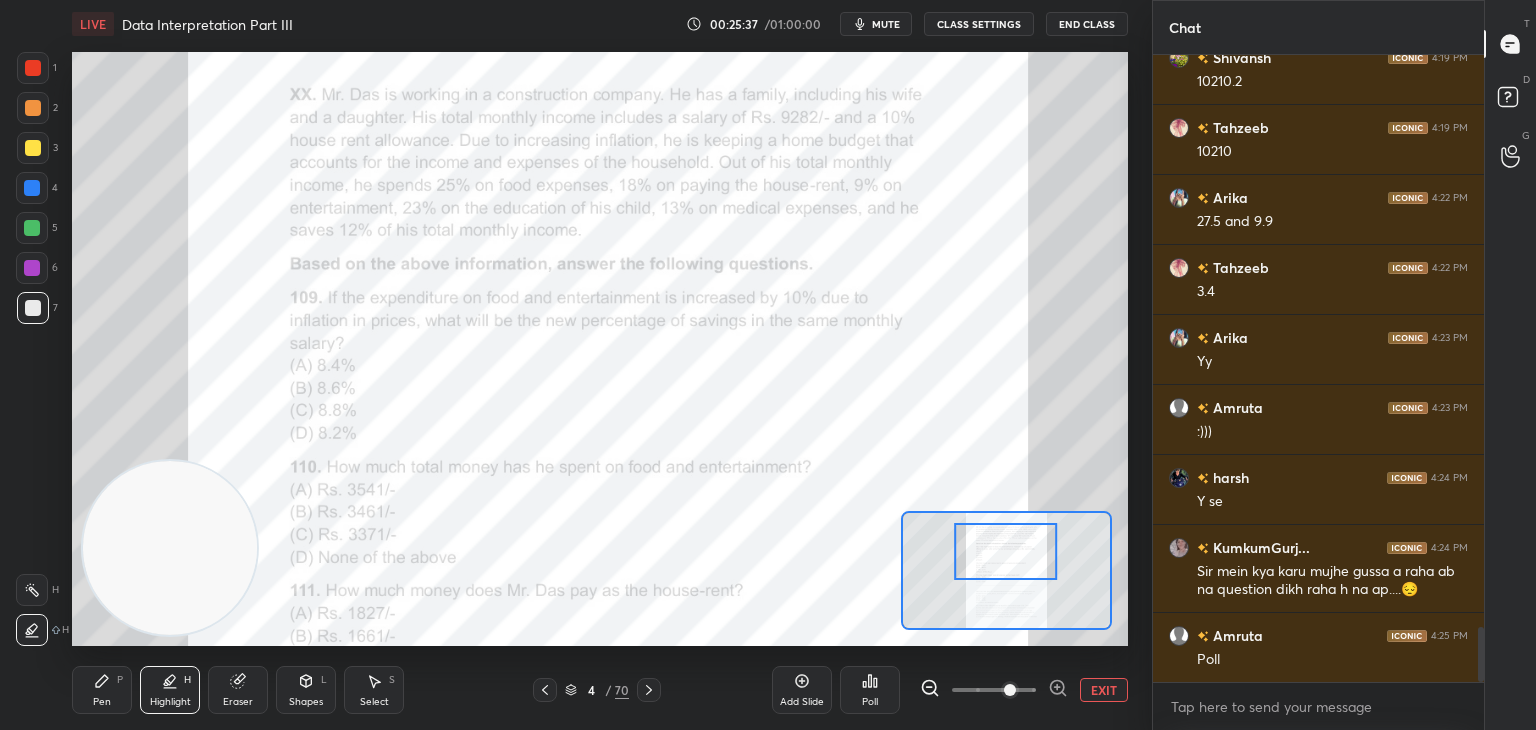 click on "Pen P" at bounding box center [102, 690] 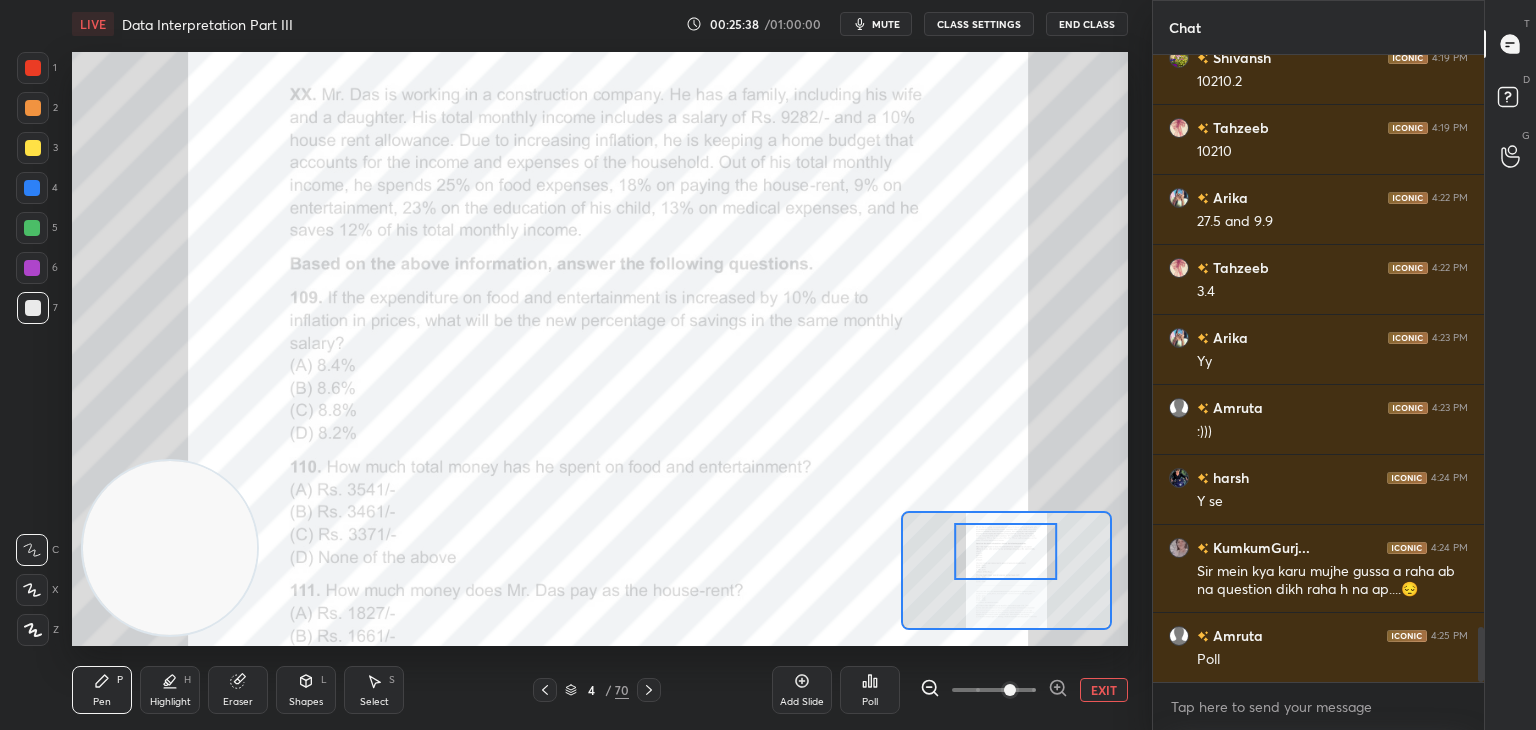 click at bounding box center (33, 68) 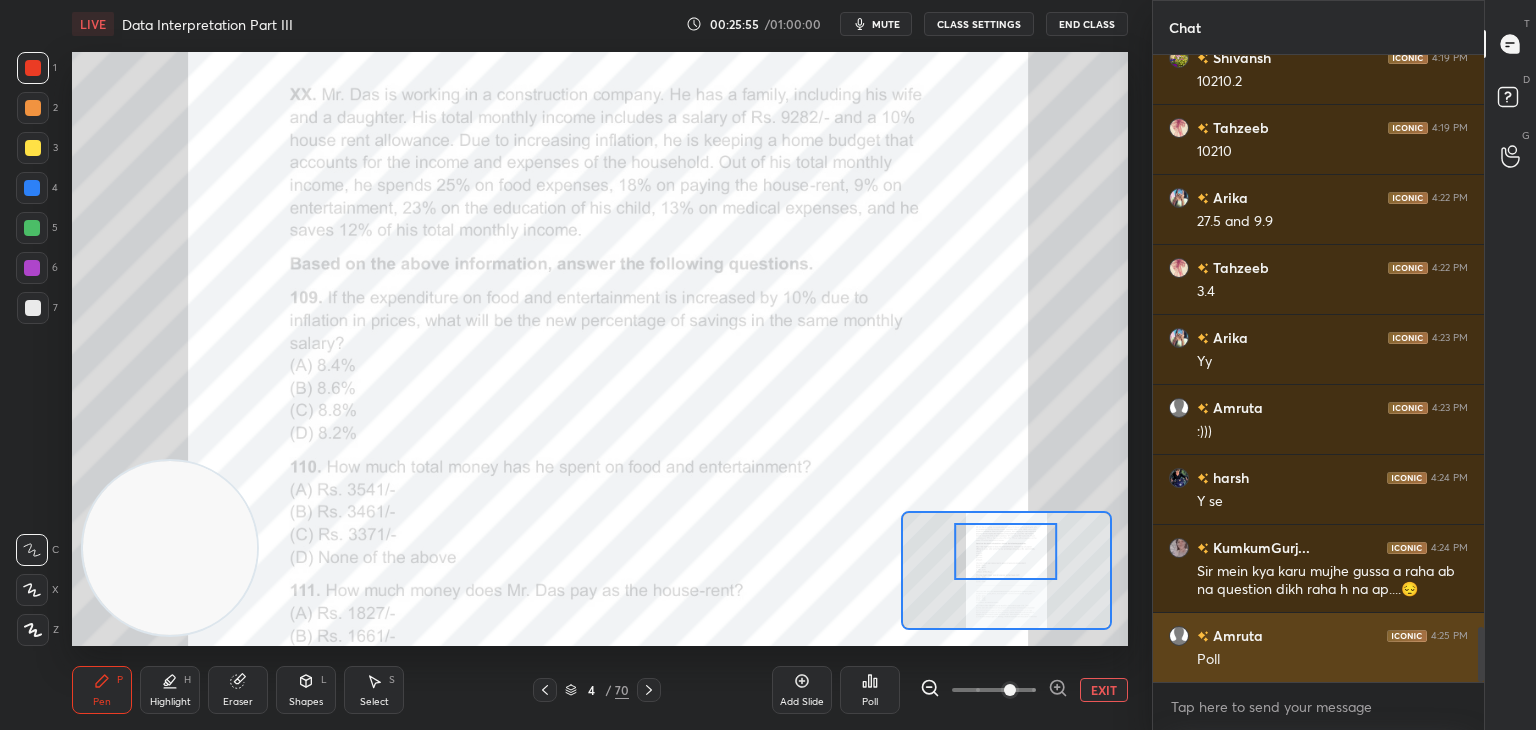 scroll, scrollTop: 6636, scrollLeft: 0, axis: vertical 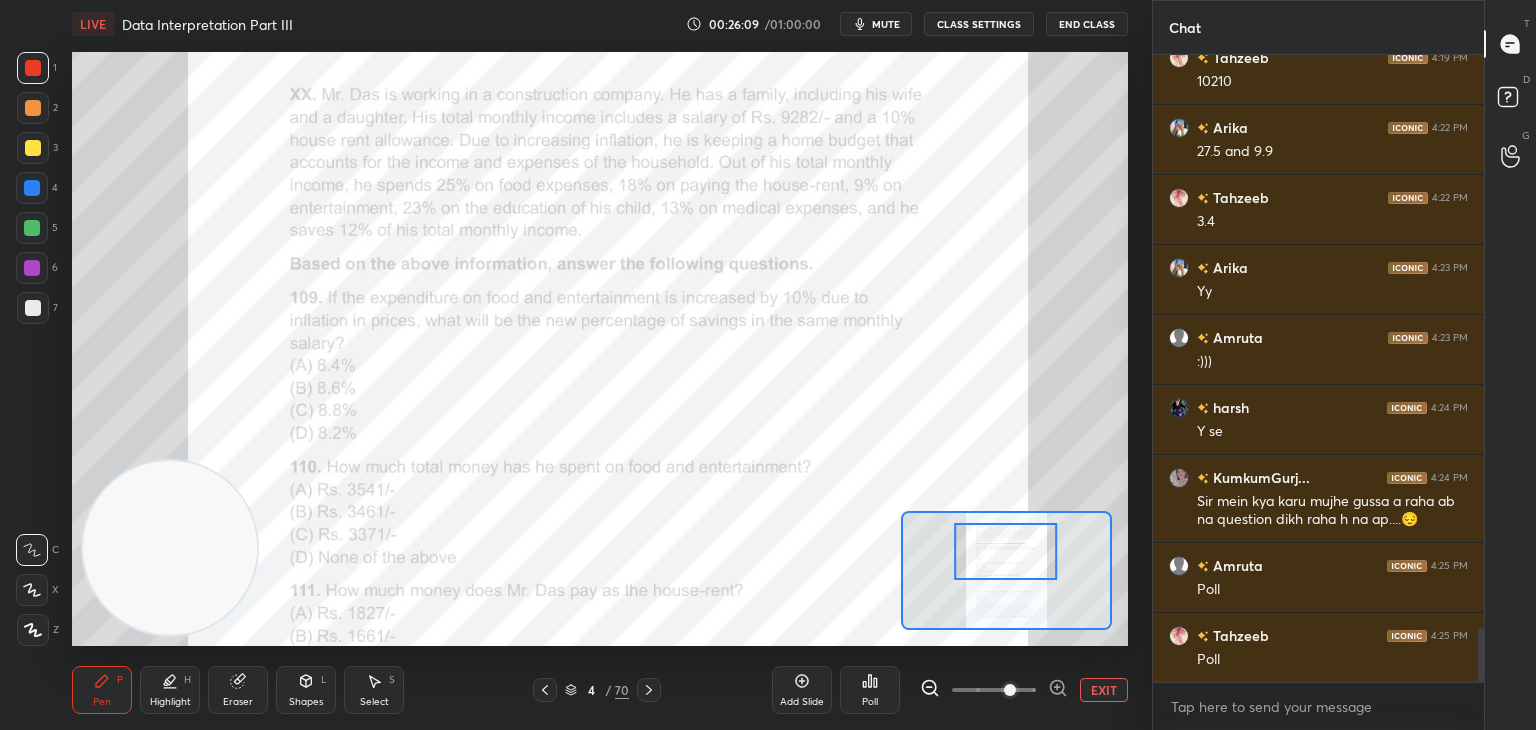 click 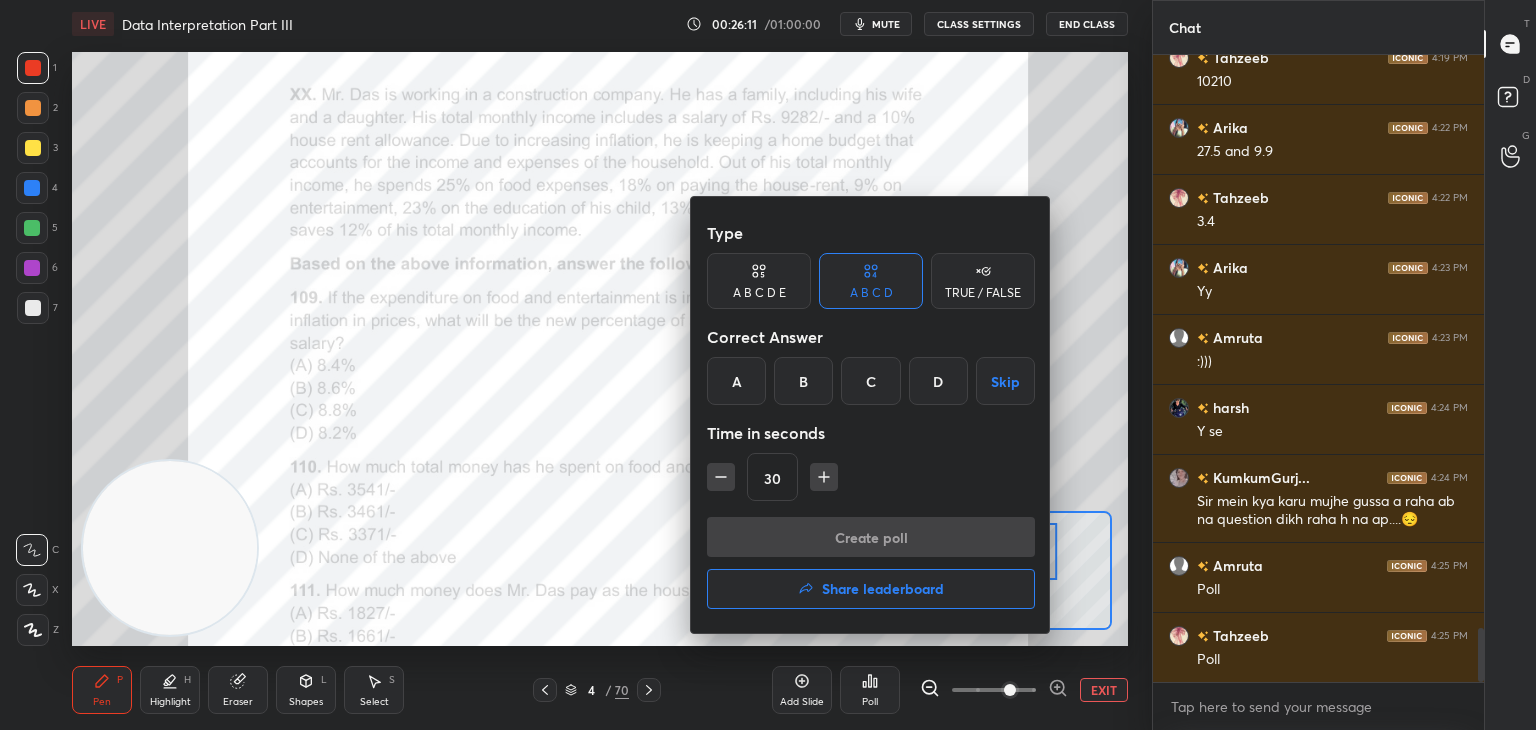 click on "D" at bounding box center [938, 381] 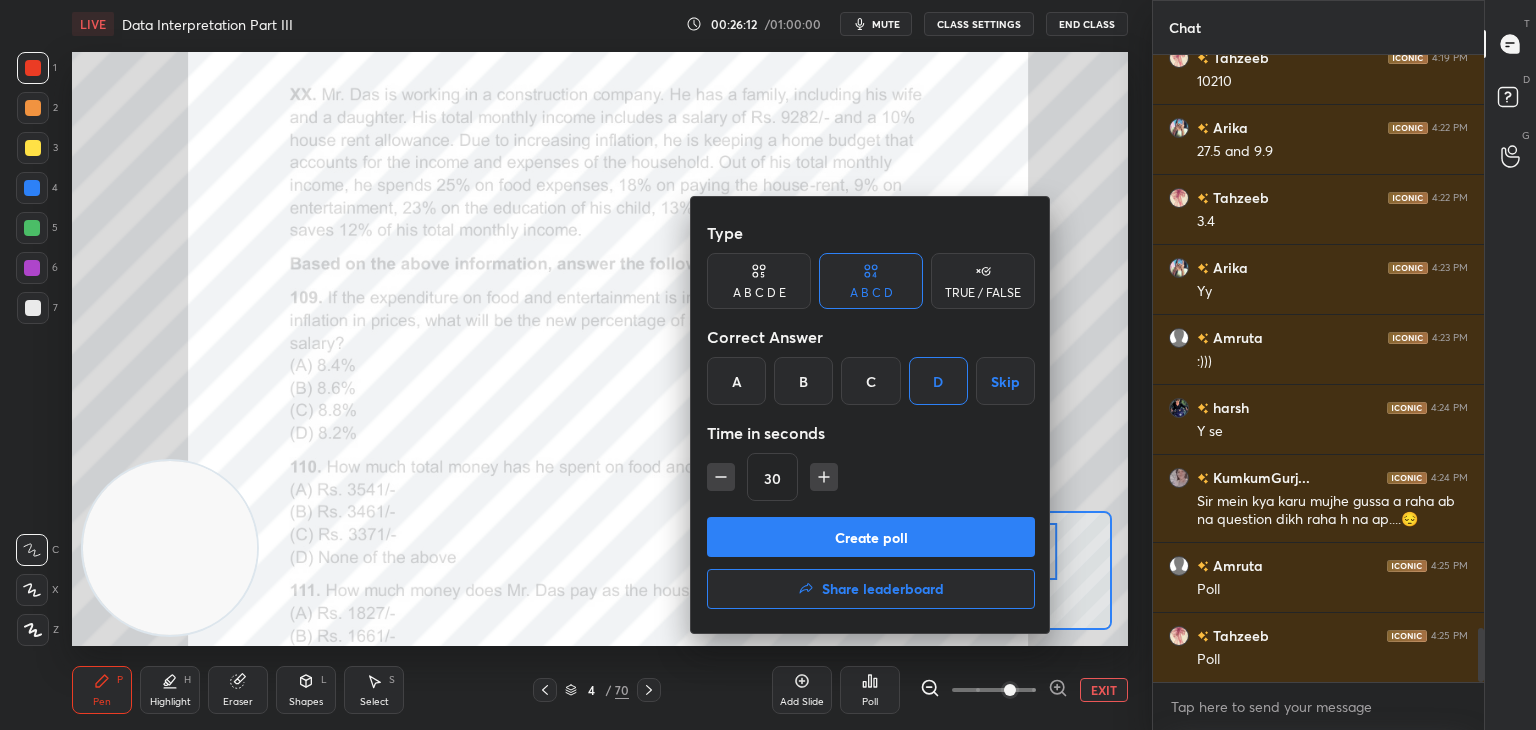 click on "Create poll" at bounding box center (871, 537) 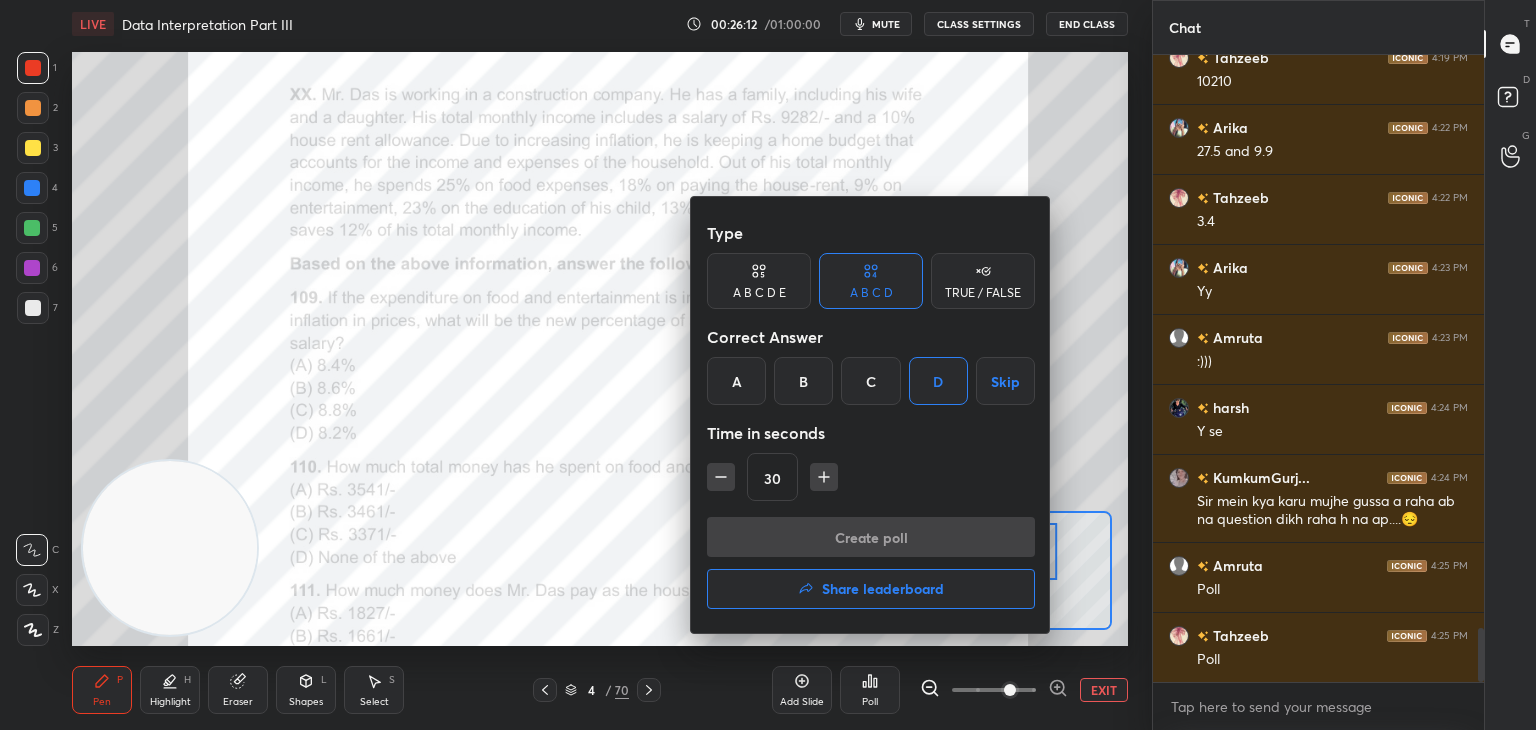 scroll, scrollTop: 439, scrollLeft: 325, axis: both 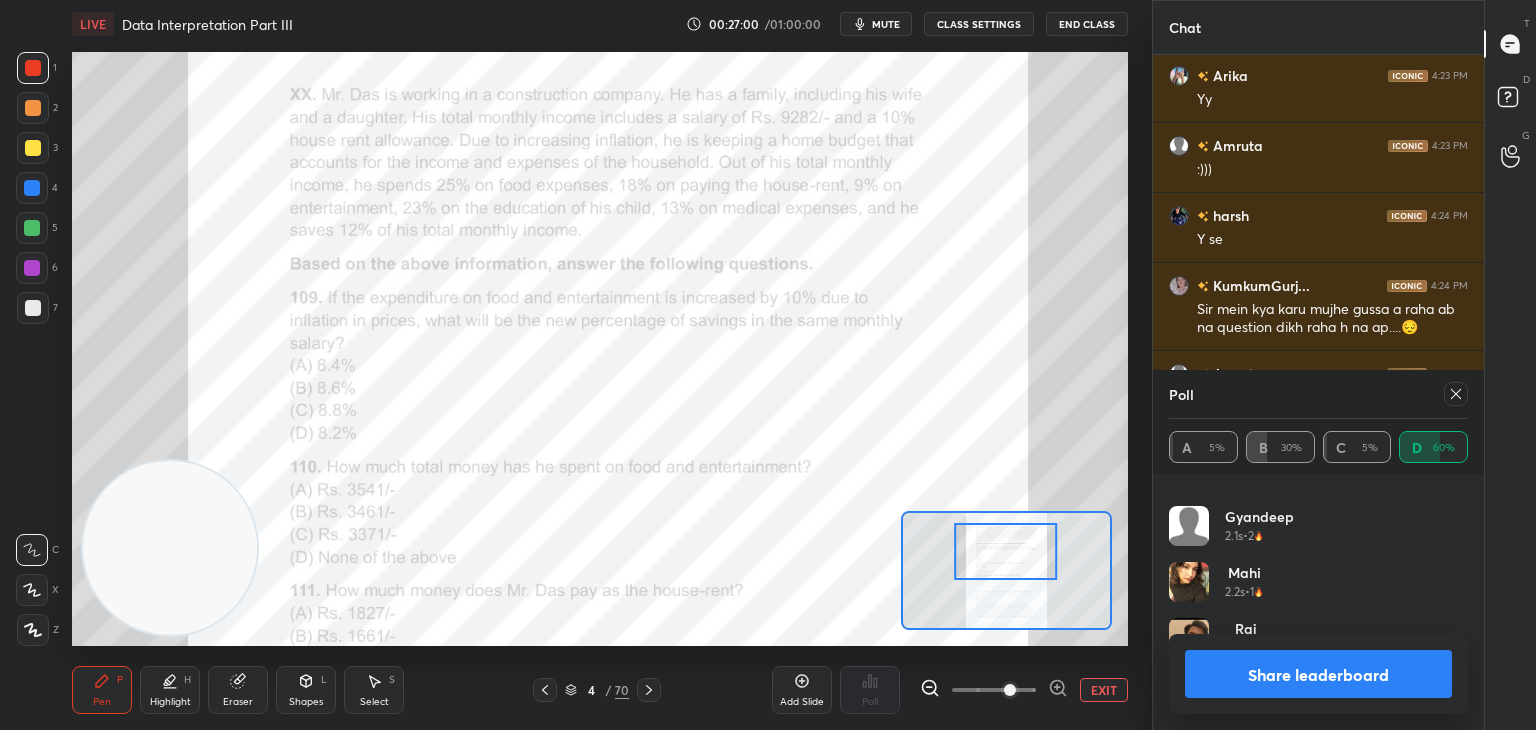 click on "Share leaderboard" at bounding box center (1318, 674) 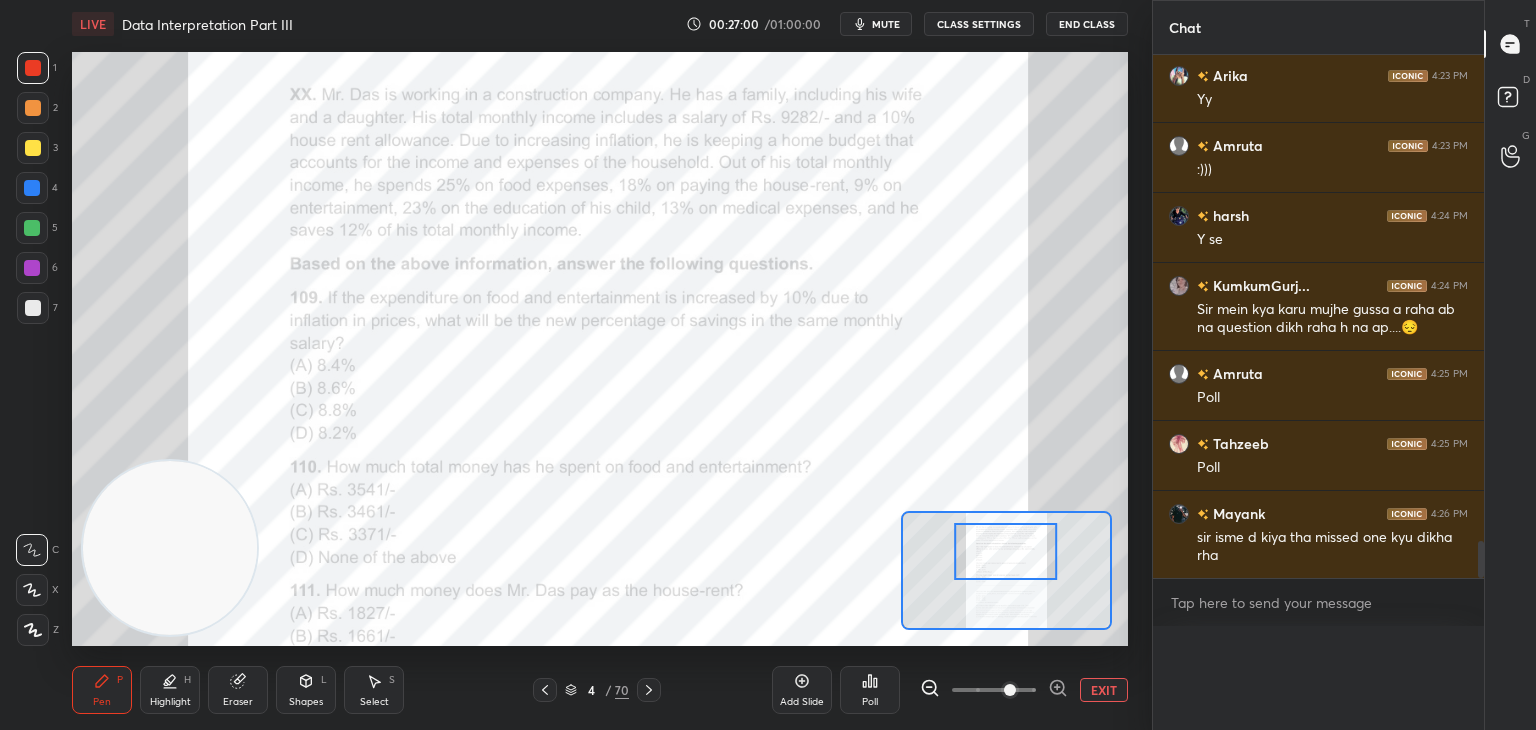 scroll, scrollTop: 176, scrollLeft: 293, axis: both 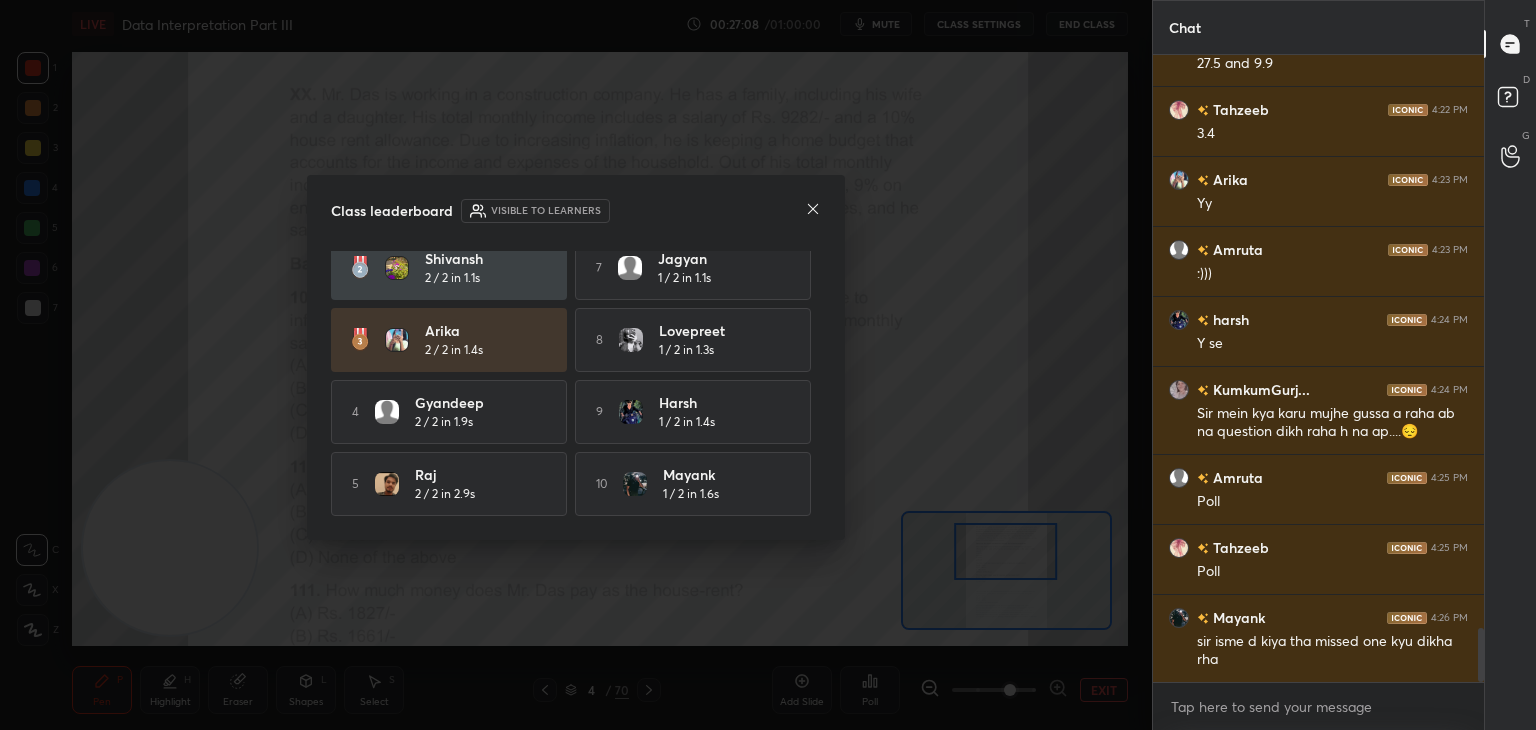click 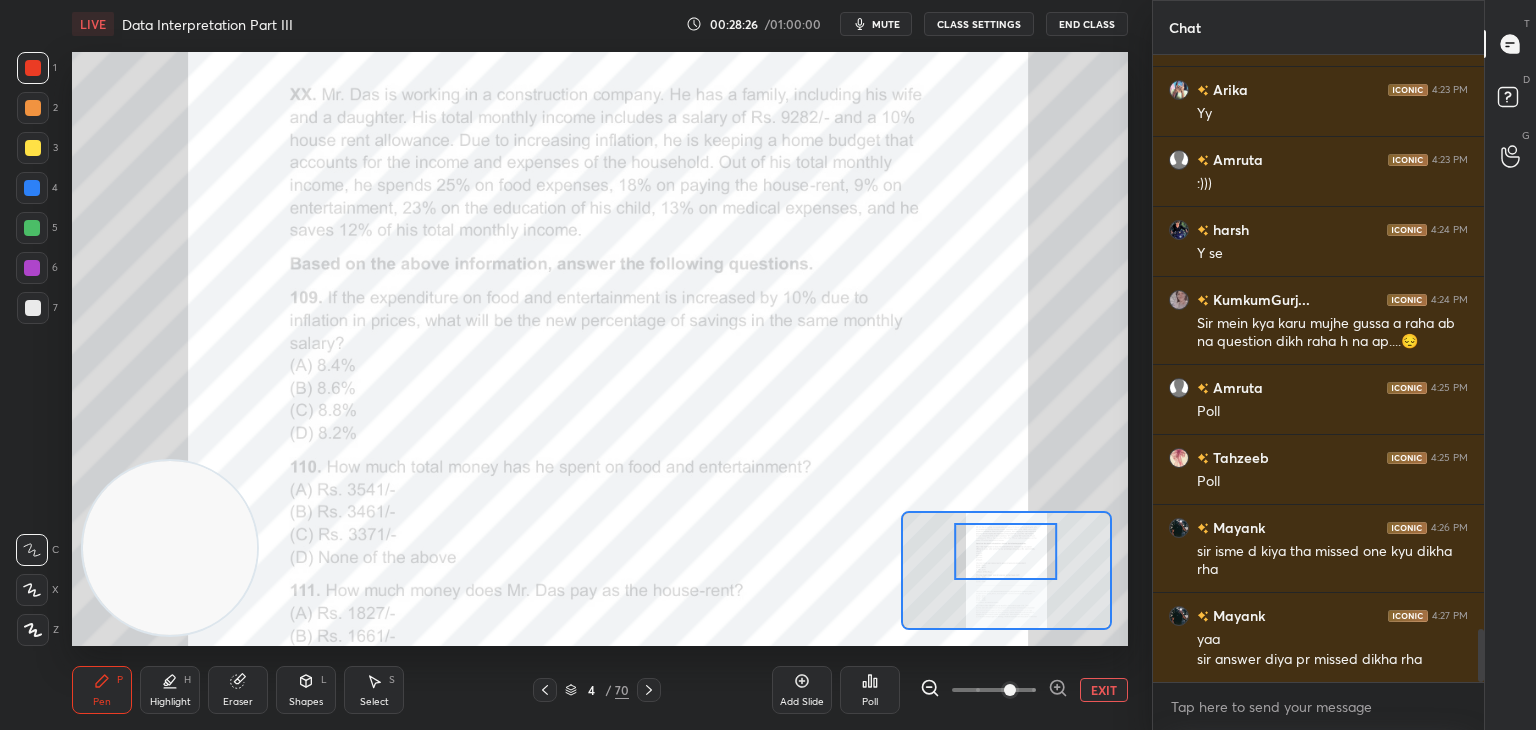 click on "Eraser" at bounding box center [238, 690] 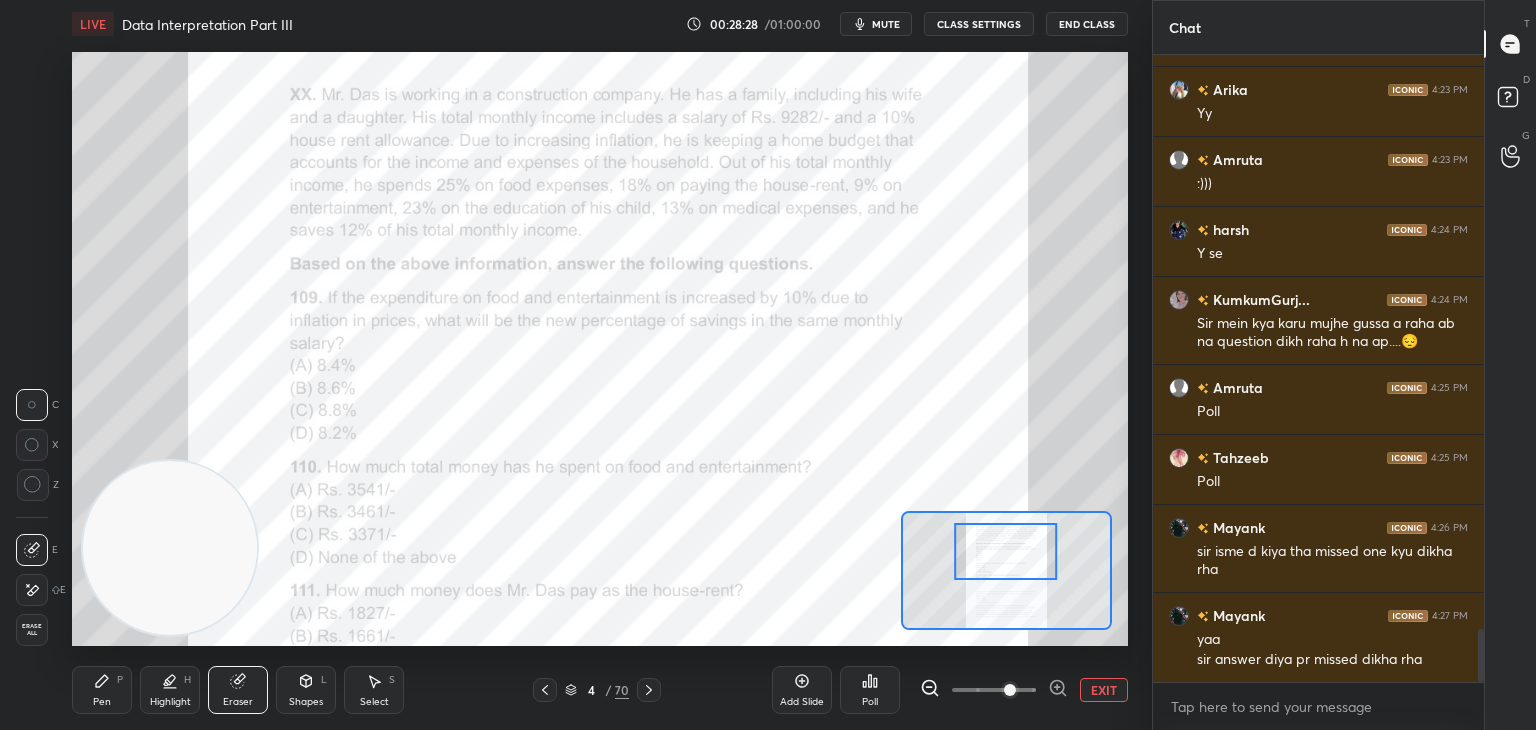 click on "Pen P" at bounding box center [102, 690] 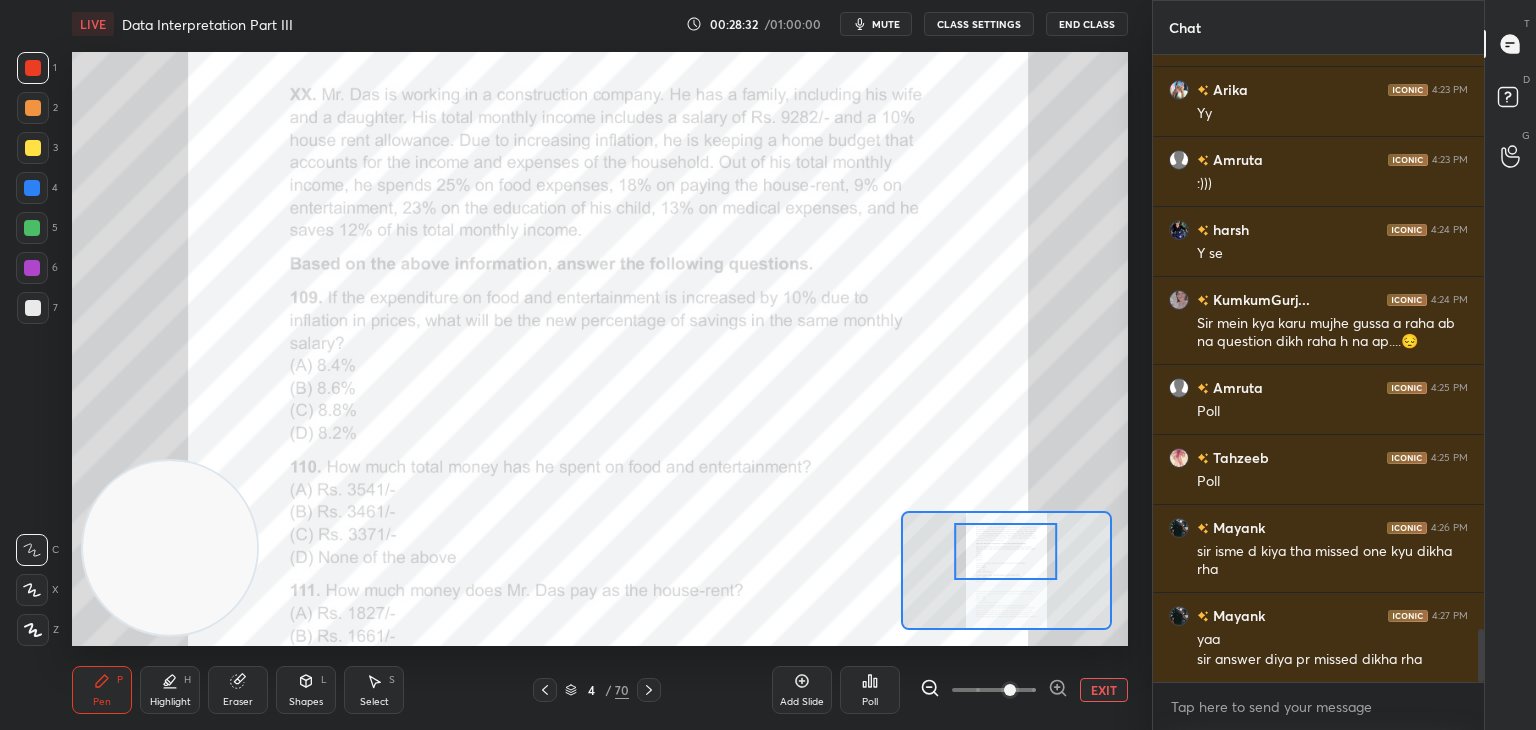 scroll, scrollTop: 6900, scrollLeft: 0, axis: vertical 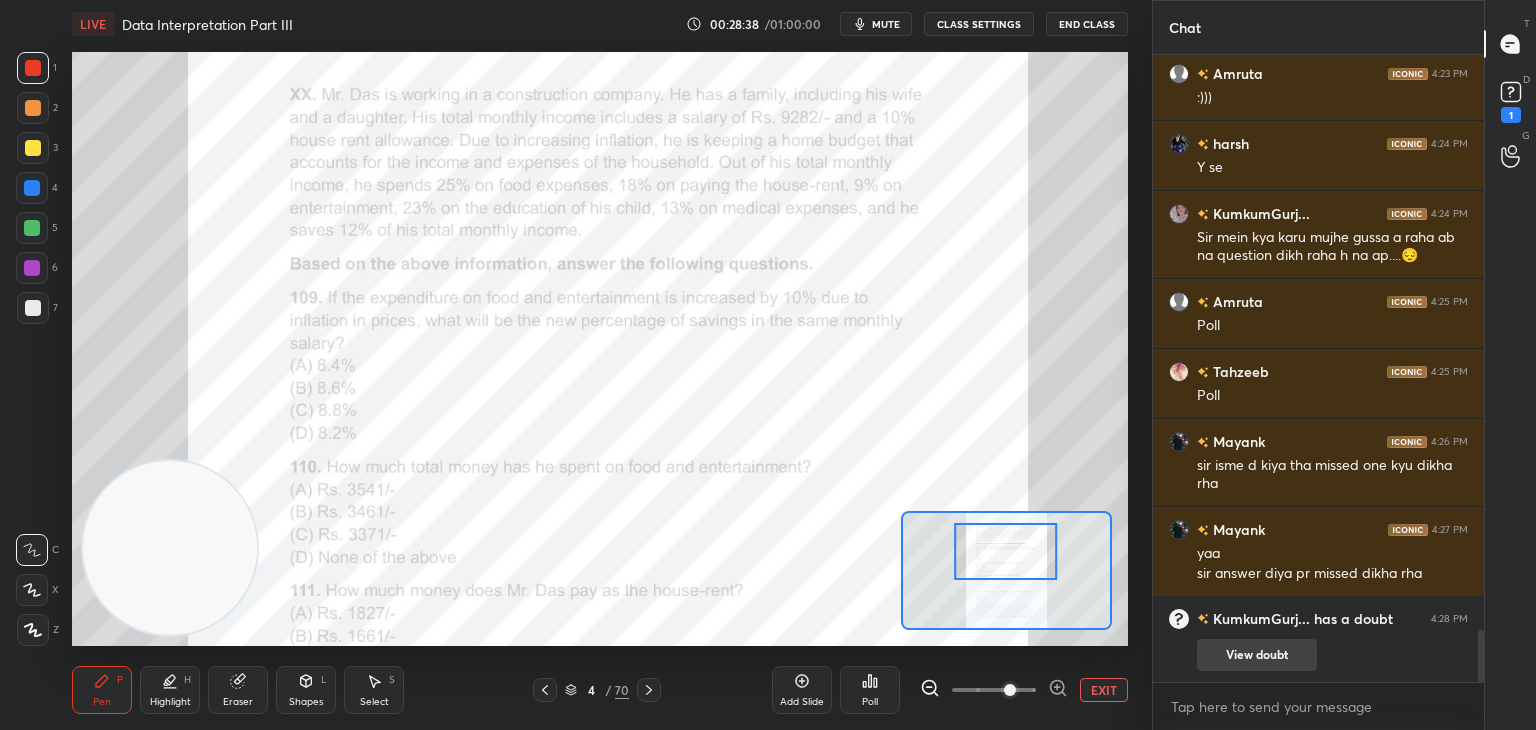 click on "View doubt" at bounding box center [1257, 655] 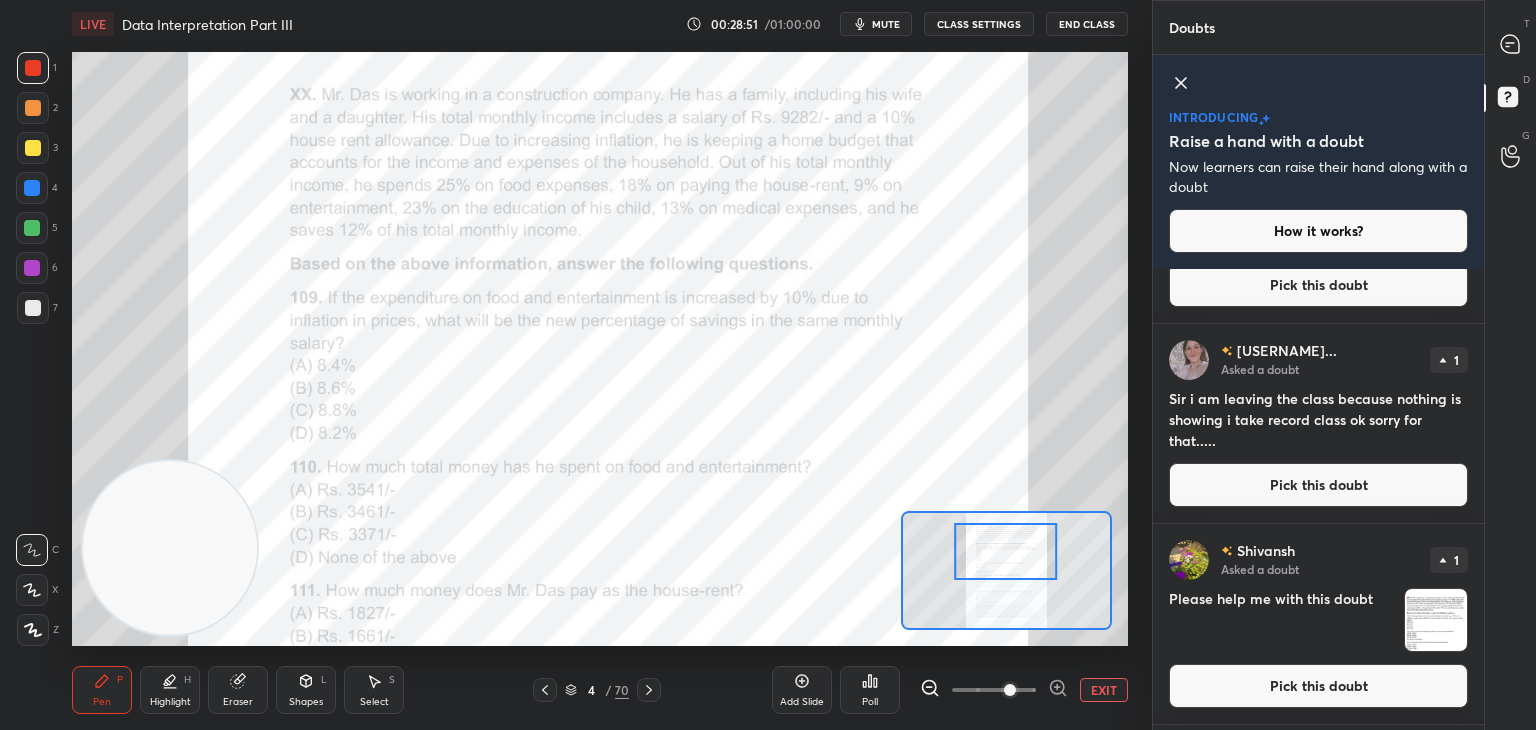 scroll, scrollTop: 0, scrollLeft: 0, axis: both 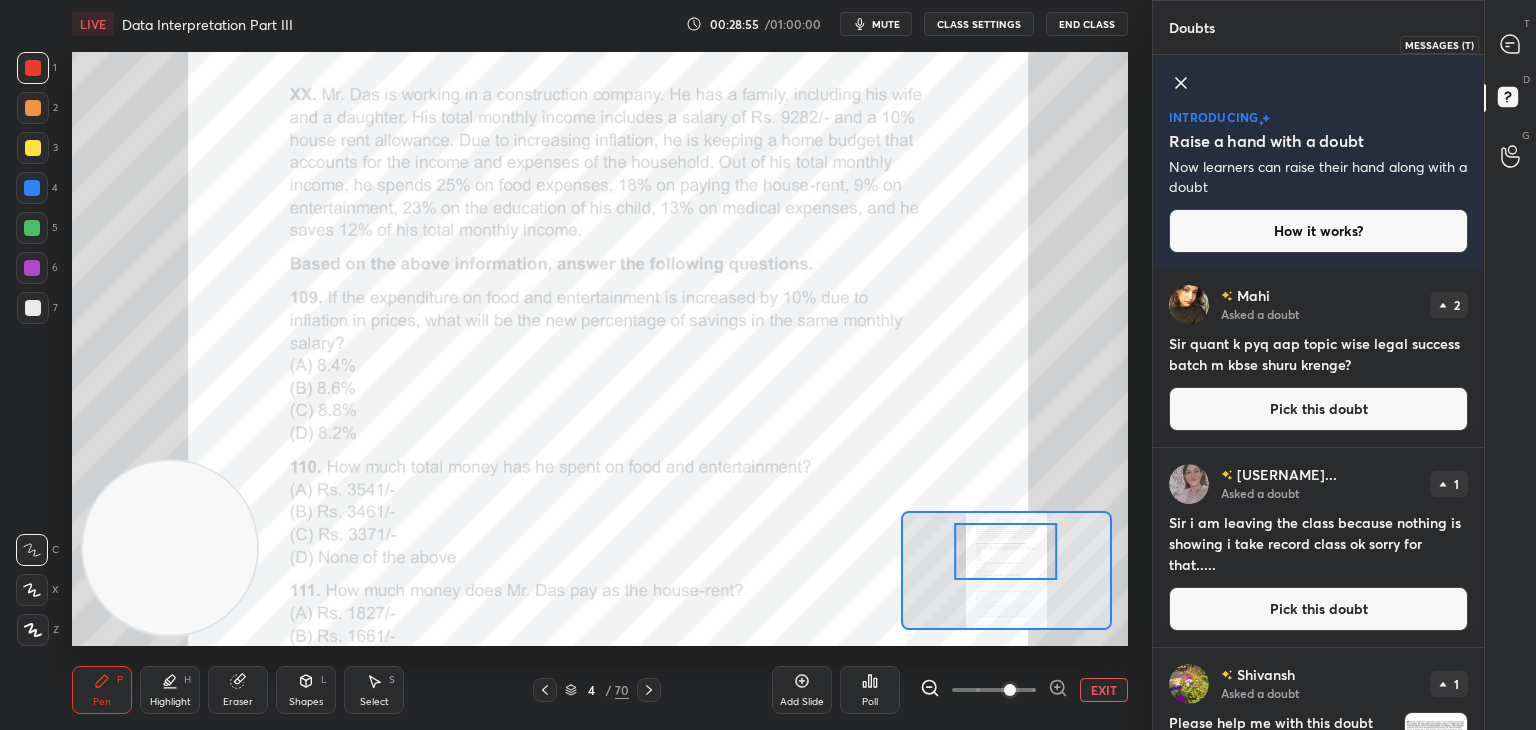 click 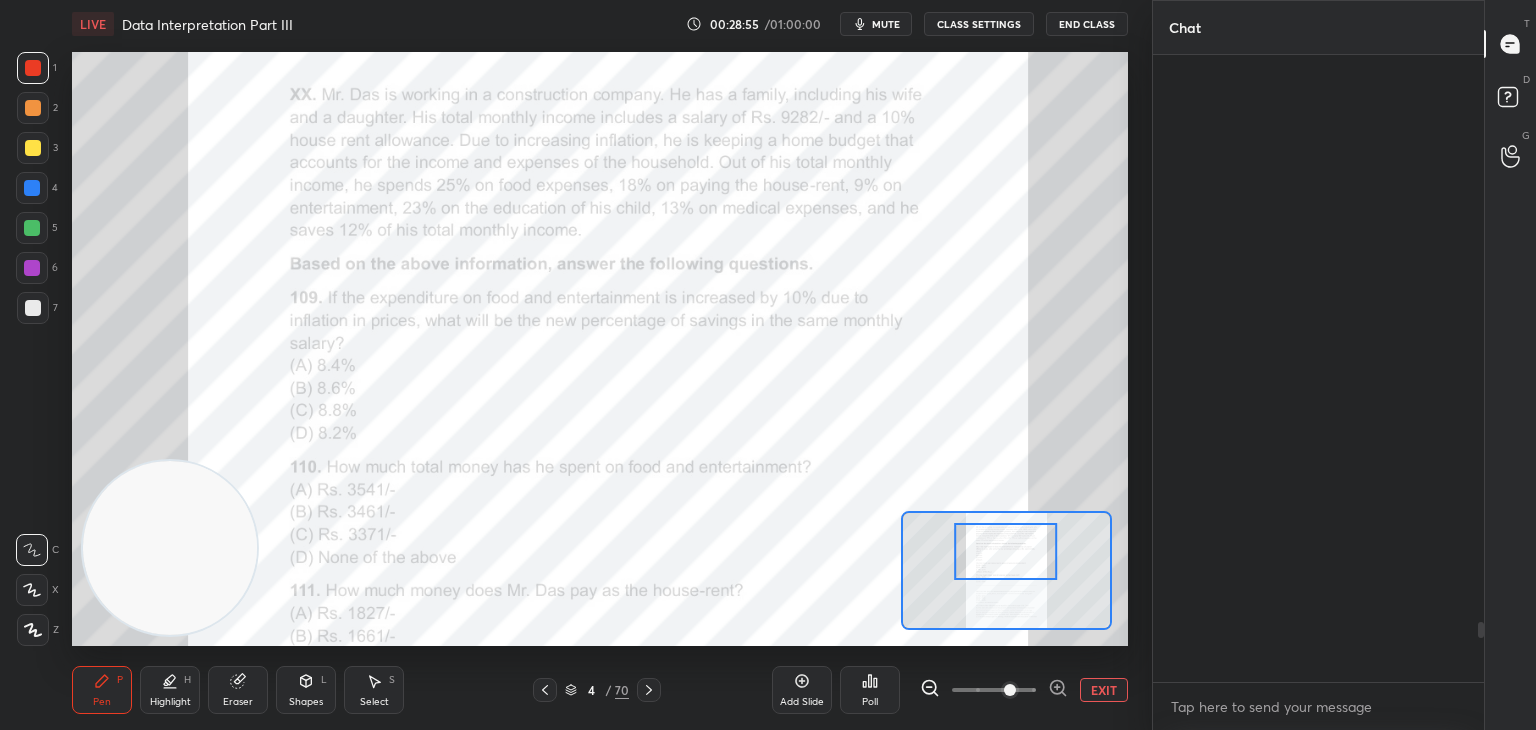 scroll, scrollTop: 5908, scrollLeft: 0, axis: vertical 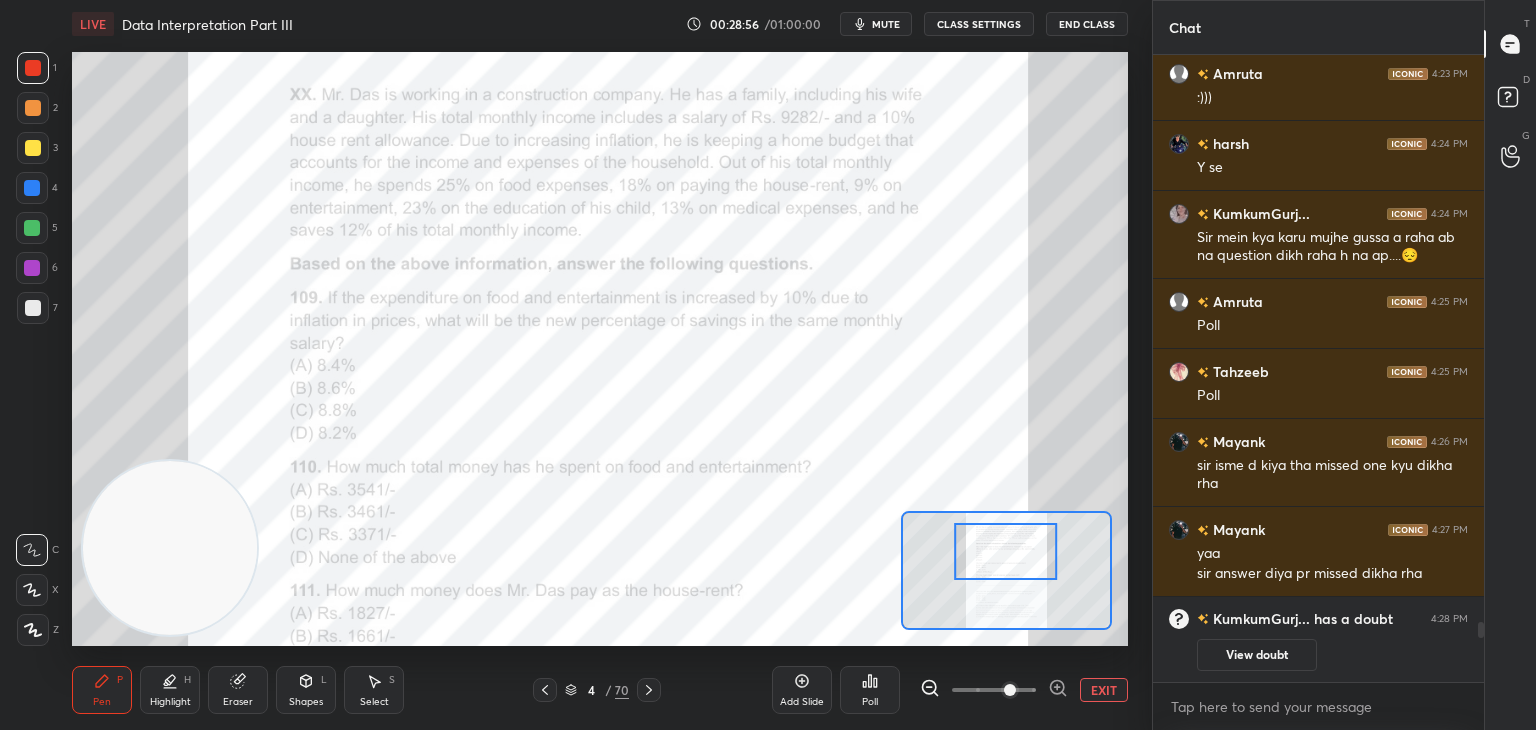 click on "View doubt" at bounding box center (1257, 655) 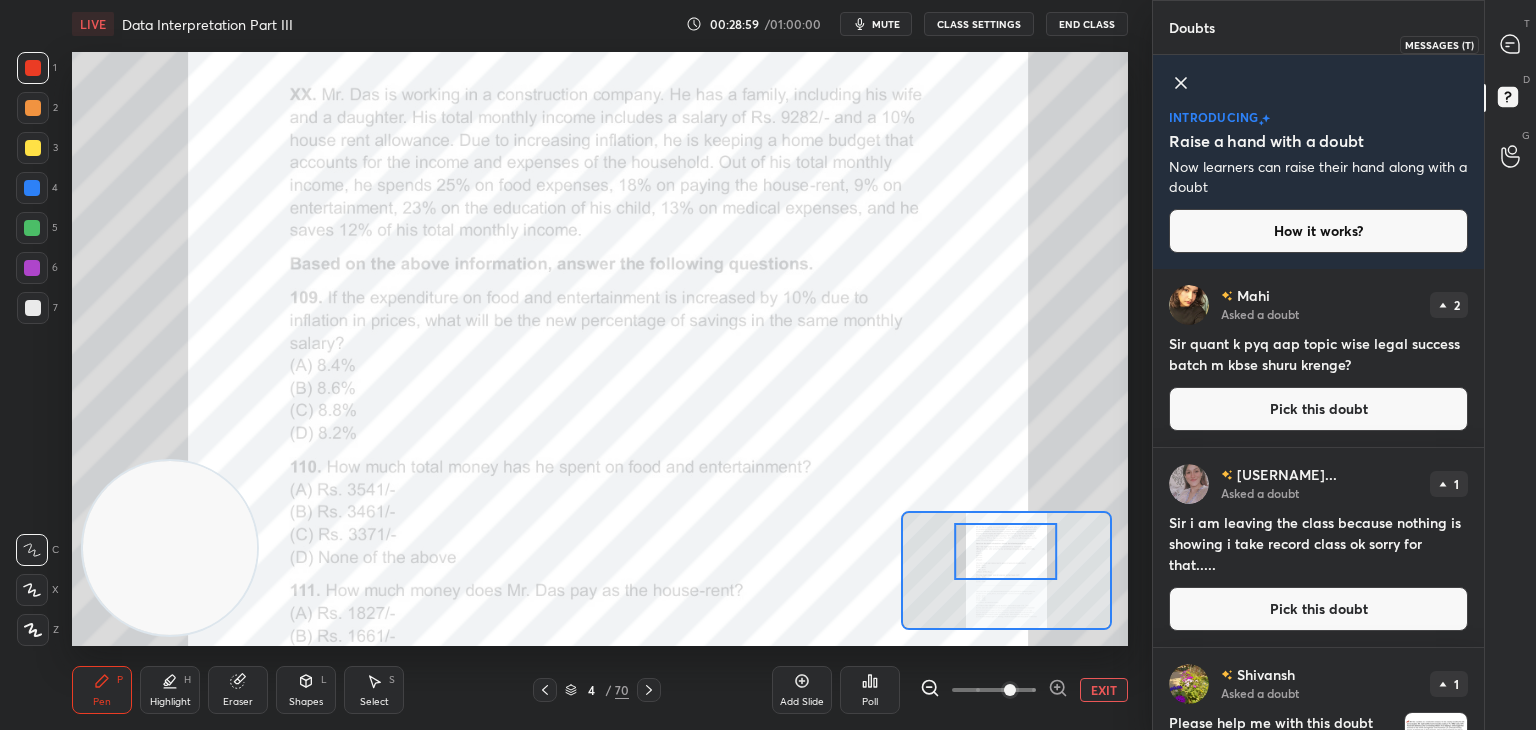 click 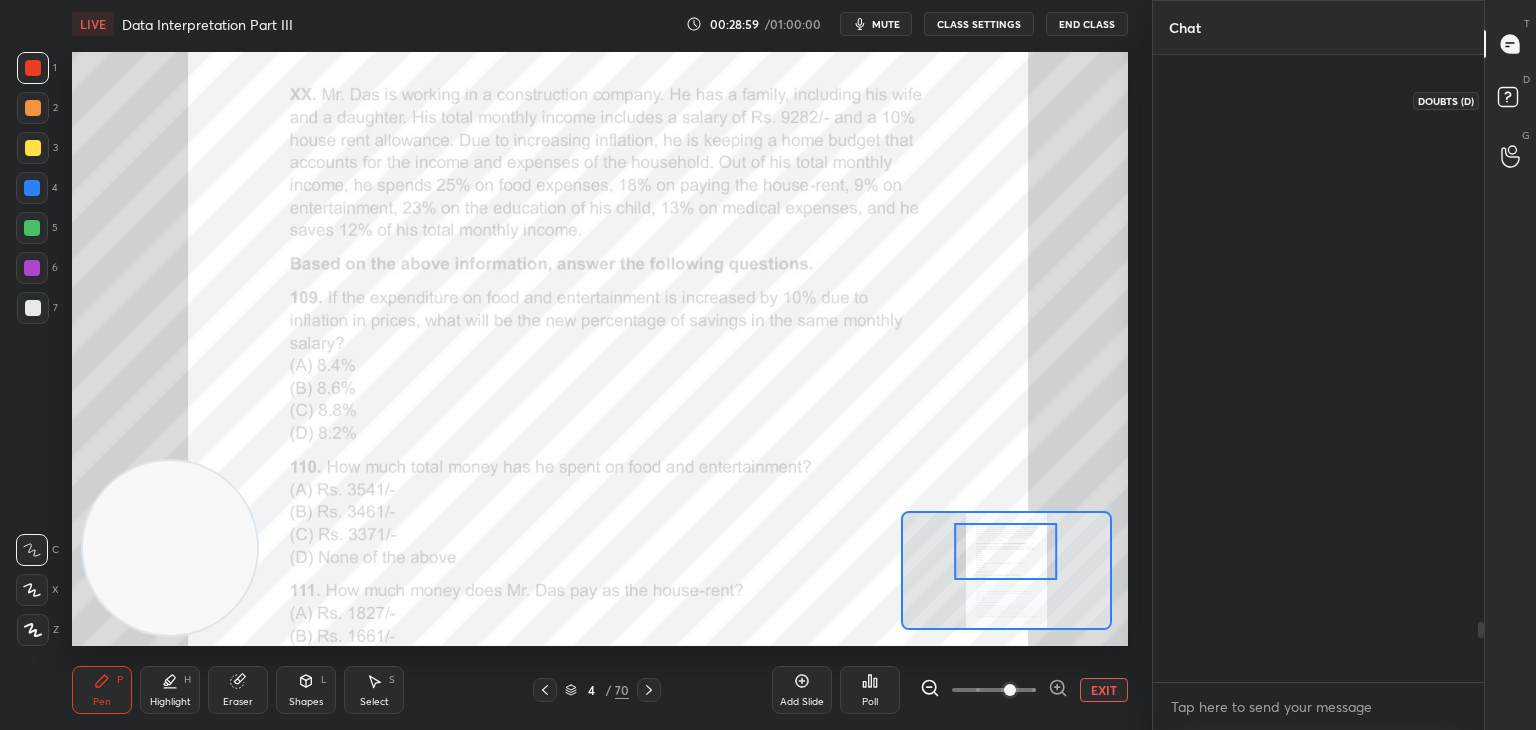 scroll, scrollTop: 5908, scrollLeft: 0, axis: vertical 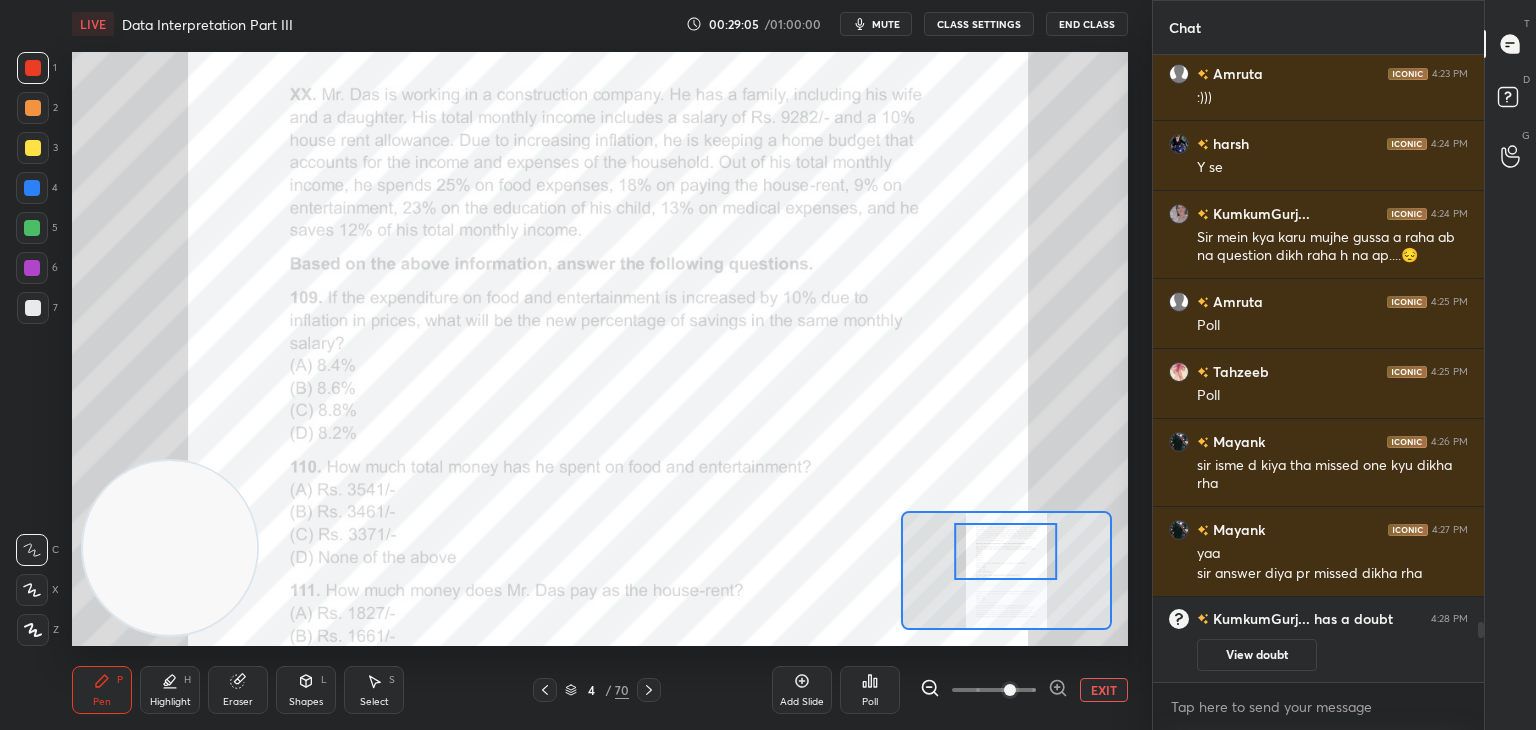 click at bounding box center (32, 228) 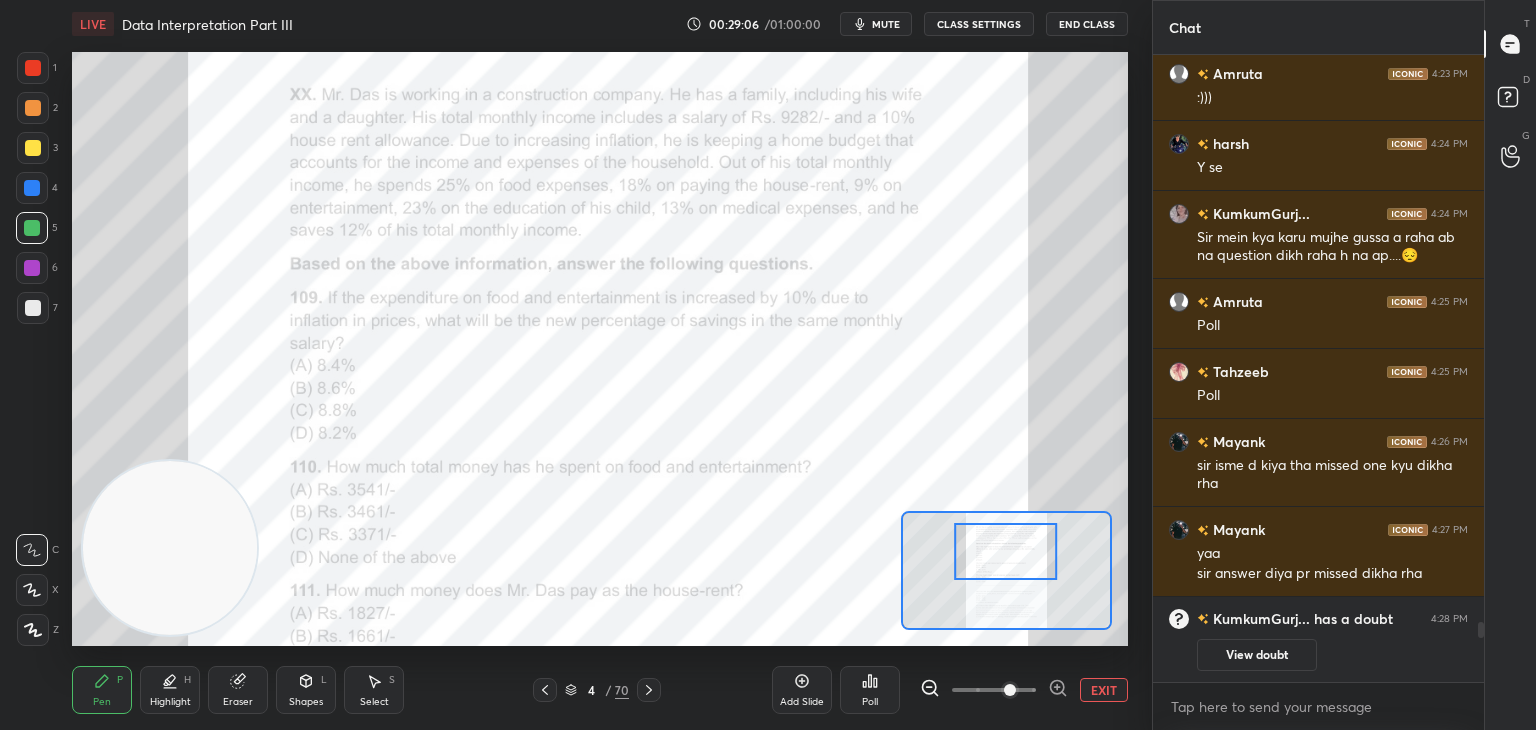 click 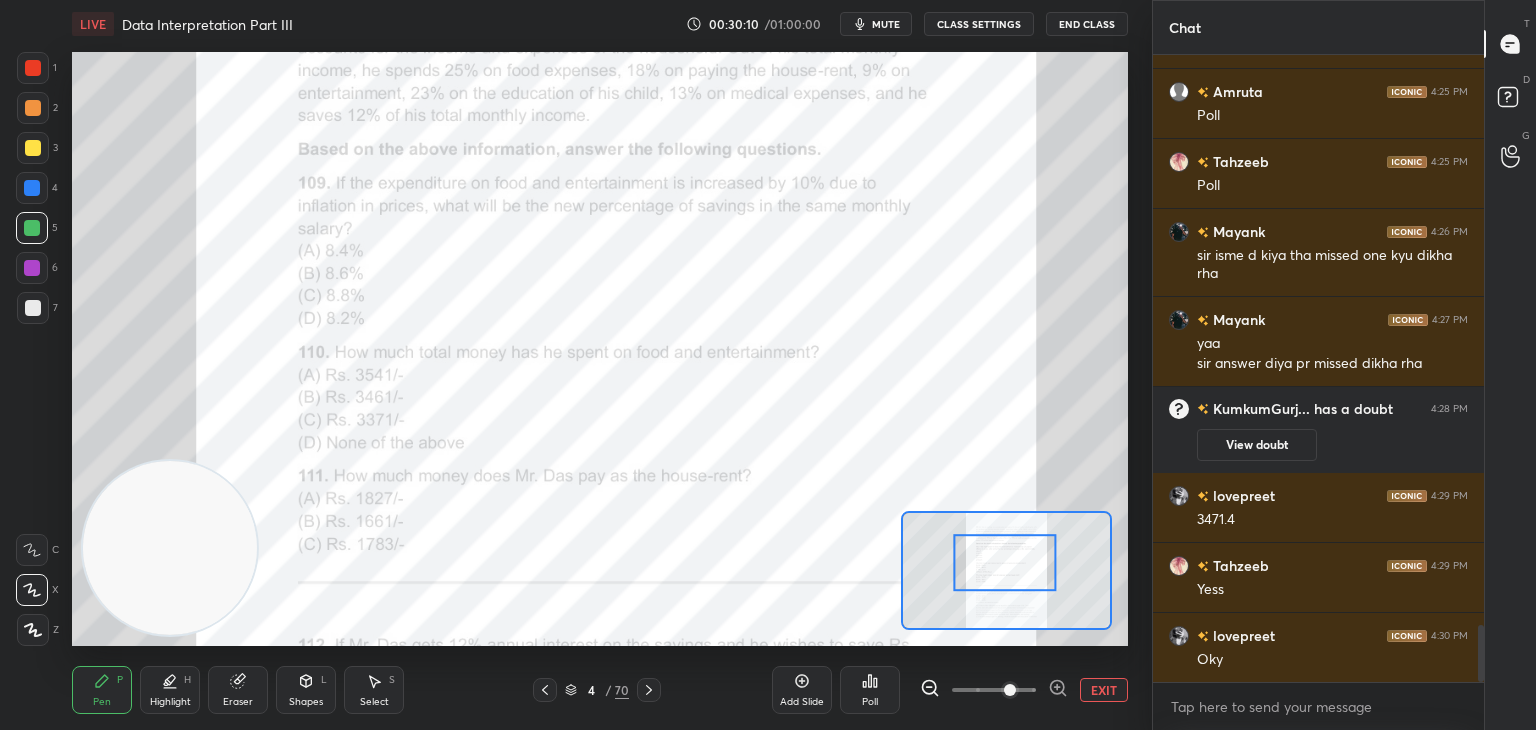 scroll, scrollTop: 6258, scrollLeft: 0, axis: vertical 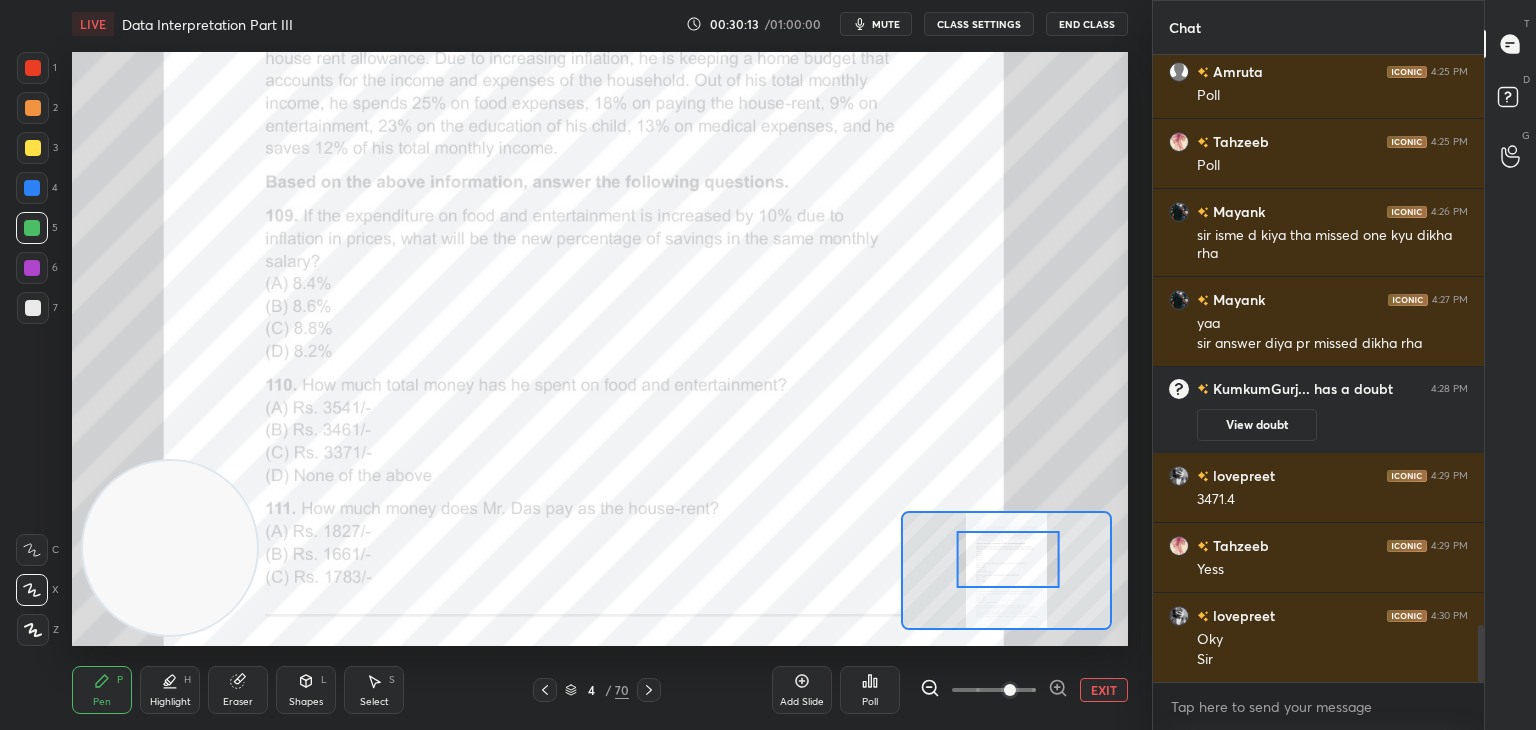 click on "Select S" at bounding box center (374, 690) 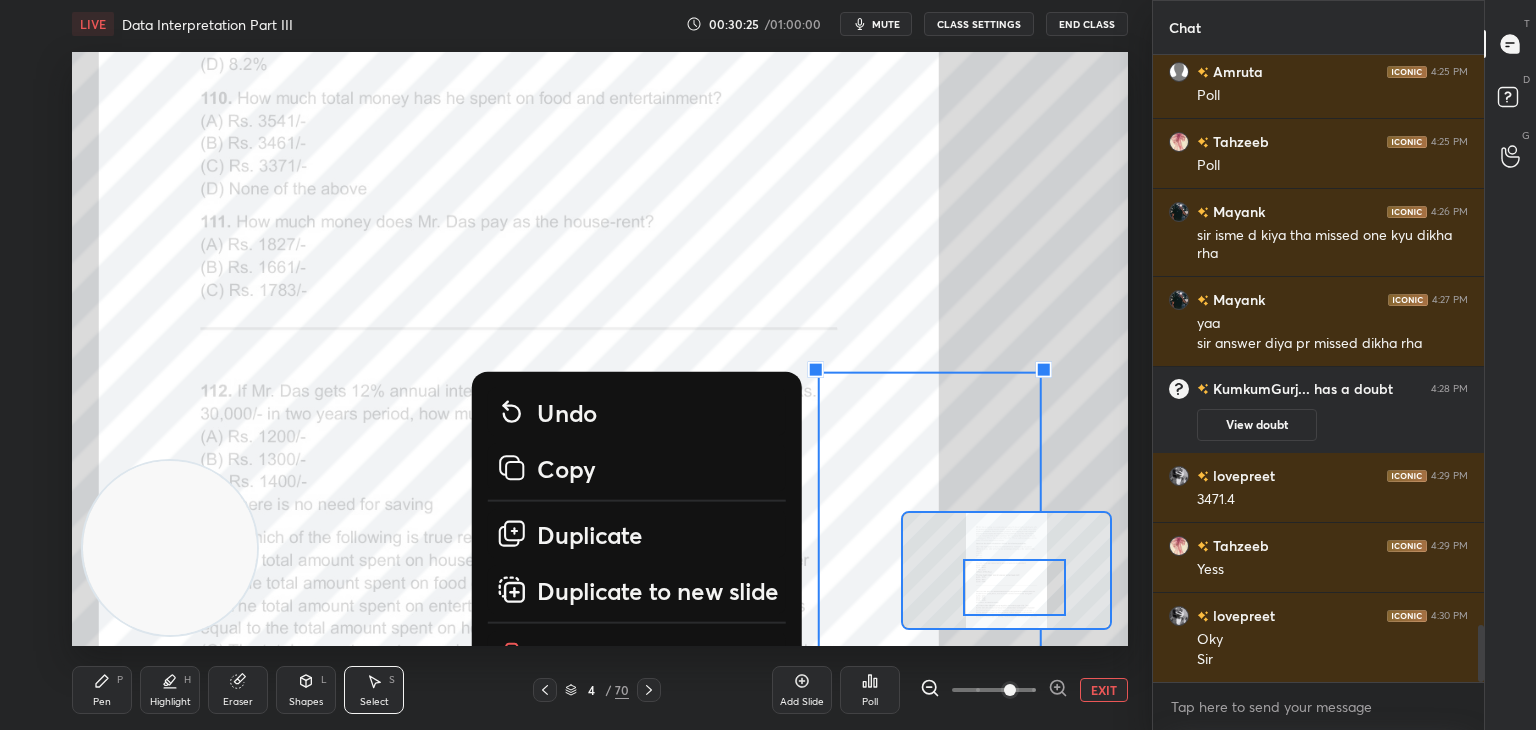 click on "0 ° Undo Copy Duplicate Duplicate to new slide Delete" at bounding box center [584, 462] 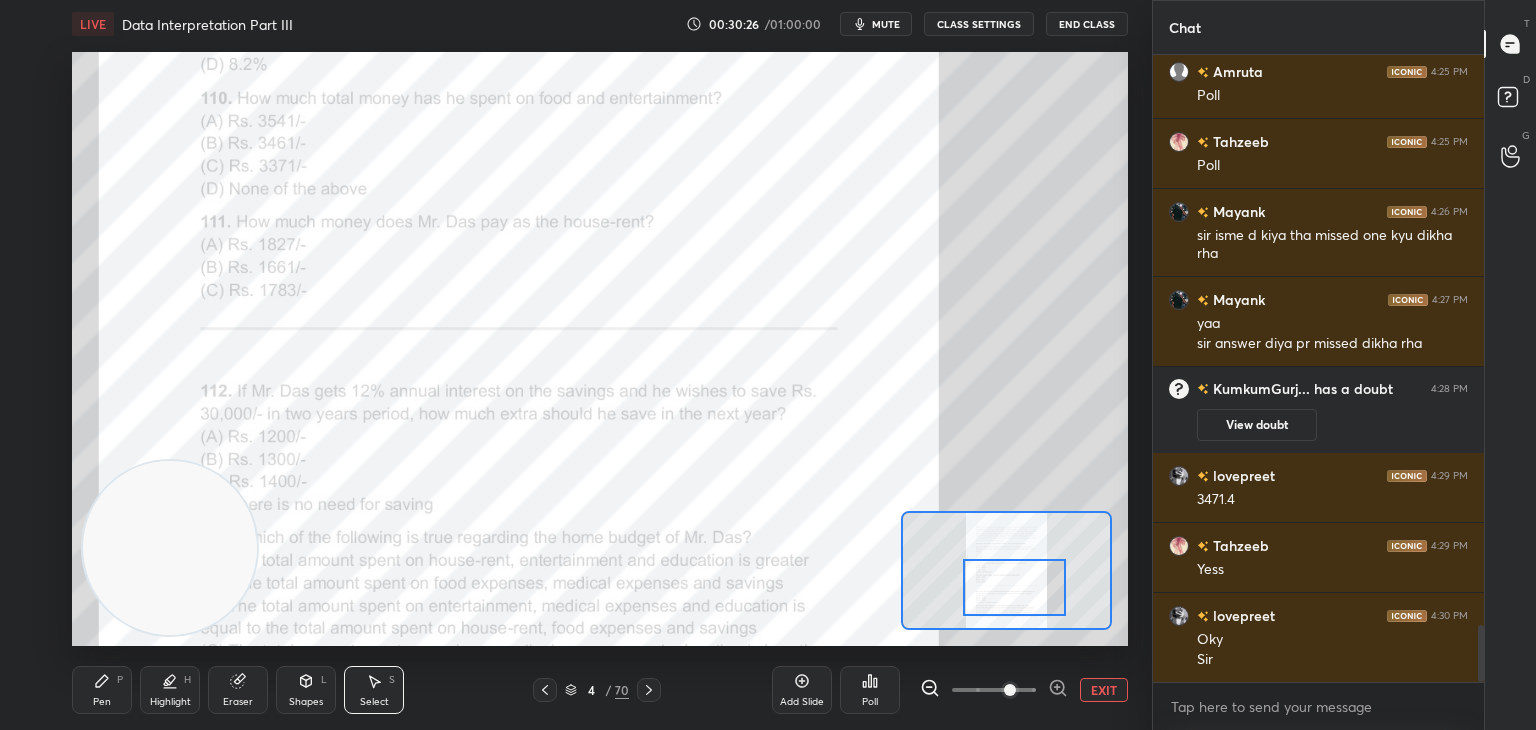 click on "Pen P" at bounding box center [102, 690] 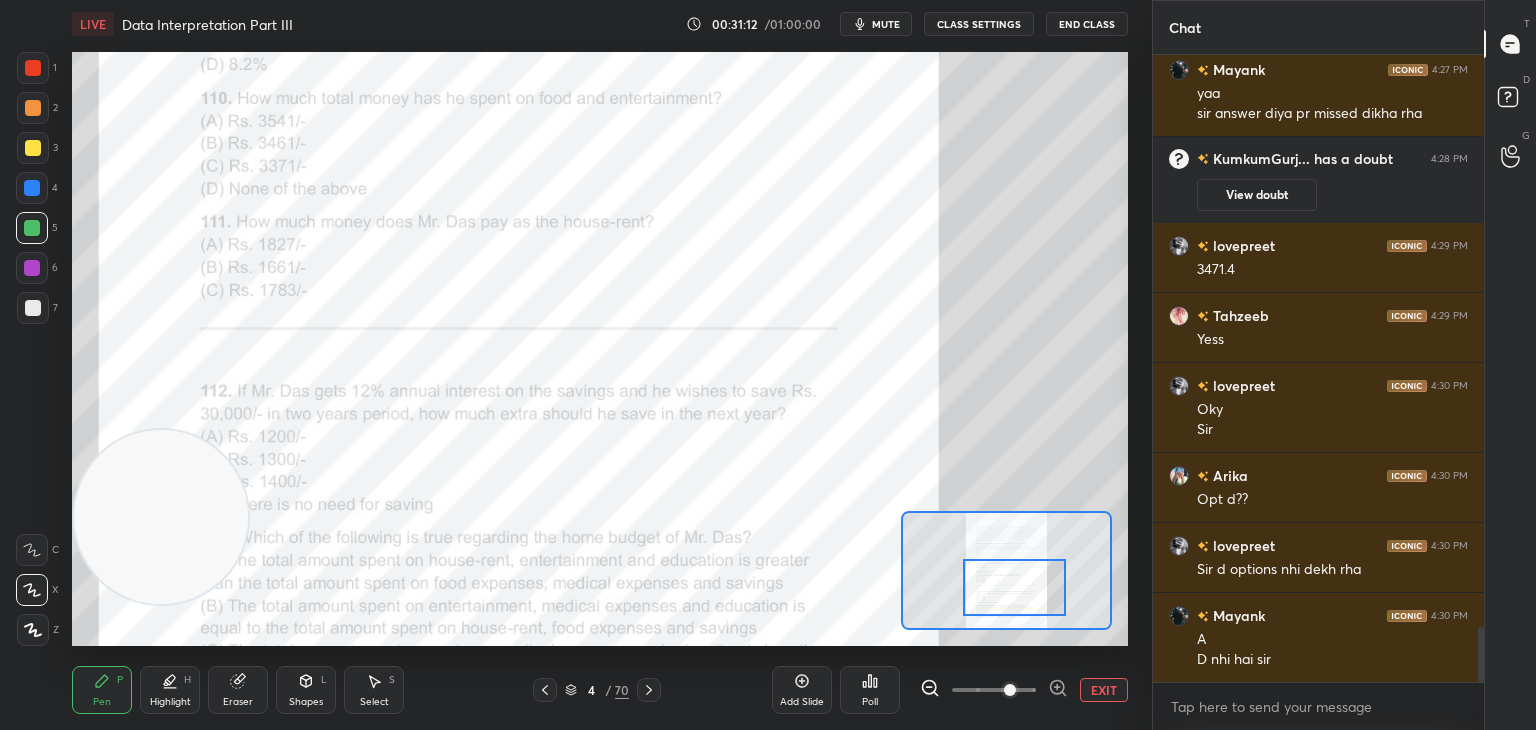scroll, scrollTop: 6558, scrollLeft: 0, axis: vertical 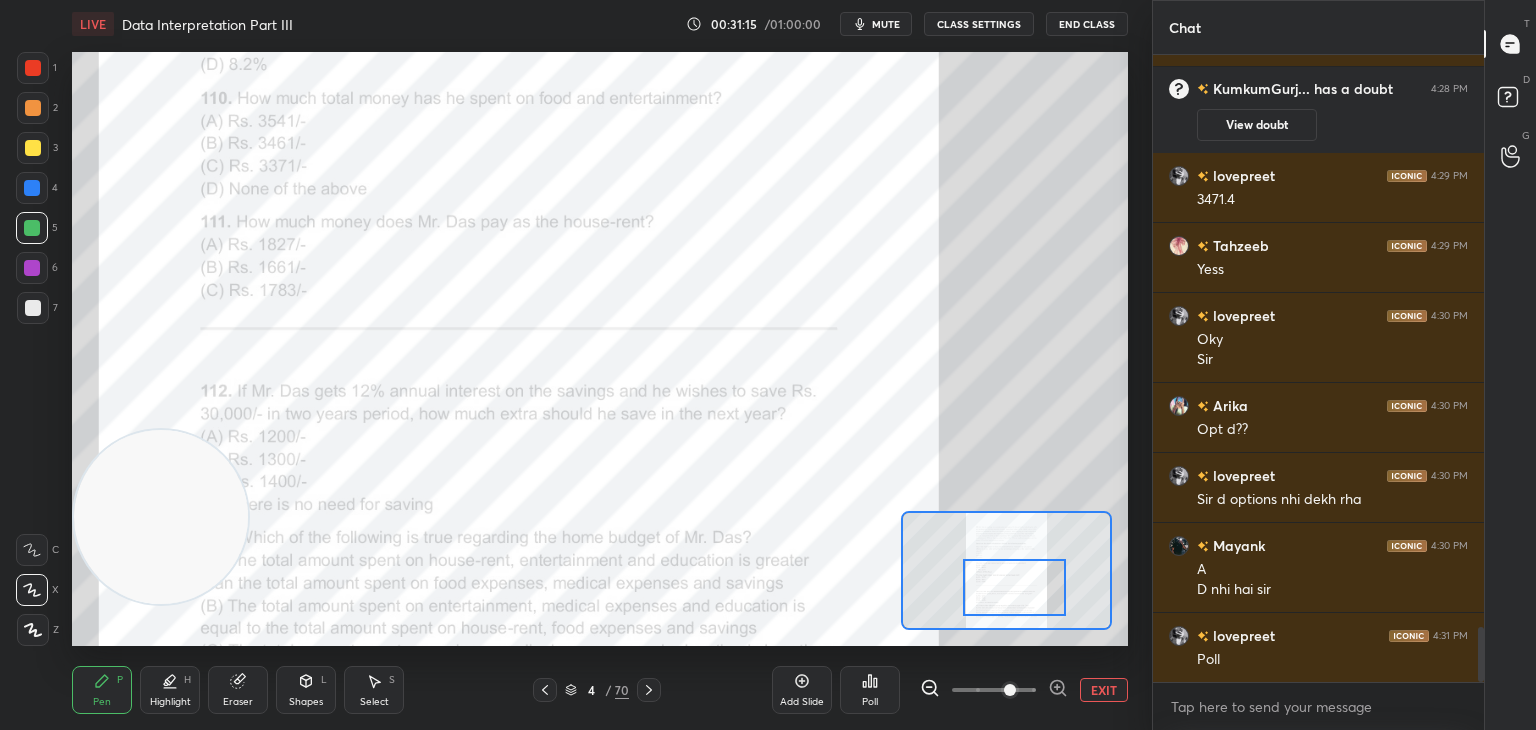 click on "Poll" at bounding box center [870, 690] 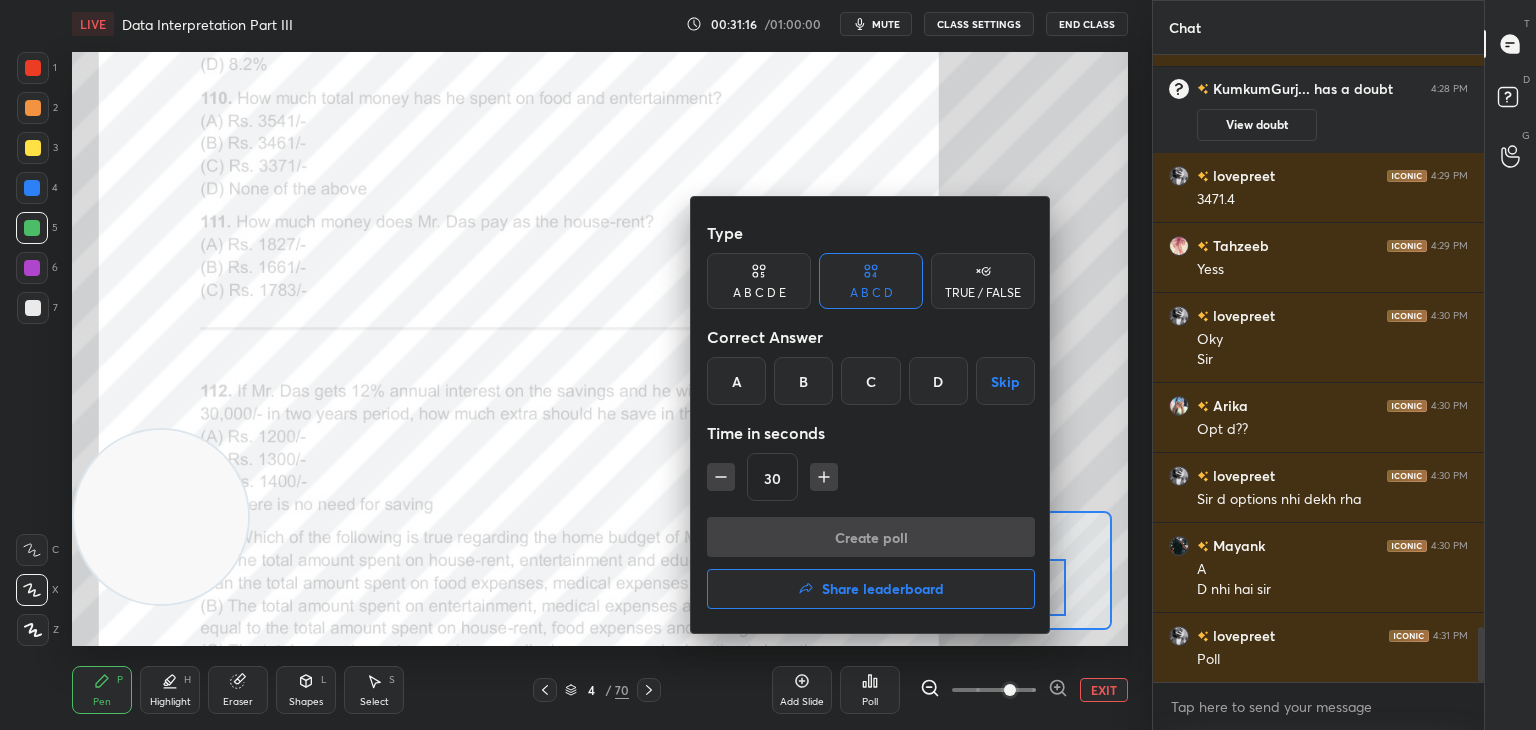 click on "D" at bounding box center (938, 381) 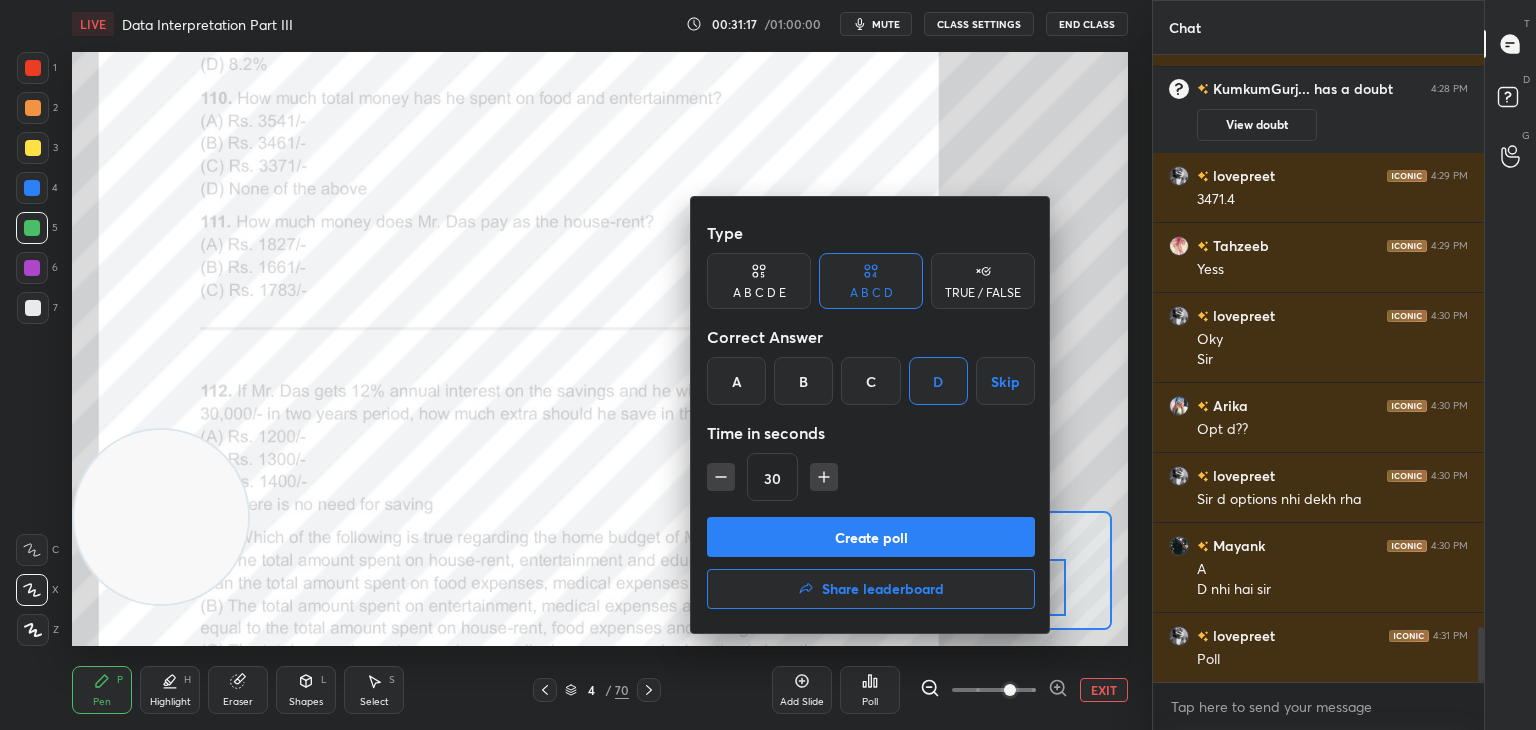 click on "Create poll" at bounding box center (871, 537) 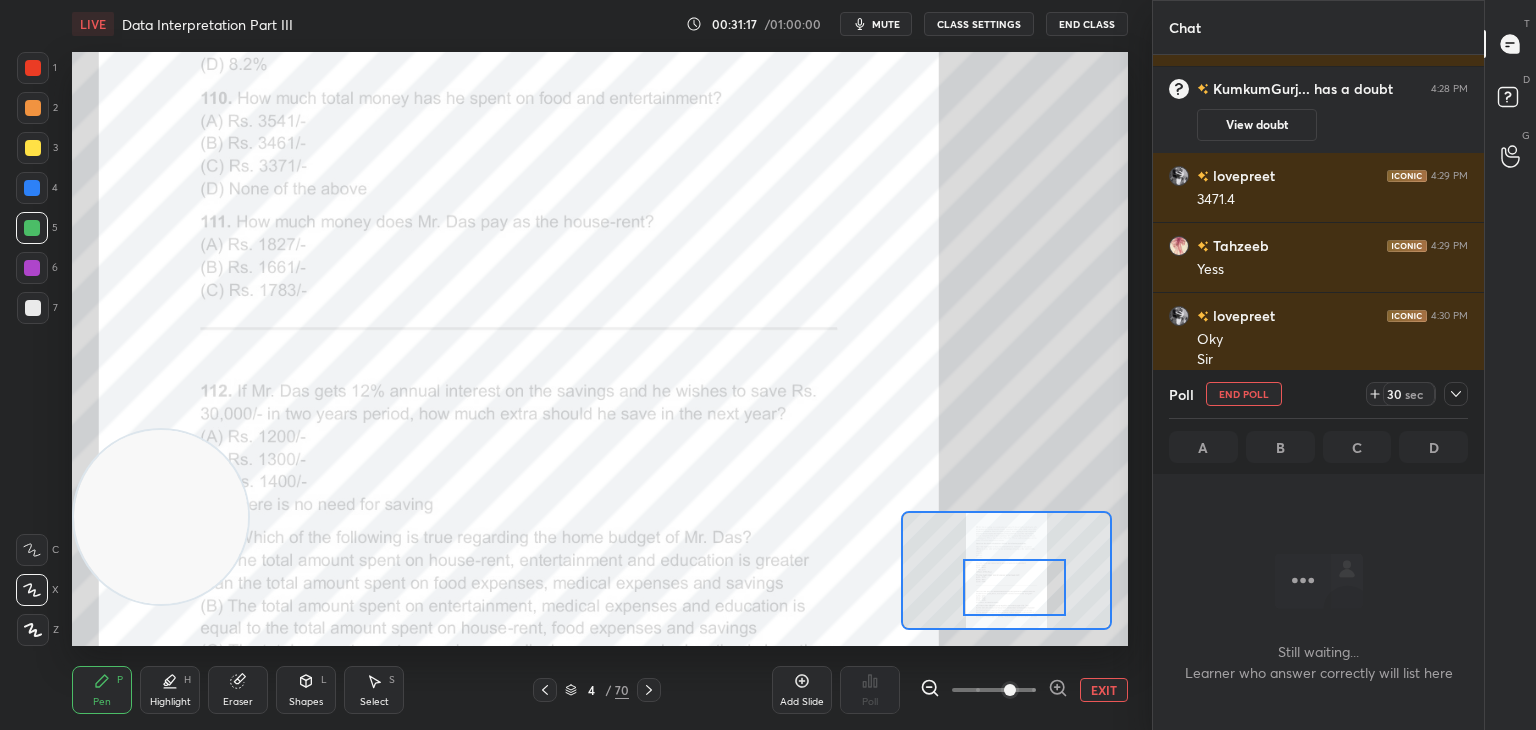 scroll, scrollTop: 397, scrollLeft: 325, axis: both 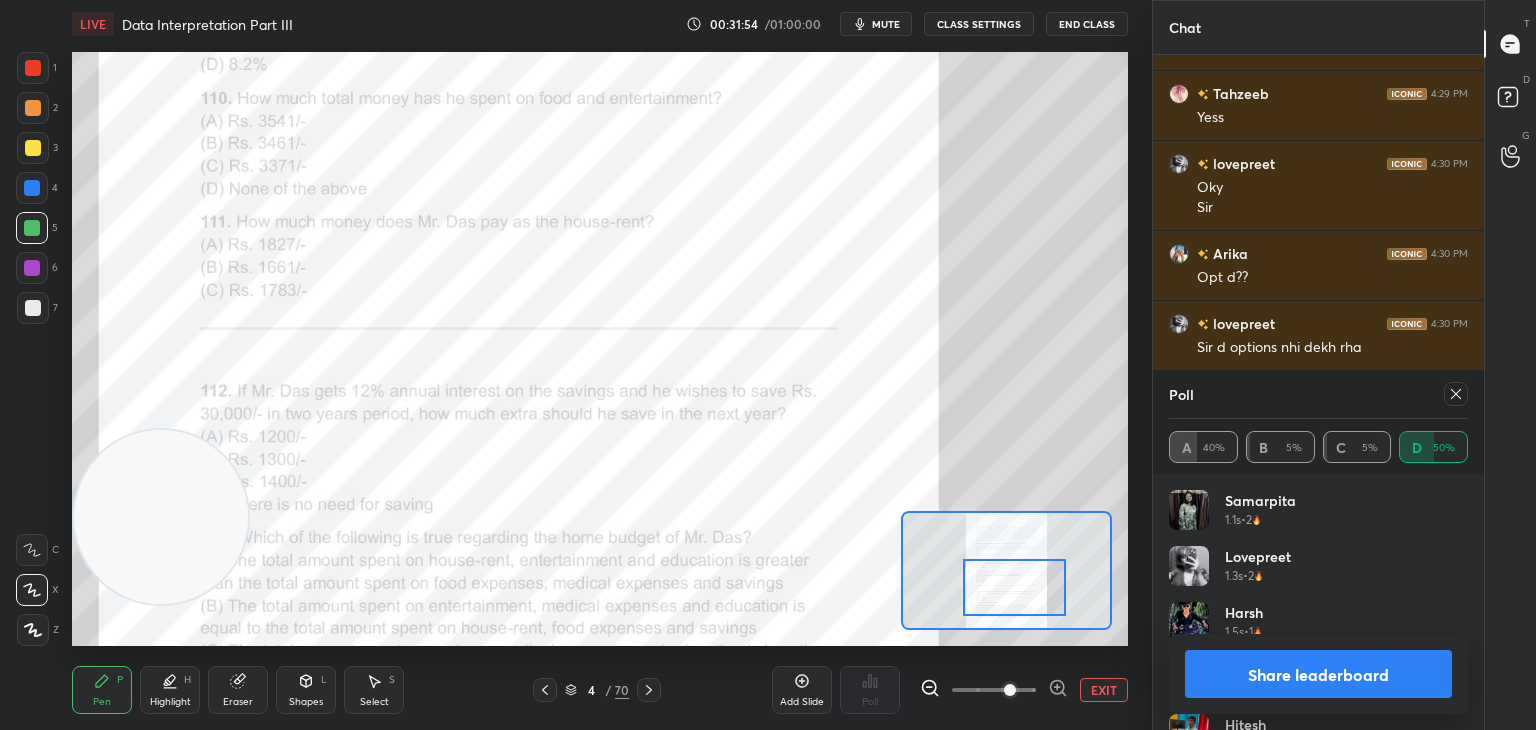click on "Share leaderboard" at bounding box center (1318, 674) 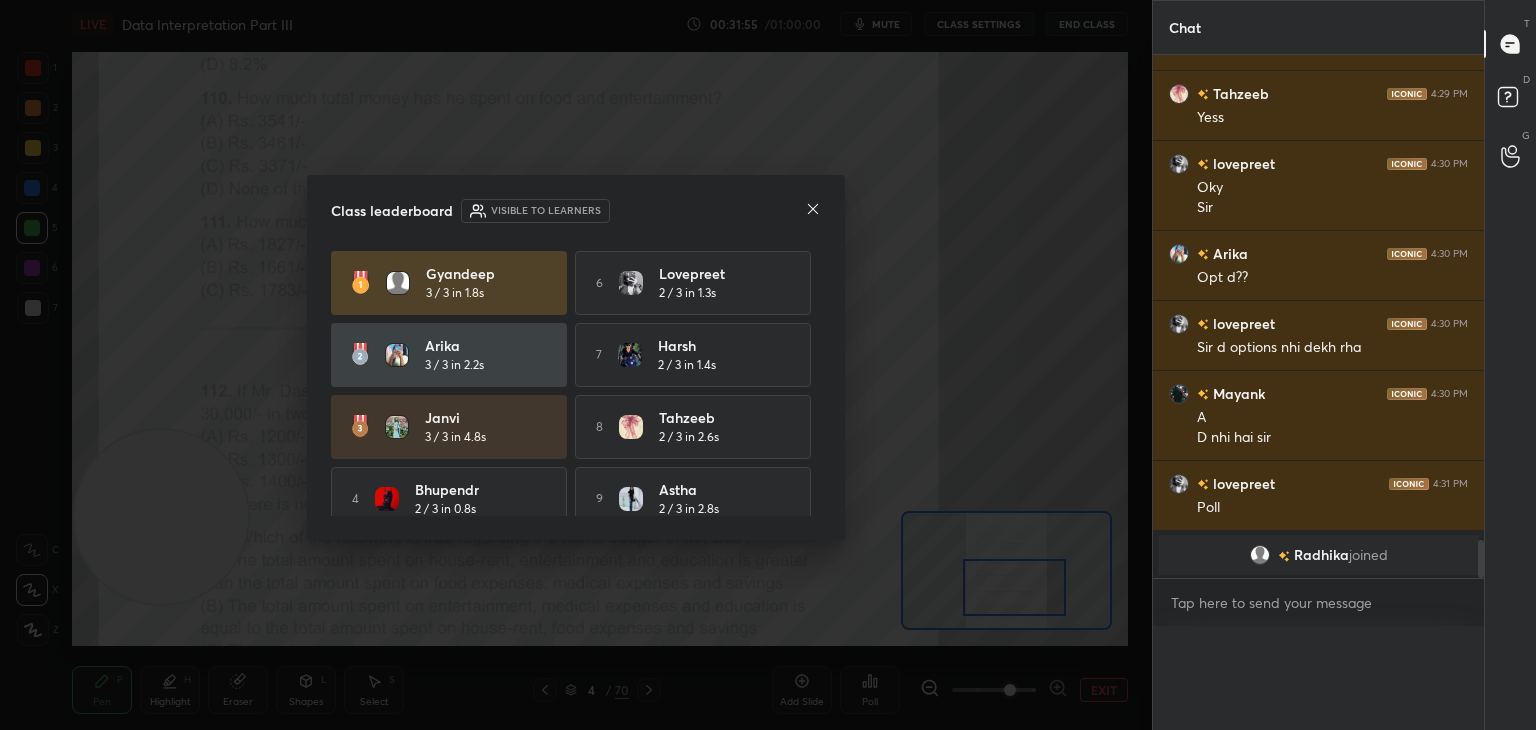 scroll, scrollTop: 0, scrollLeft: 0, axis: both 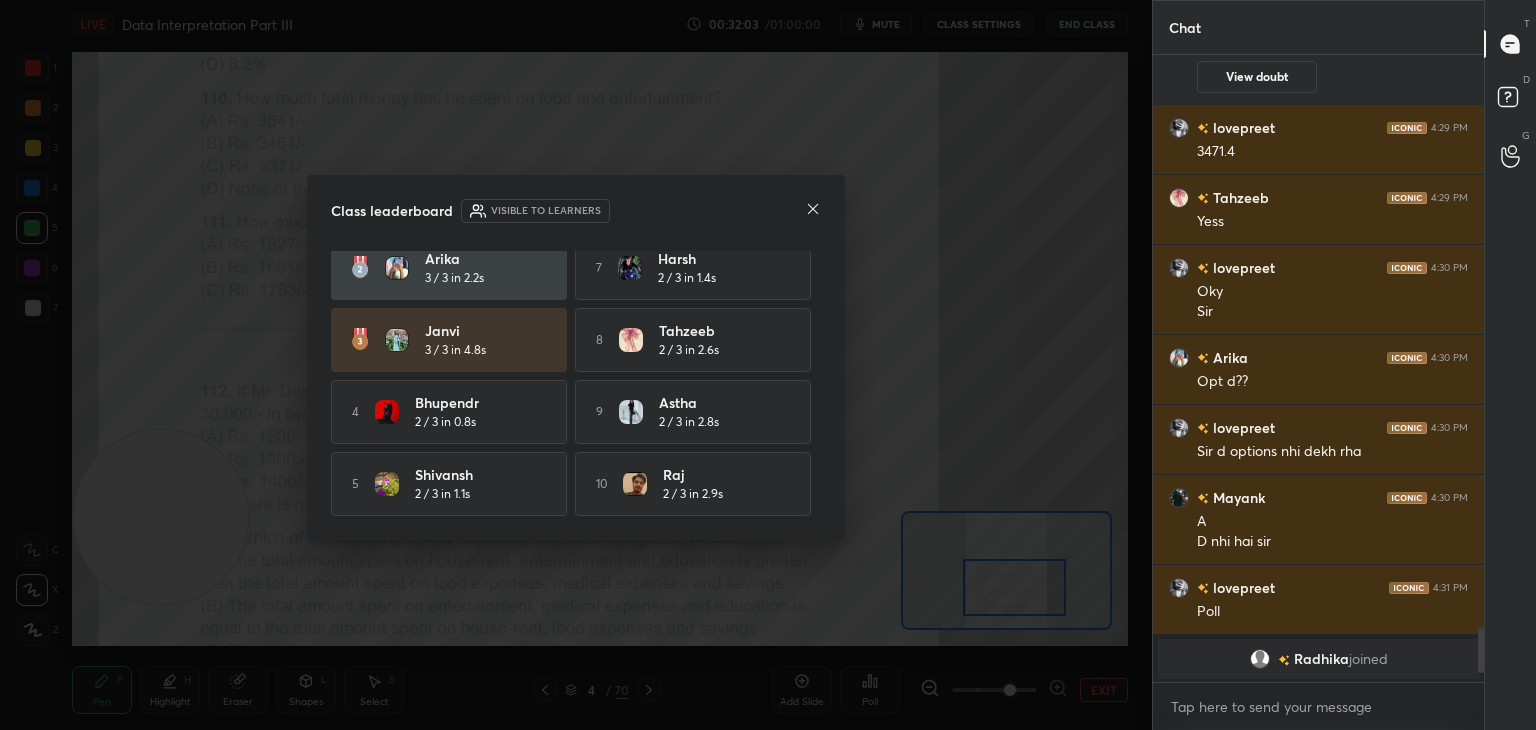 click on "Class leaderboard Visible to learners" at bounding box center (576, 211) 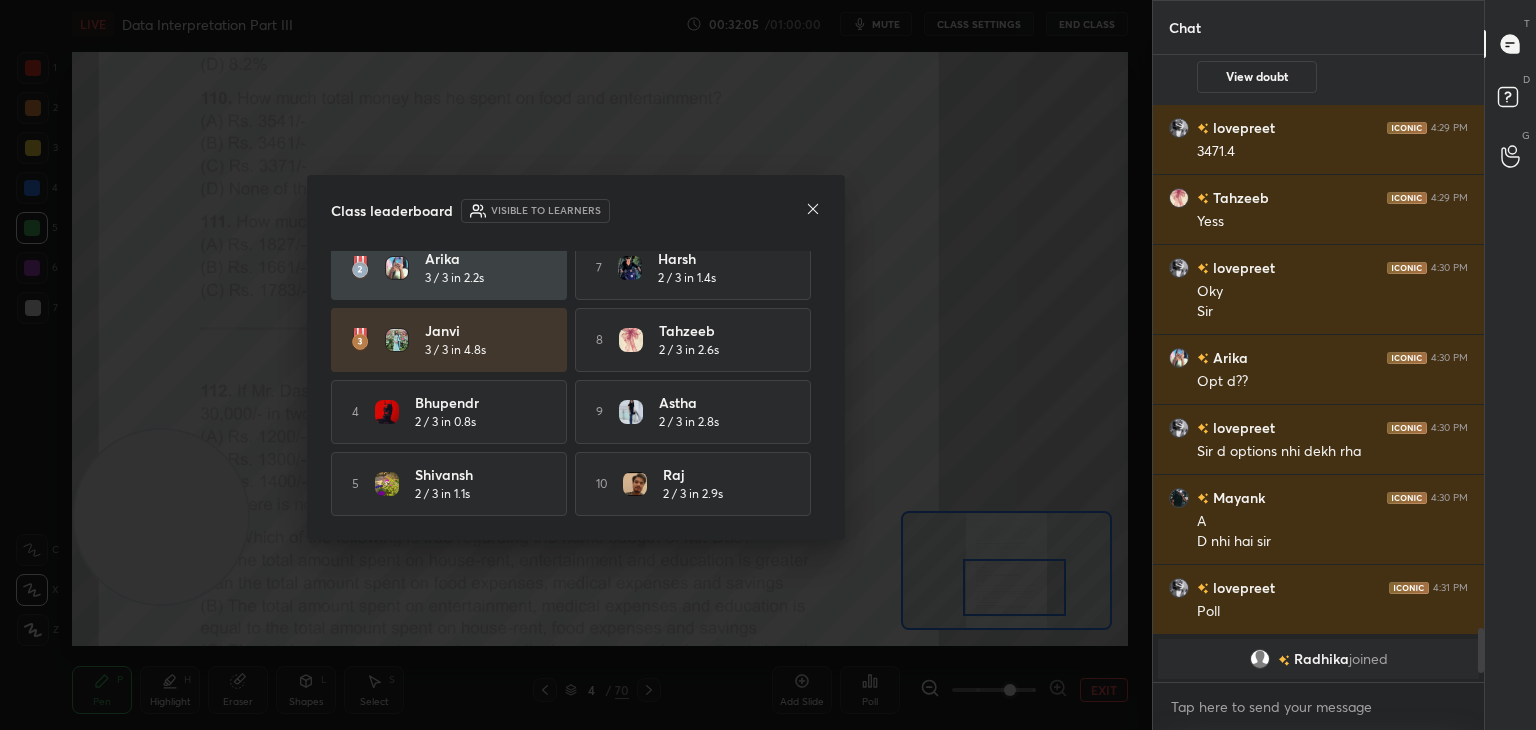 click 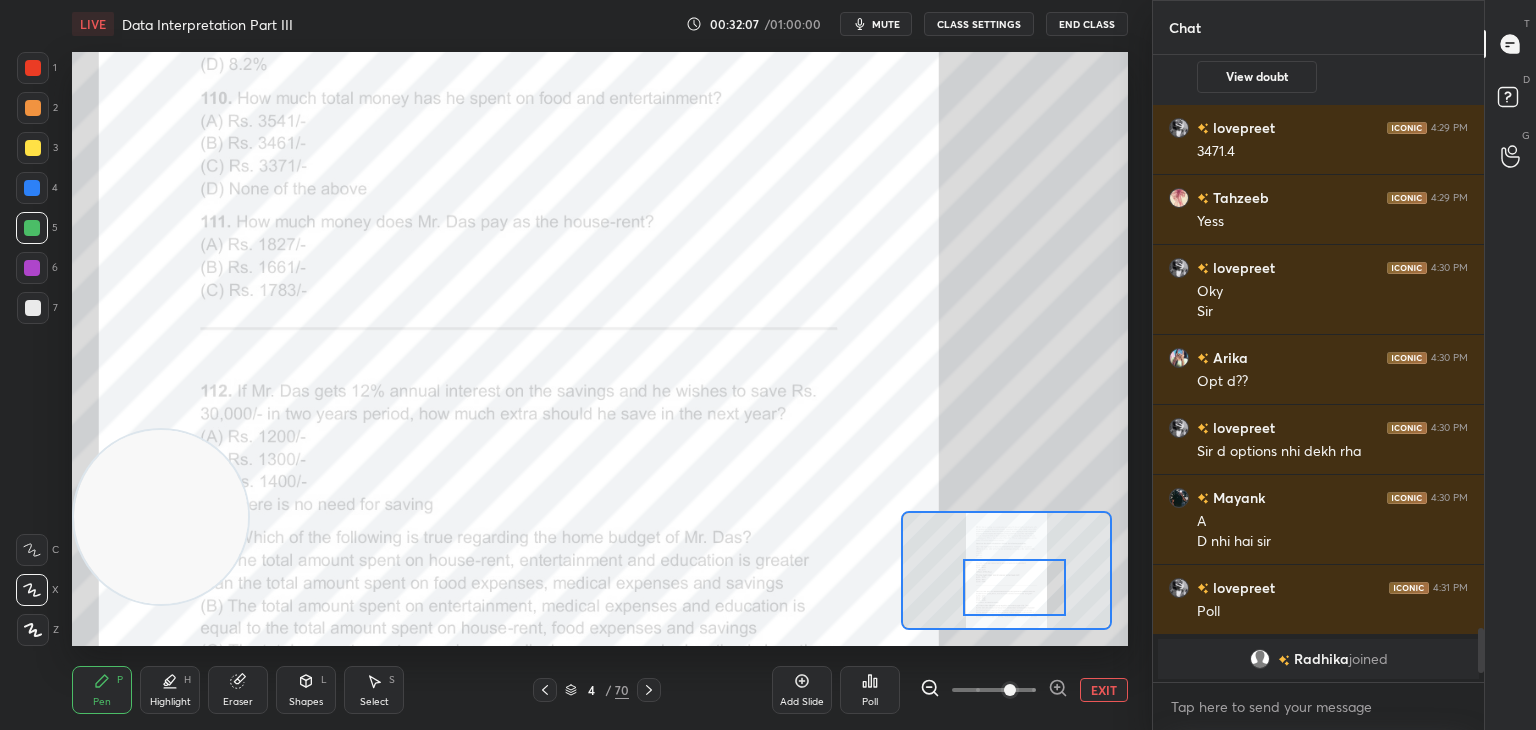 click at bounding box center (33, 68) 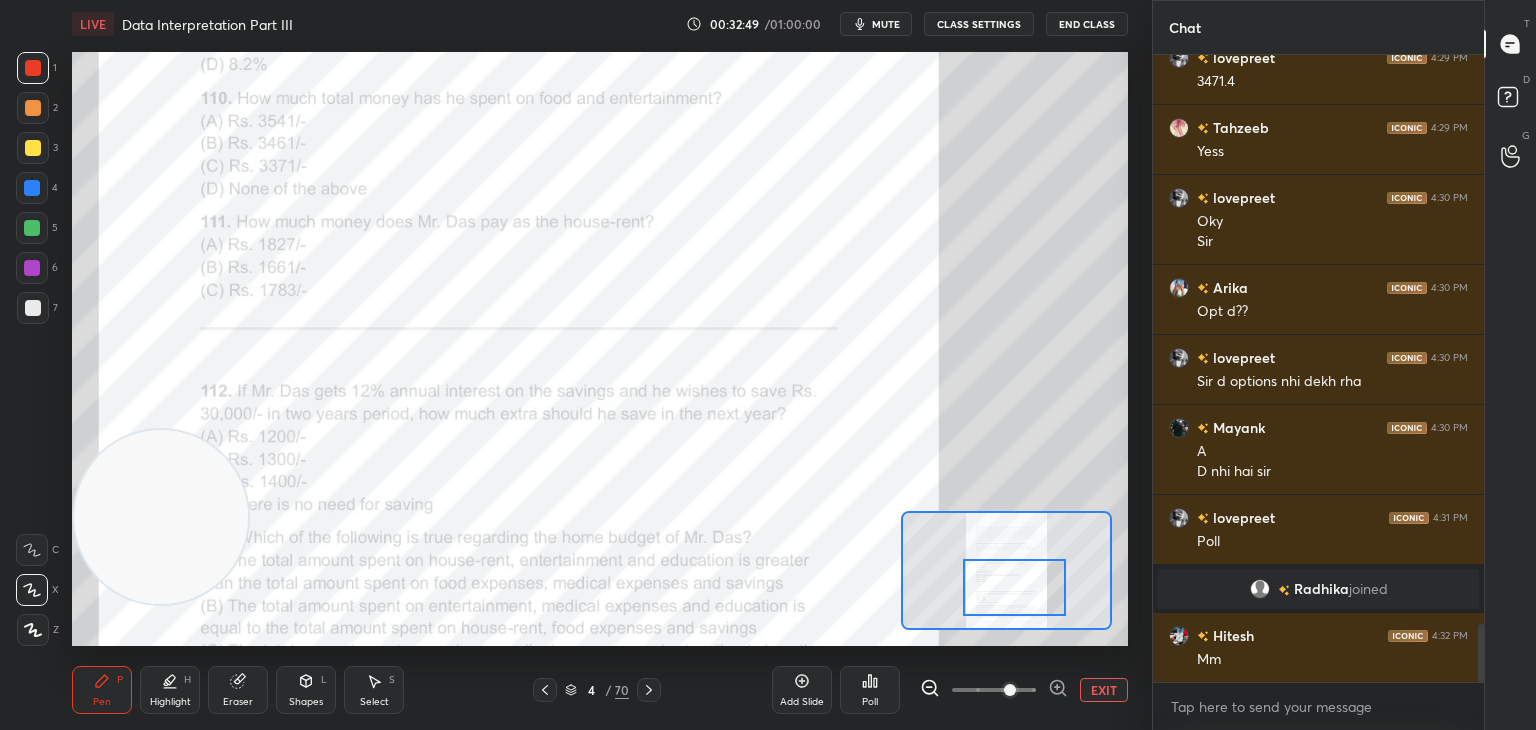 click 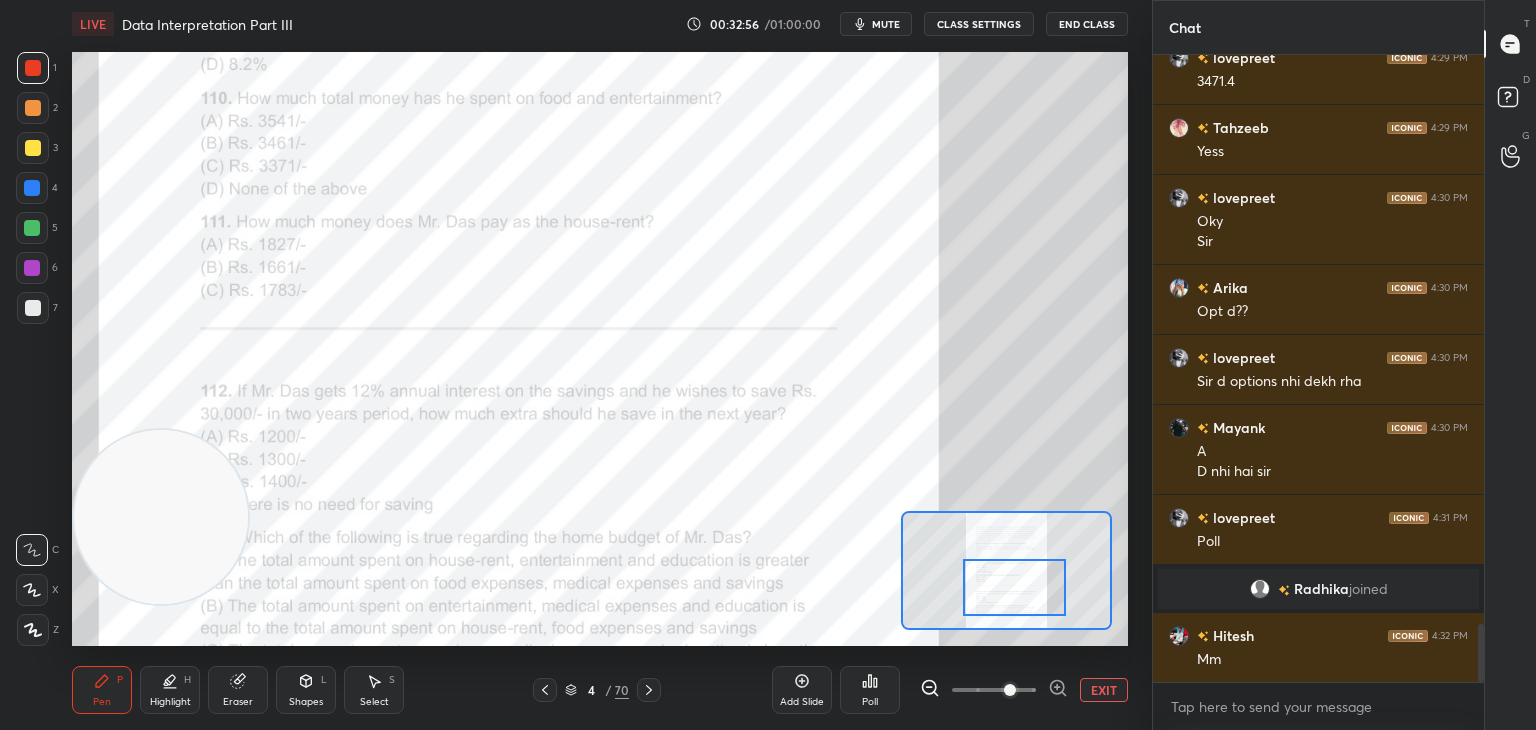 click on "mute" at bounding box center [886, 24] 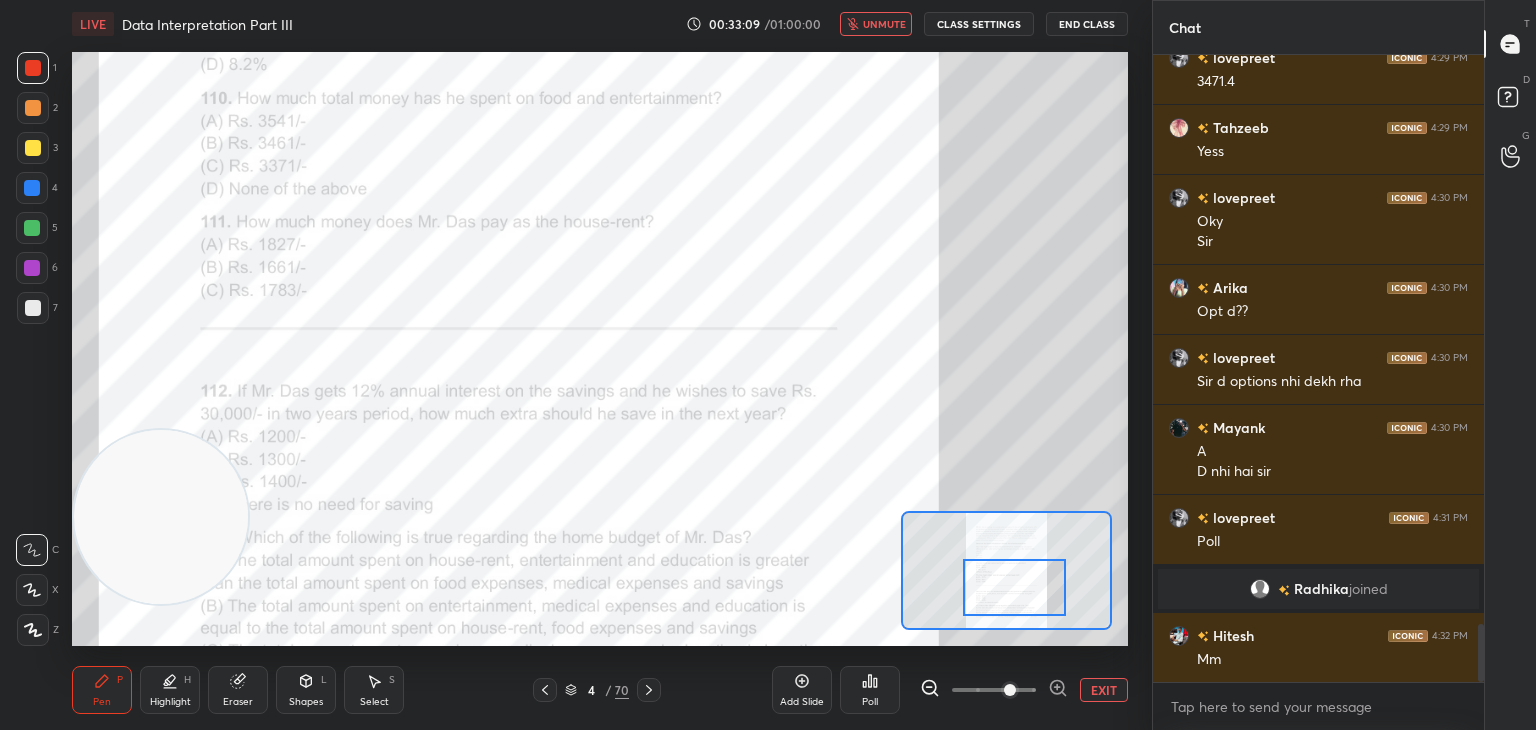 click on "unmute" at bounding box center [884, 24] 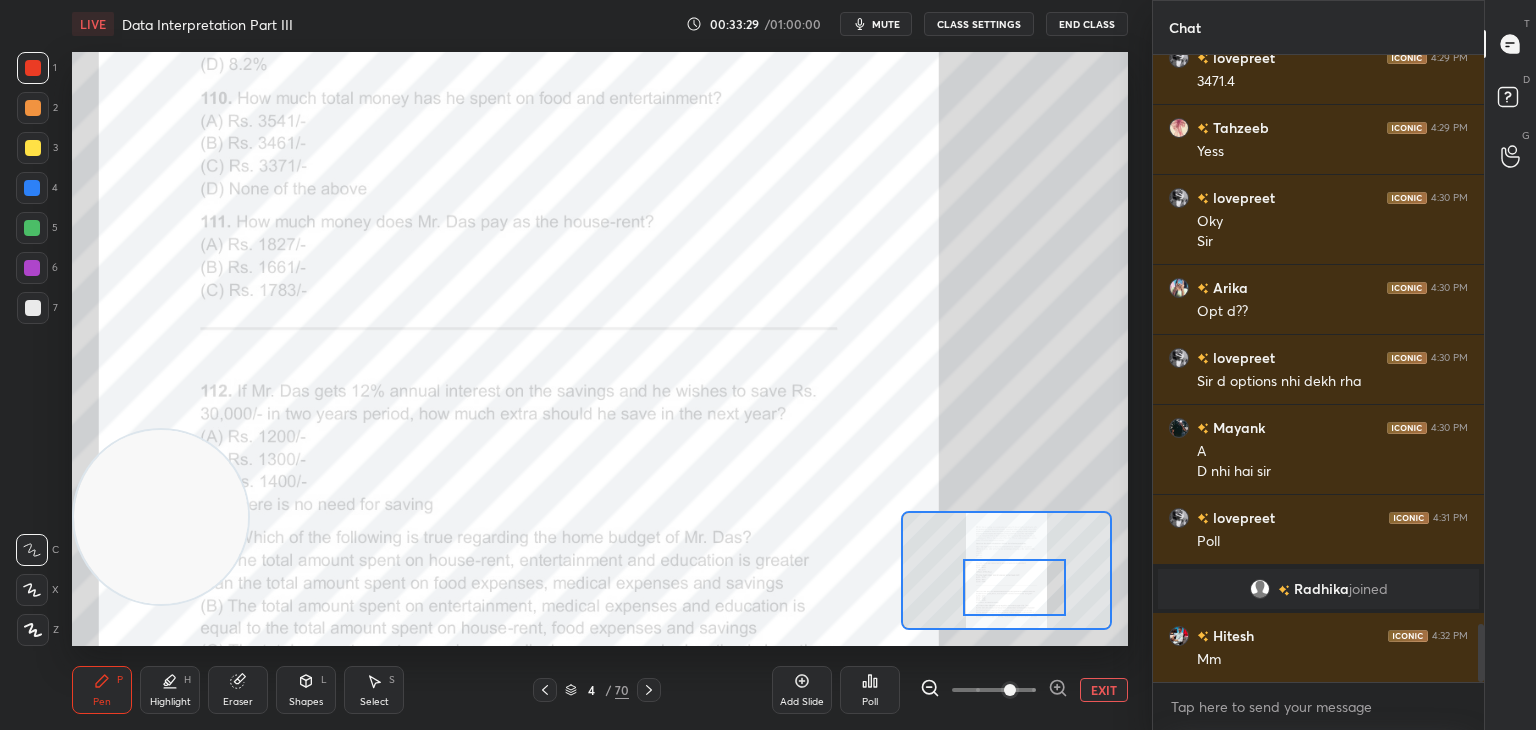 click at bounding box center [32, 228] 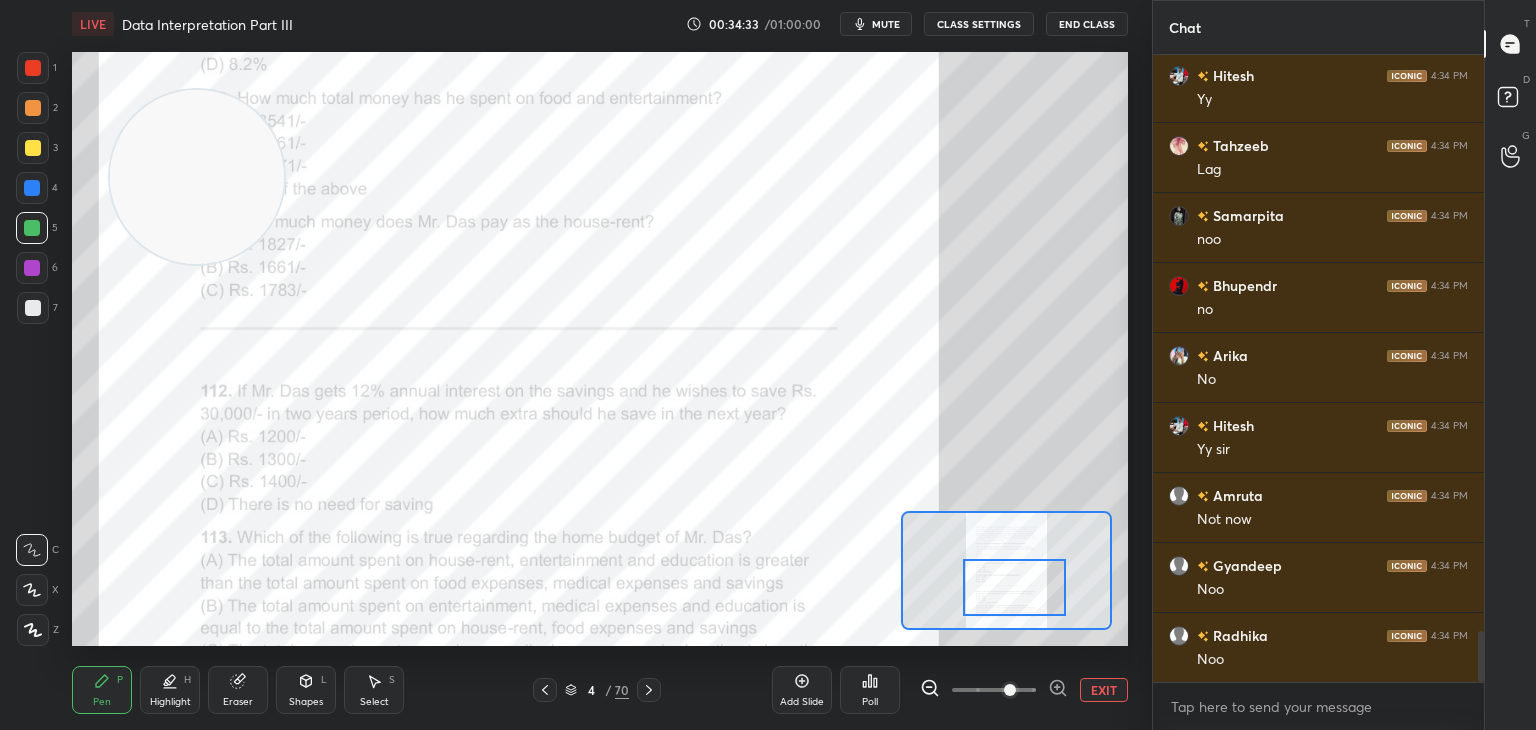 scroll, scrollTop: 7122, scrollLeft: 0, axis: vertical 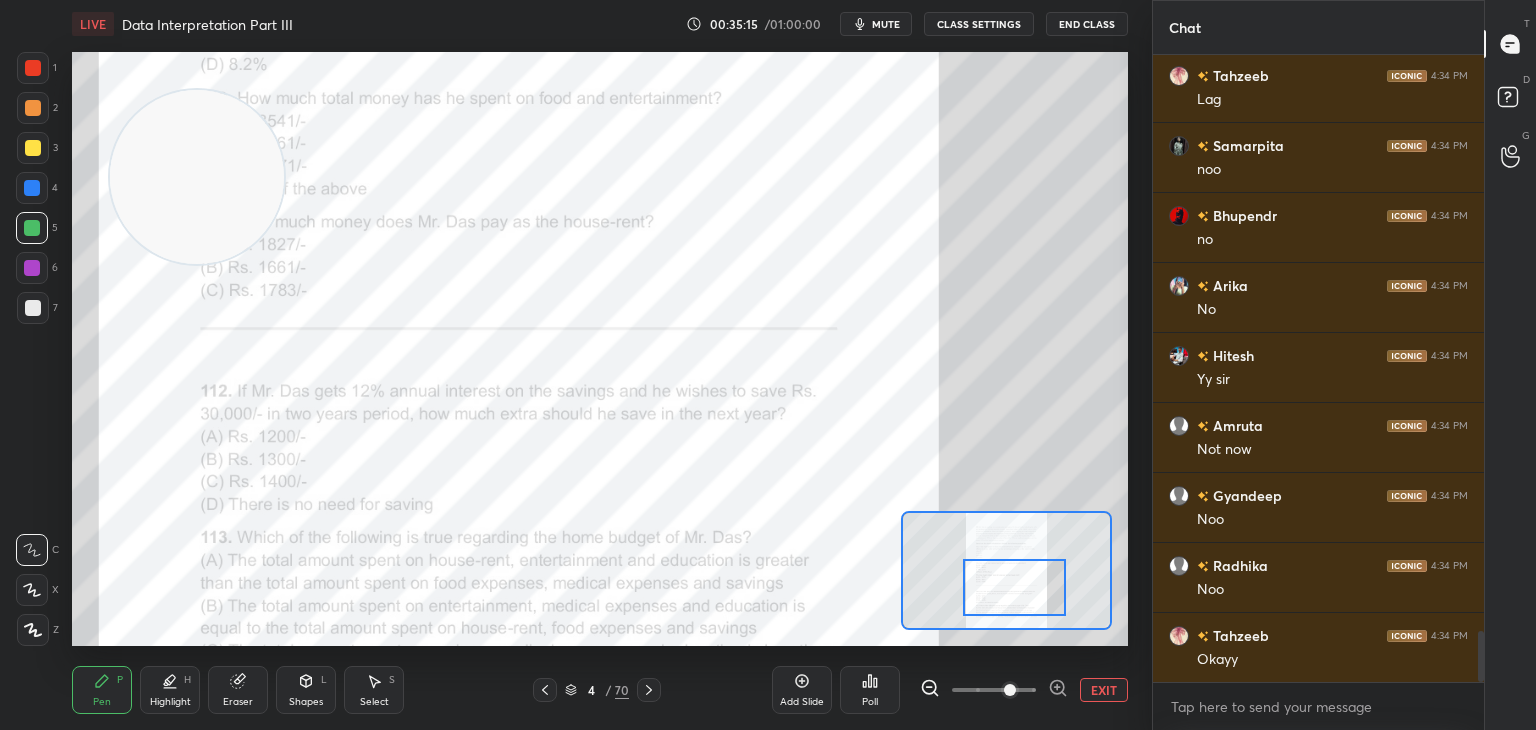 click on "mute" at bounding box center [886, 24] 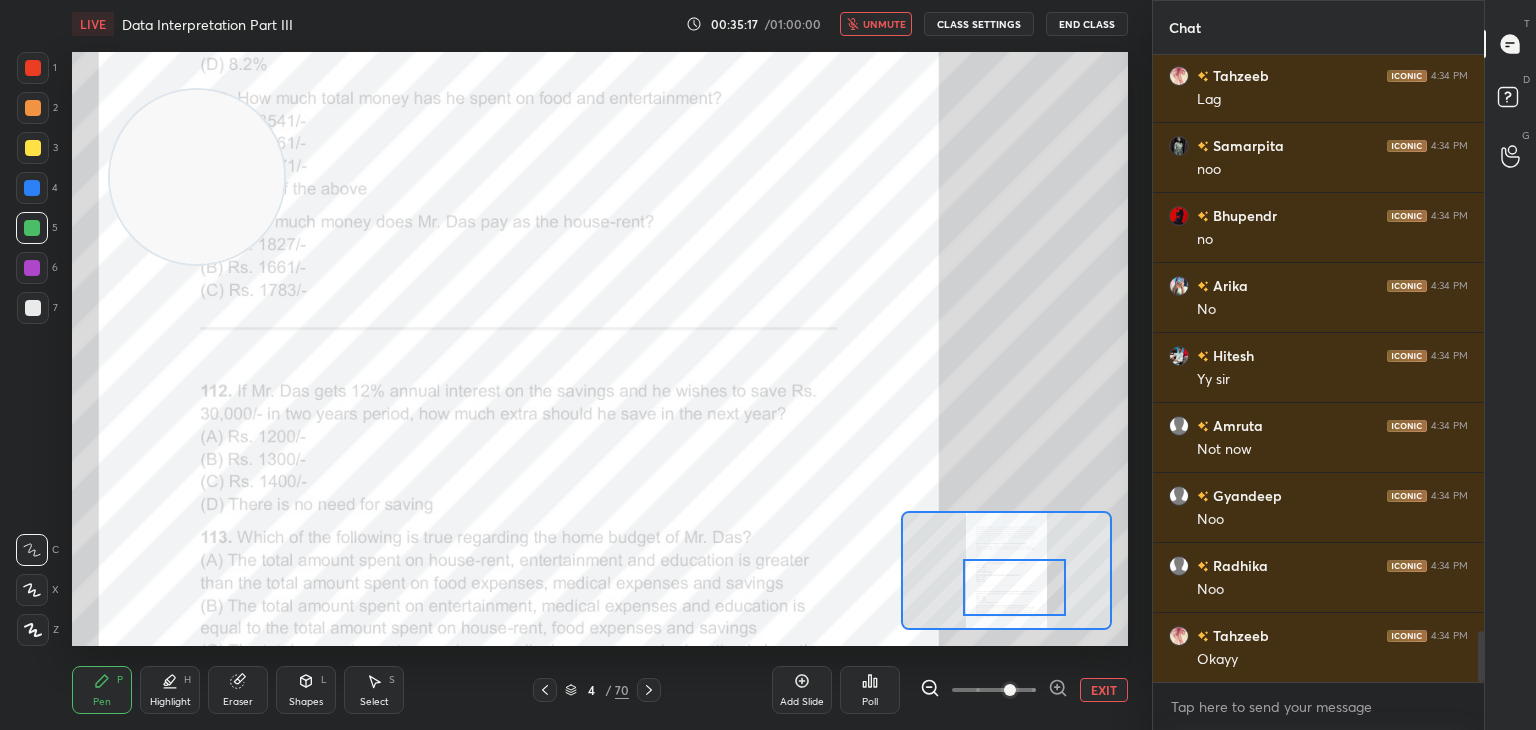 click on "unmute" at bounding box center (876, 24) 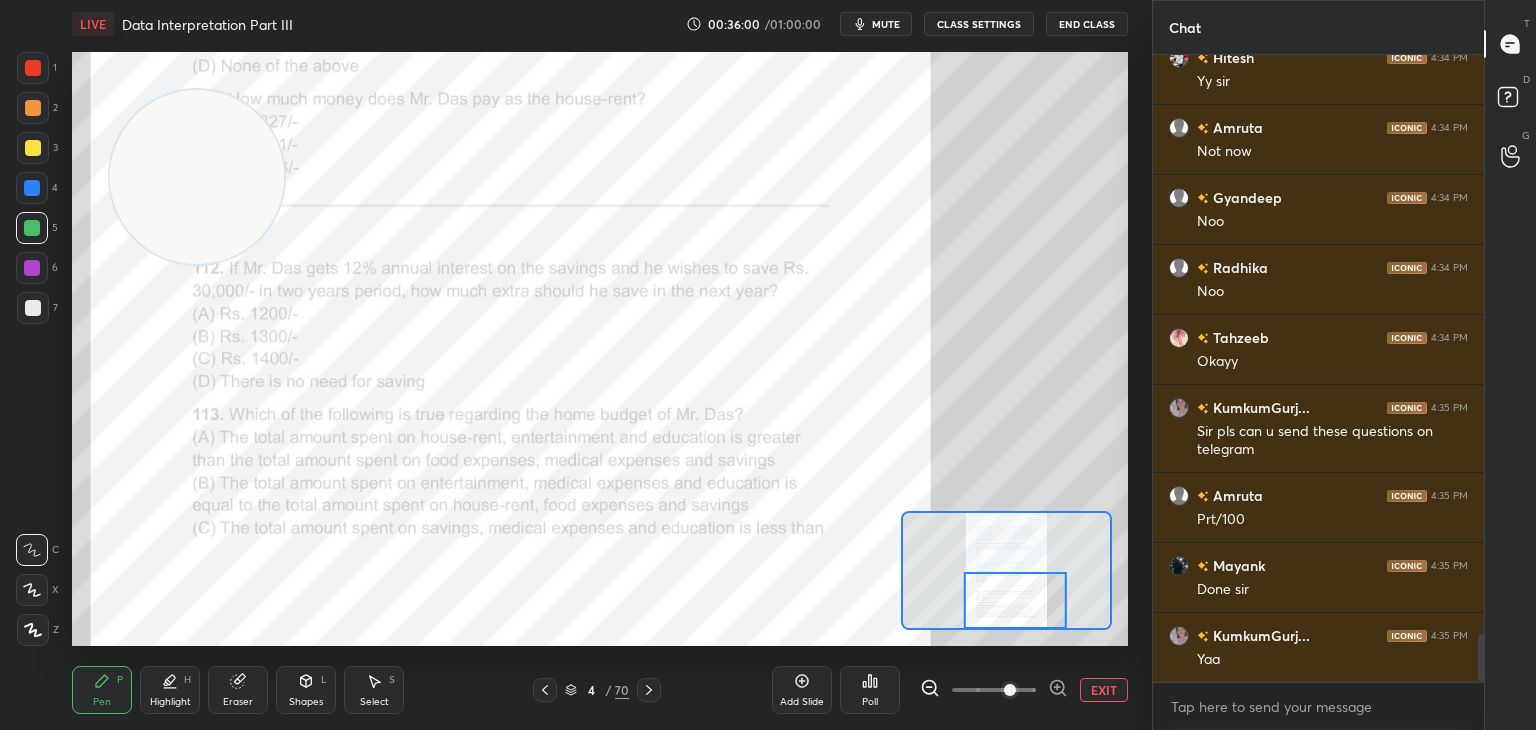 scroll, scrollTop: 7490, scrollLeft: 0, axis: vertical 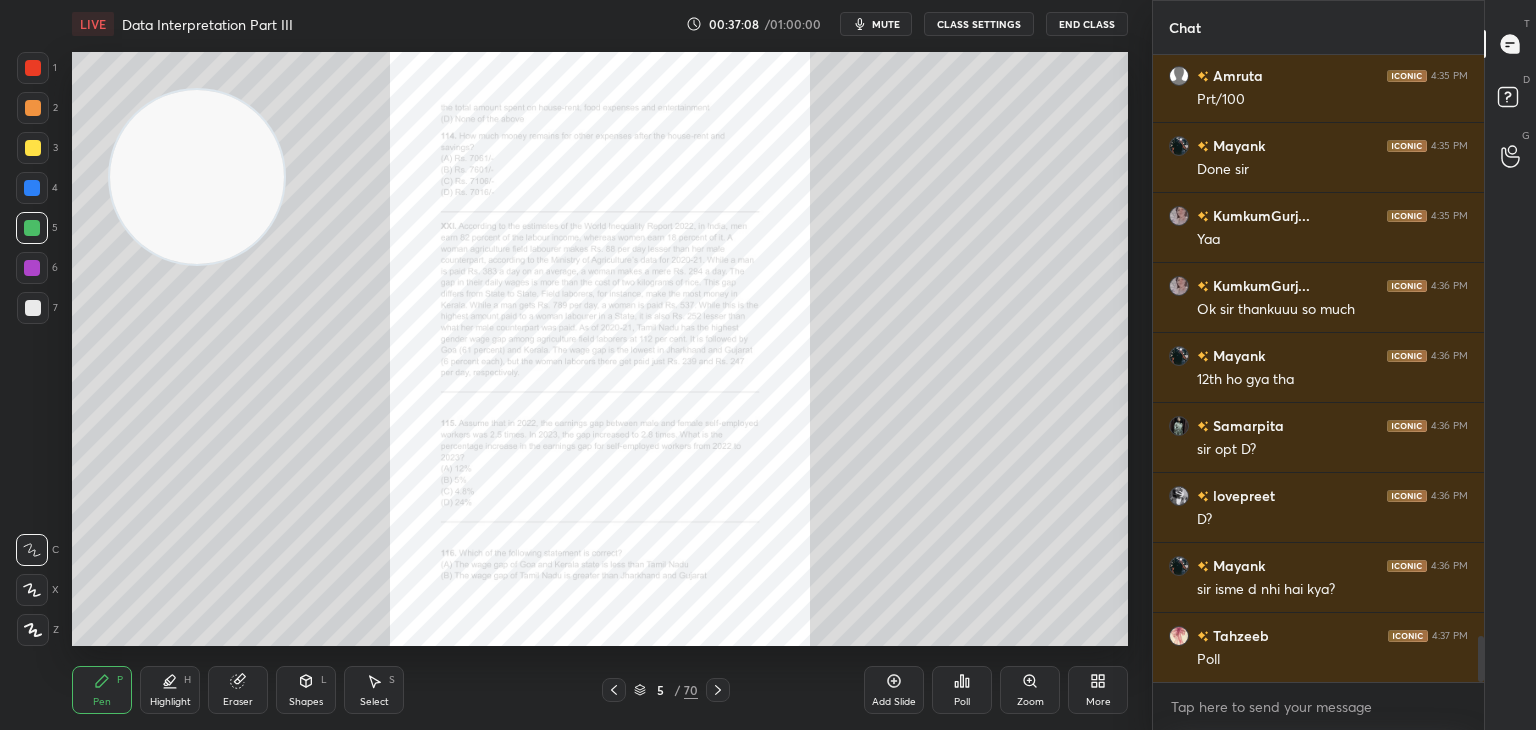 click on "Zoom" at bounding box center [1030, 690] 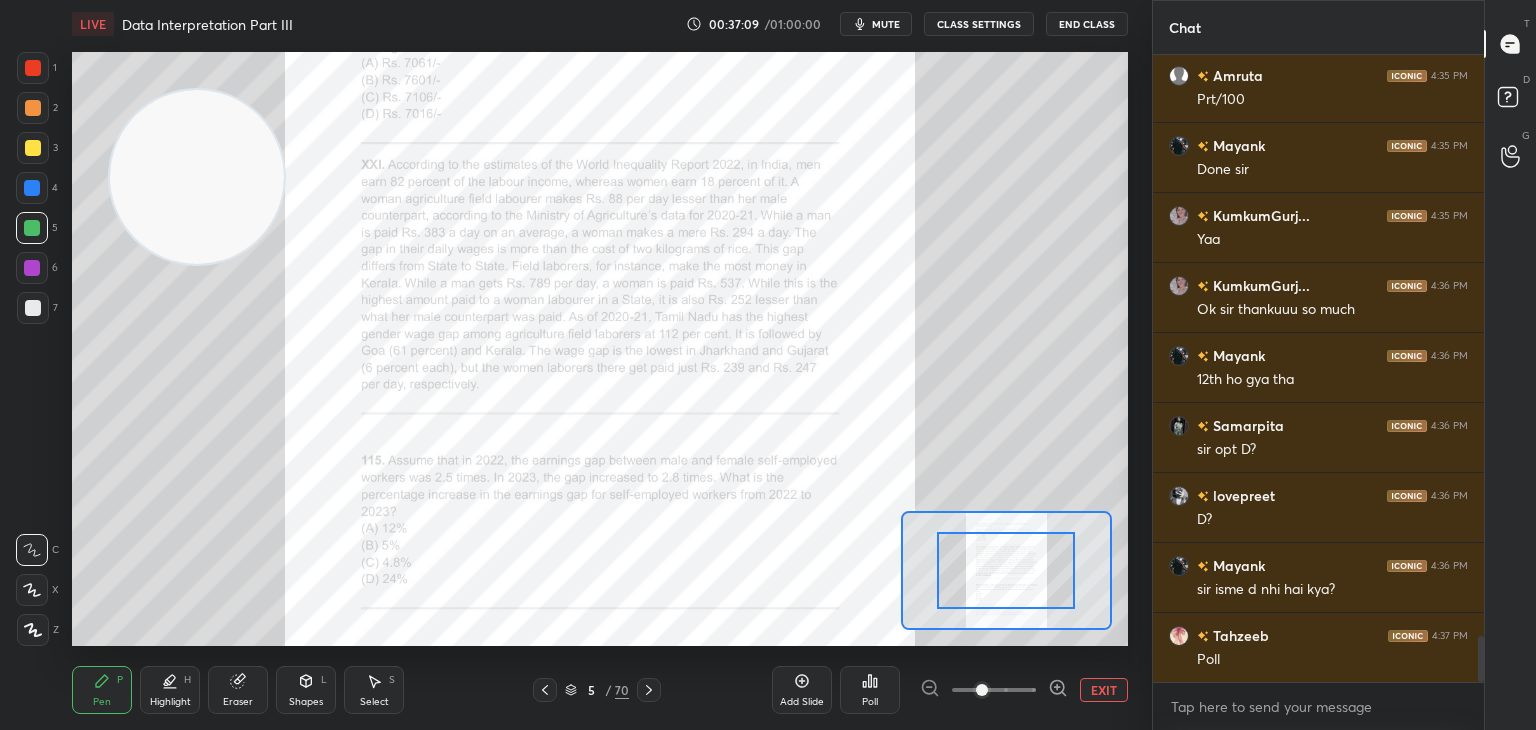 click 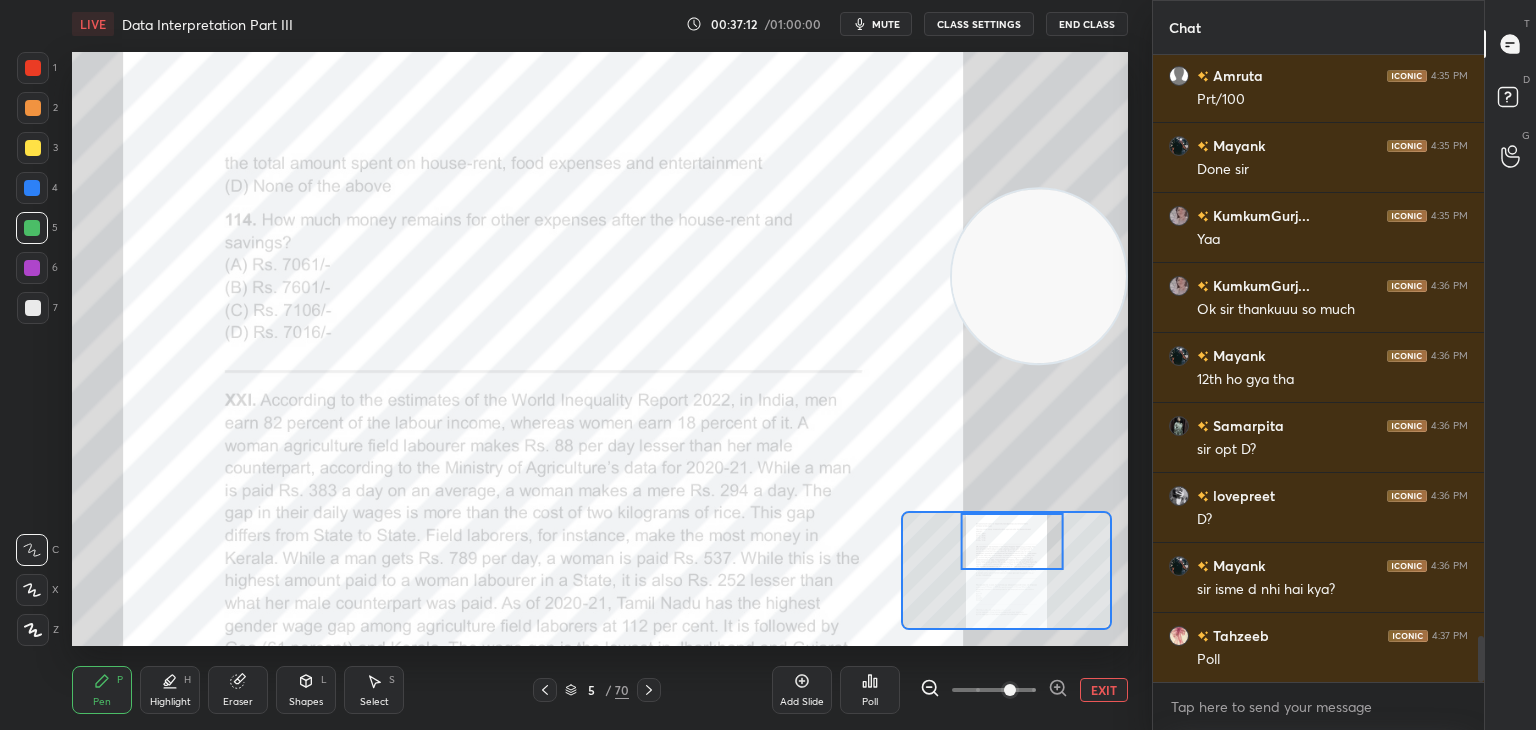 click 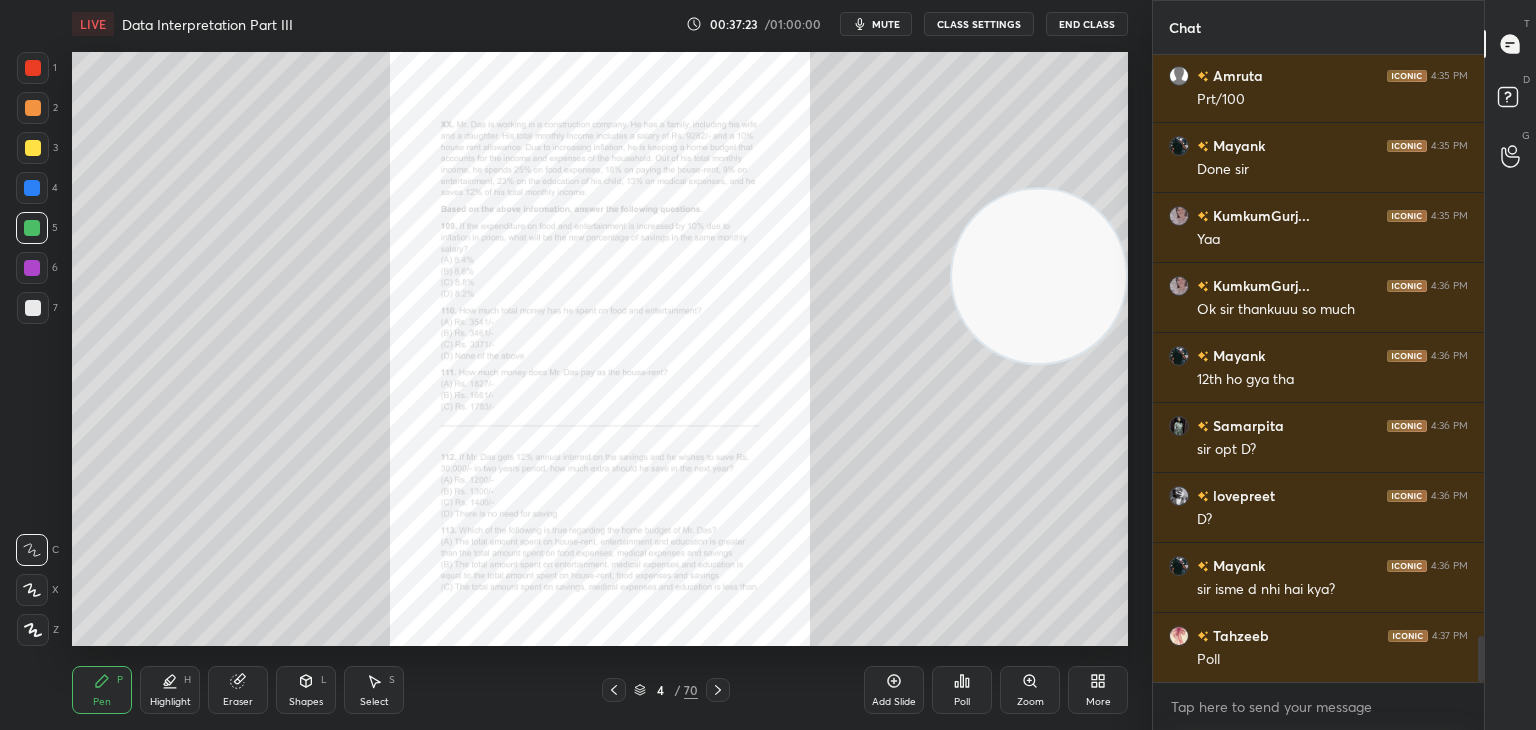click on "Zoom" at bounding box center [1030, 690] 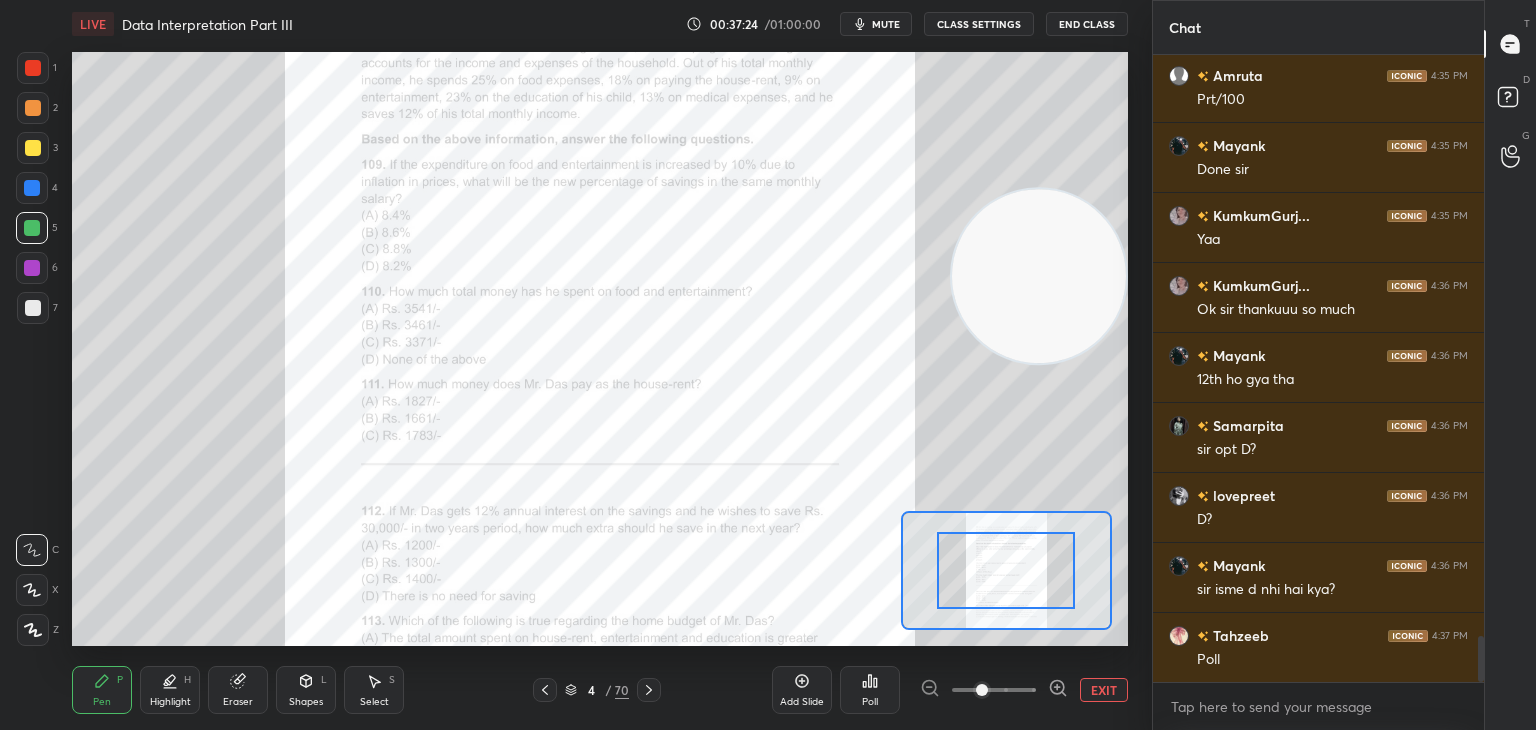 click 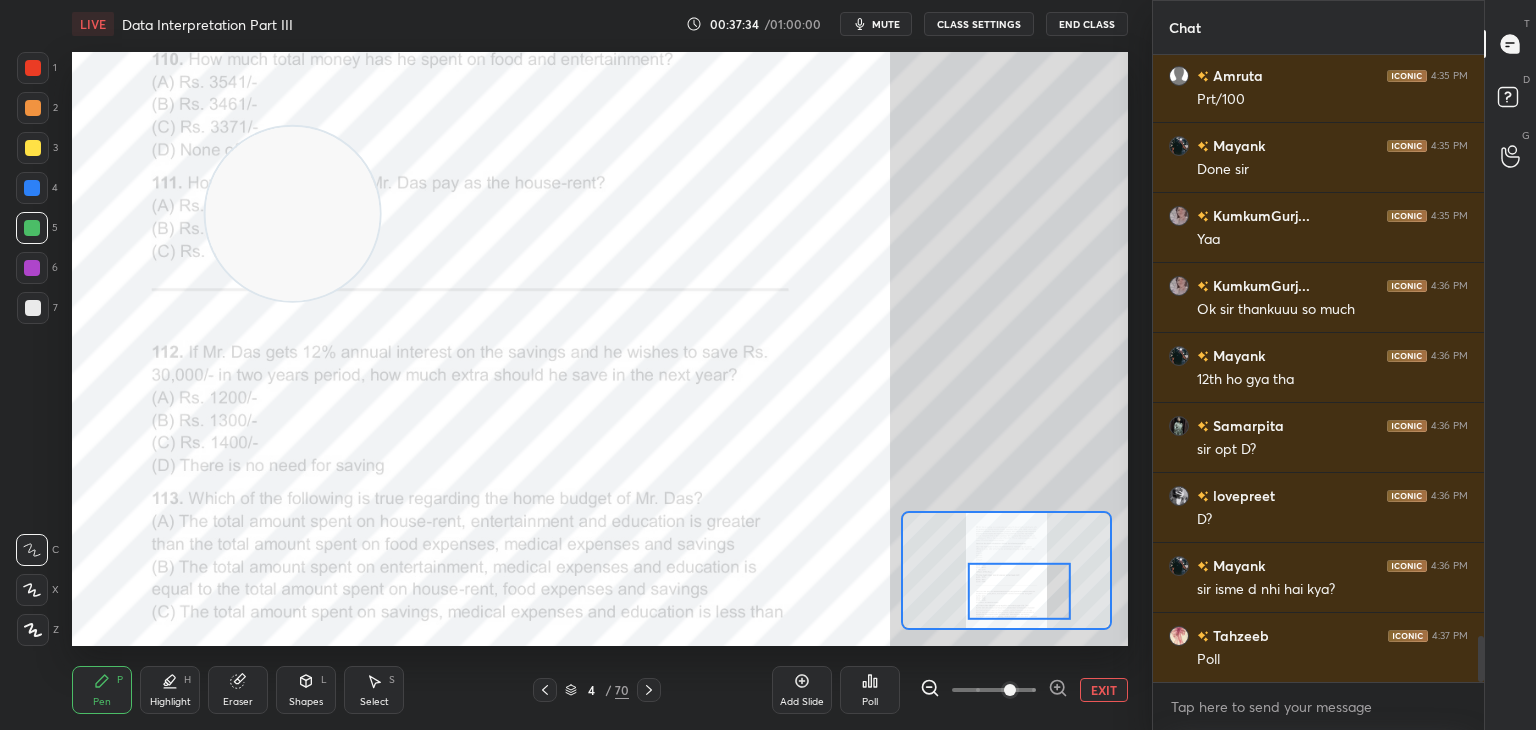click at bounding box center [33, 68] 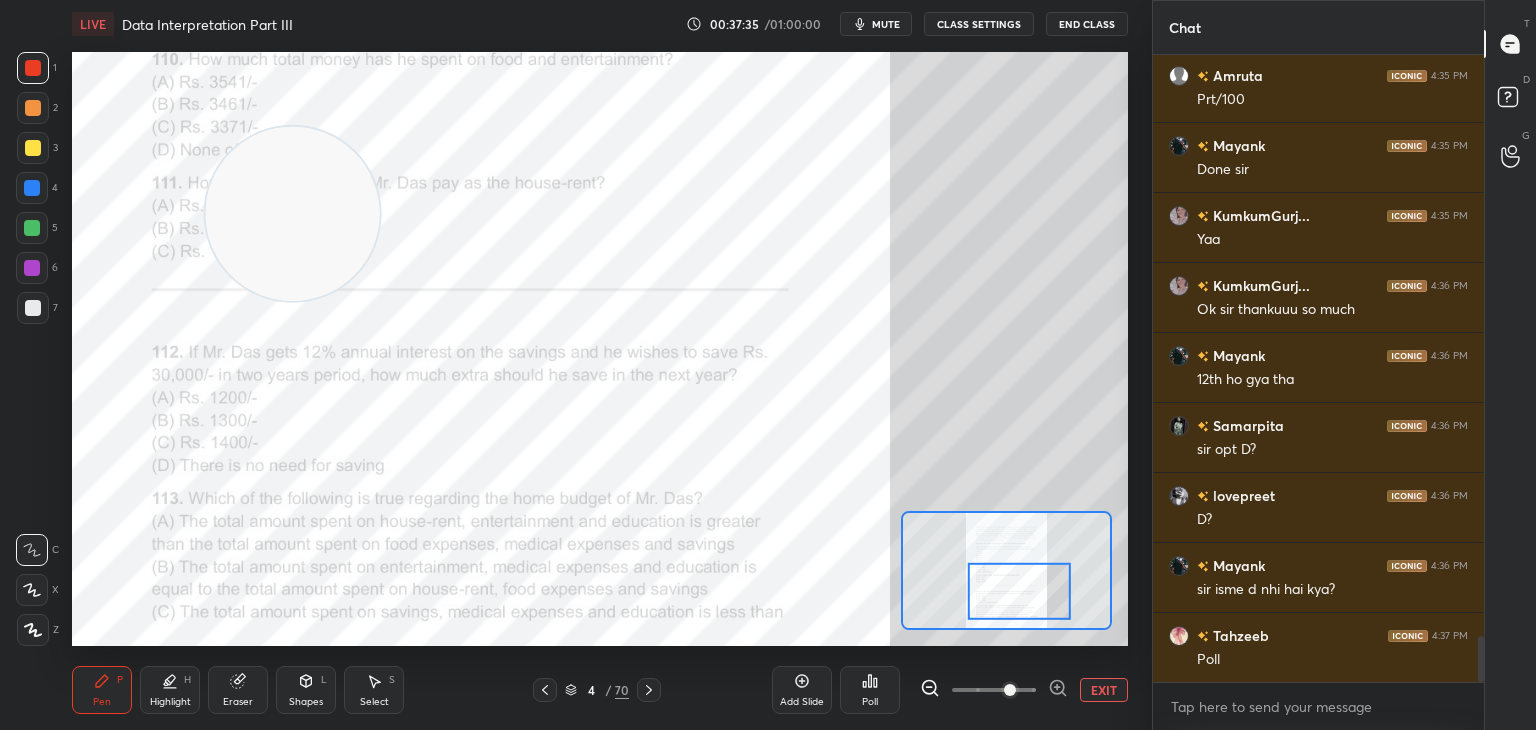 click 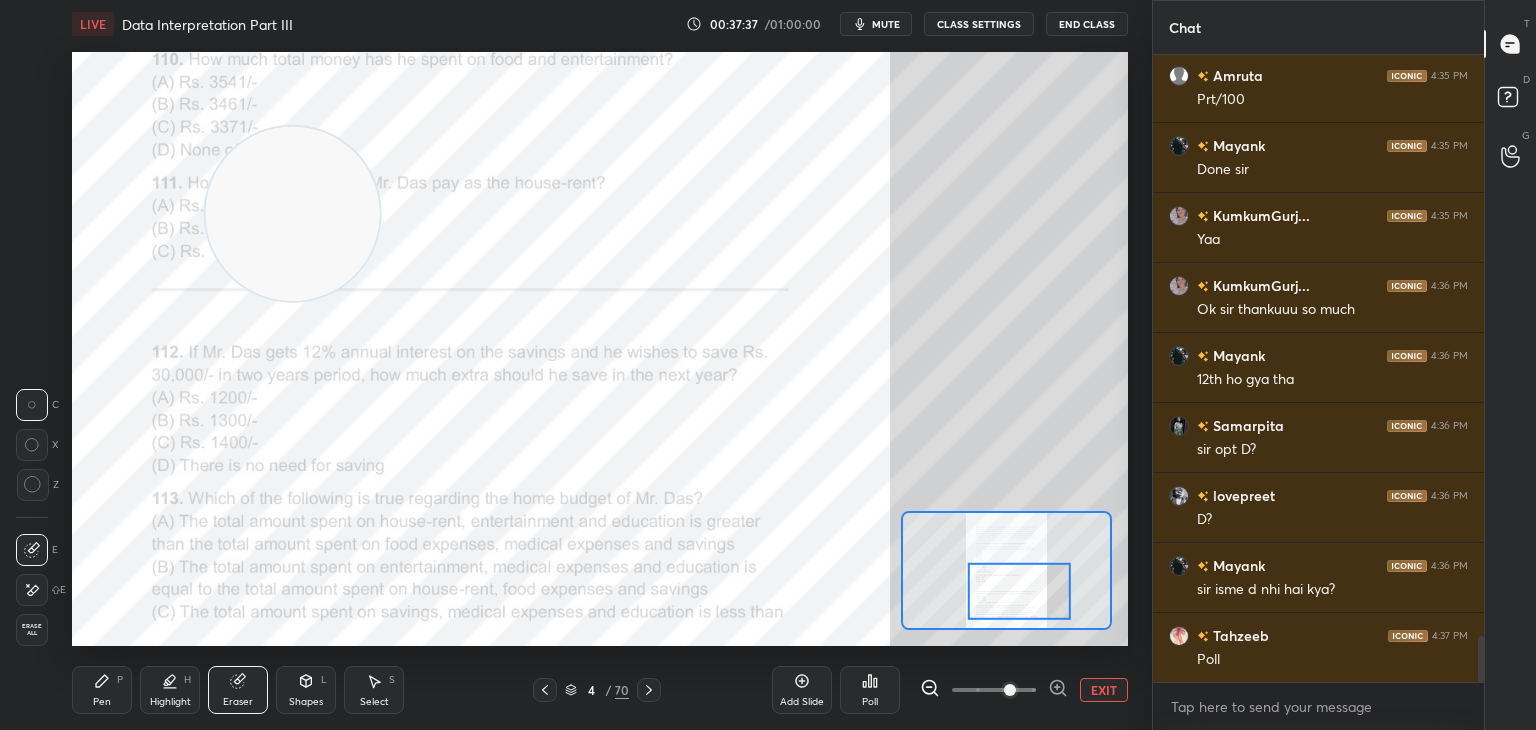 click 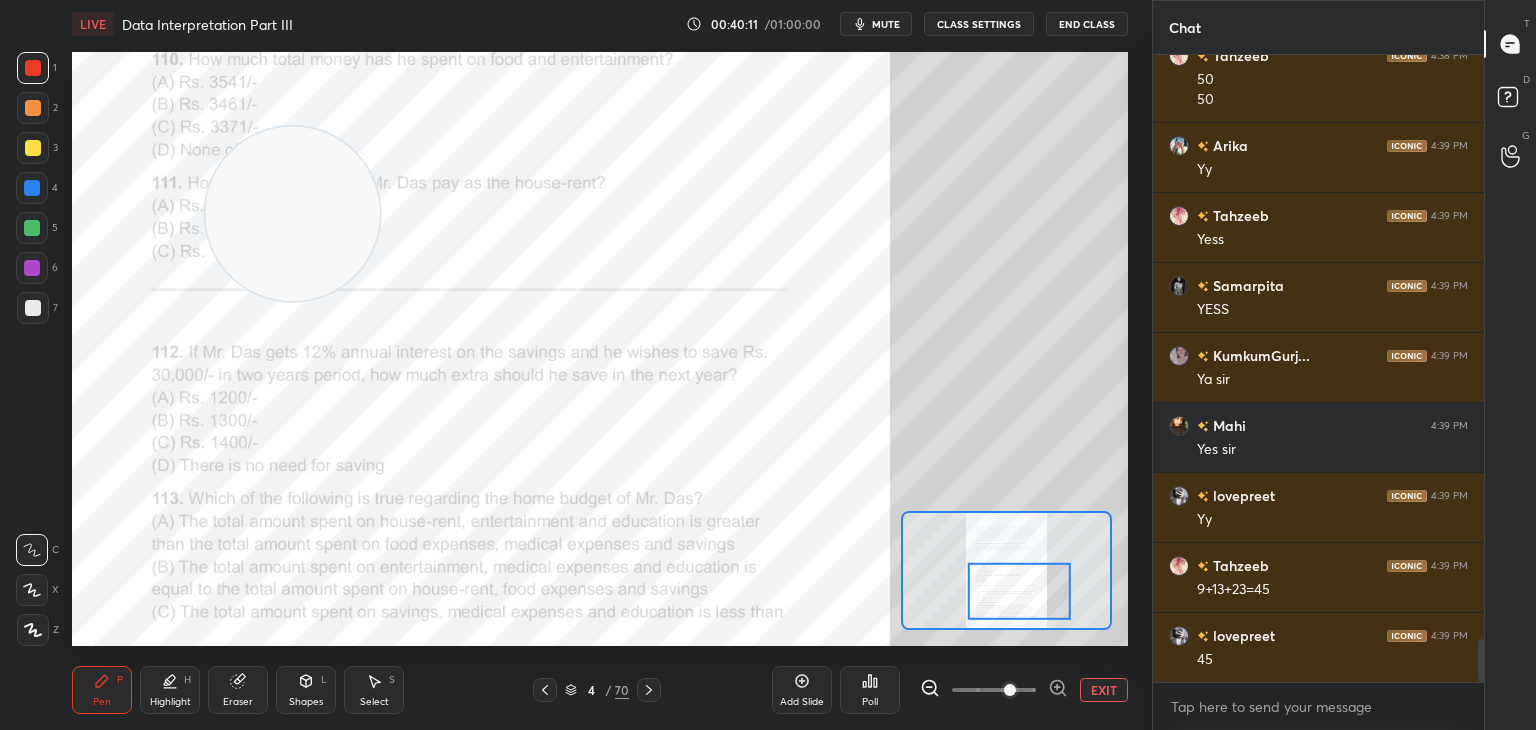 scroll, scrollTop: 8630, scrollLeft: 0, axis: vertical 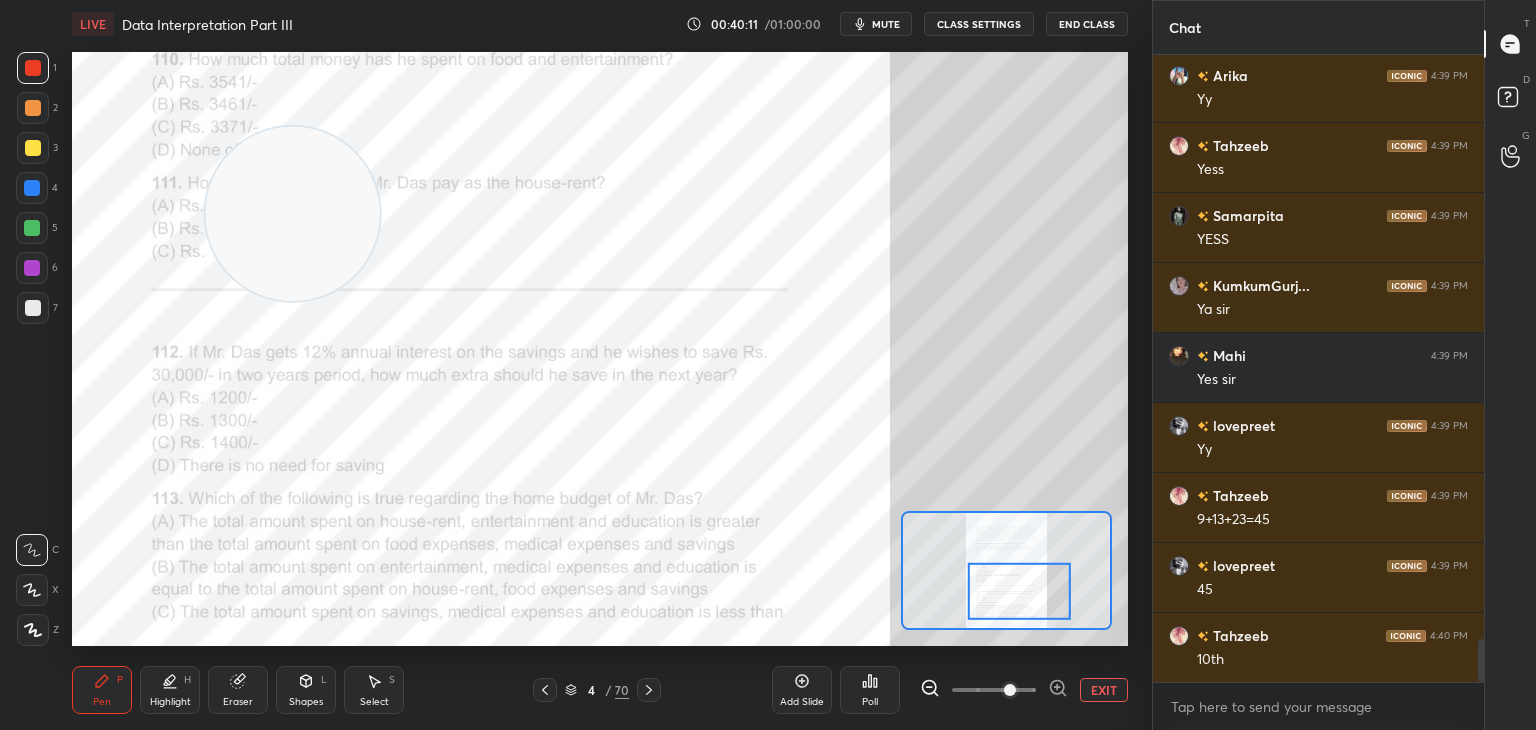 click on "Setting up your live class Poll for   secs No correct answer Start poll" at bounding box center [600, 349] 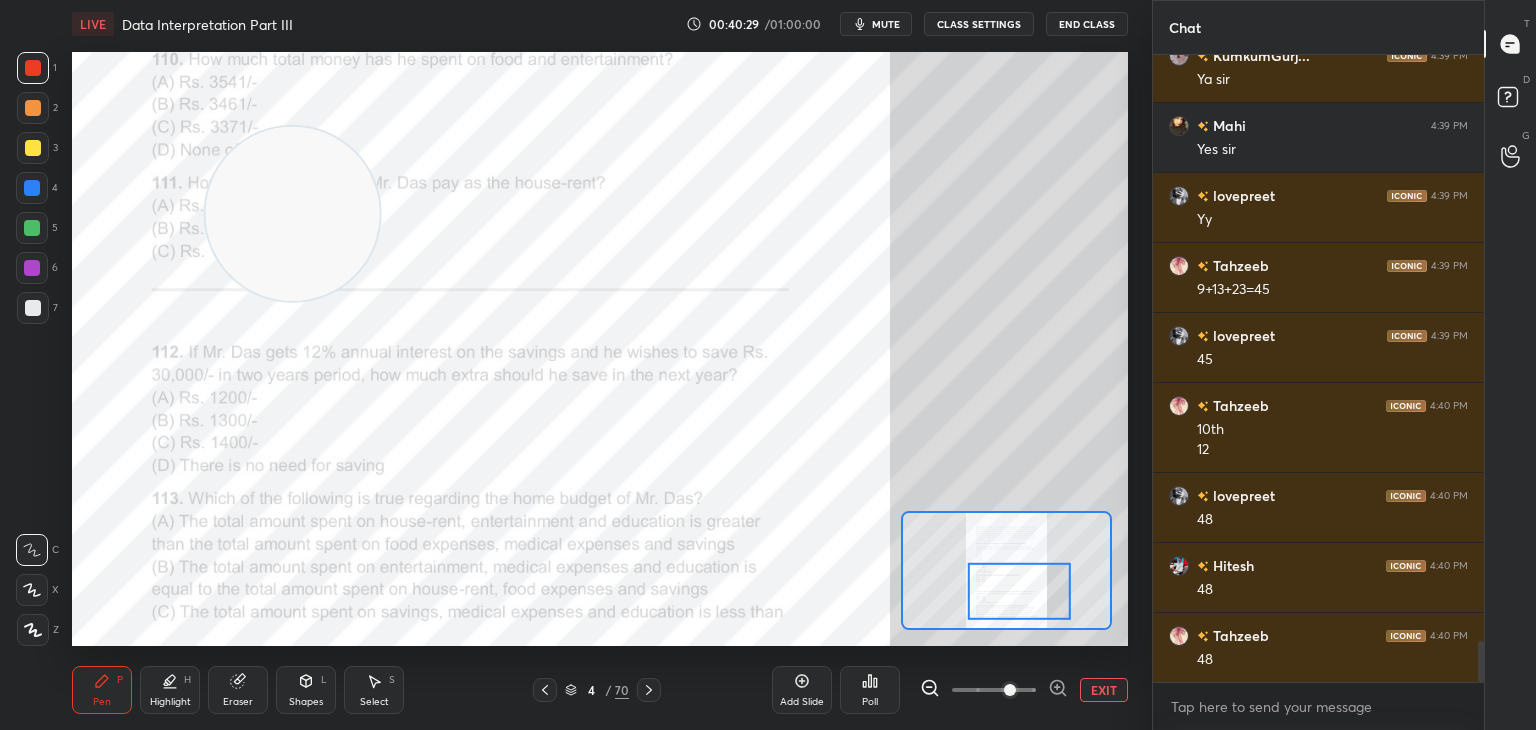 scroll, scrollTop: 8930, scrollLeft: 0, axis: vertical 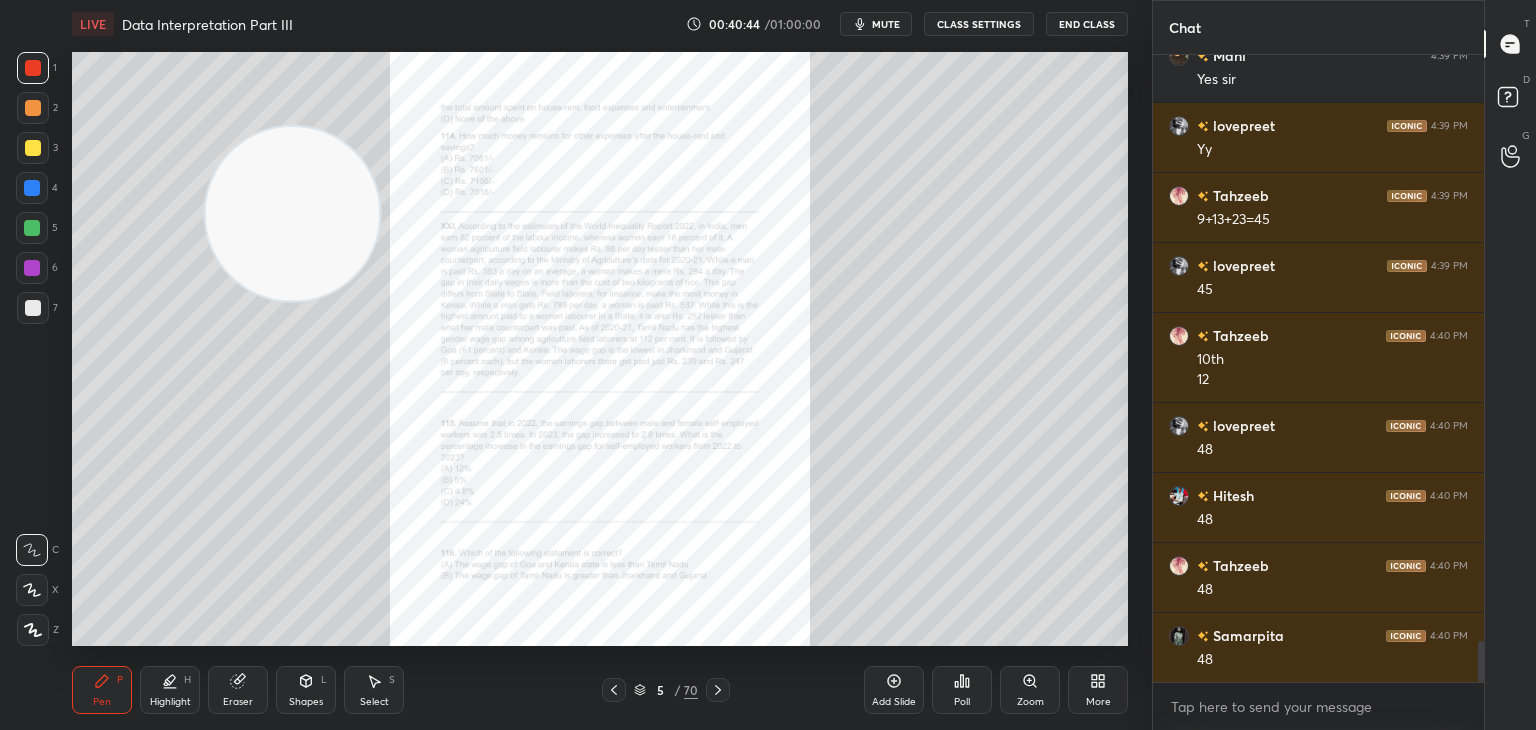 click on "Zoom" at bounding box center (1030, 690) 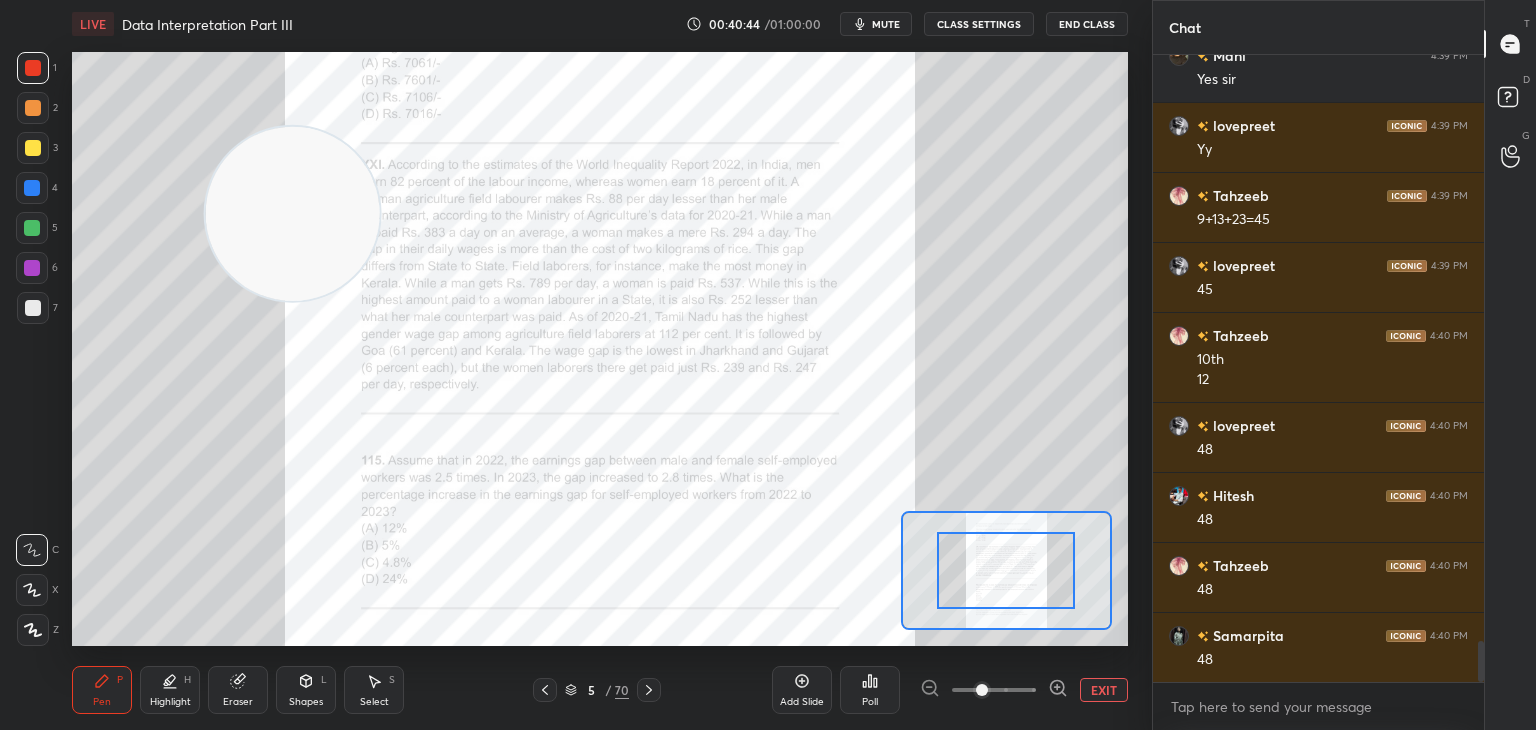 click 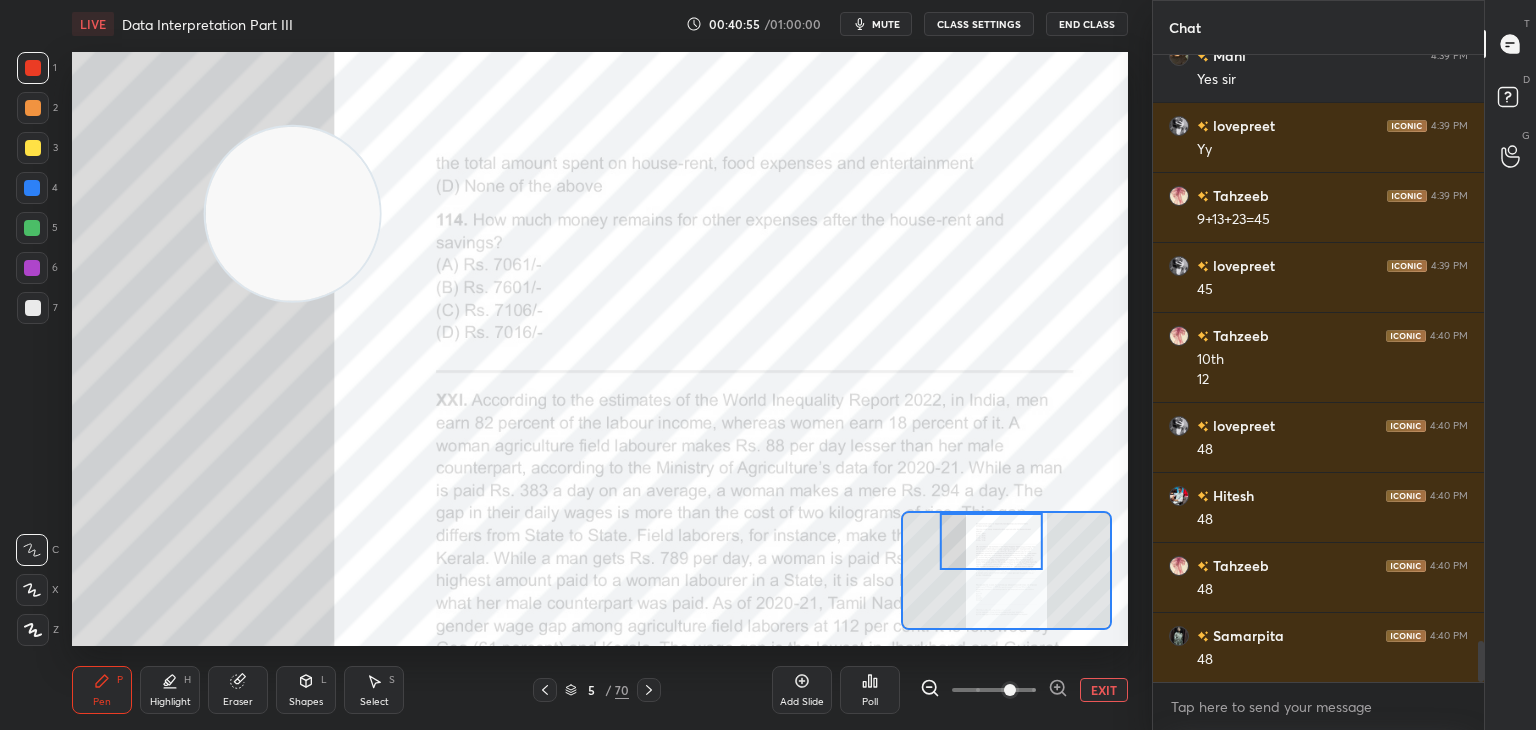 scroll, scrollTop: 9000, scrollLeft: 0, axis: vertical 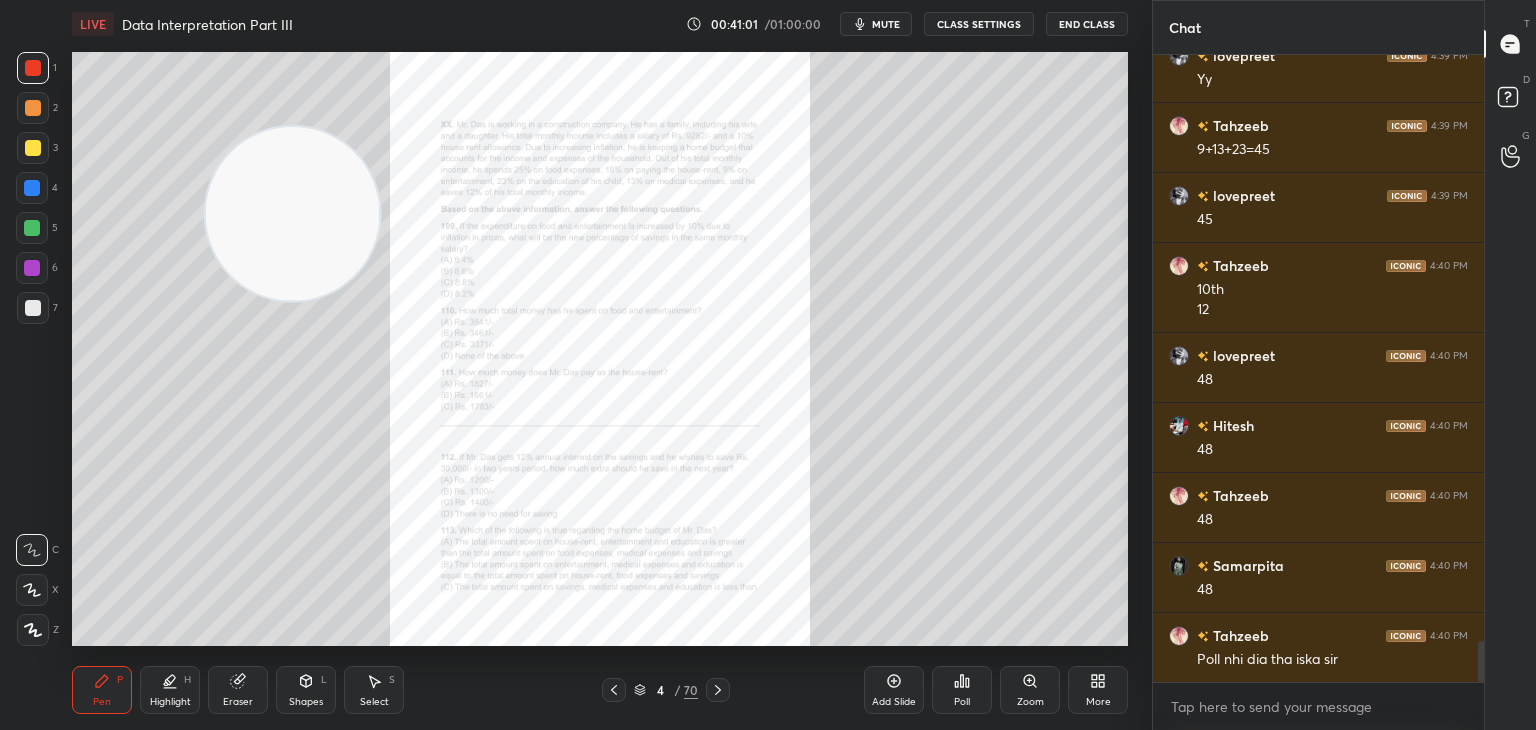 click on "Select S" at bounding box center (374, 690) 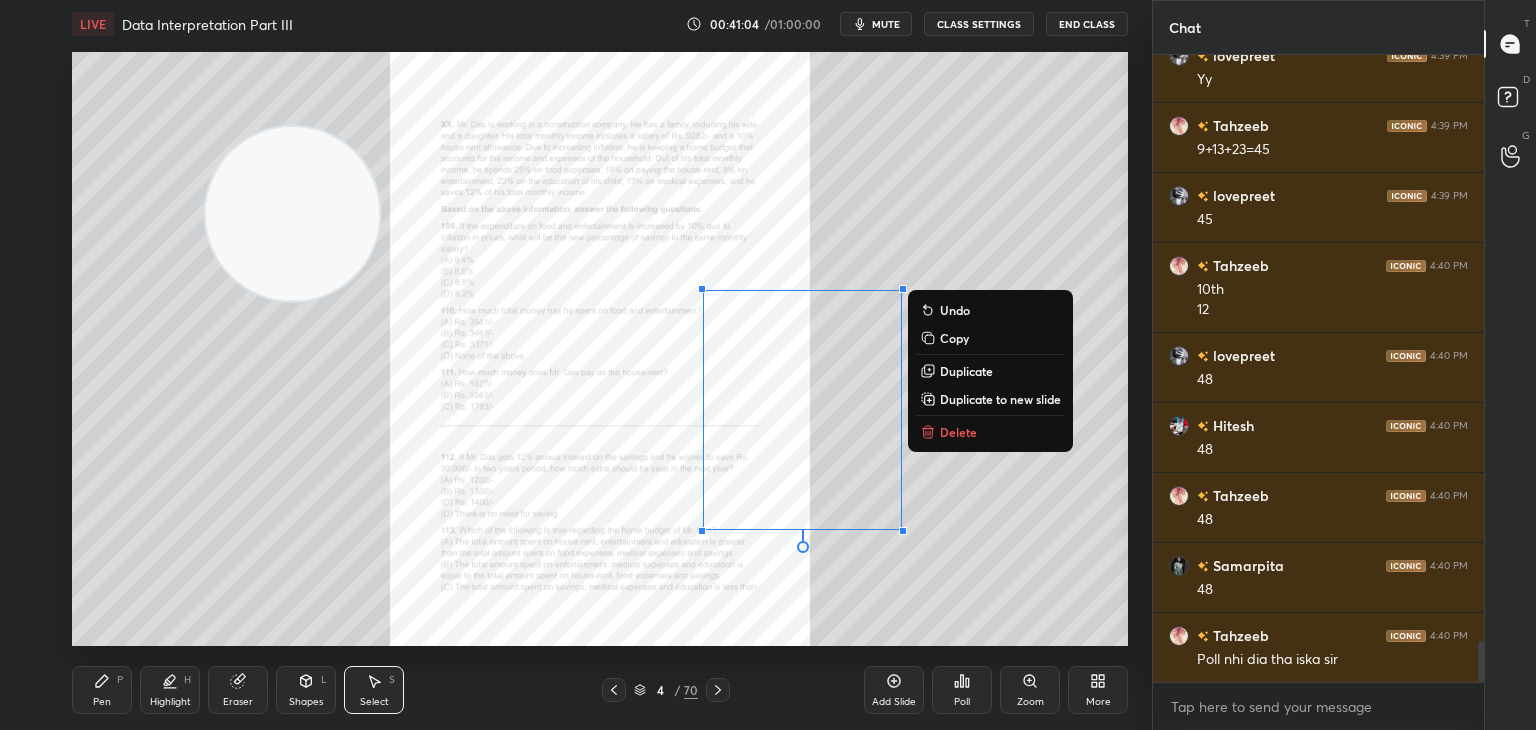 click on "0 ° Undo Copy Duplicate Duplicate to new slide Delete" at bounding box center [600, 349] 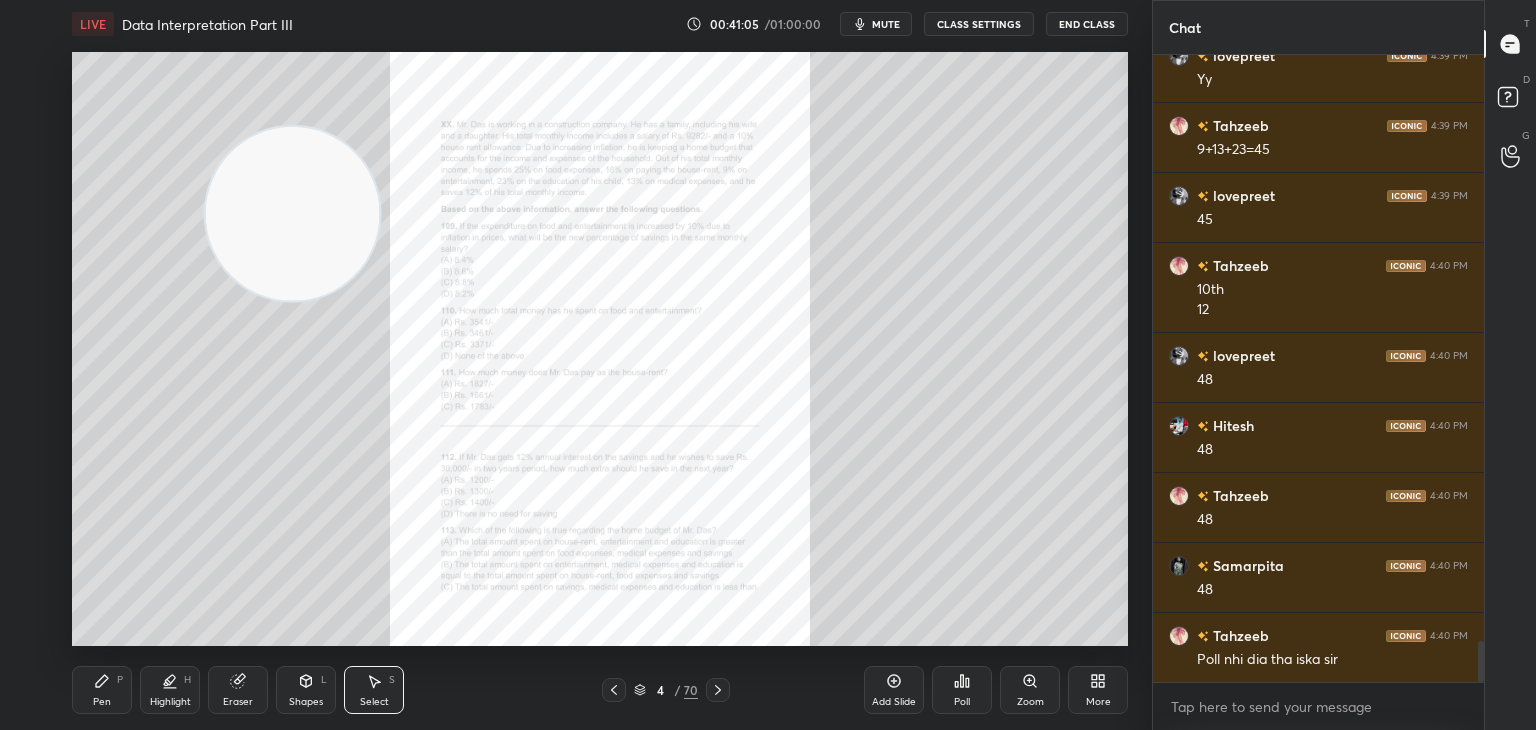 click on "Poll" at bounding box center [962, 690] 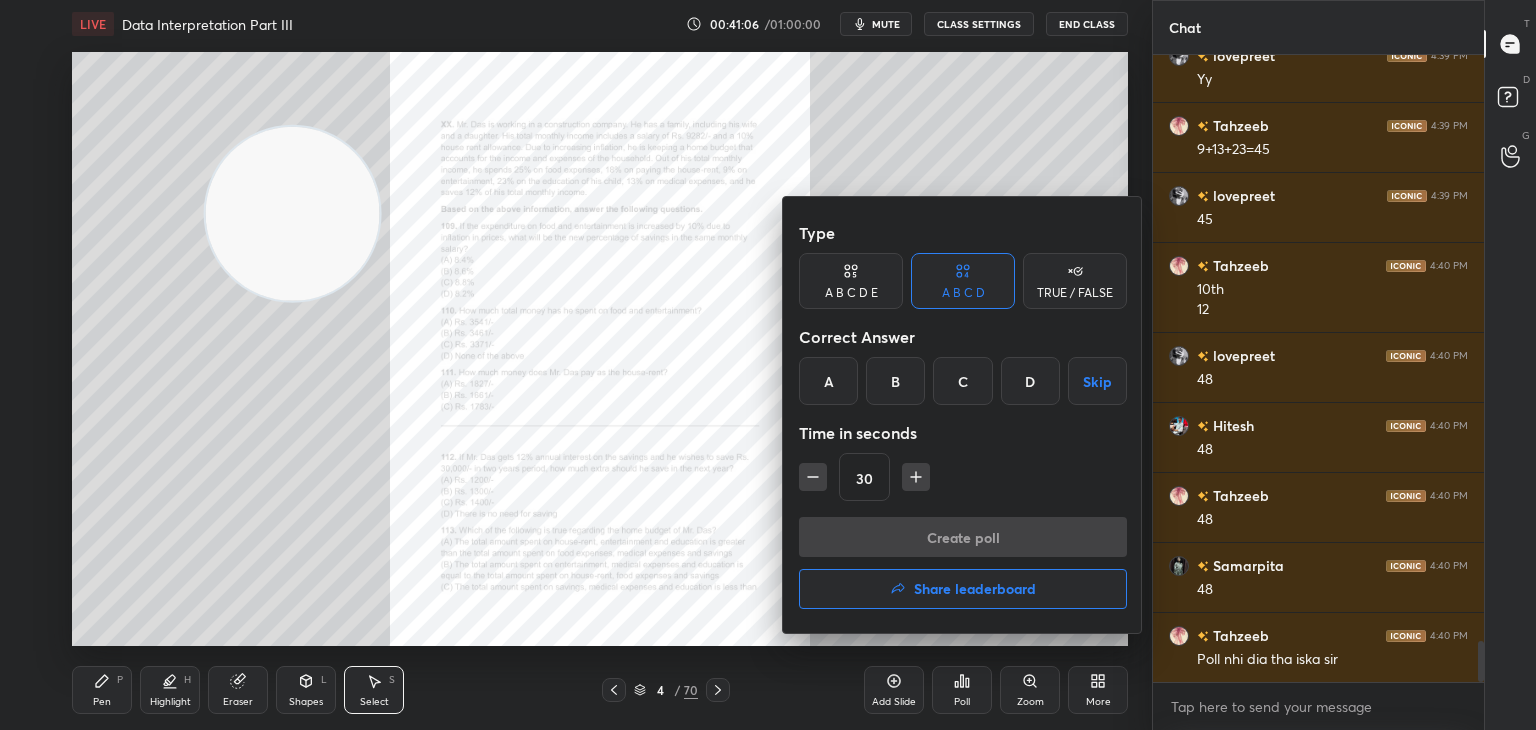 click at bounding box center [768, 365] 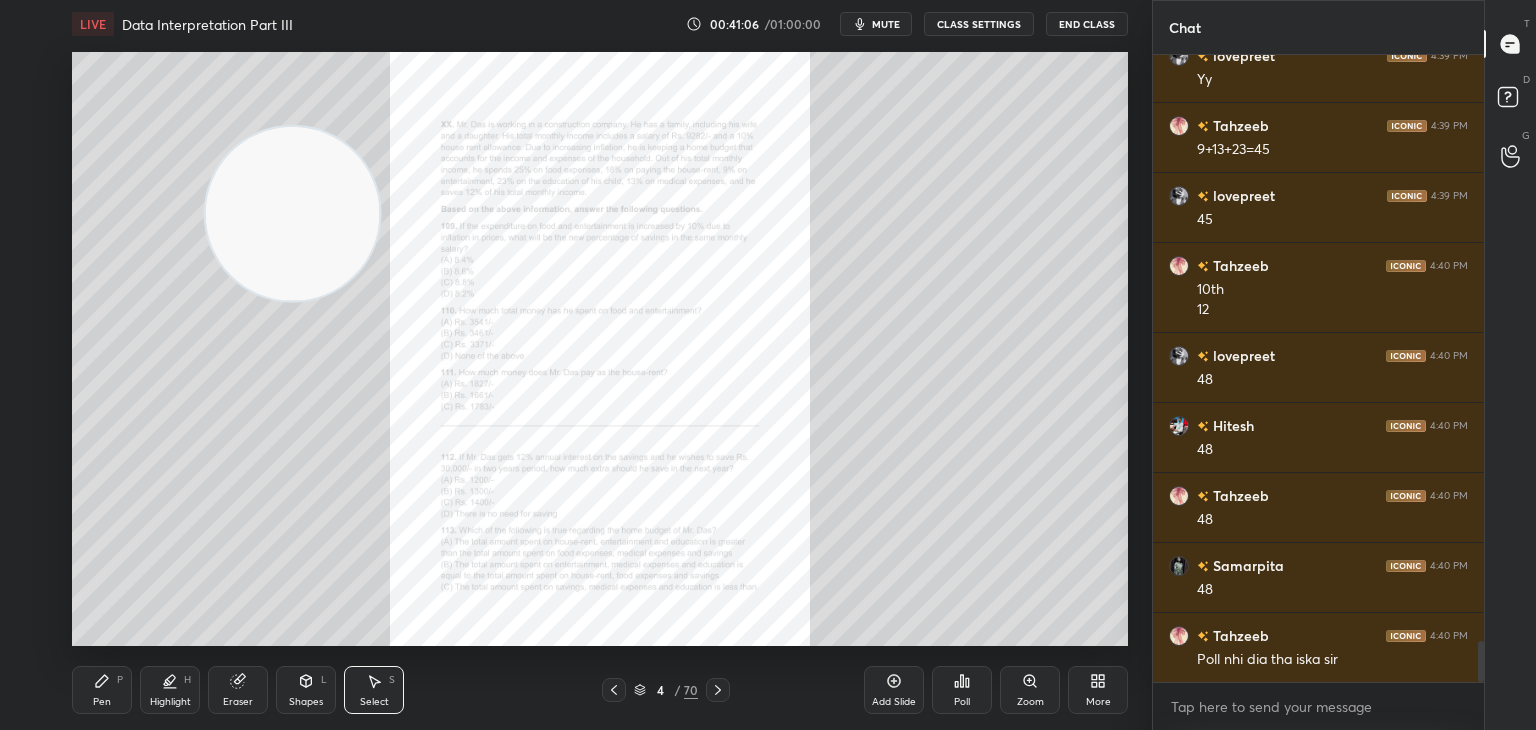 click 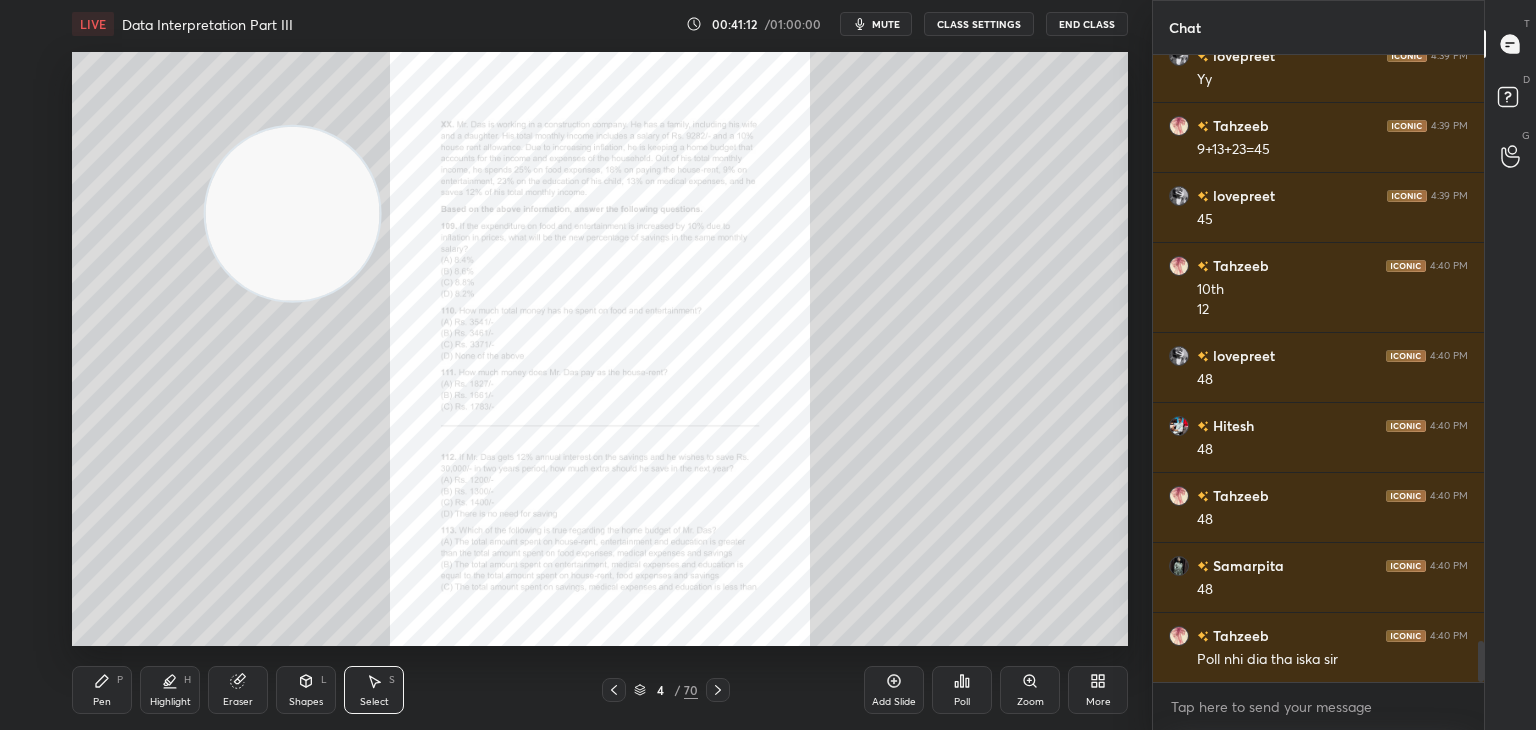 click on "Zoom" at bounding box center (1030, 690) 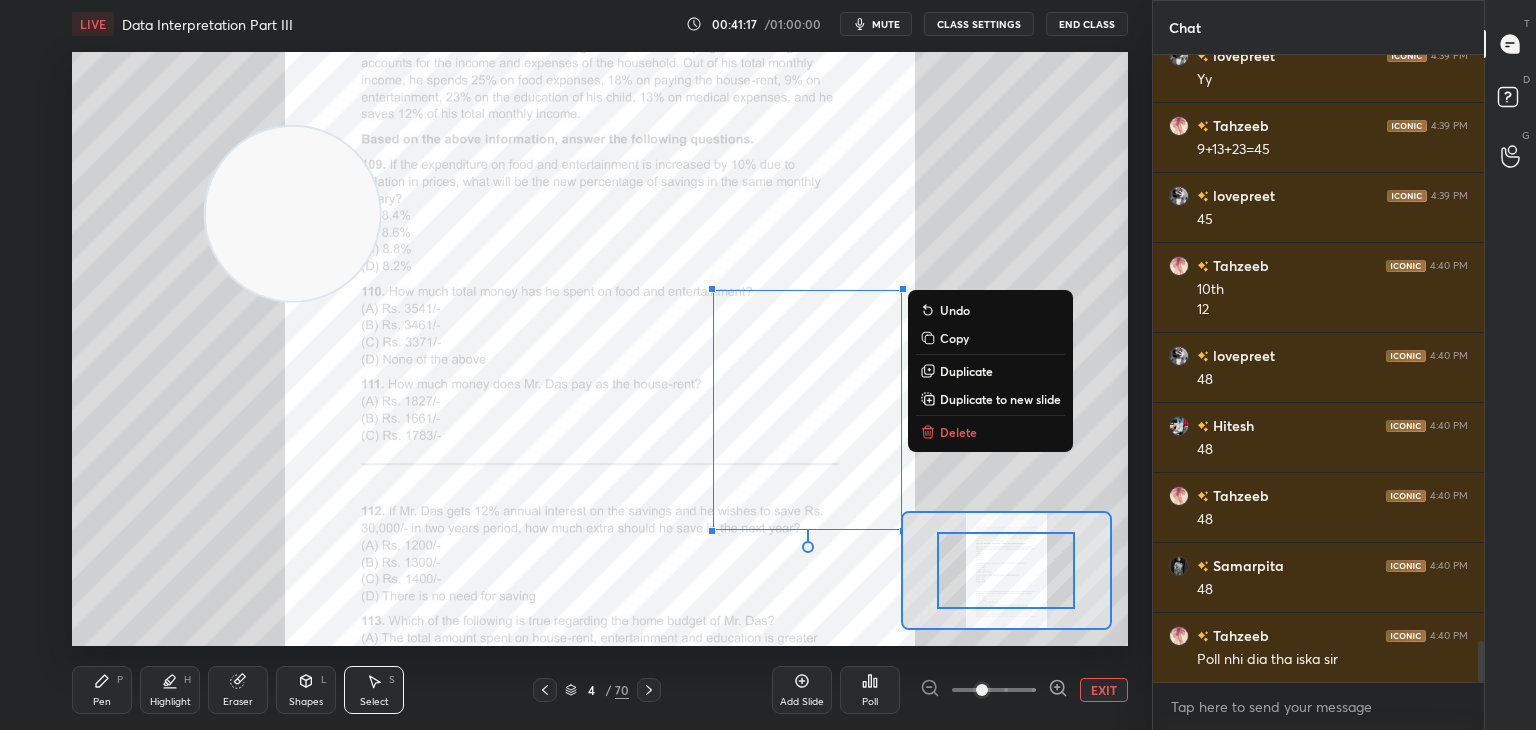 click on "Copy" at bounding box center [954, 338] 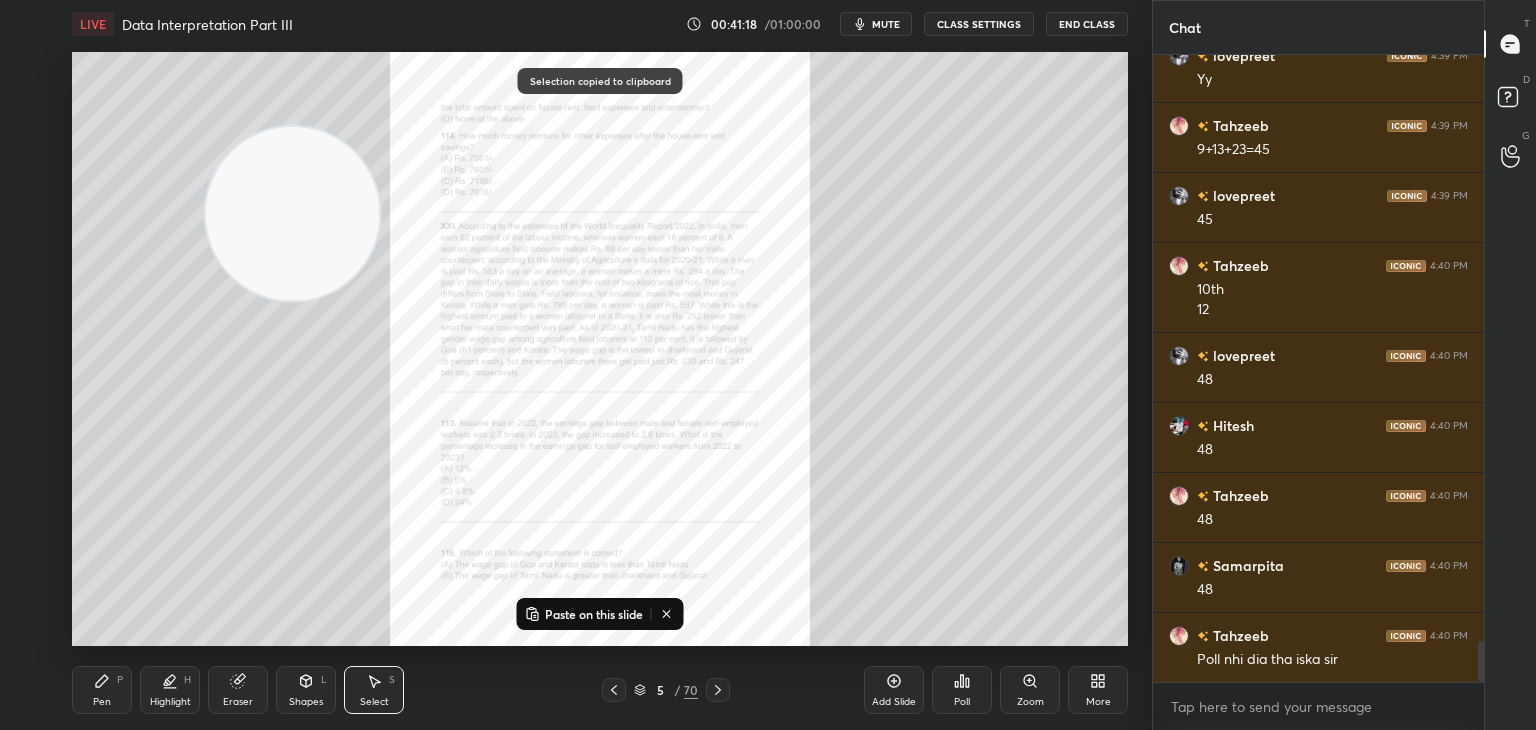 click on "Paste on this slide" at bounding box center (594, 614) 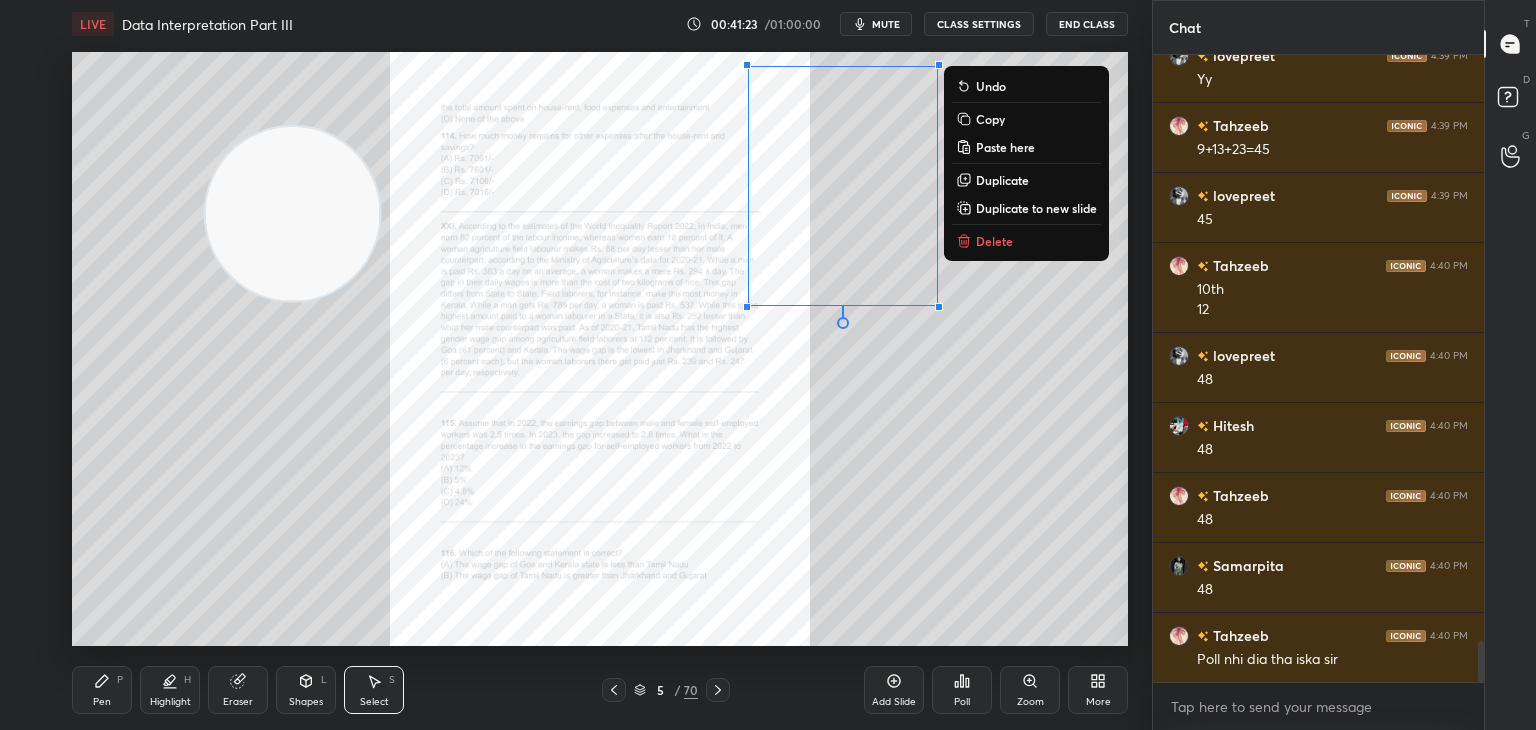 click on "Zoom" at bounding box center (1030, 690) 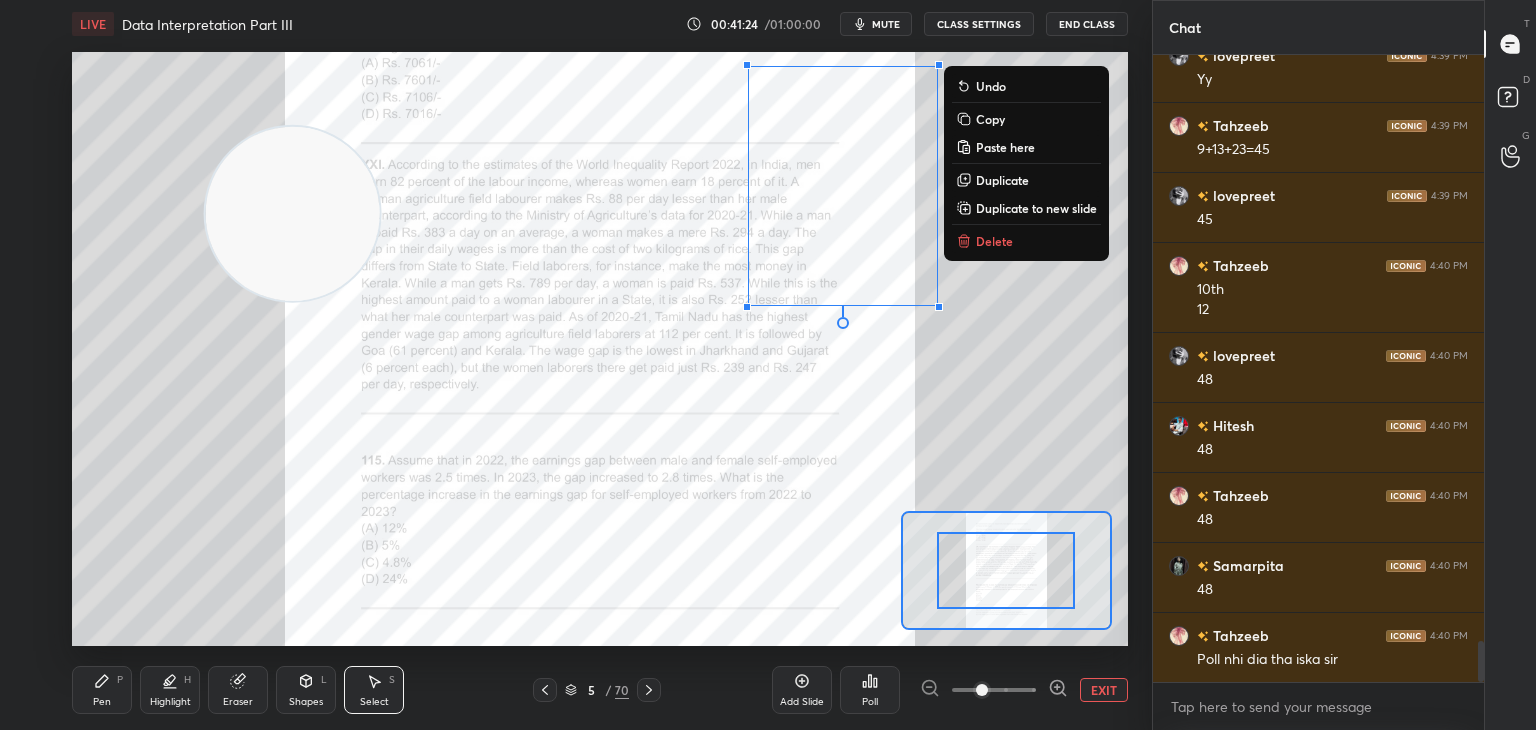 click 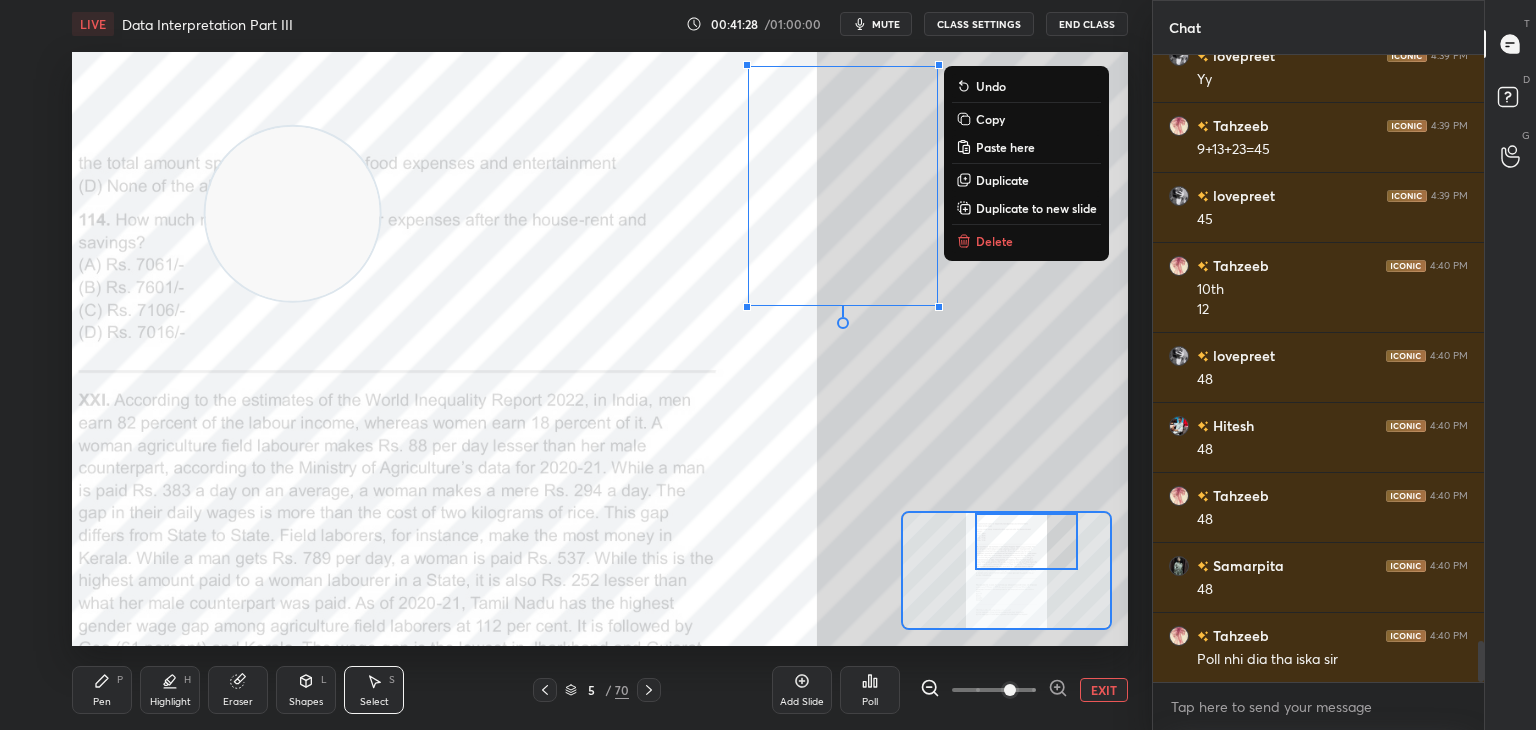click 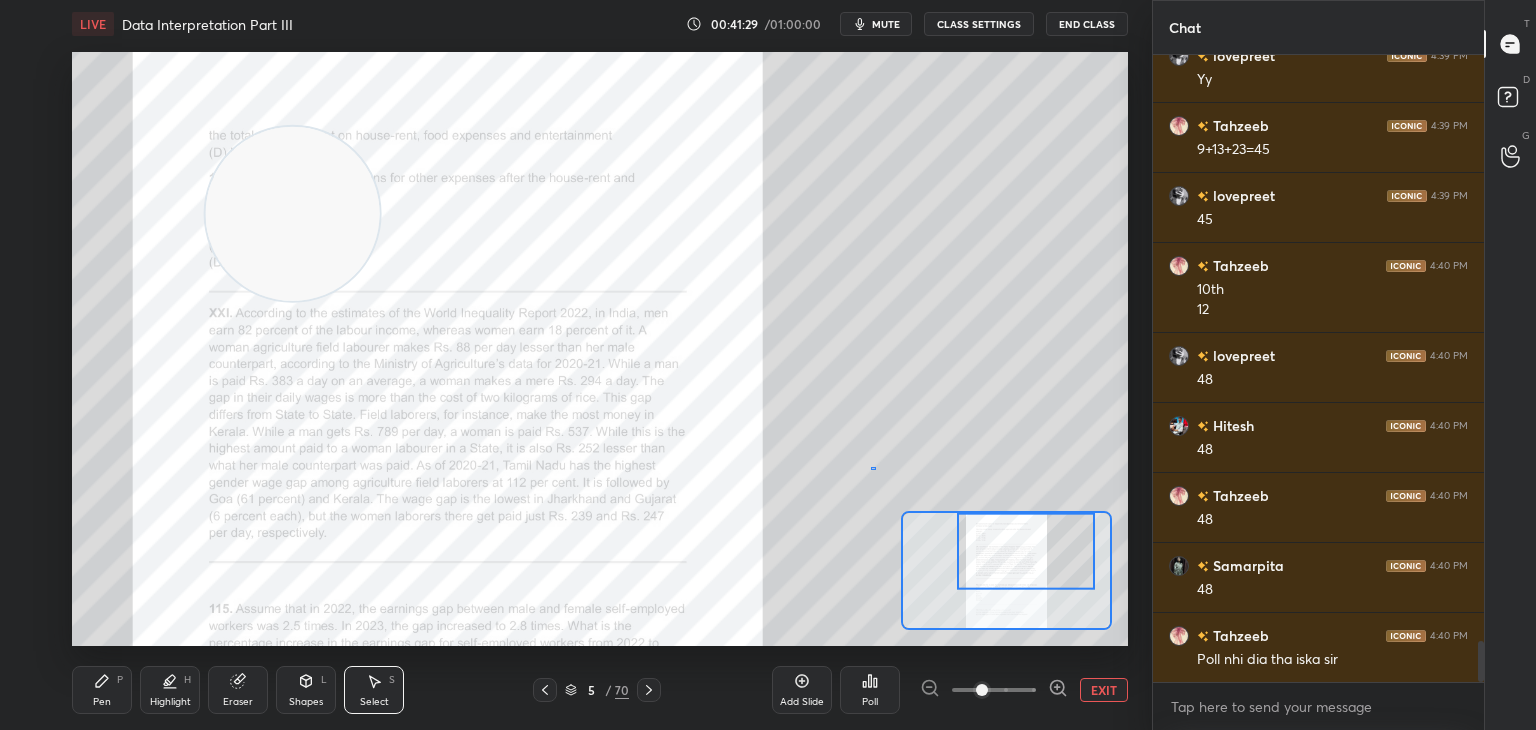 click on "0 ° Undo Copy Paste here Duplicate Duplicate to new slide Delete" at bounding box center [600, 349] 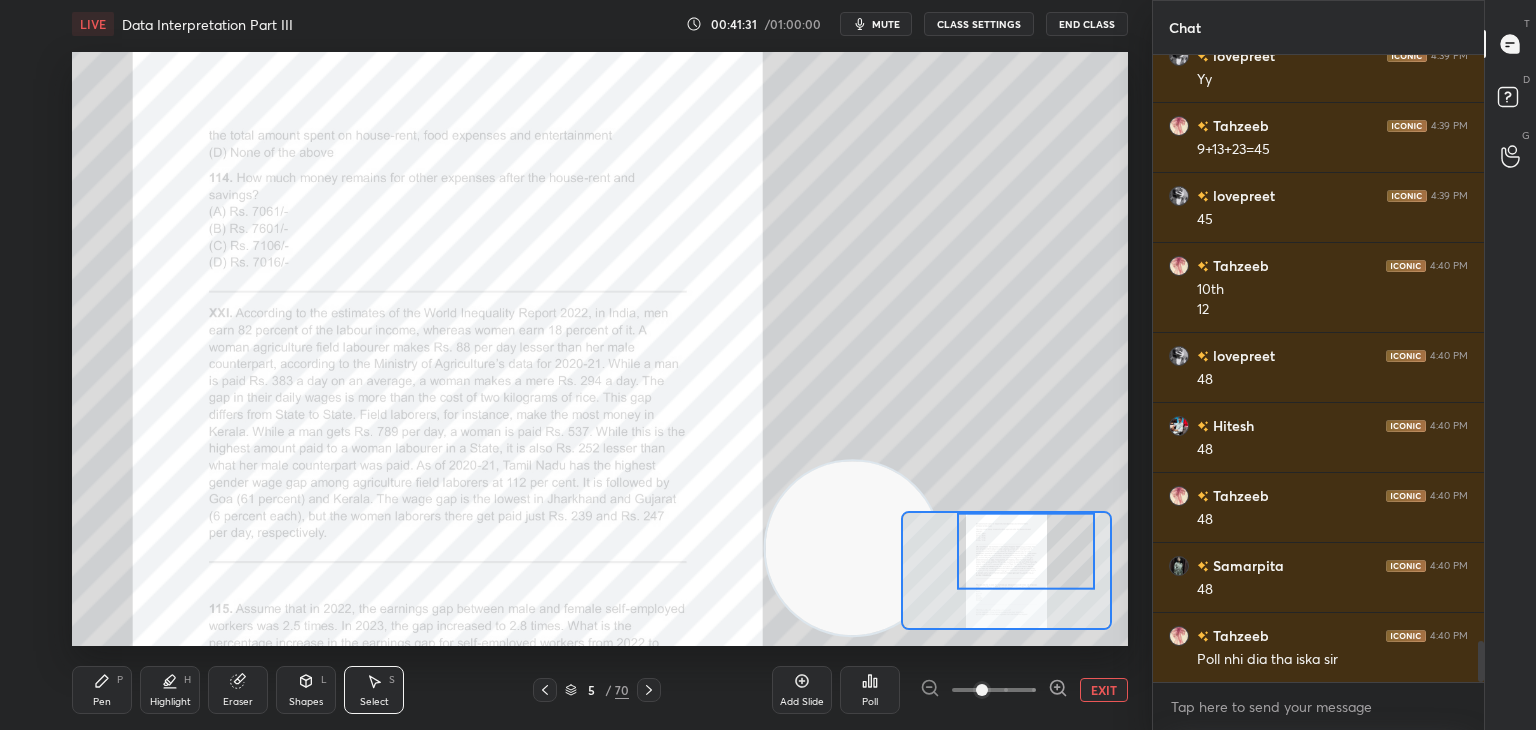 click on "P" at bounding box center [120, 680] 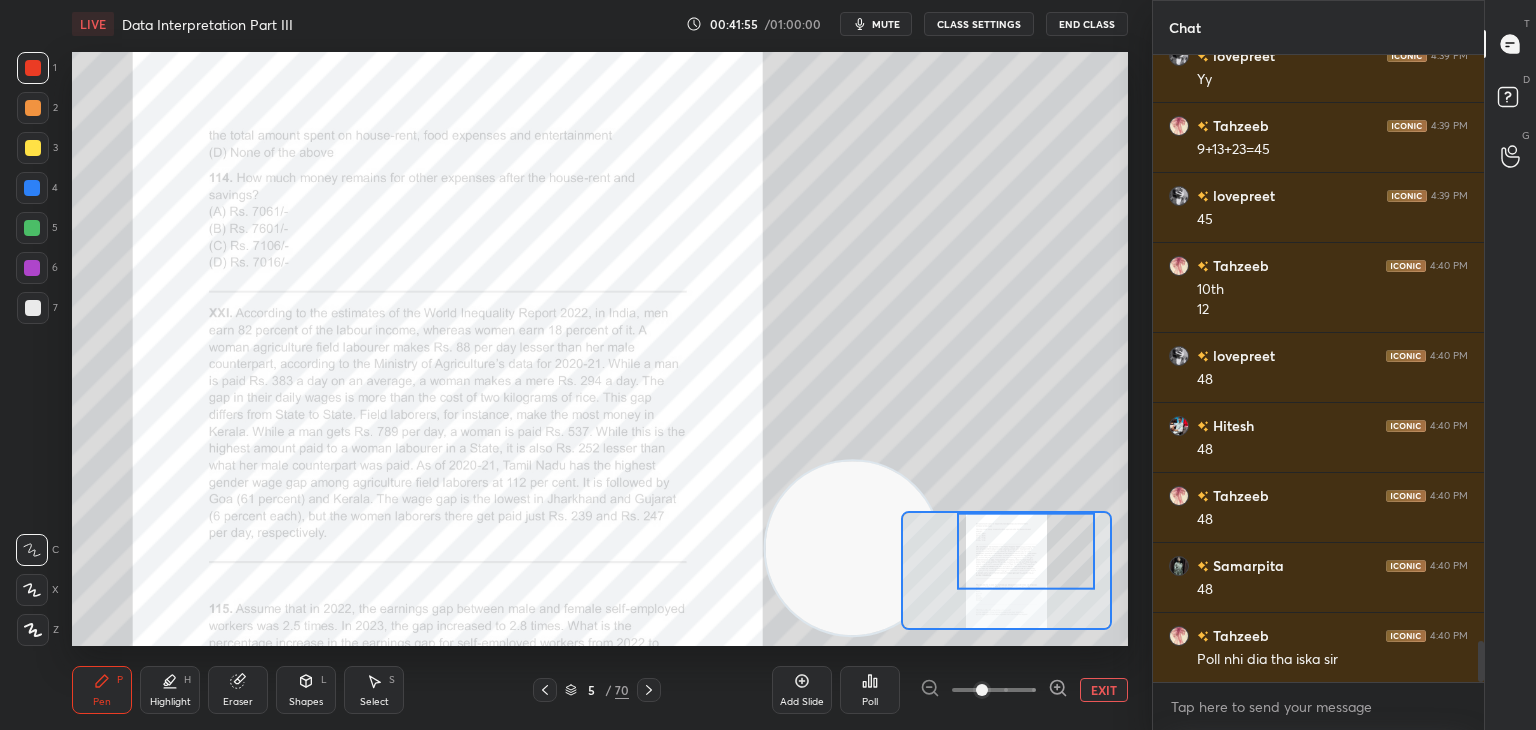 click on "Eraser" at bounding box center [238, 702] 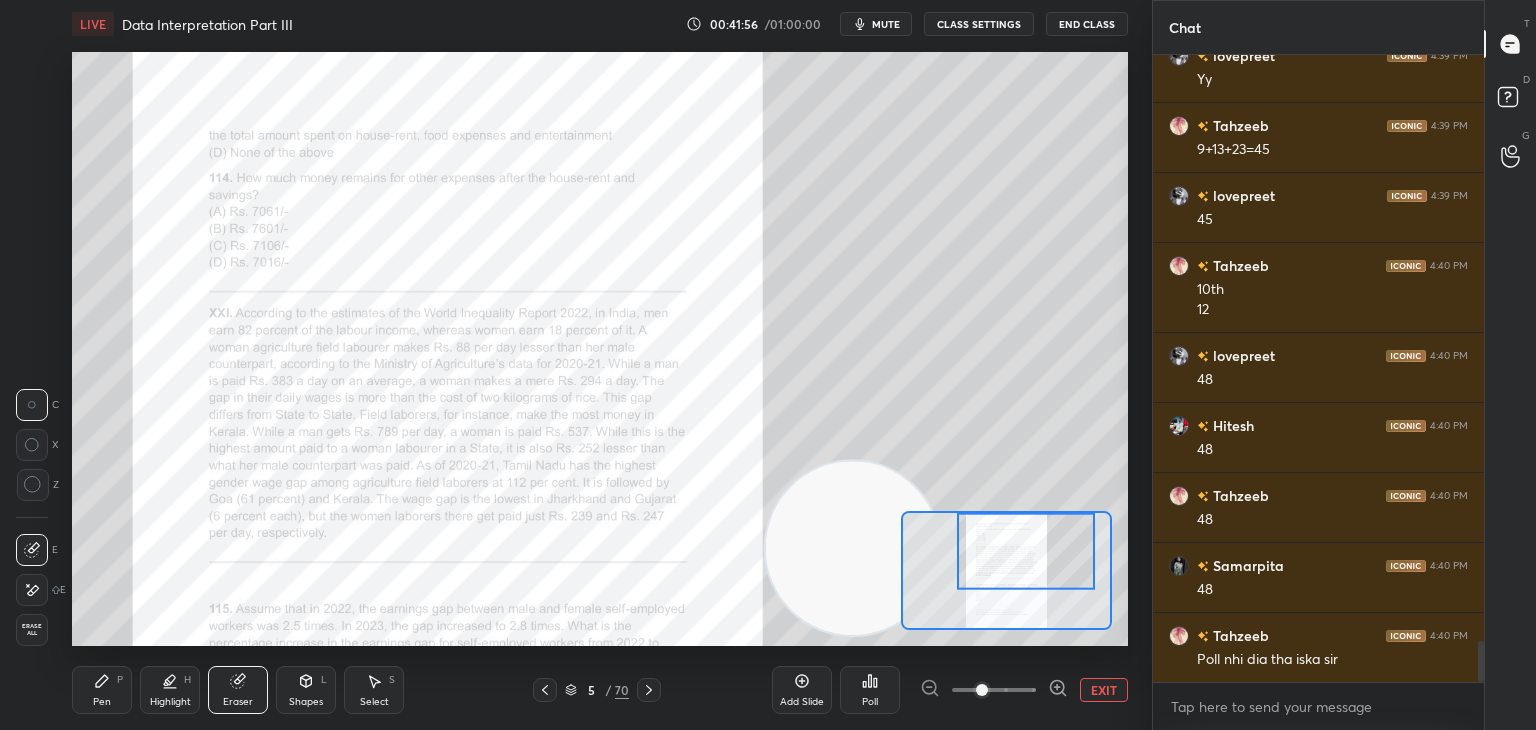 click on "Erase all" at bounding box center (32, 630) 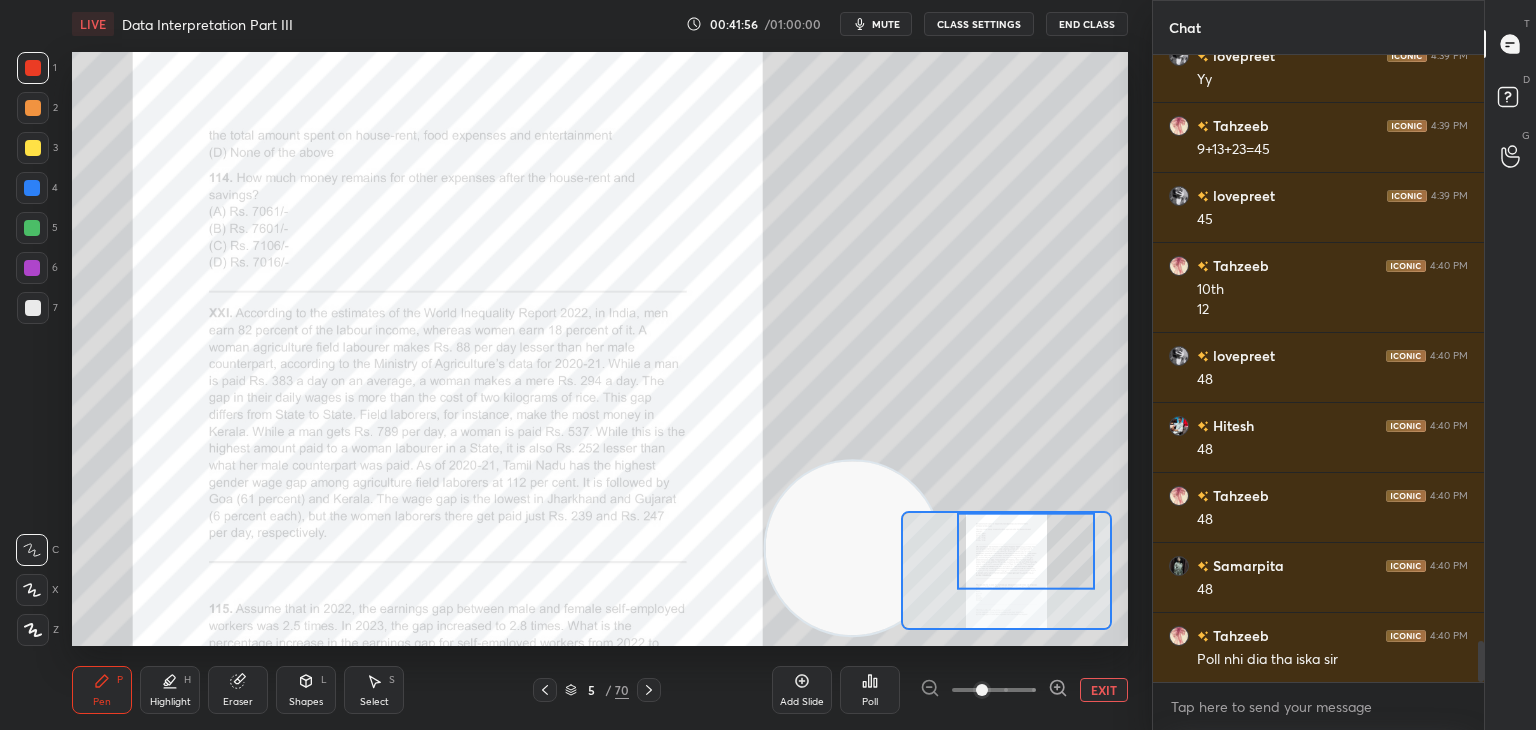 click on "Pen P" at bounding box center (102, 690) 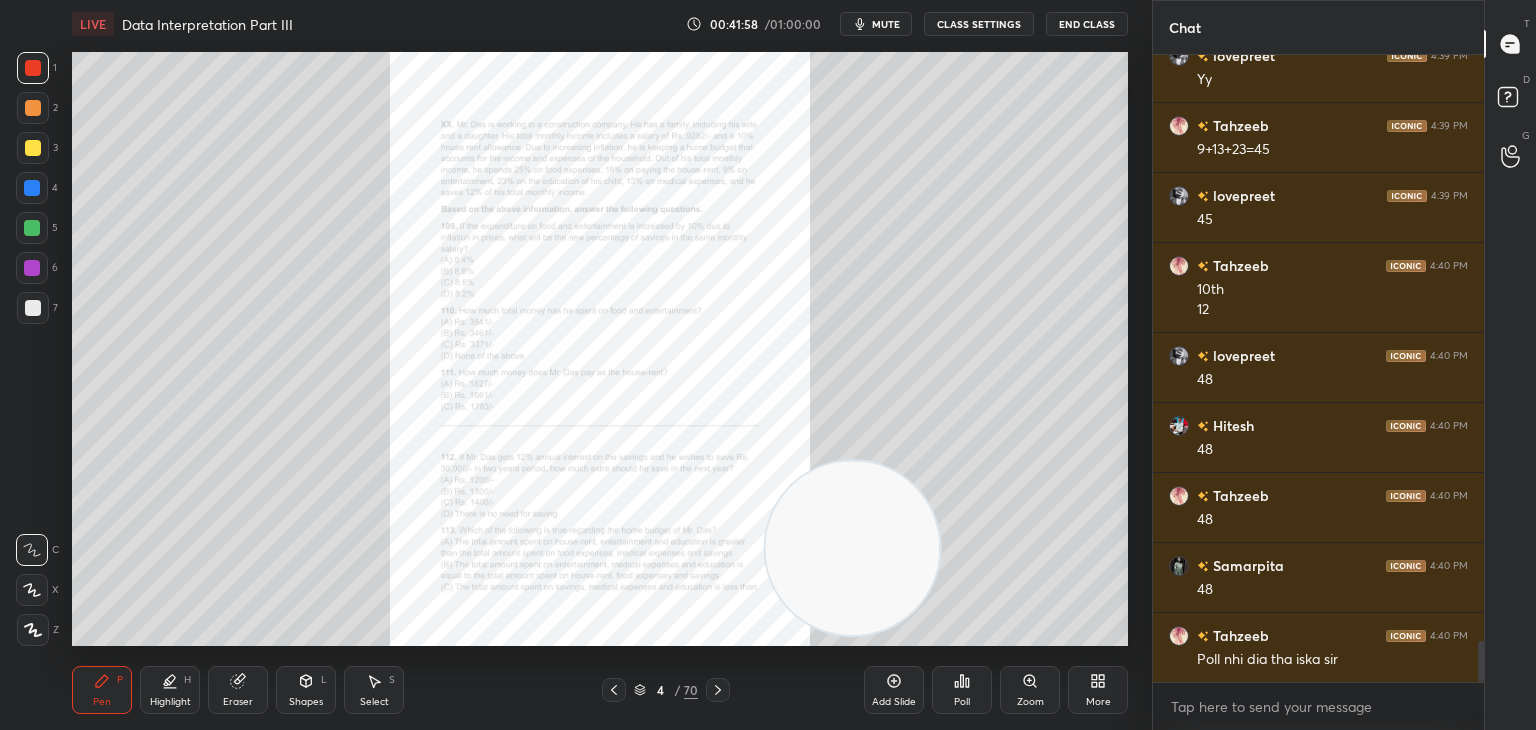 click 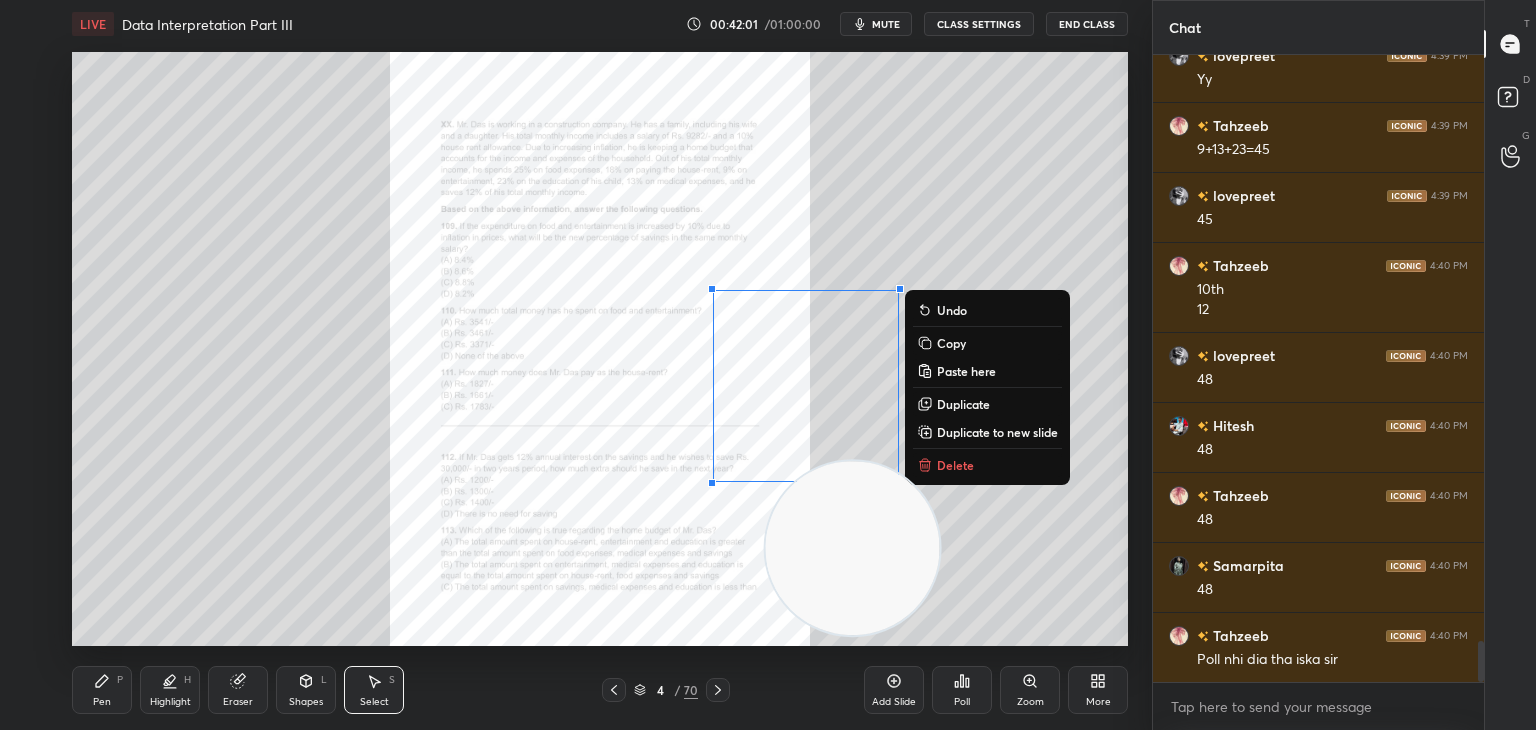 click on "Copy" at bounding box center (951, 343) 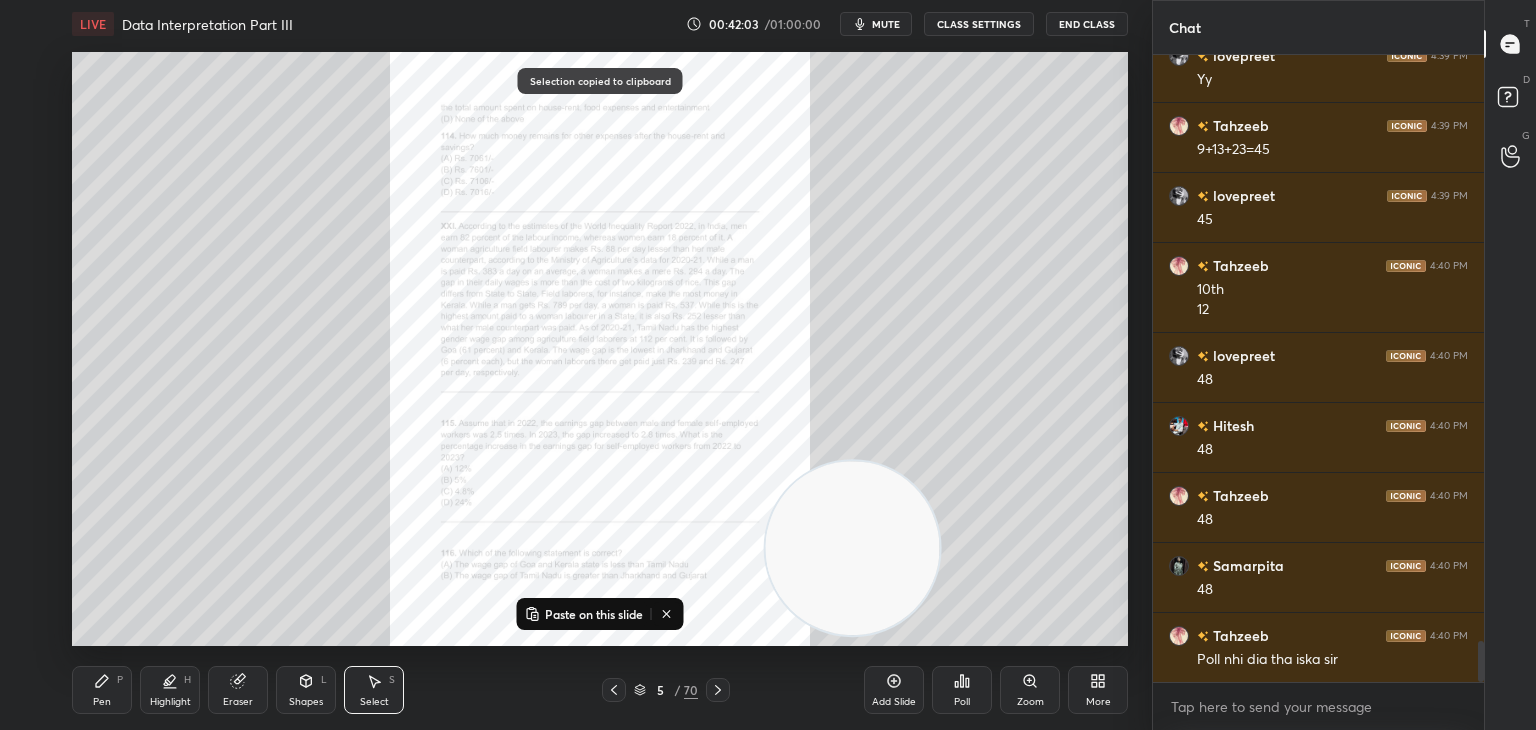 click on "Paste on this slide" at bounding box center (594, 614) 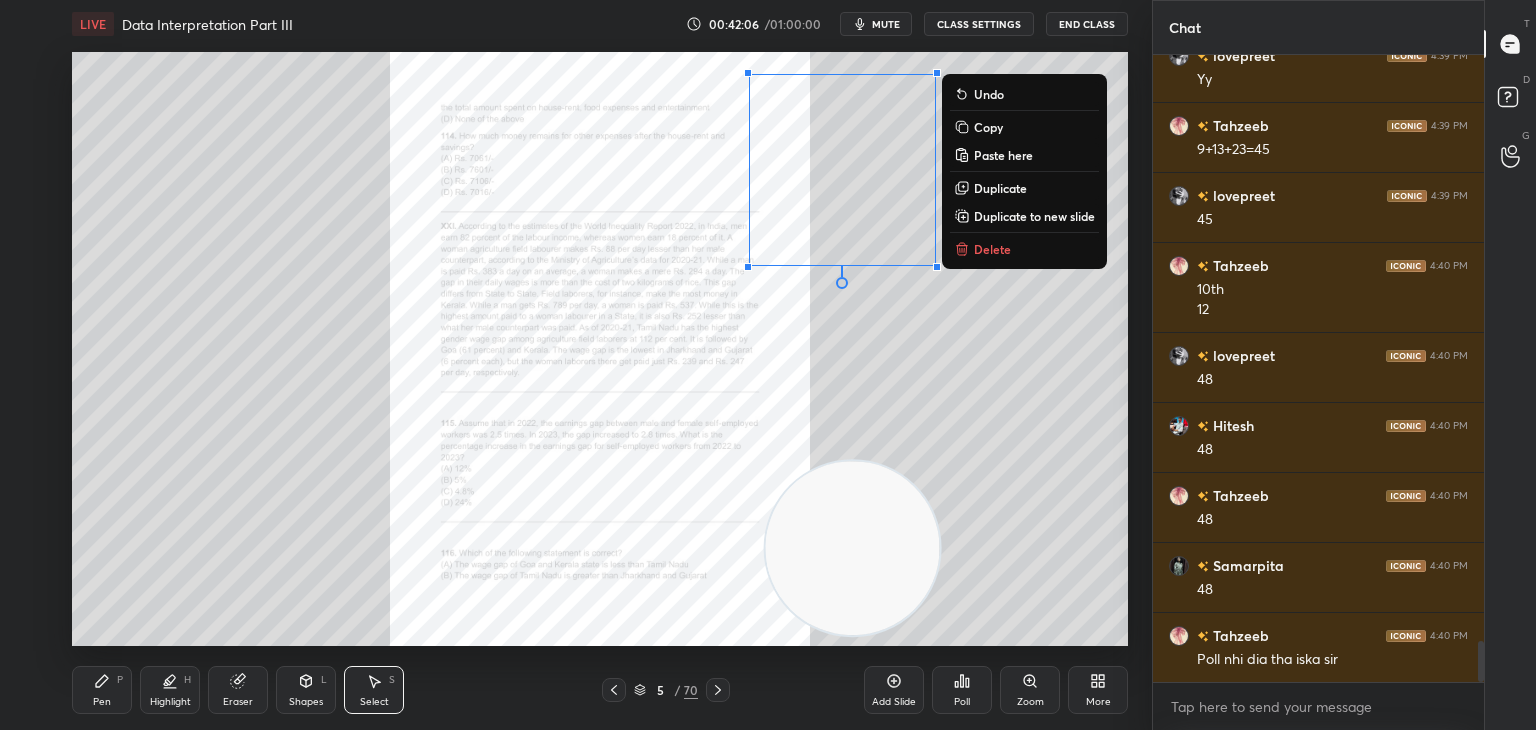 click on "Zoom" at bounding box center [1030, 690] 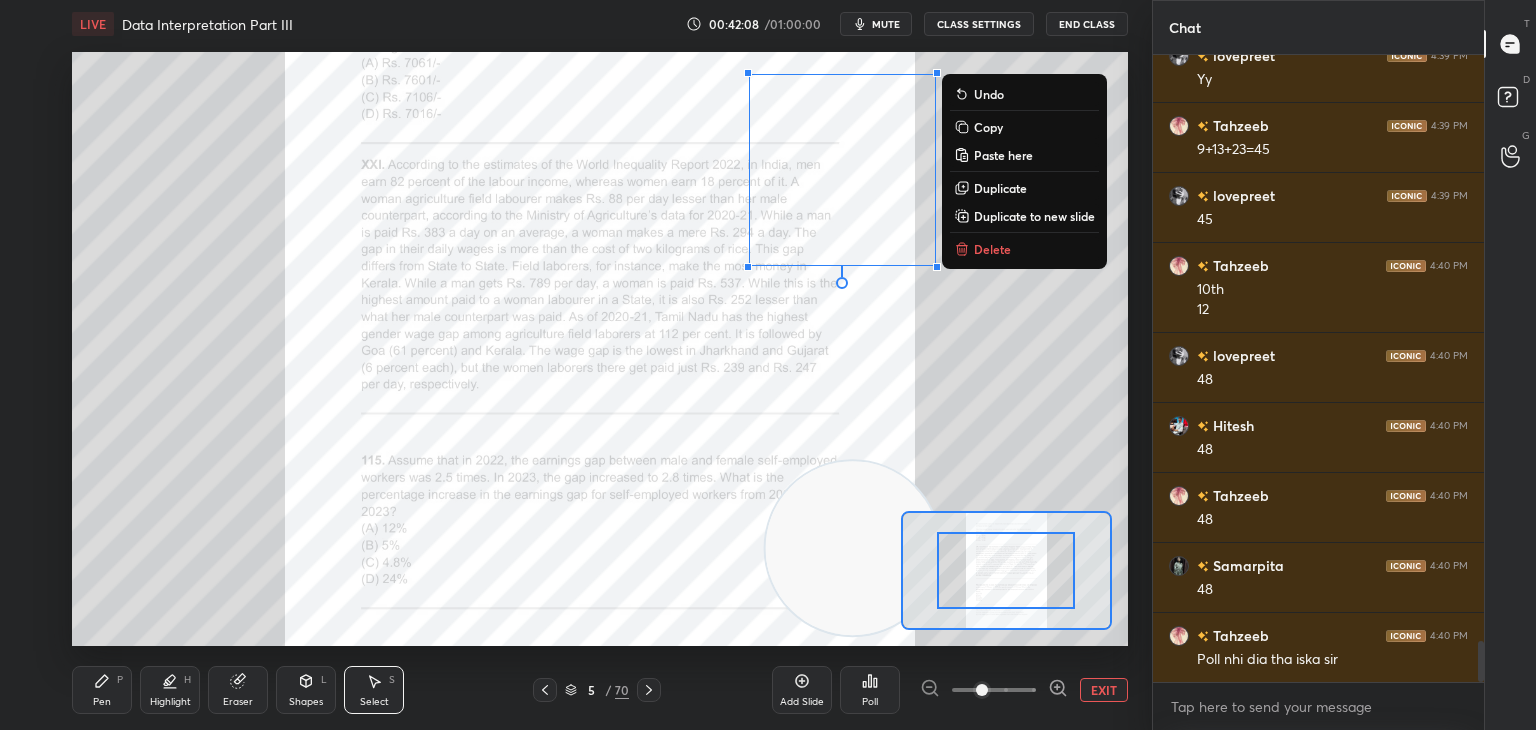 click on "0 ° Undo Copy Paste here Duplicate Duplicate to new slide Delete" at bounding box center (600, 349) 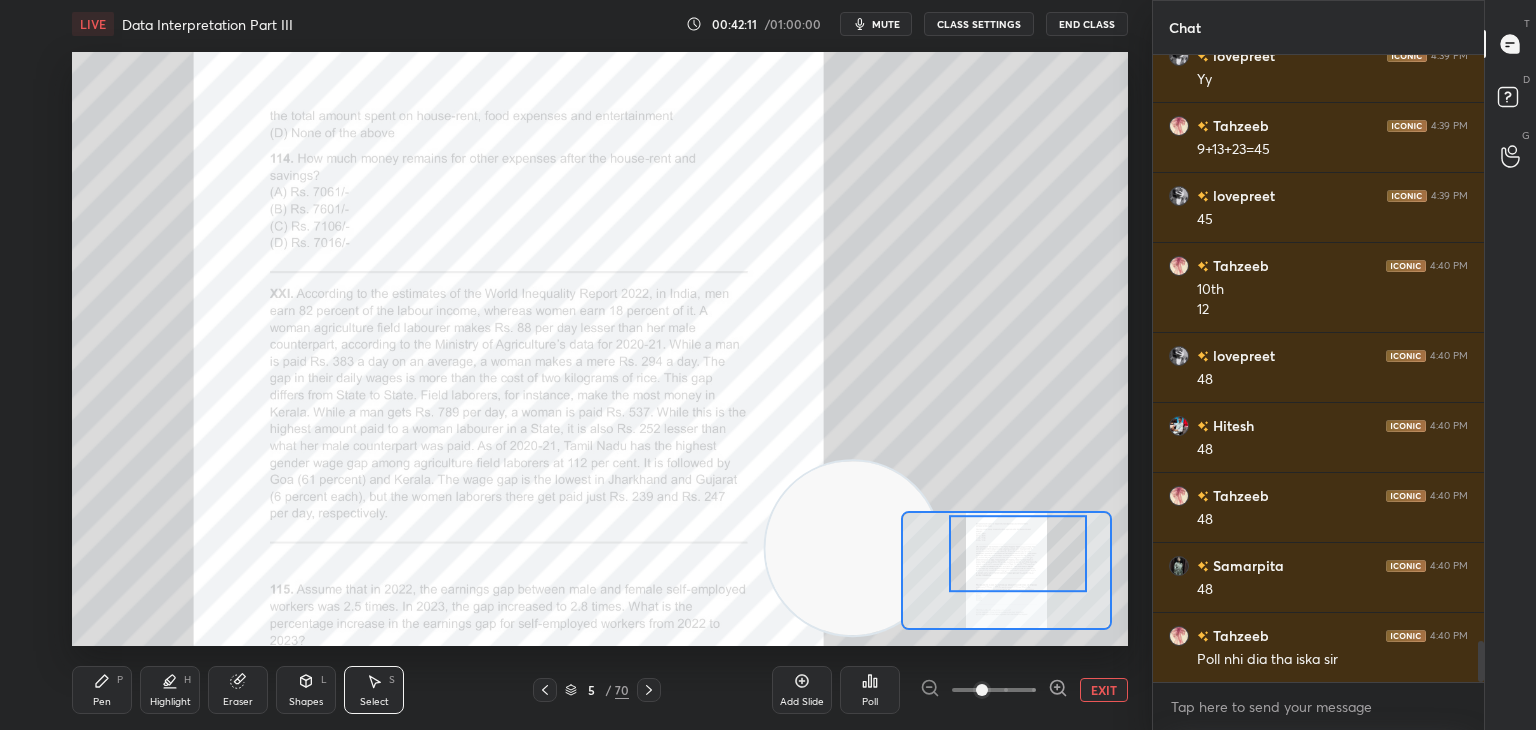 click 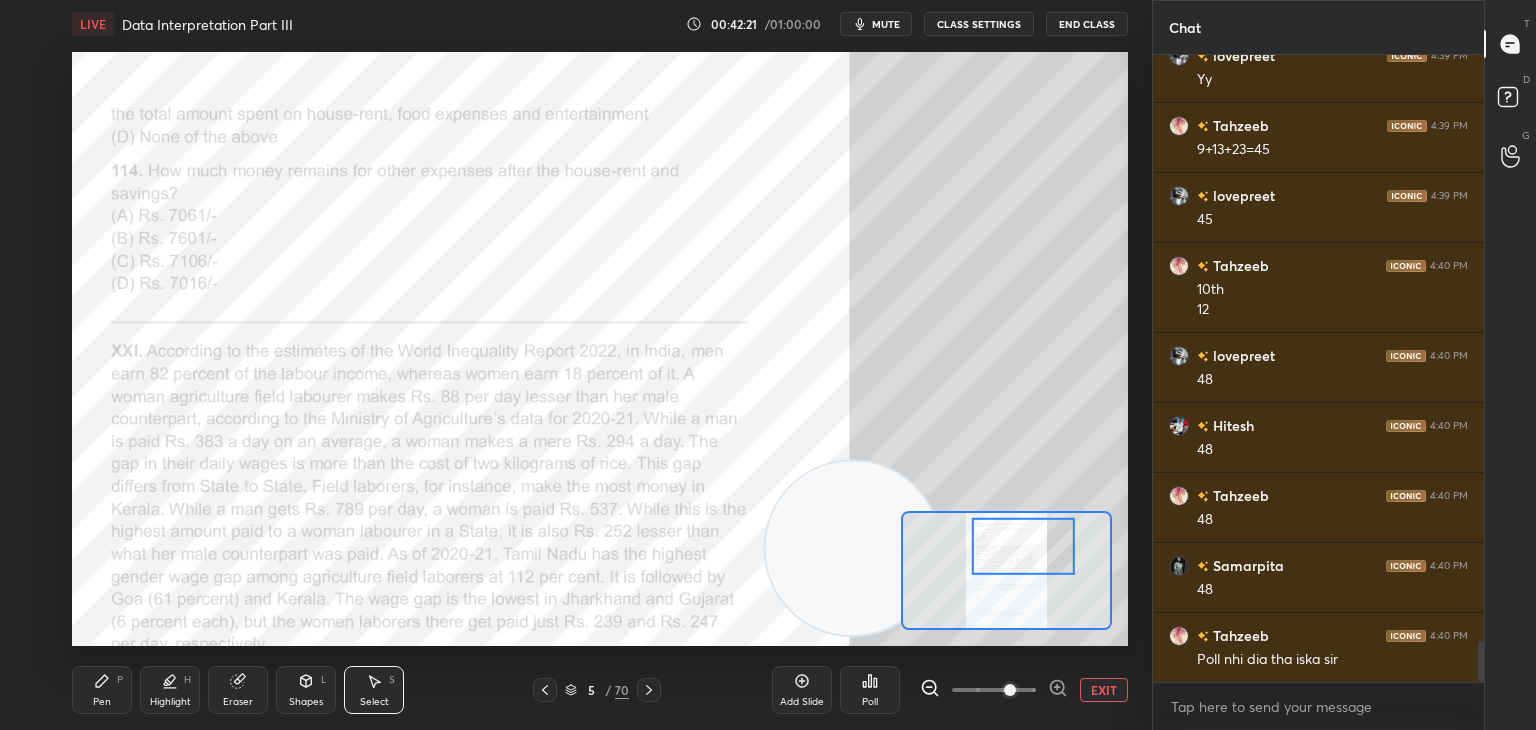 click 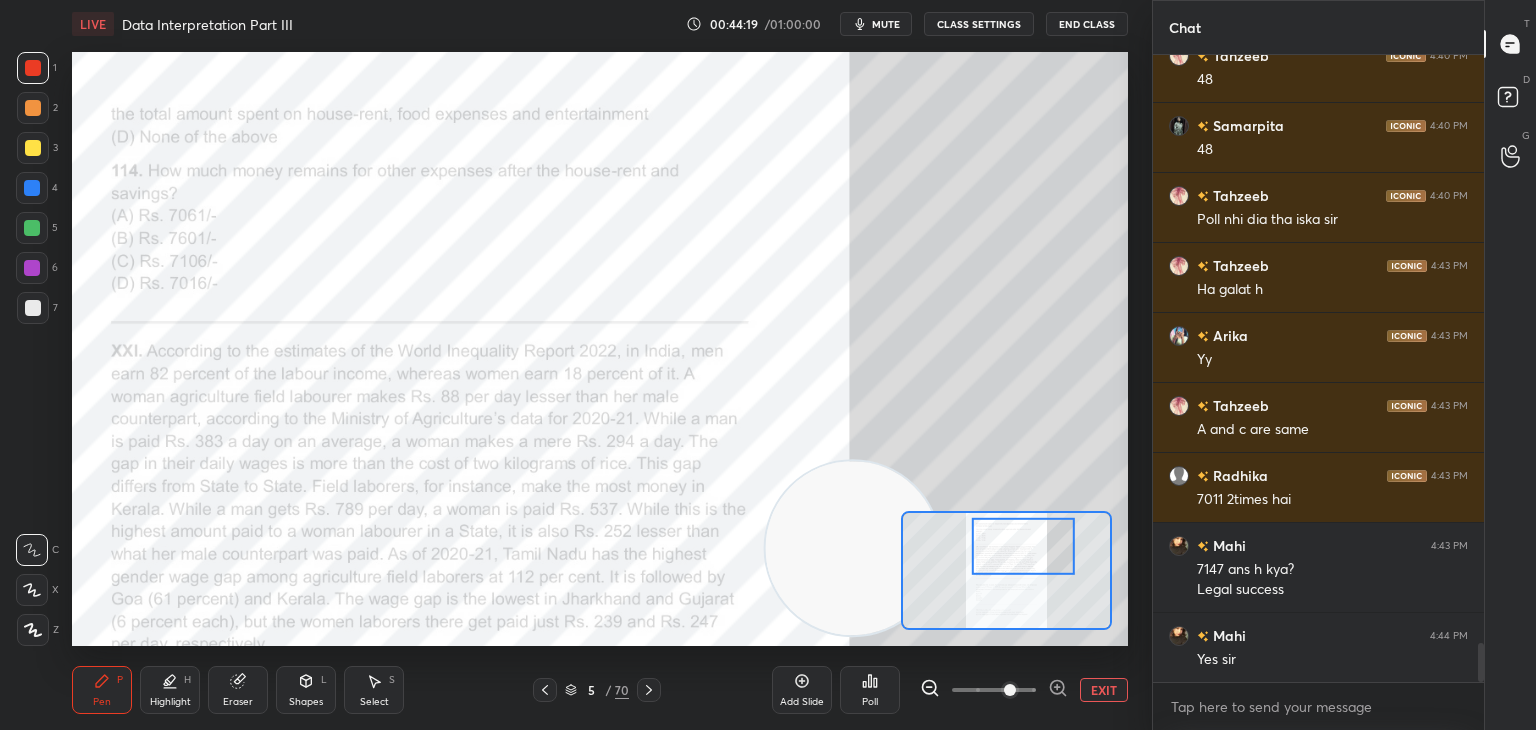 scroll, scrollTop: 9510, scrollLeft: 0, axis: vertical 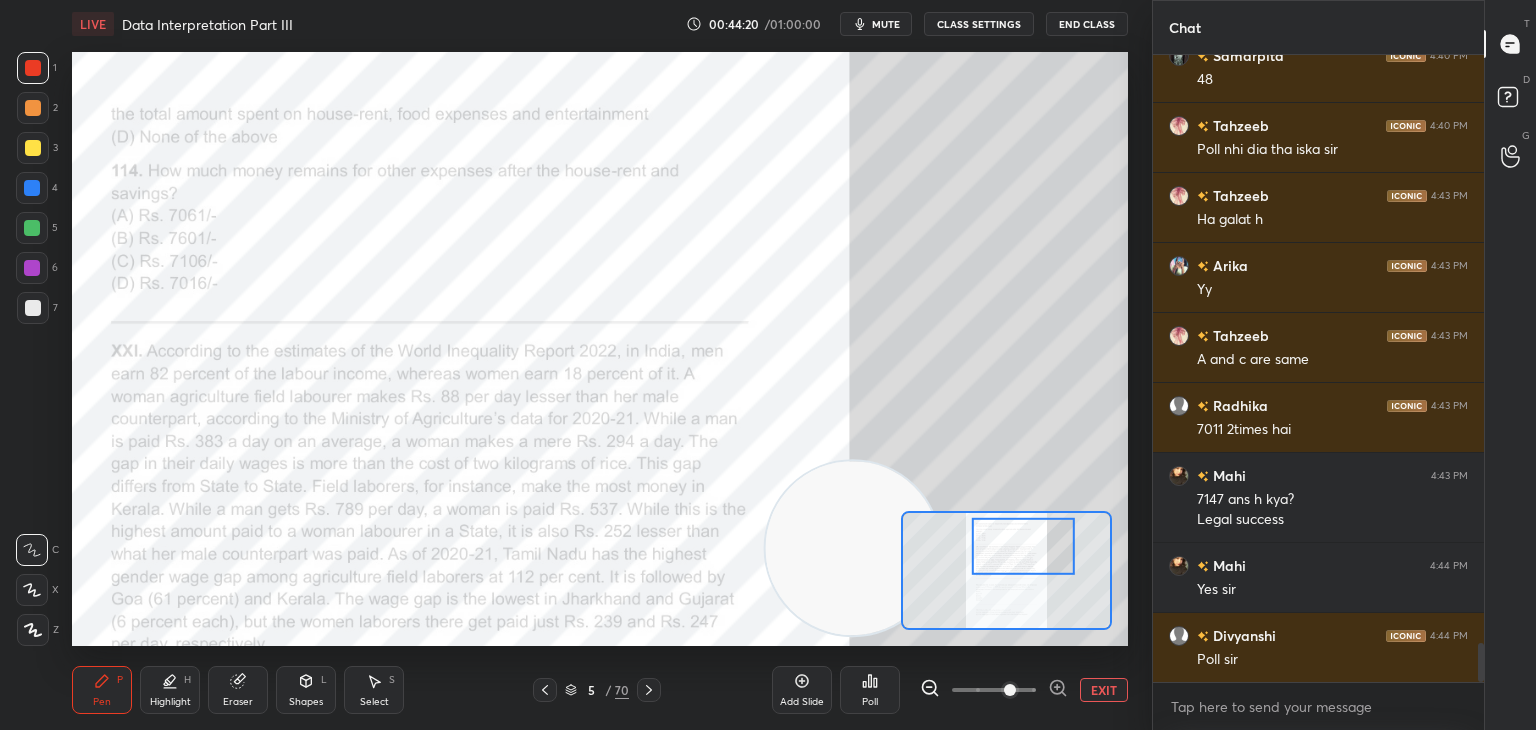 click 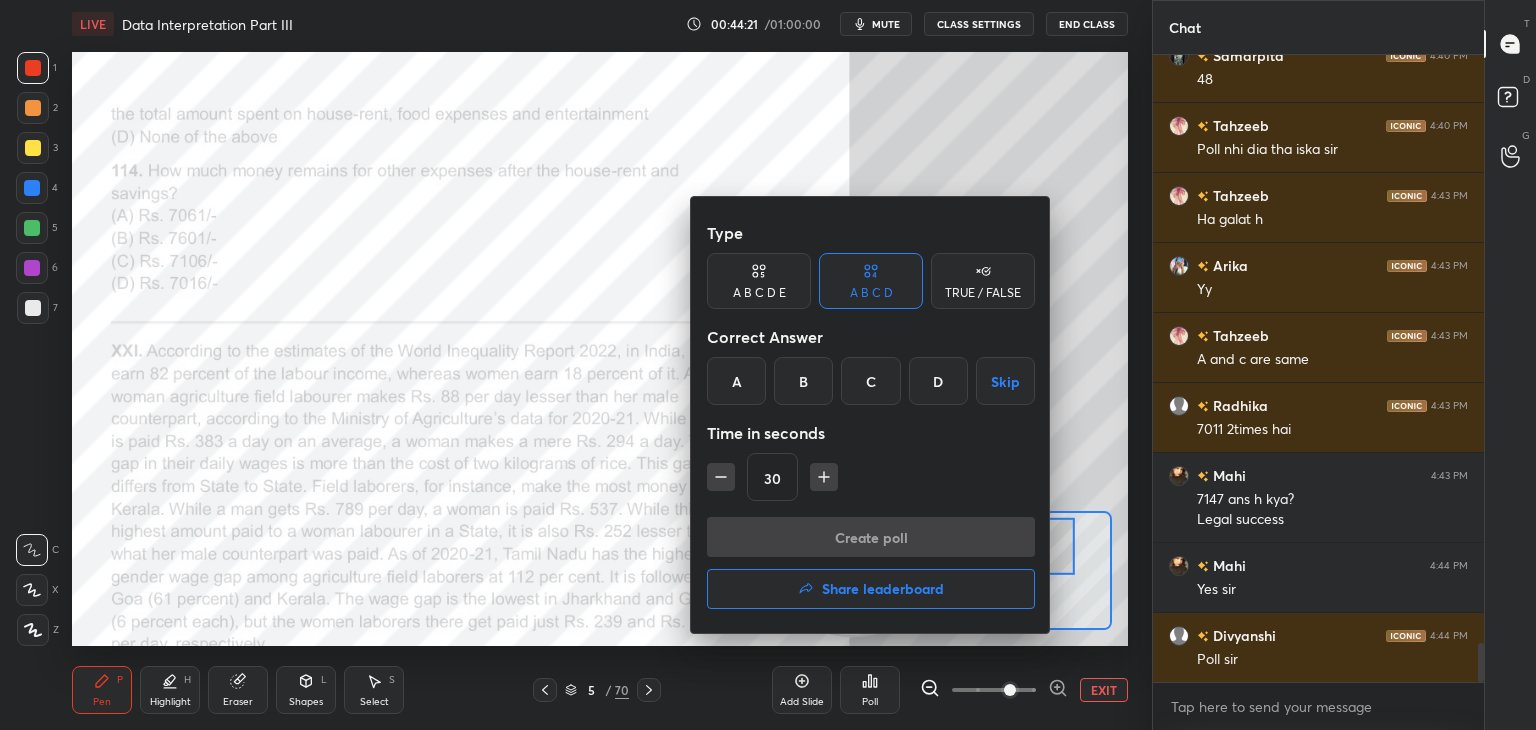 click on "B" at bounding box center (803, 381) 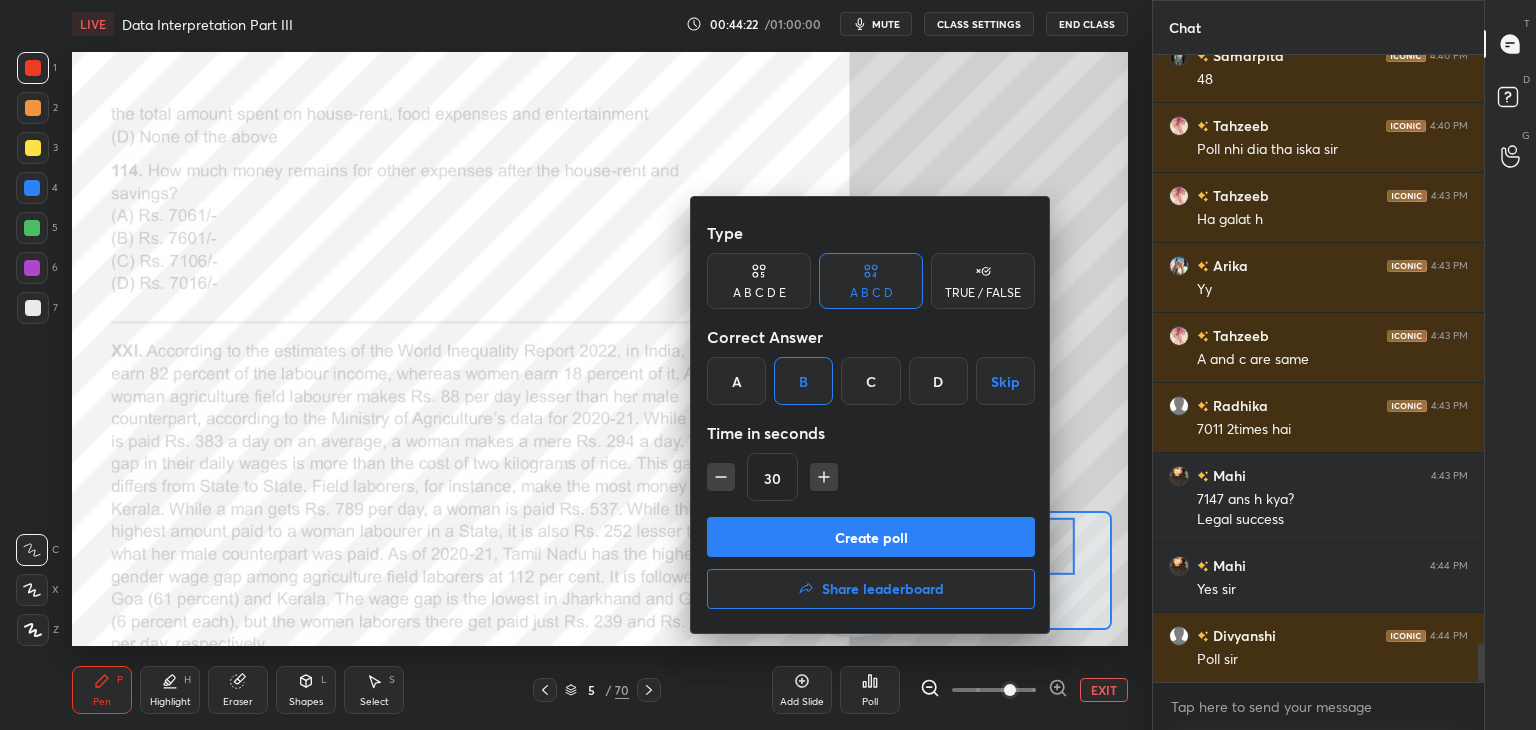click on "Create poll" at bounding box center (871, 537) 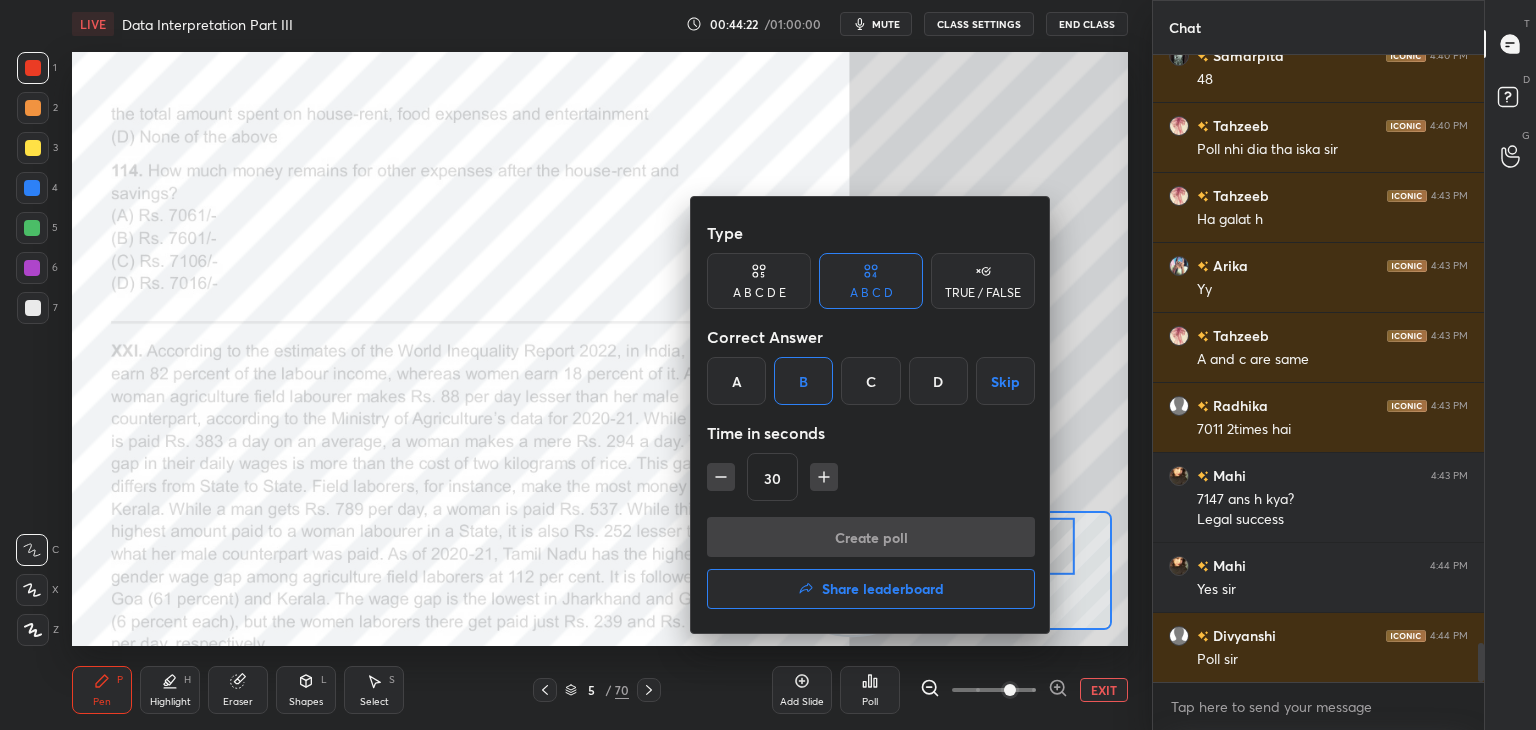 scroll, scrollTop: 436, scrollLeft: 325, axis: both 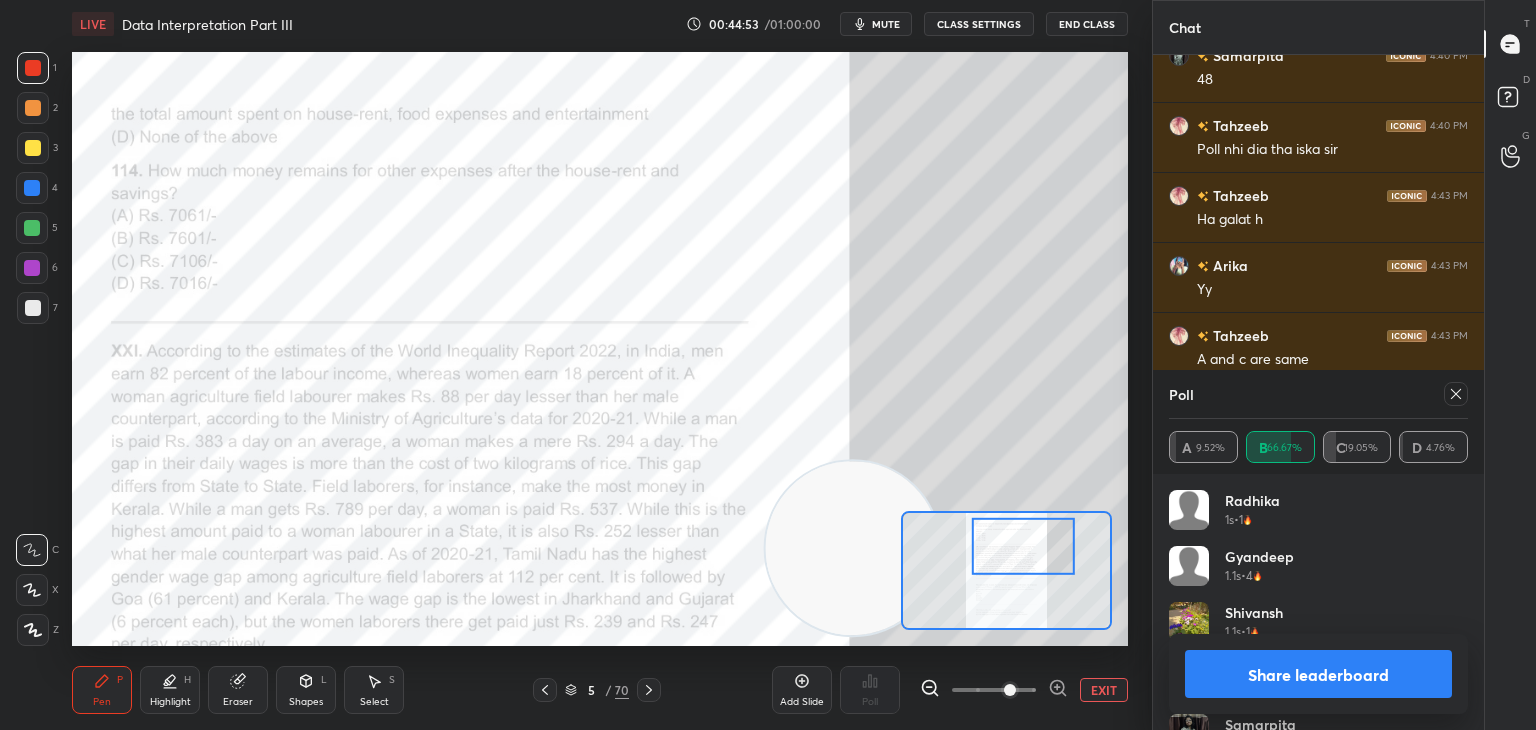 click on "Share leaderboard" at bounding box center (1318, 674) 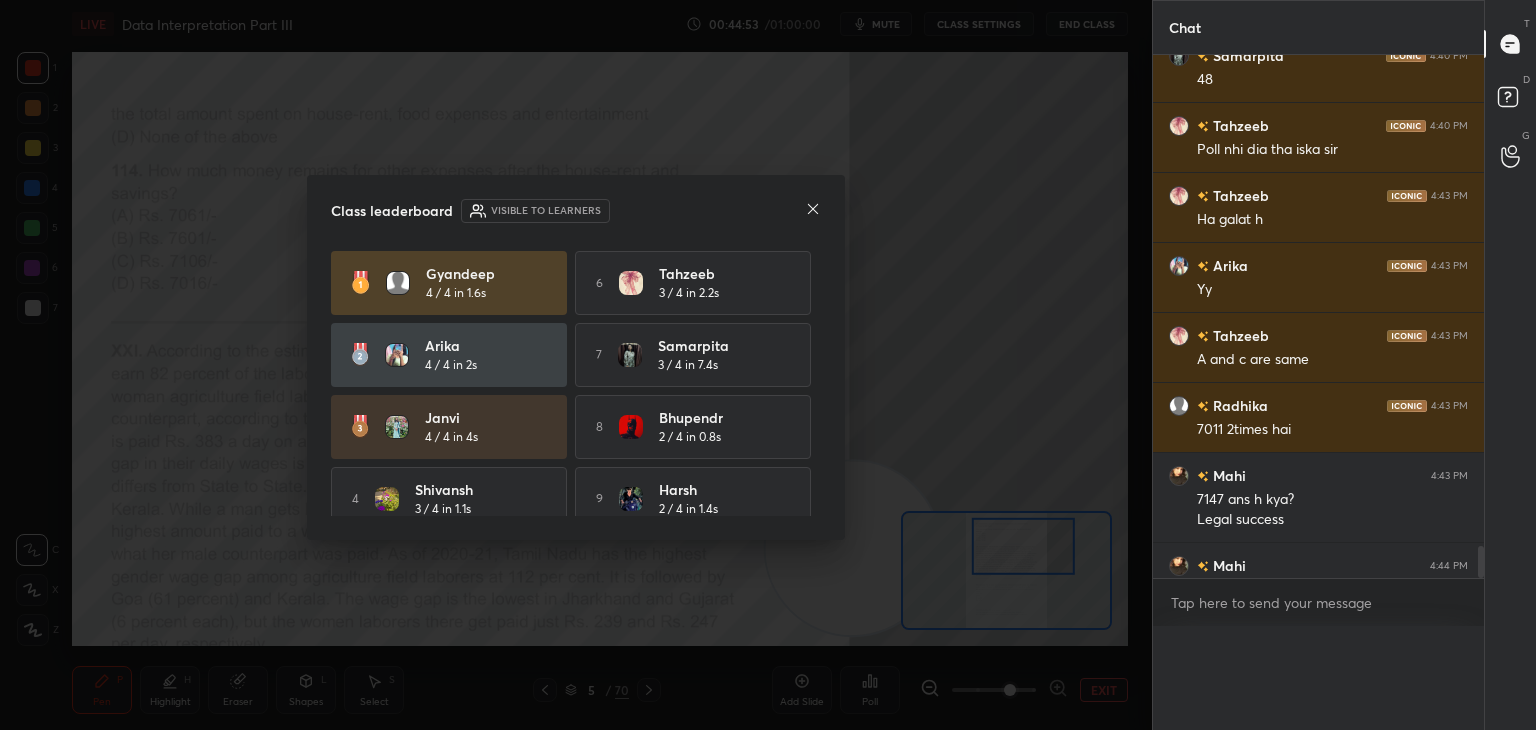 scroll, scrollTop: 0, scrollLeft: 0, axis: both 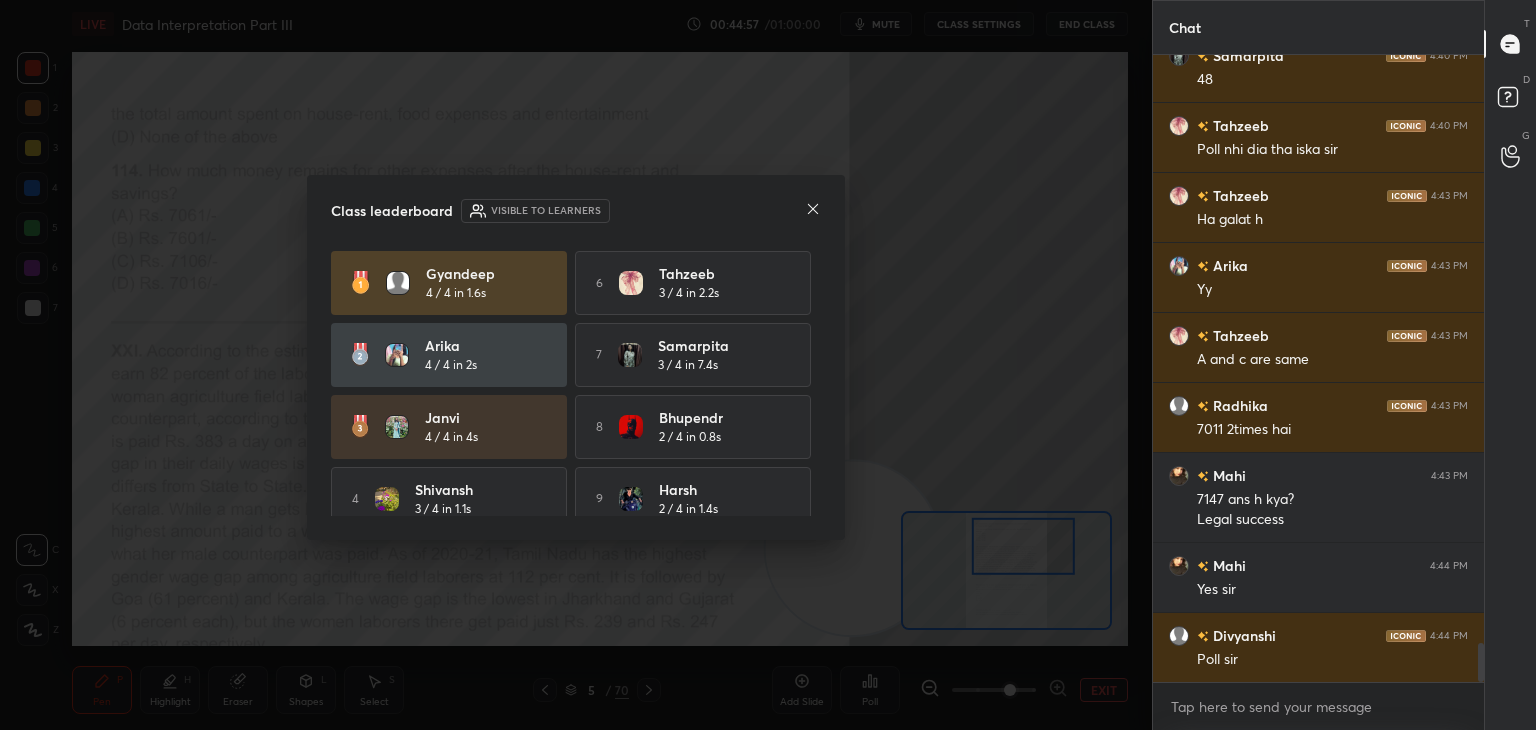 click on "Gyandeep 4 / 4 in 1.6s 6 Tahzeeb 3 / 4 in 2.2s Arika 4 / 4 in 2s 7 Samarpita 3 / 4 in 7.4s Janvi 4 / 4 in 4s 8 Bhupendr 2 / 4 in 0.8s 4 Shivansh 3 / 4 in 1.1s 9 harsh 2 / 4 in 1.4s 5 lovepreet 3 / 4 in 1.3s 10 Astha 2 / 4 in 2.8s" at bounding box center (576, 427) 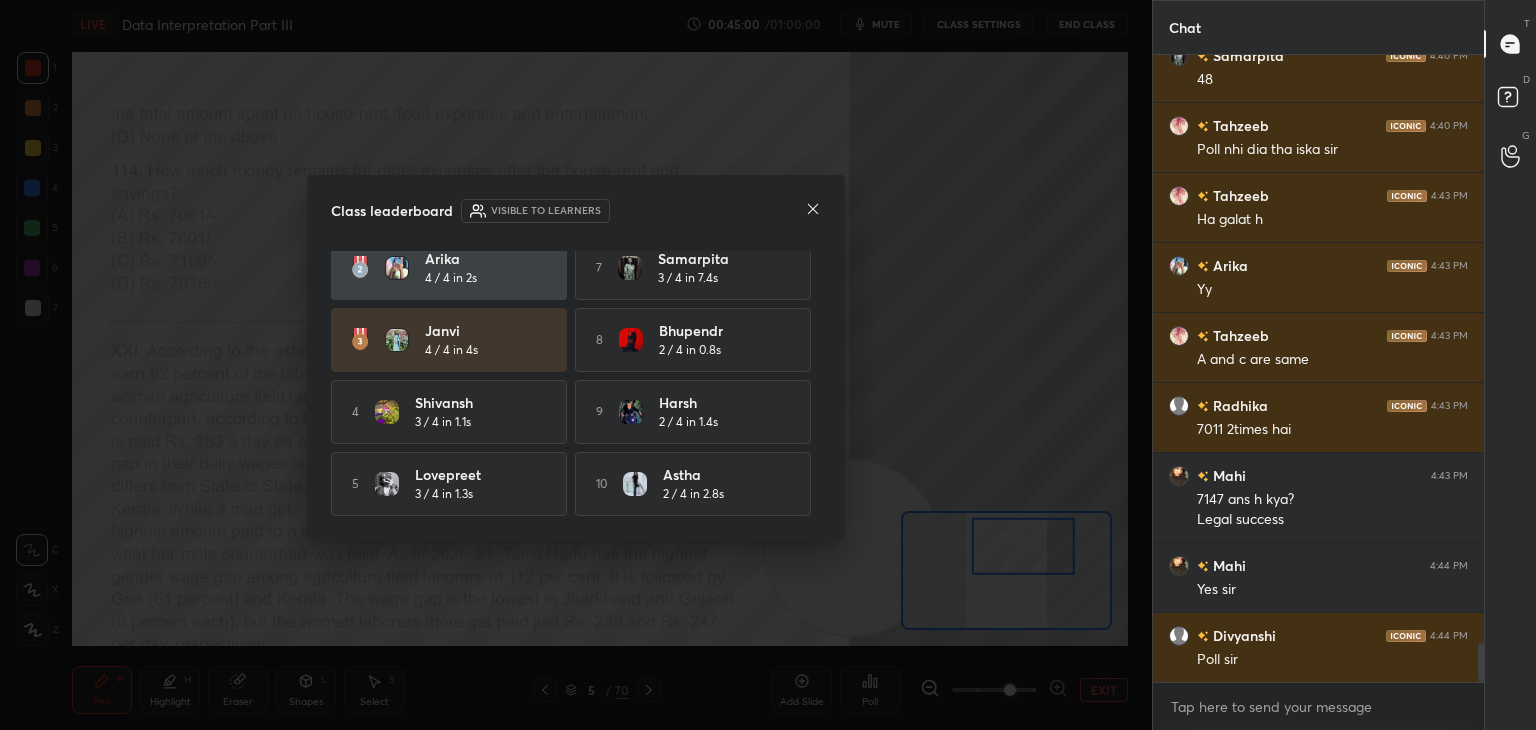 click 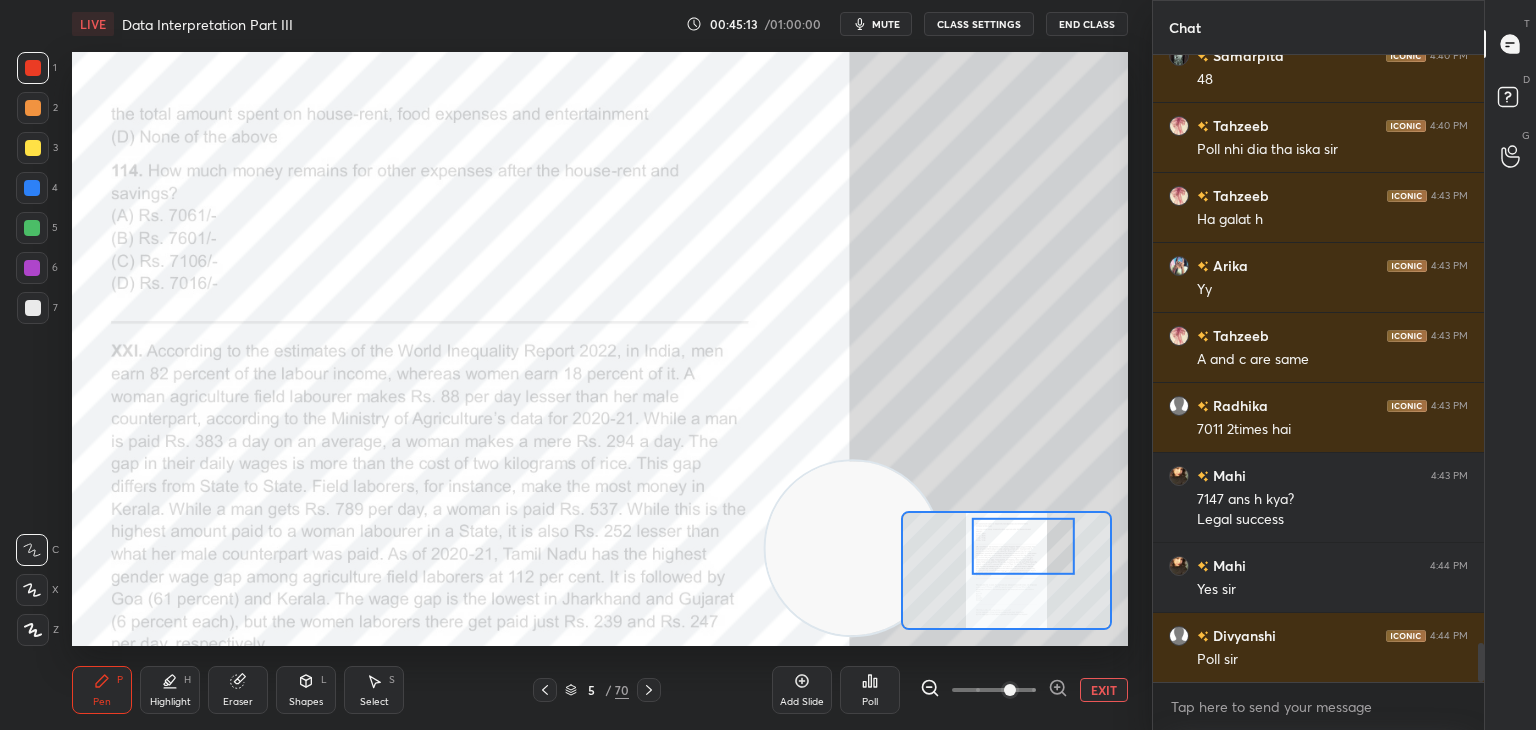 click at bounding box center [32, 228] 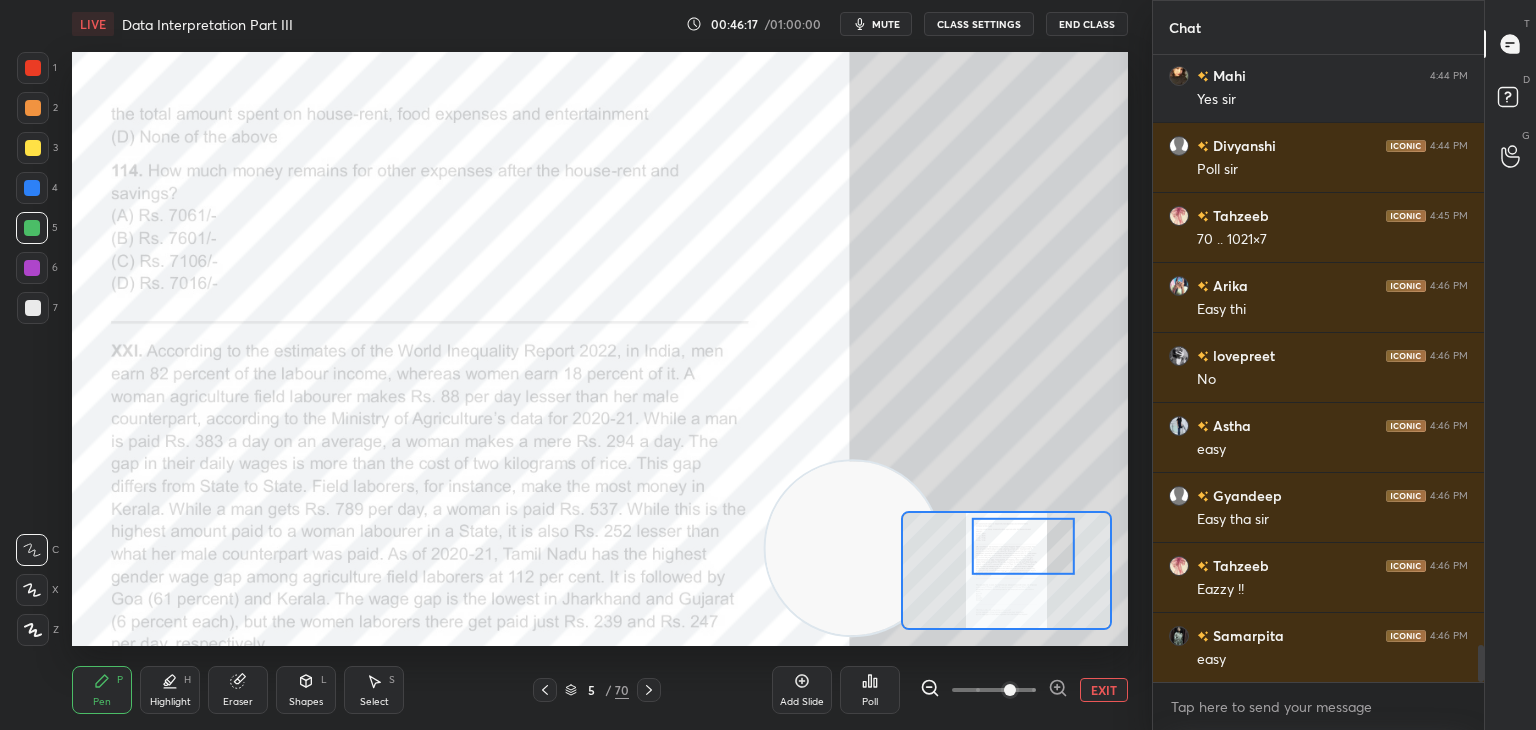 scroll, scrollTop: 10070, scrollLeft: 0, axis: vertical 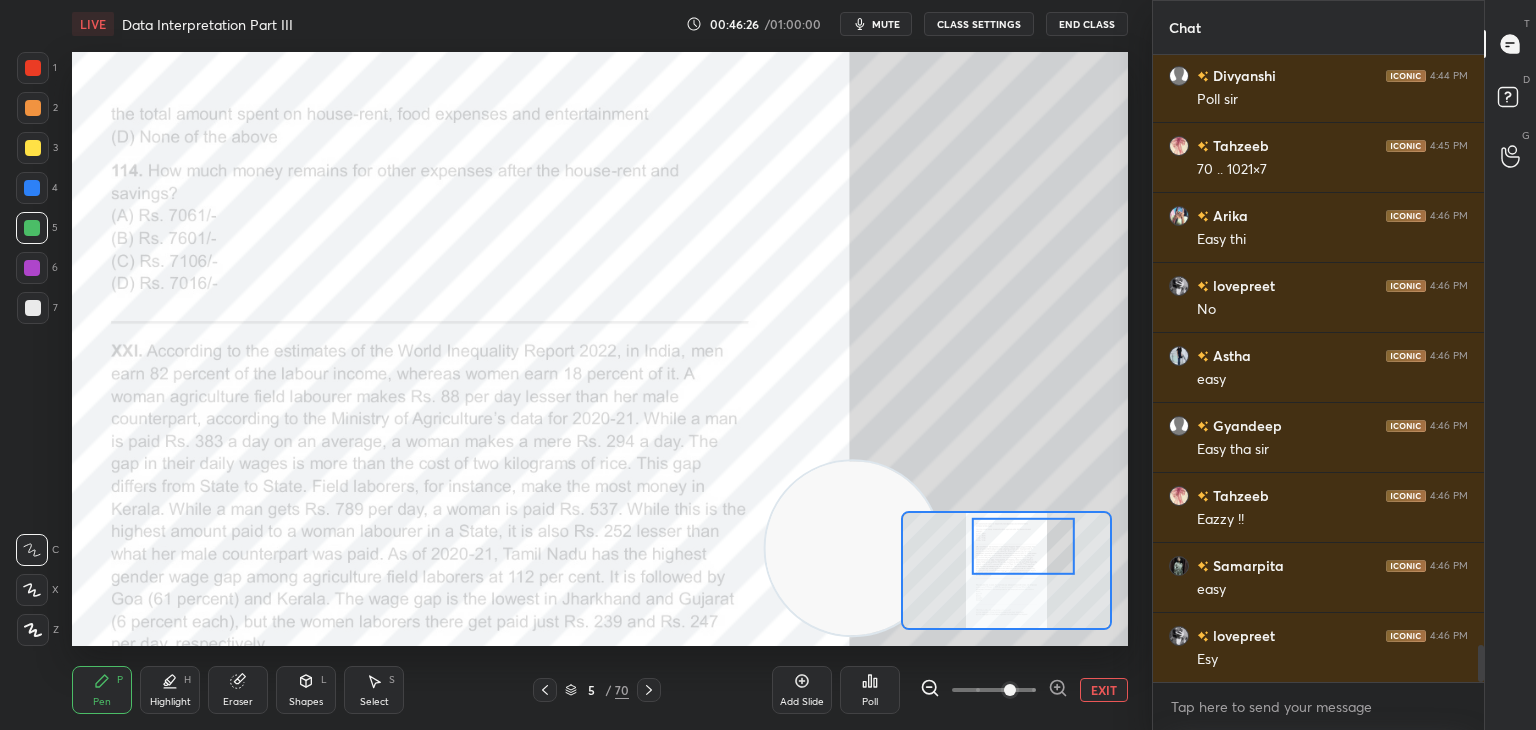 click 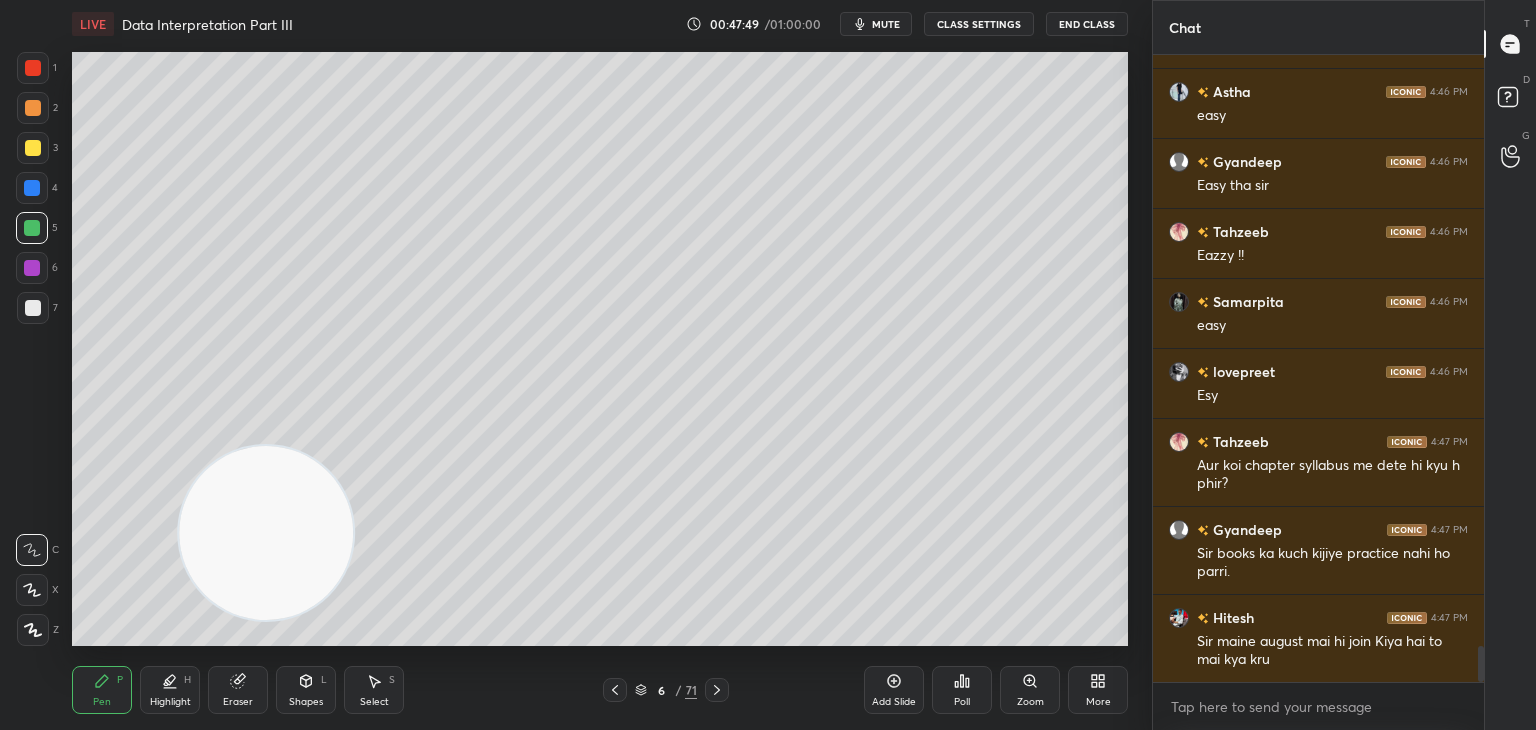 scroll, scrollTop: 10404, scrollLeft: 0, axis: vertical 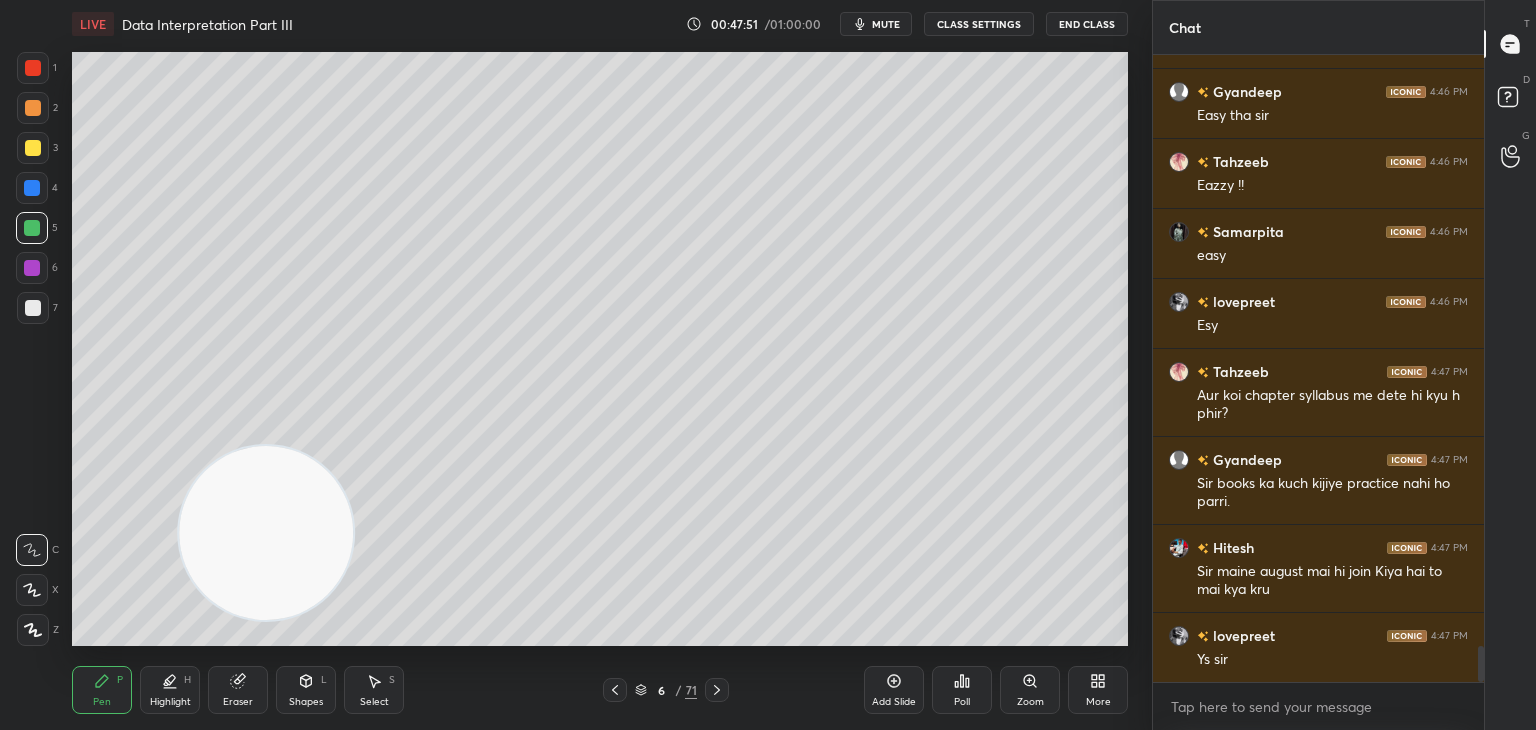click on "Add Slide" at bounding box center (894, 690) 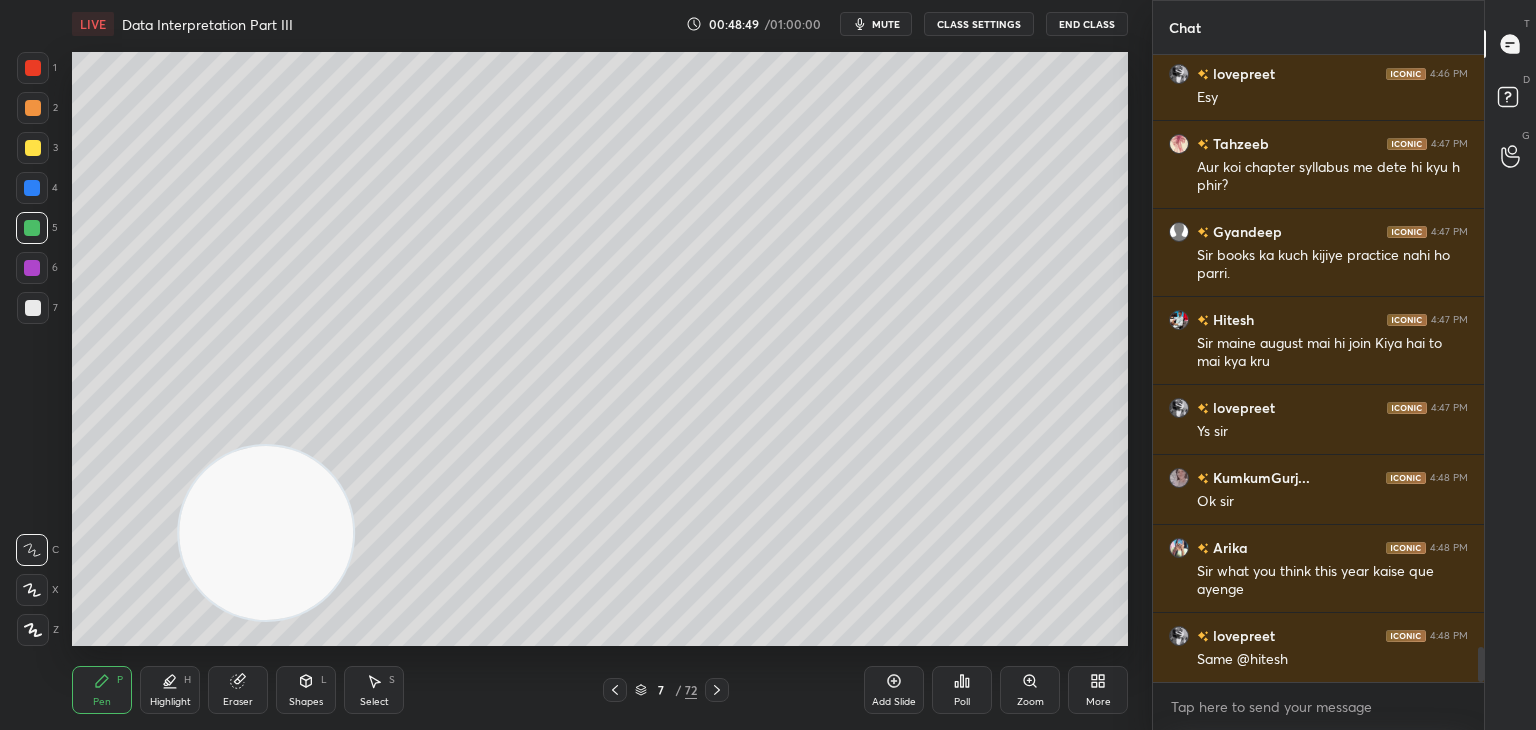scroll, scrollTop: 10718, scrollLeft: 0, axis: vertical 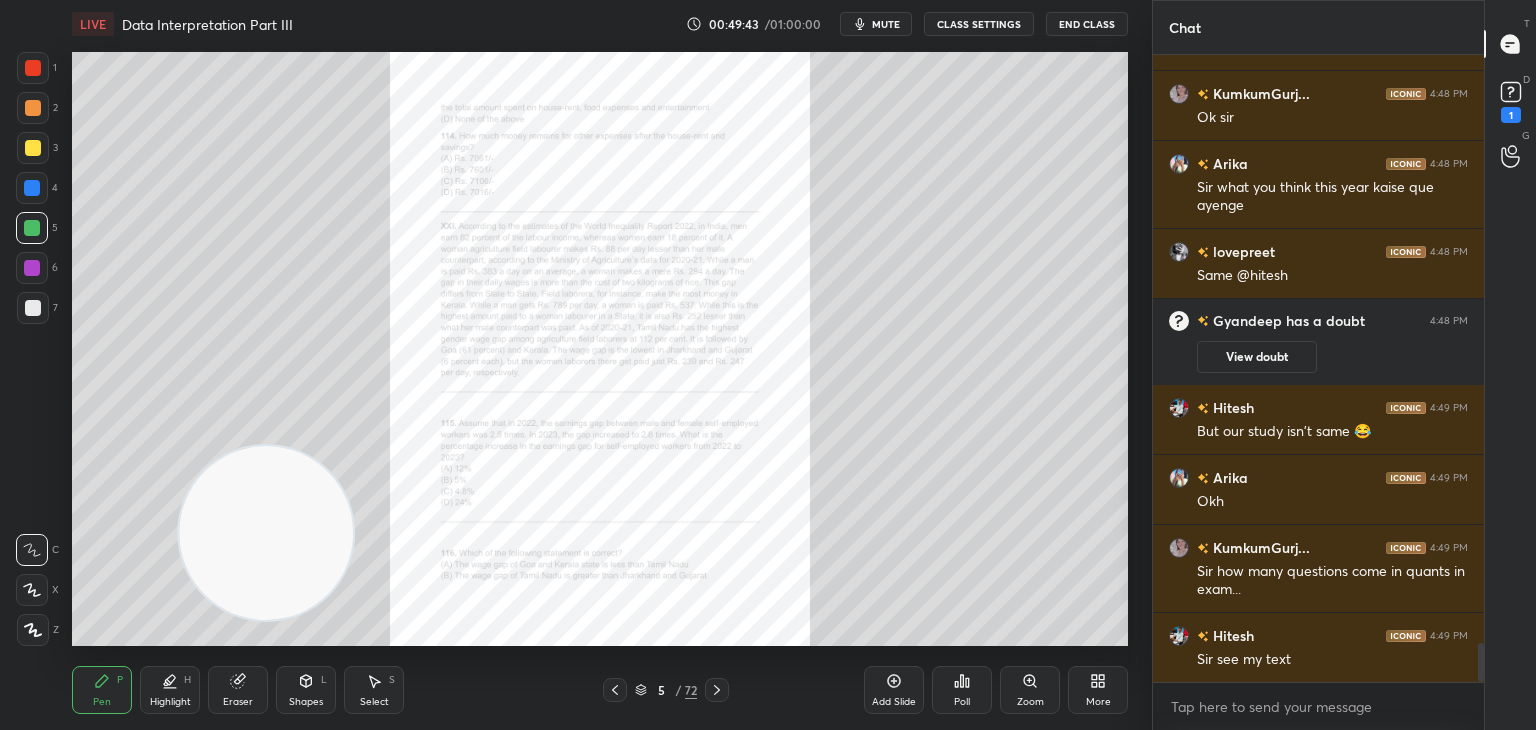 click on "Zoom" at bounding box center (1030, 690) 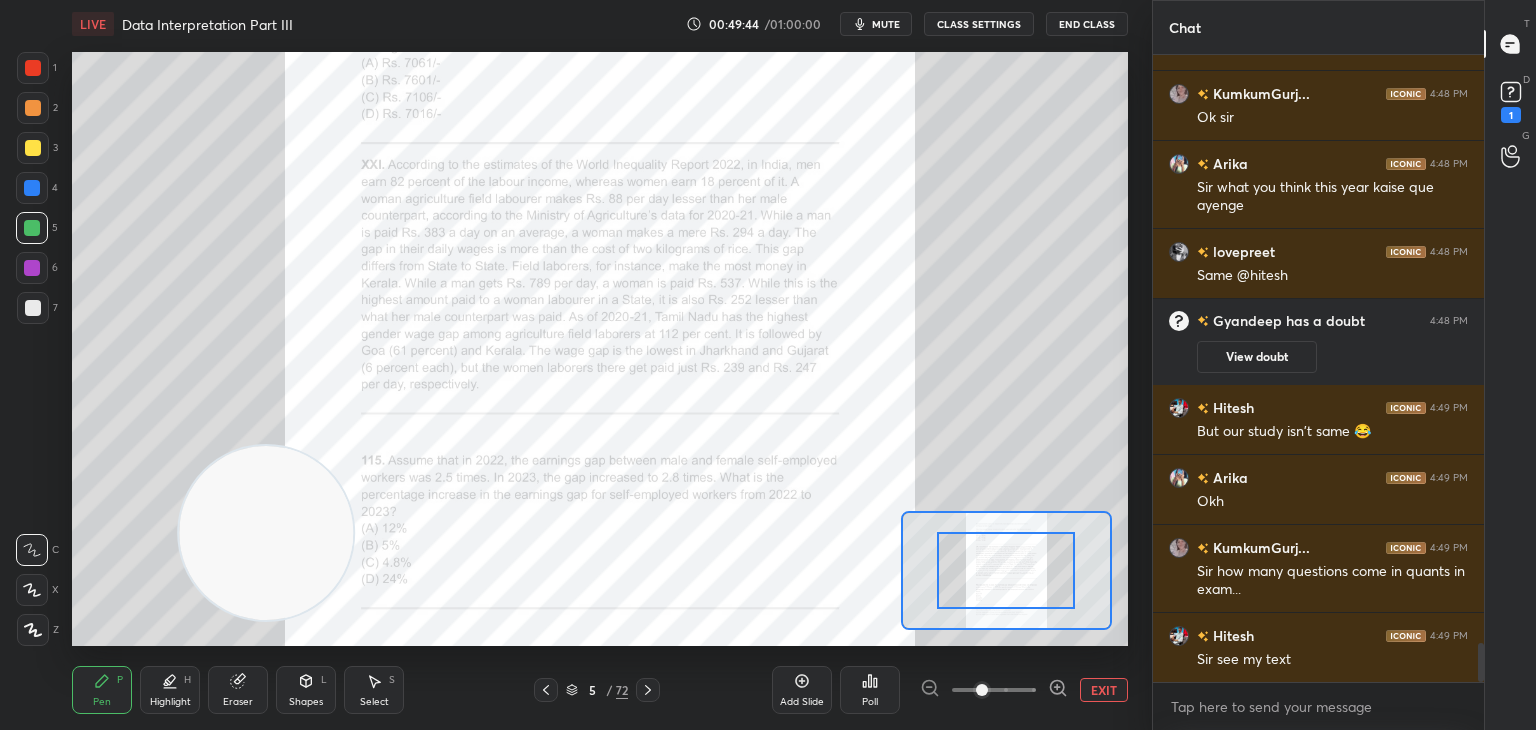 click 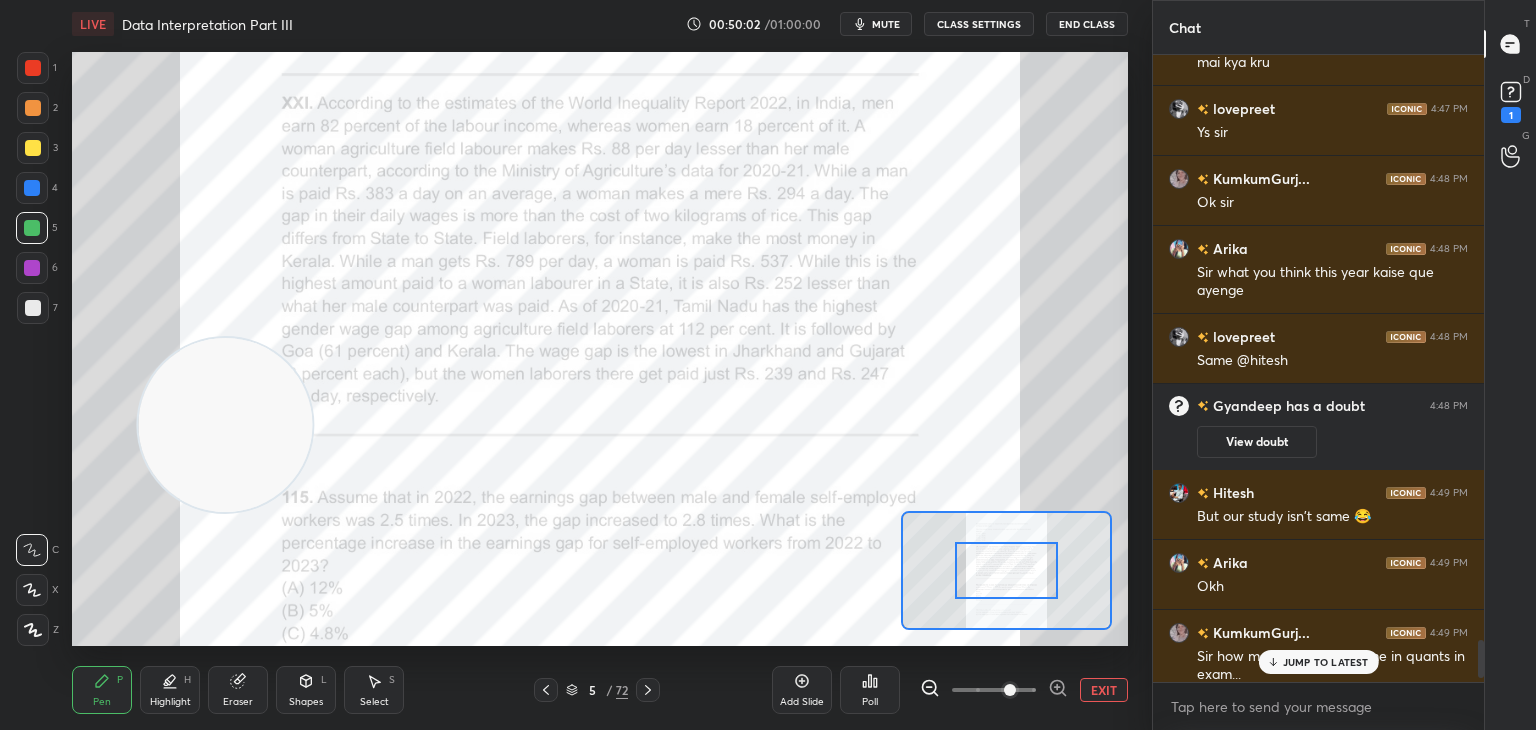 scroll, scrollTop: 9608, scrollLeft: 0, axis: vertical 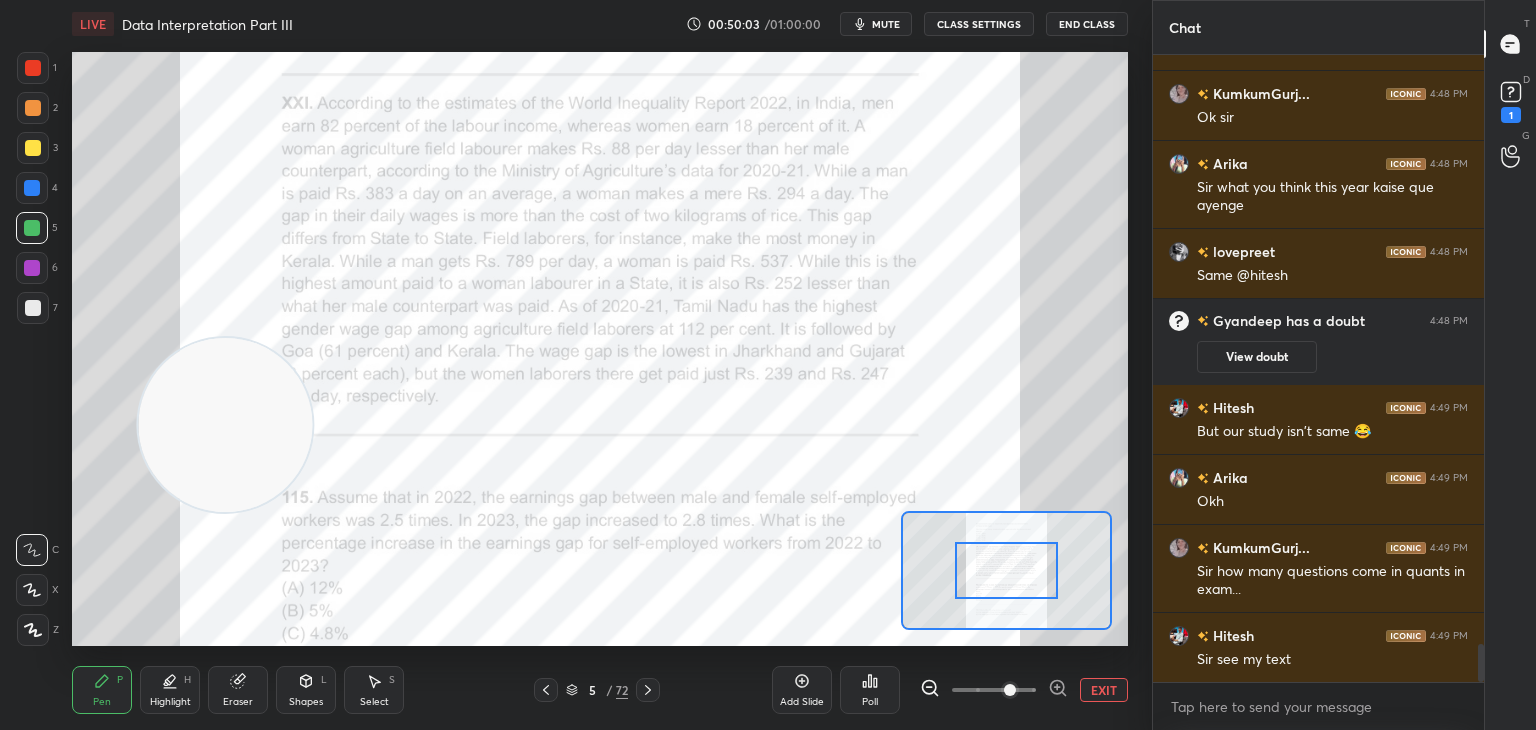click on "1" at bounding box center (1511, 100) 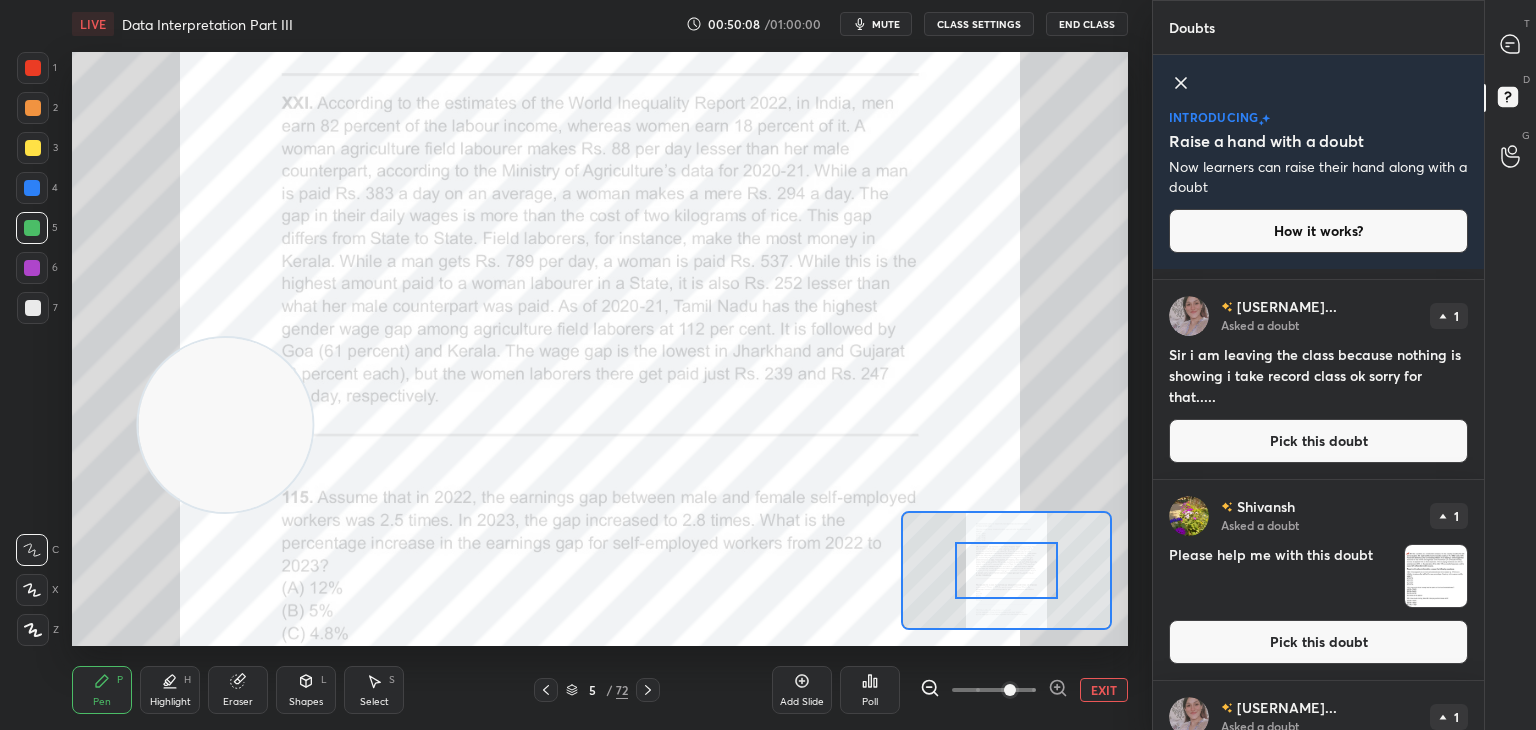scroll, scrollTop: 0, scrollLeft: 0, axis: both 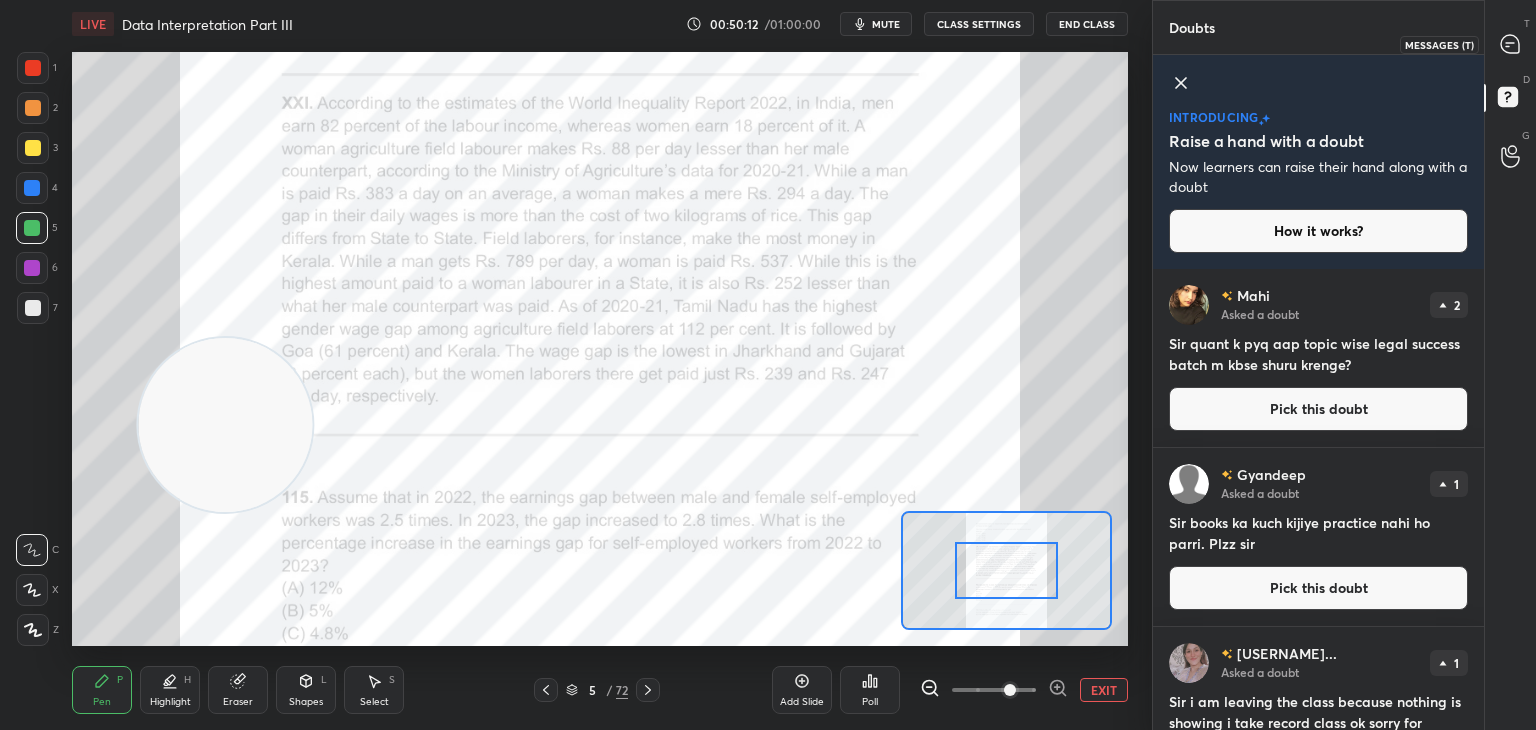 click at bounding box center (1511, 44) 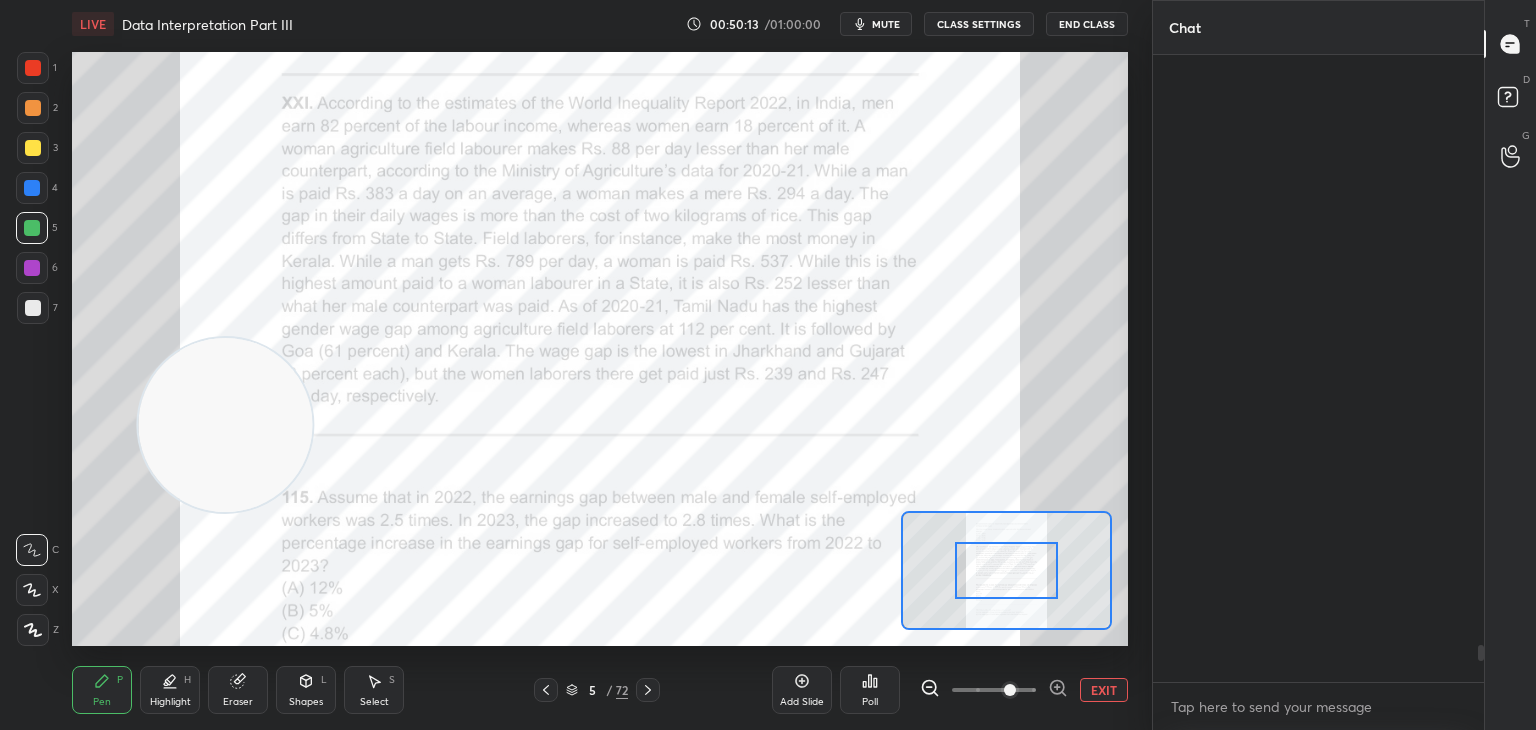 scroll, scrollTop: 9952, scrollLeft: 0, axis: vertical 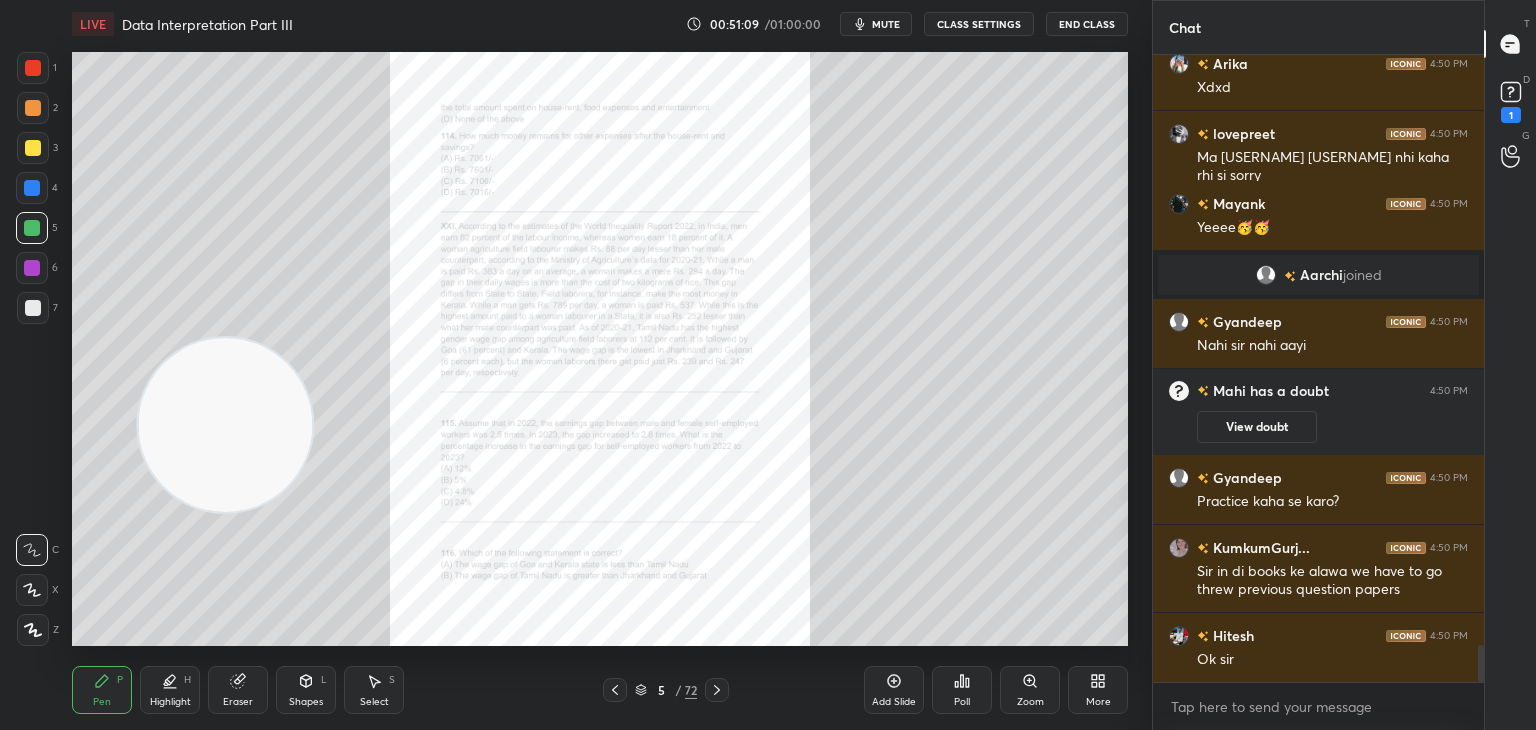 click 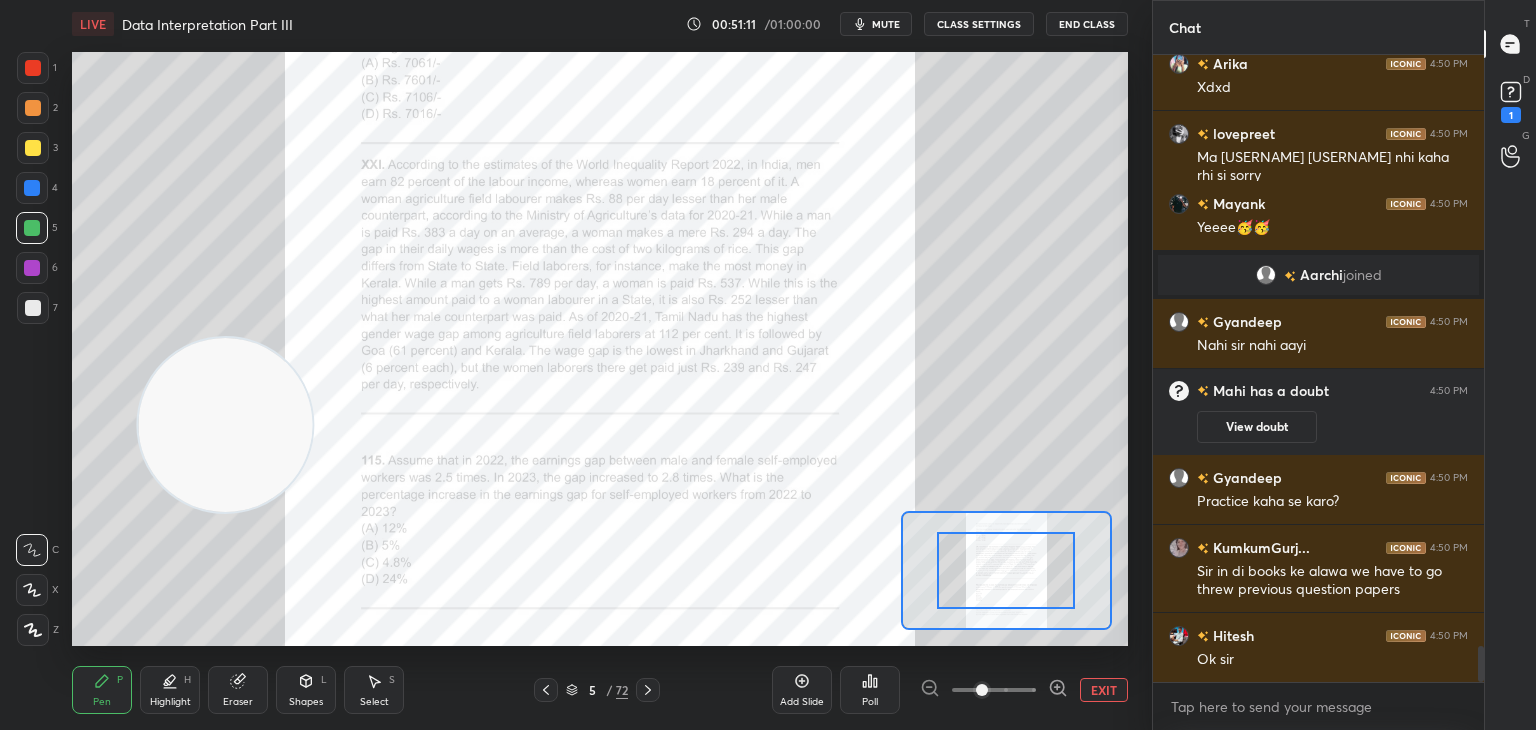 scroll, scrollTop: 10178, scrollLeft: 0, axis: vertical 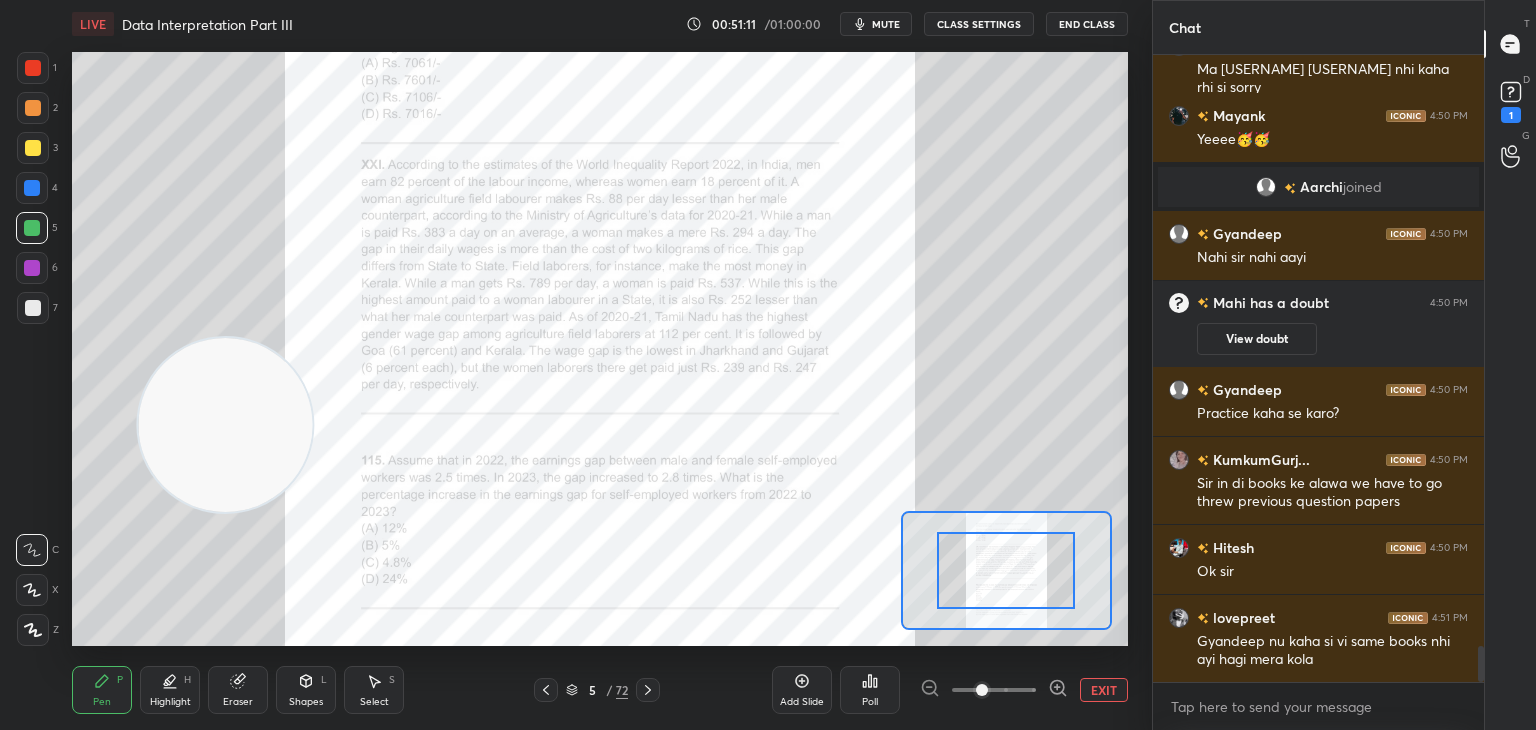 click 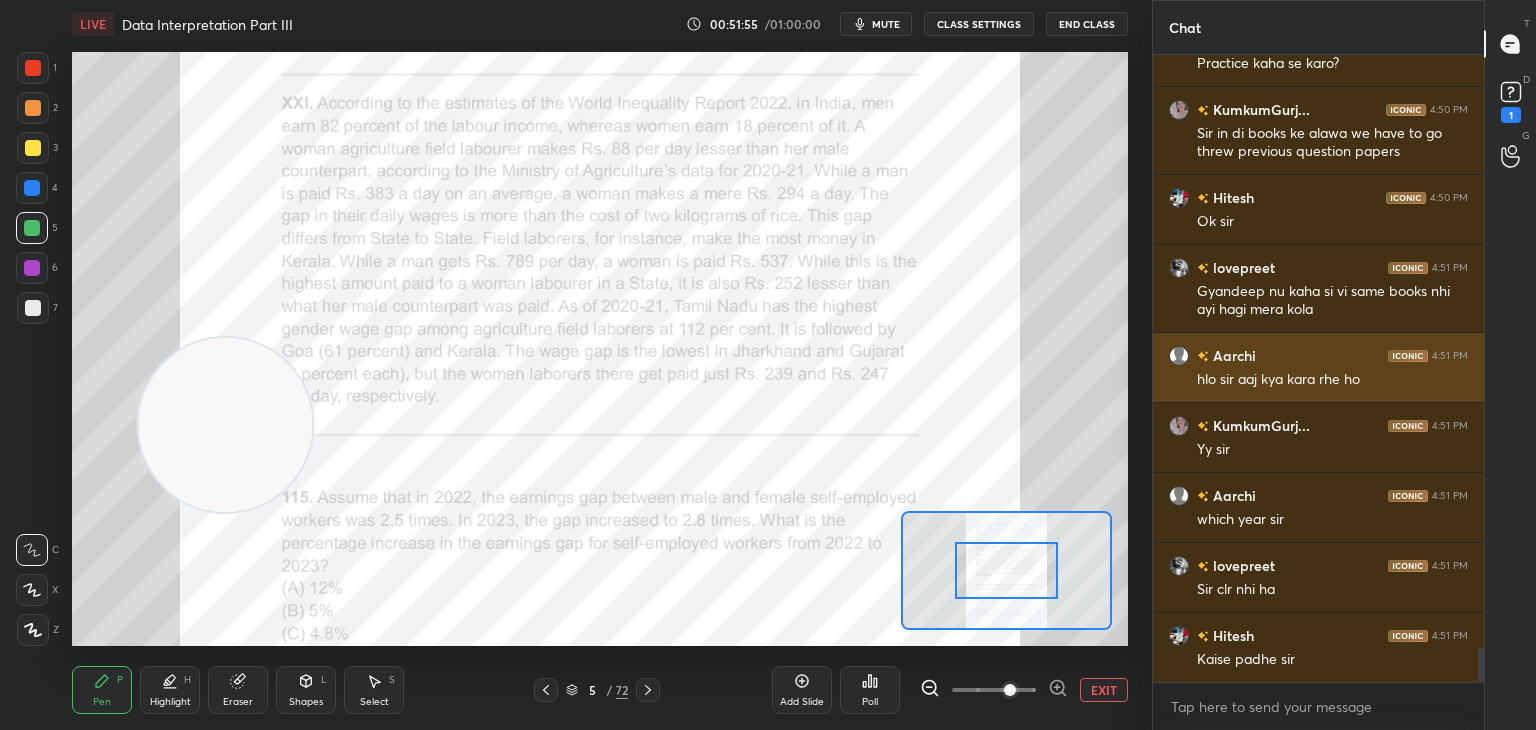 scroll, scrollTop: 10598, scrollLeft: 0, axis: vertical 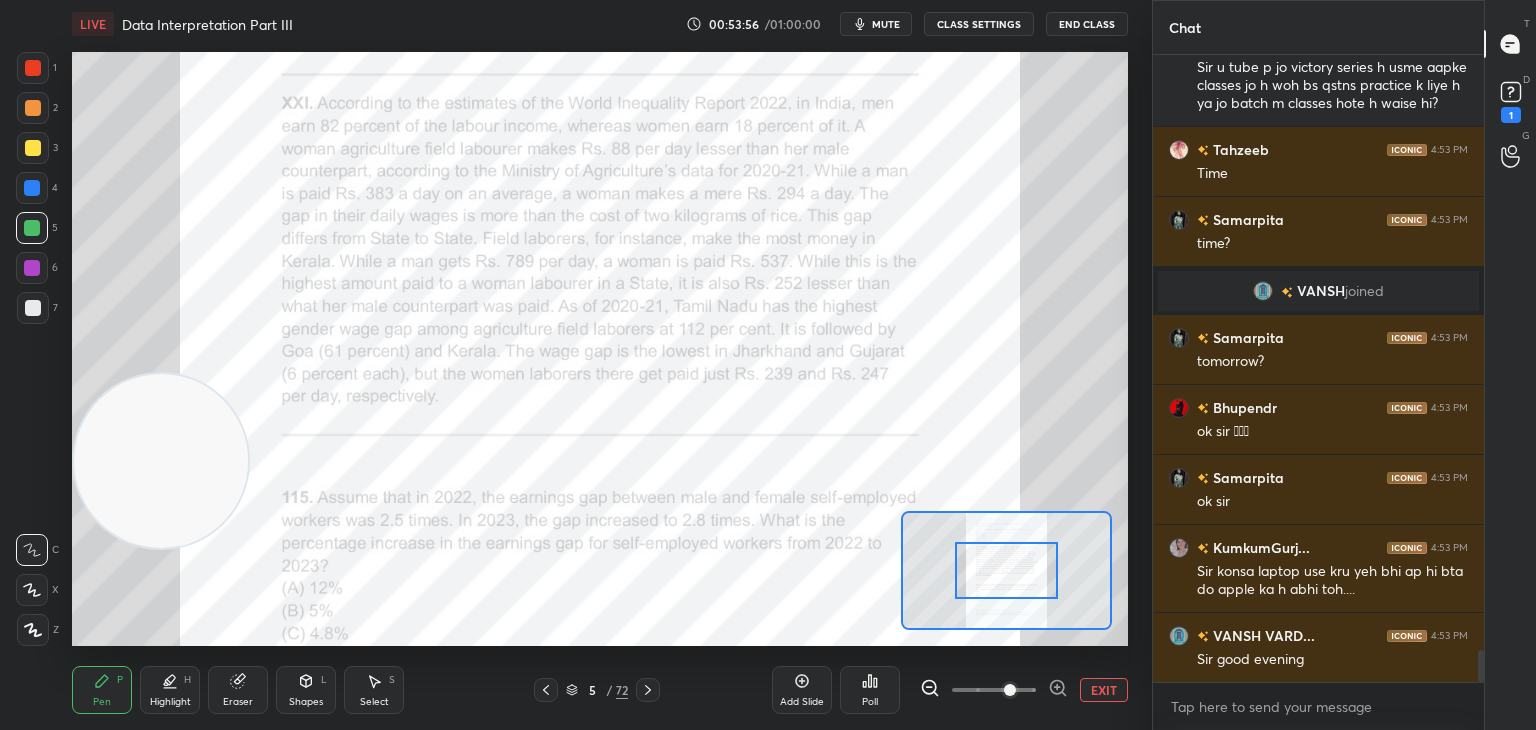 click 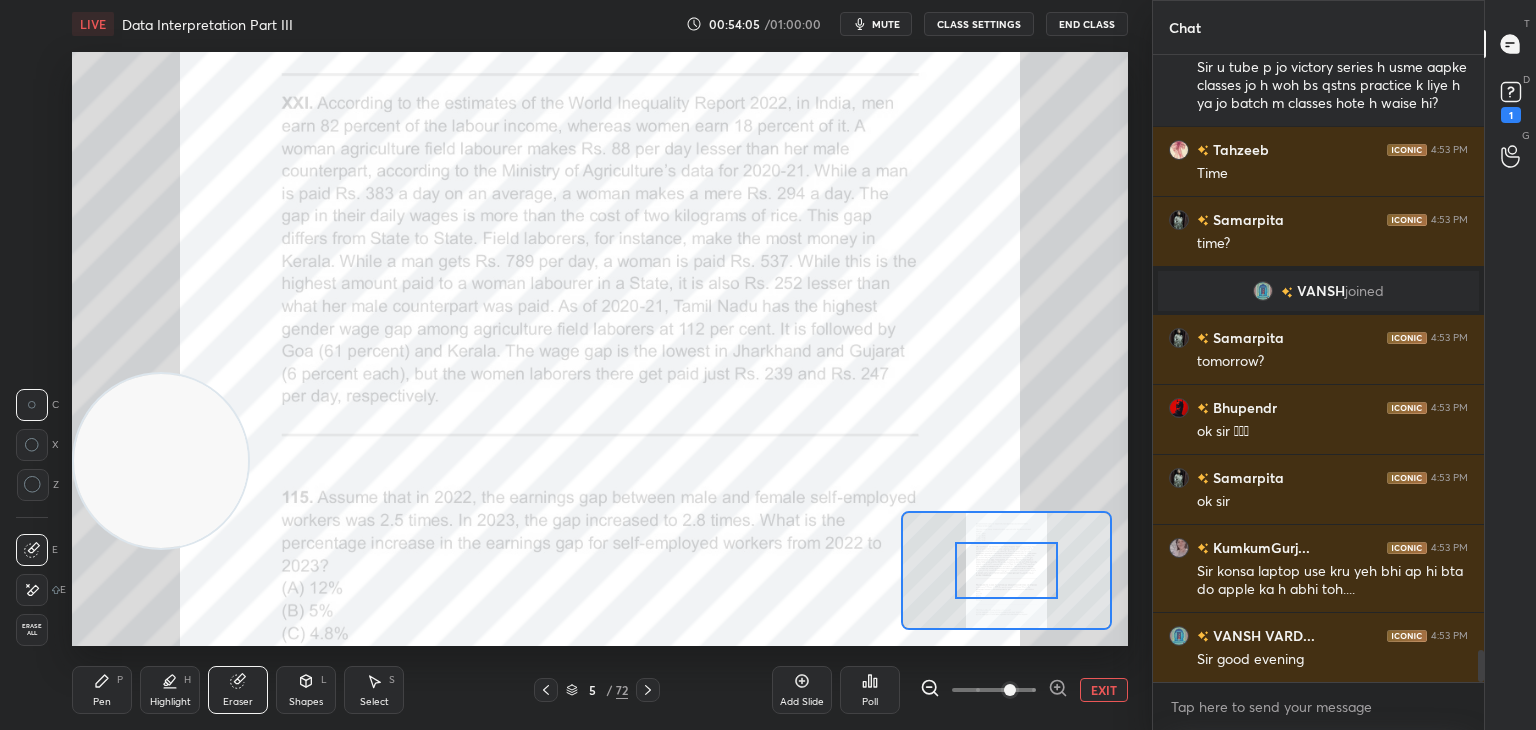 click 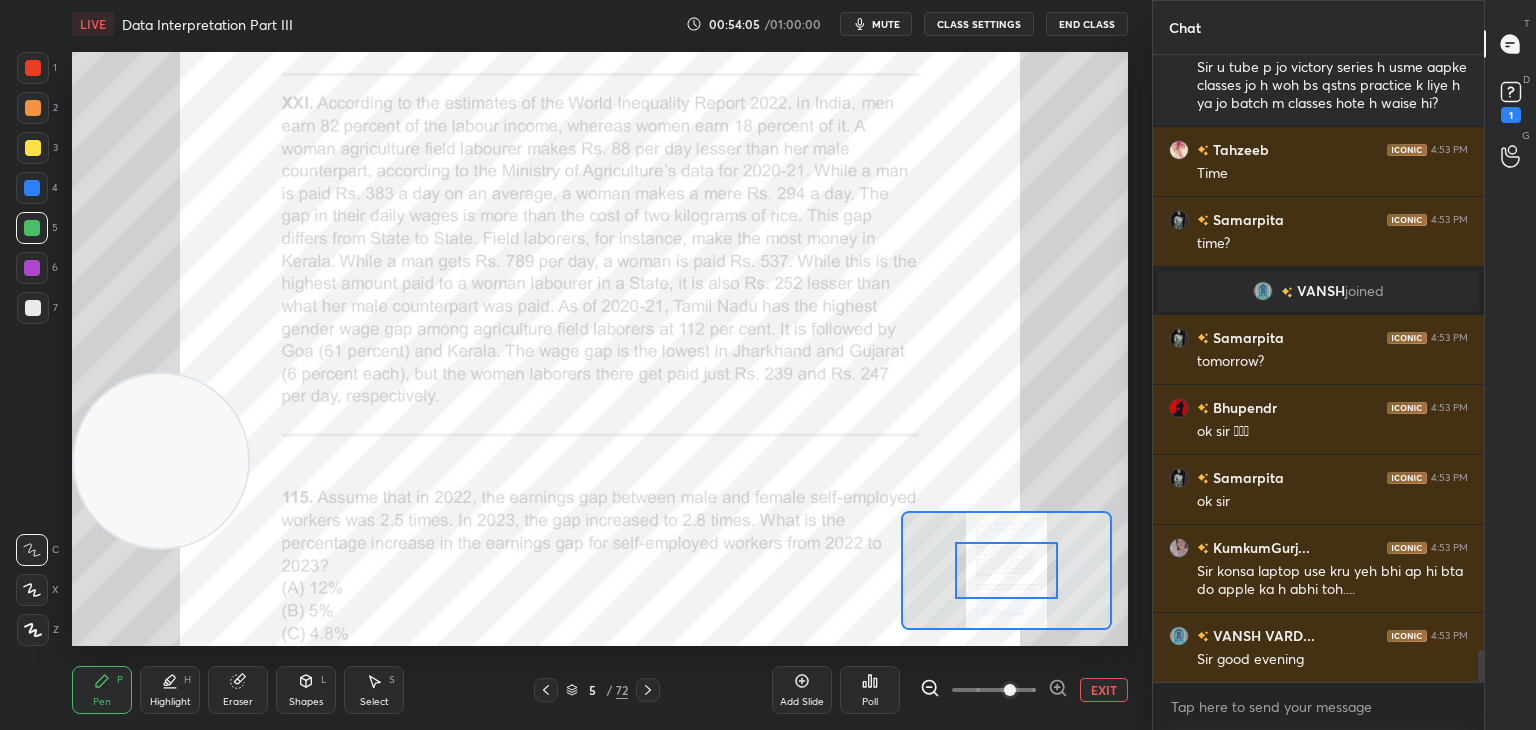 click 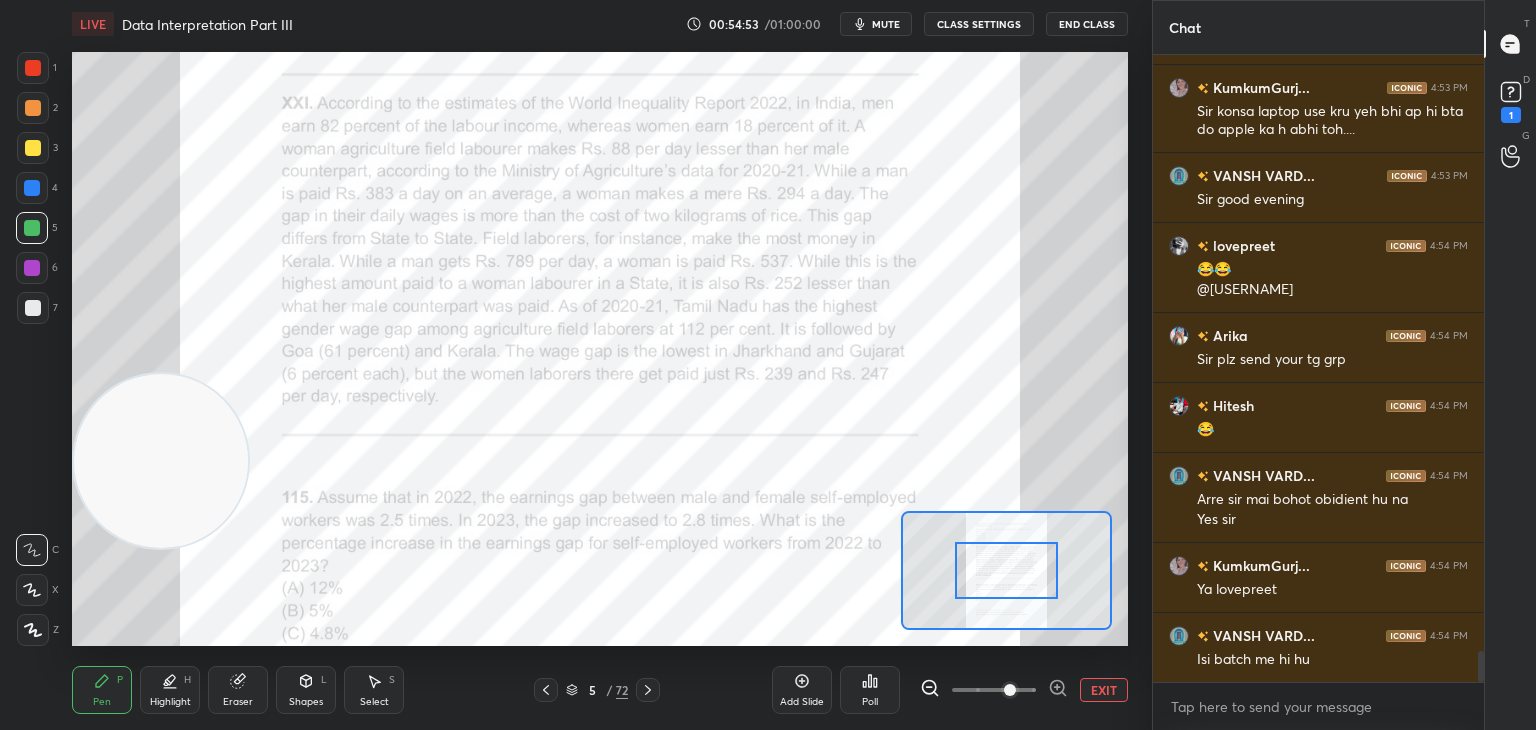 scroll, scrollTop: 12074, scrollLeft: 0, axis: vertical 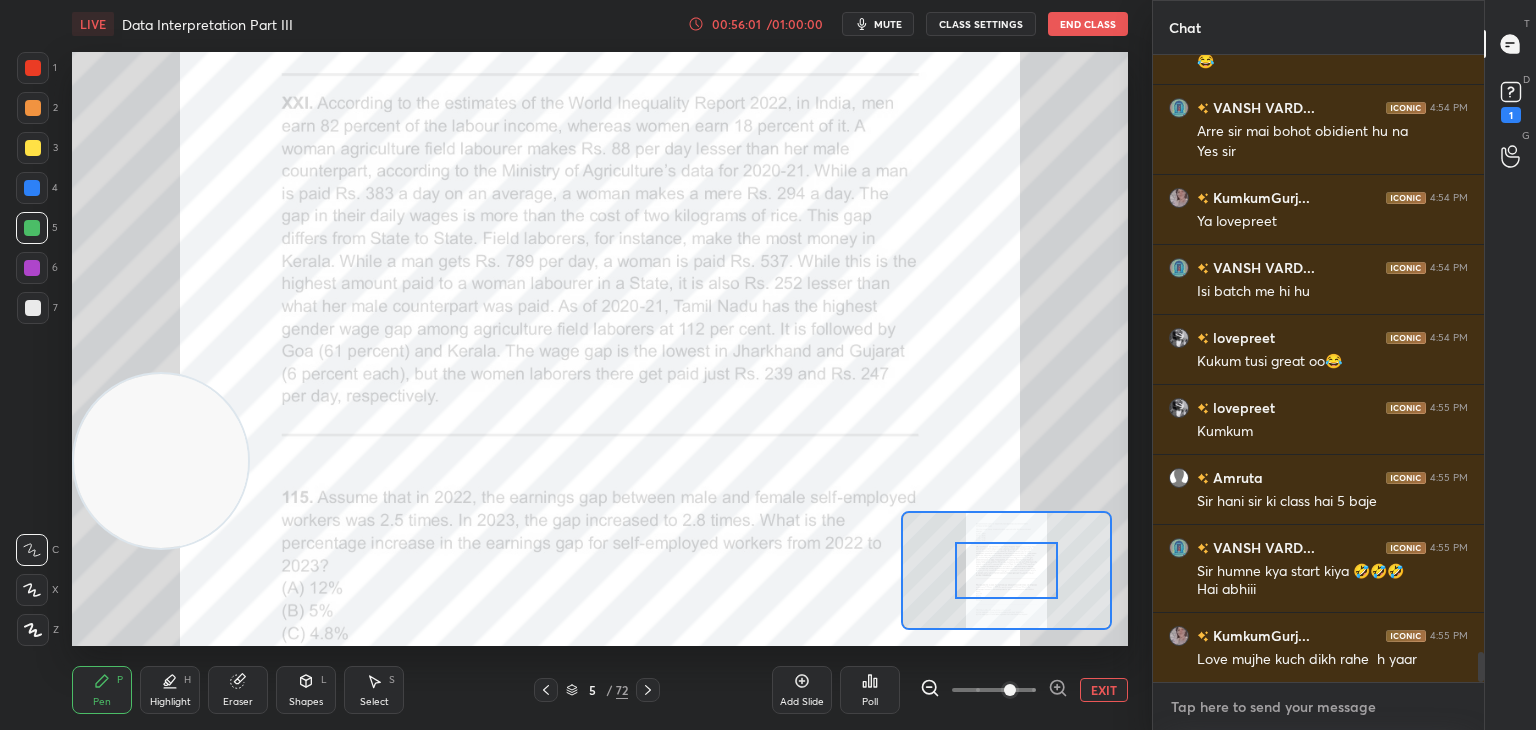 type on "x" 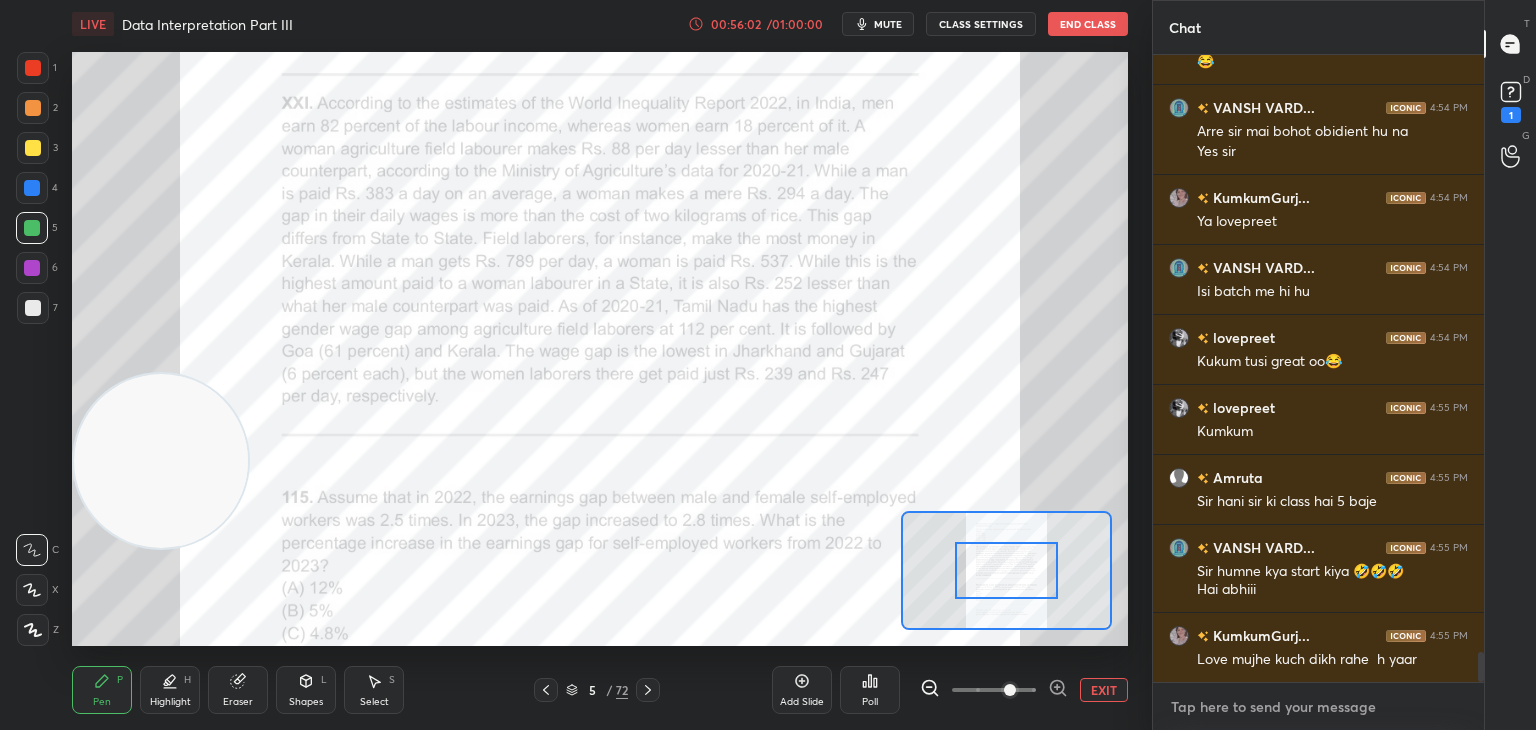 paste on "https://t.me/+UYib6USuznM5ZDVl" 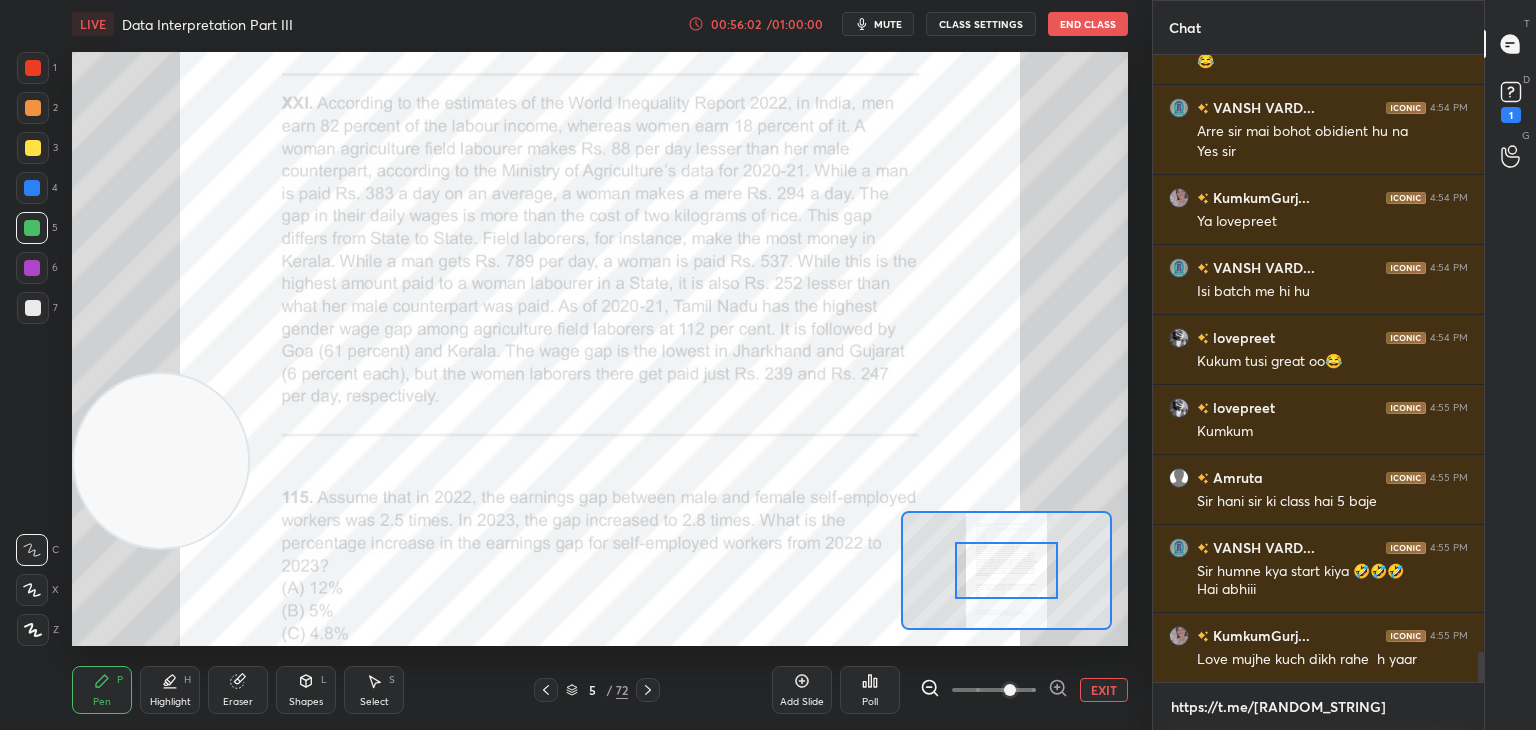 scroll, scrollTop: 621, scrollLeft: 325, axis: both 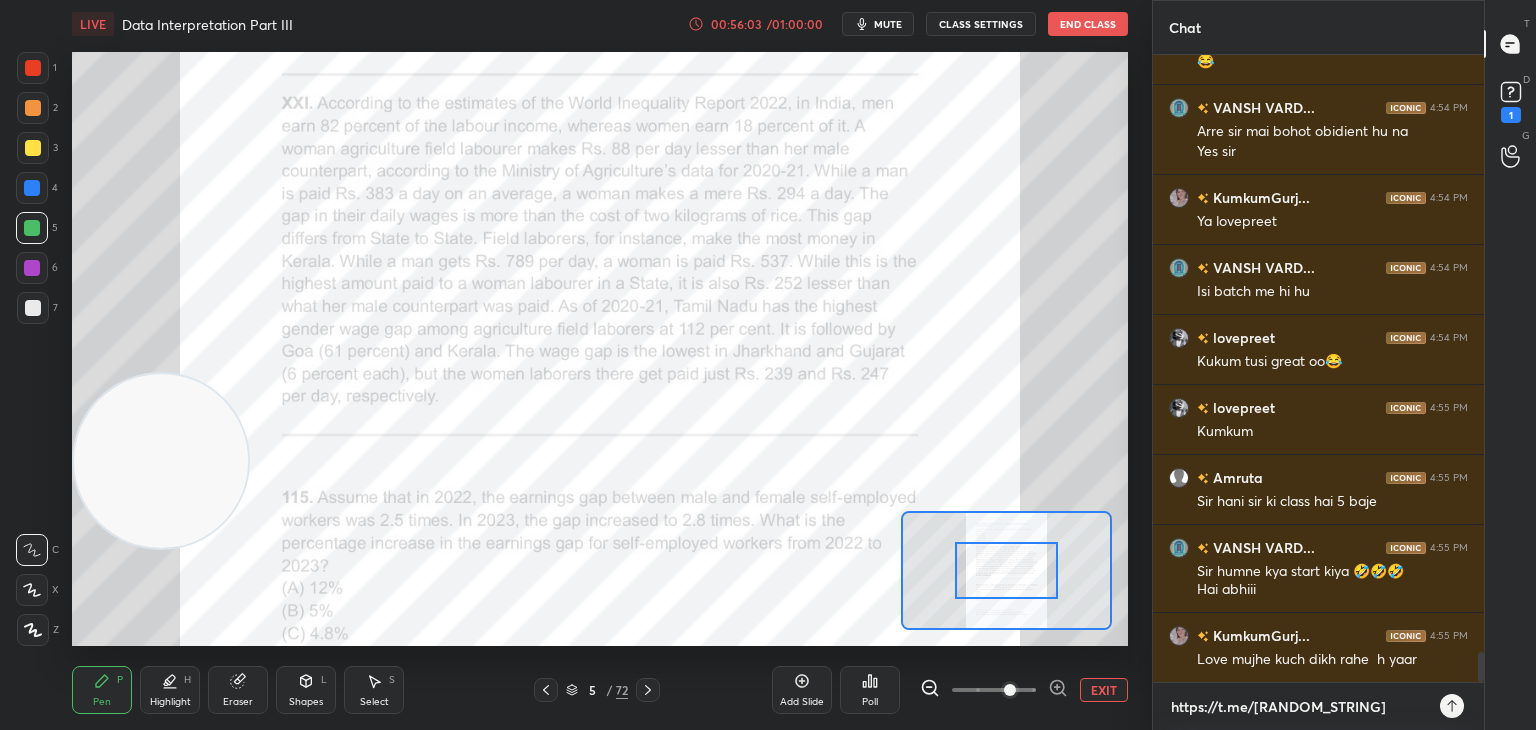 type 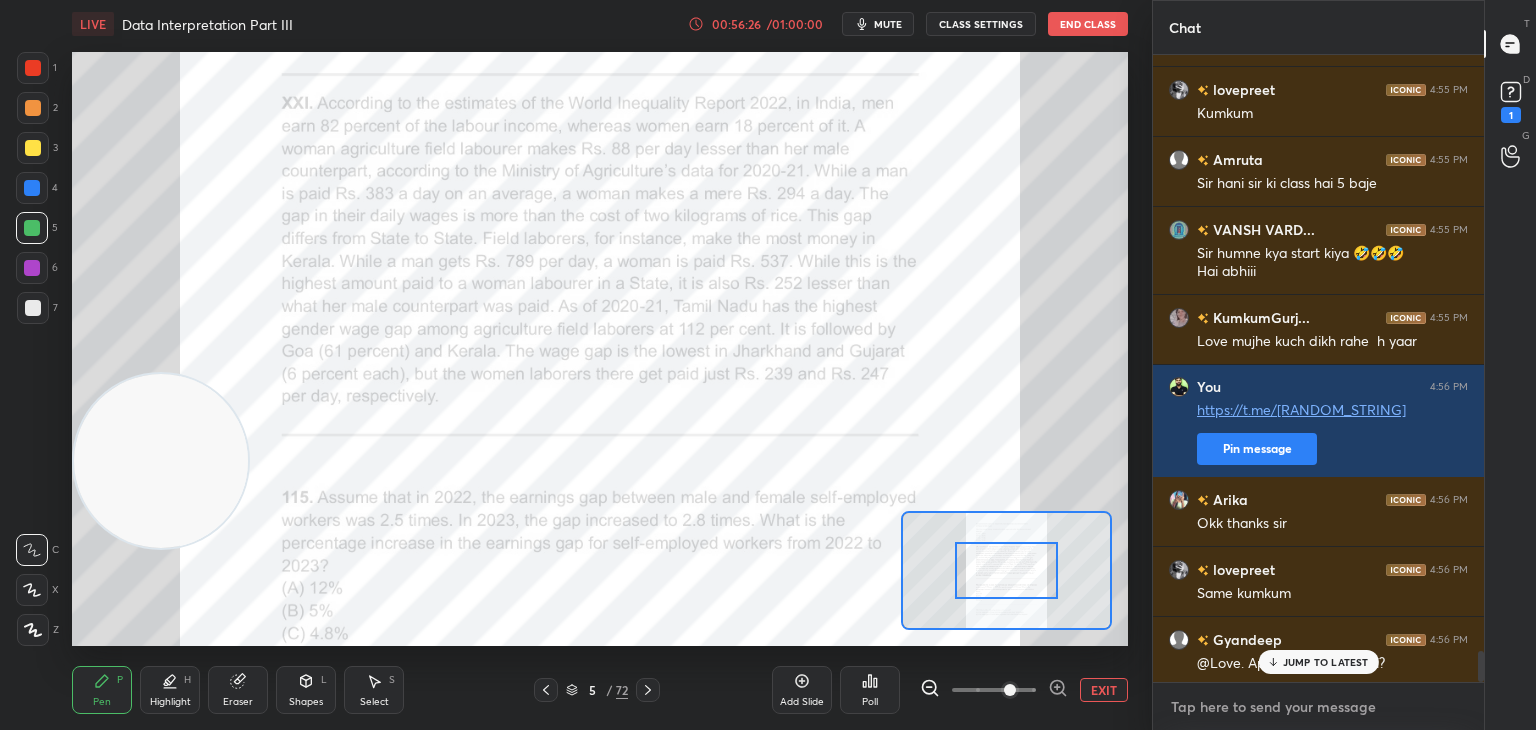 scroll, scrollTop: 12258, scrollLeft: 0, axis: vertical 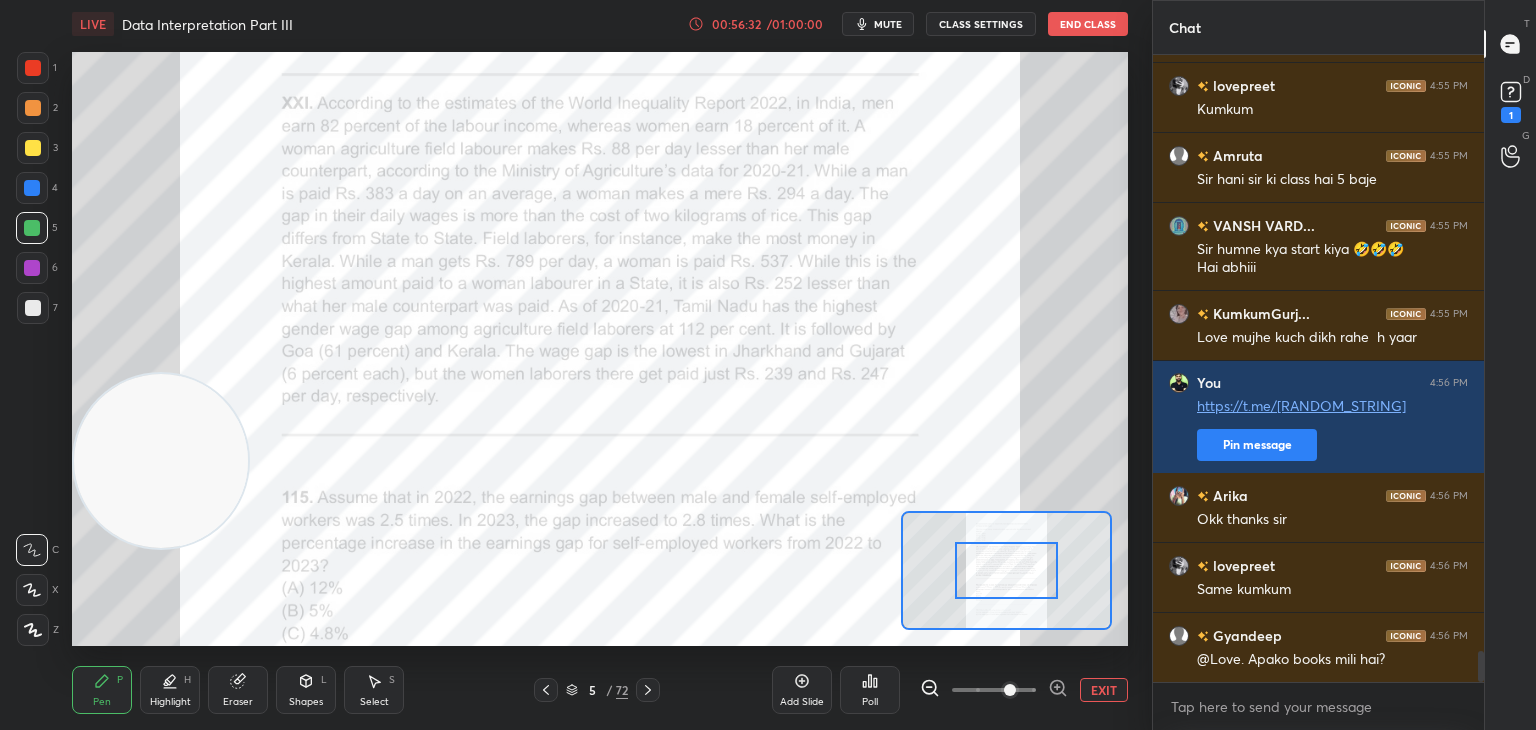 click 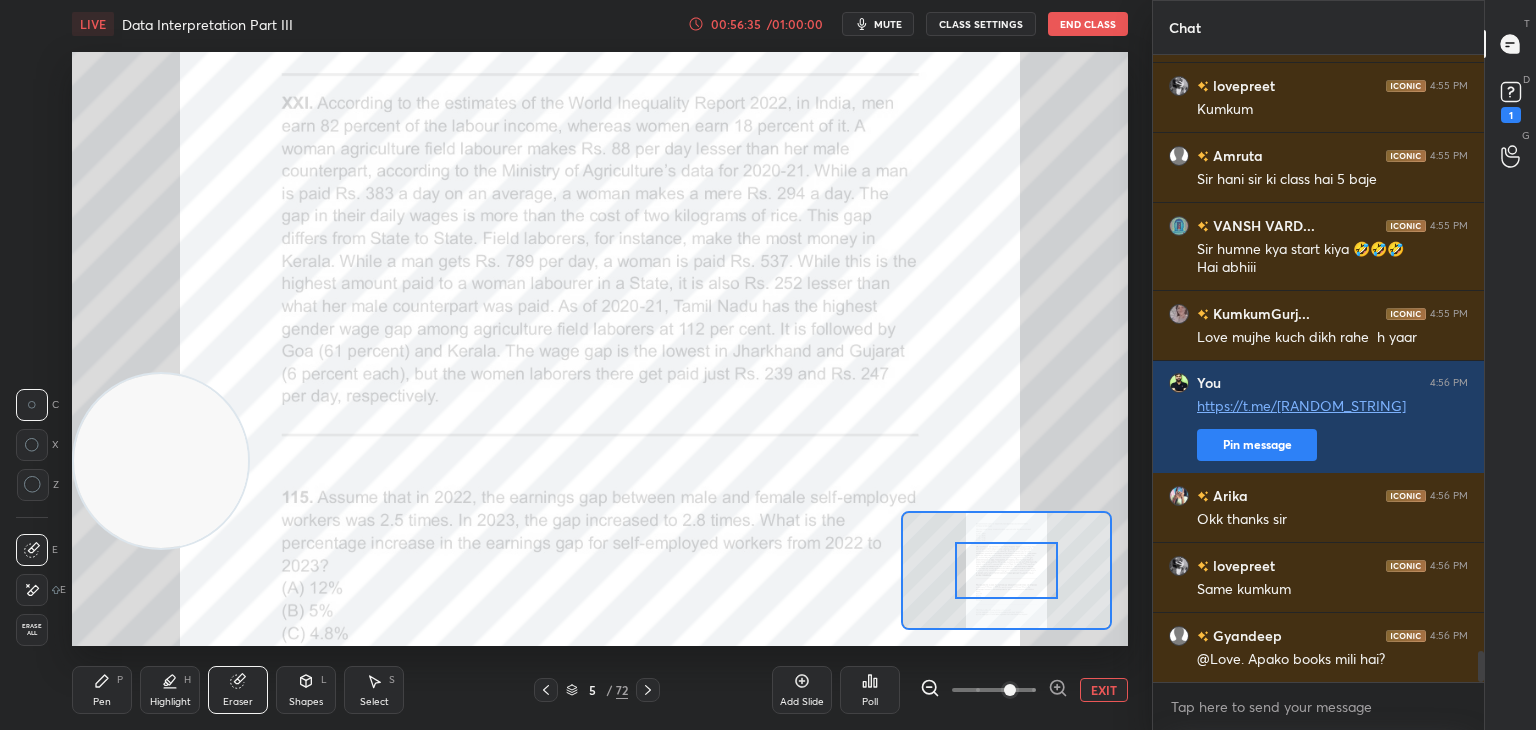 click on "Pen P" at bounding box center (102, 690) 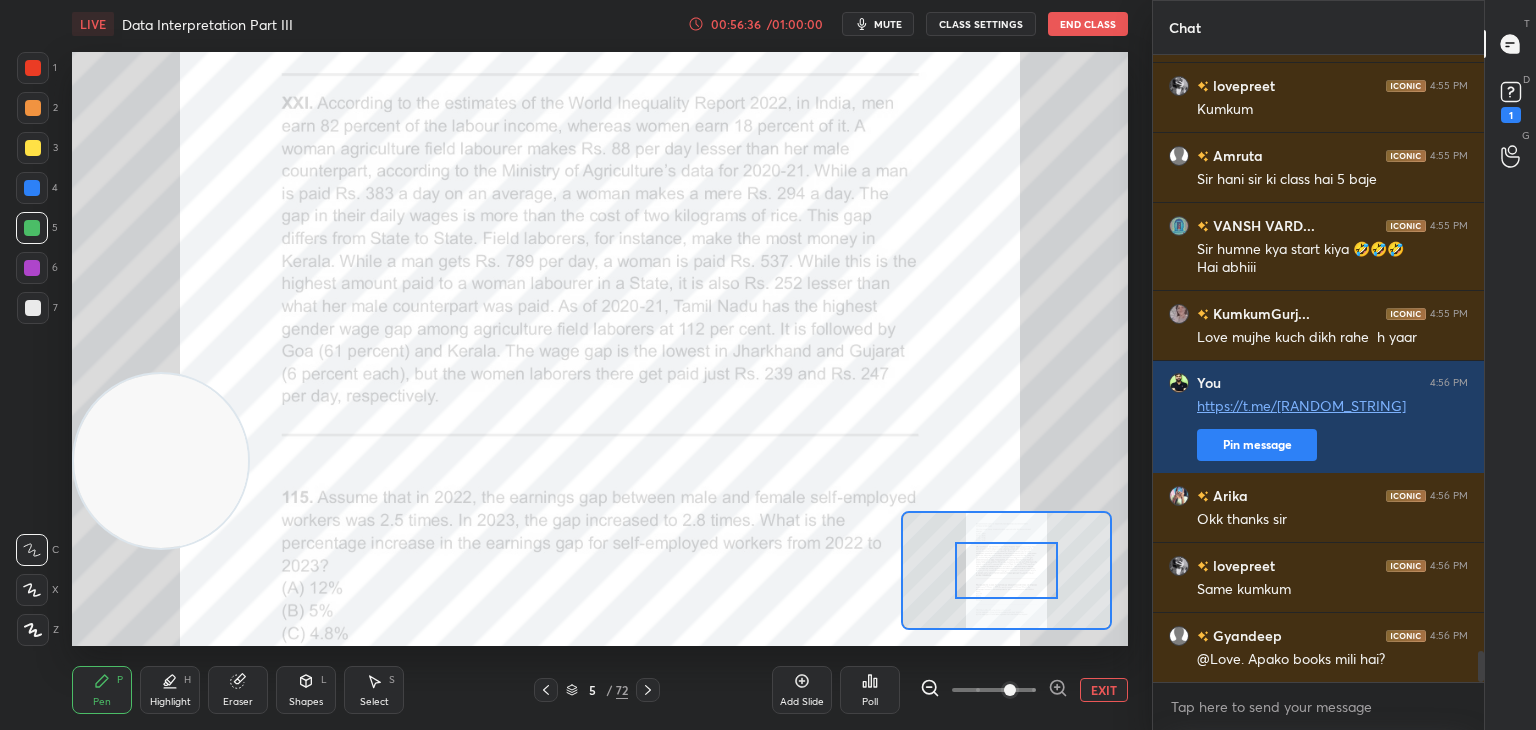 click on "Pen P" at bounding box center [102, 690] 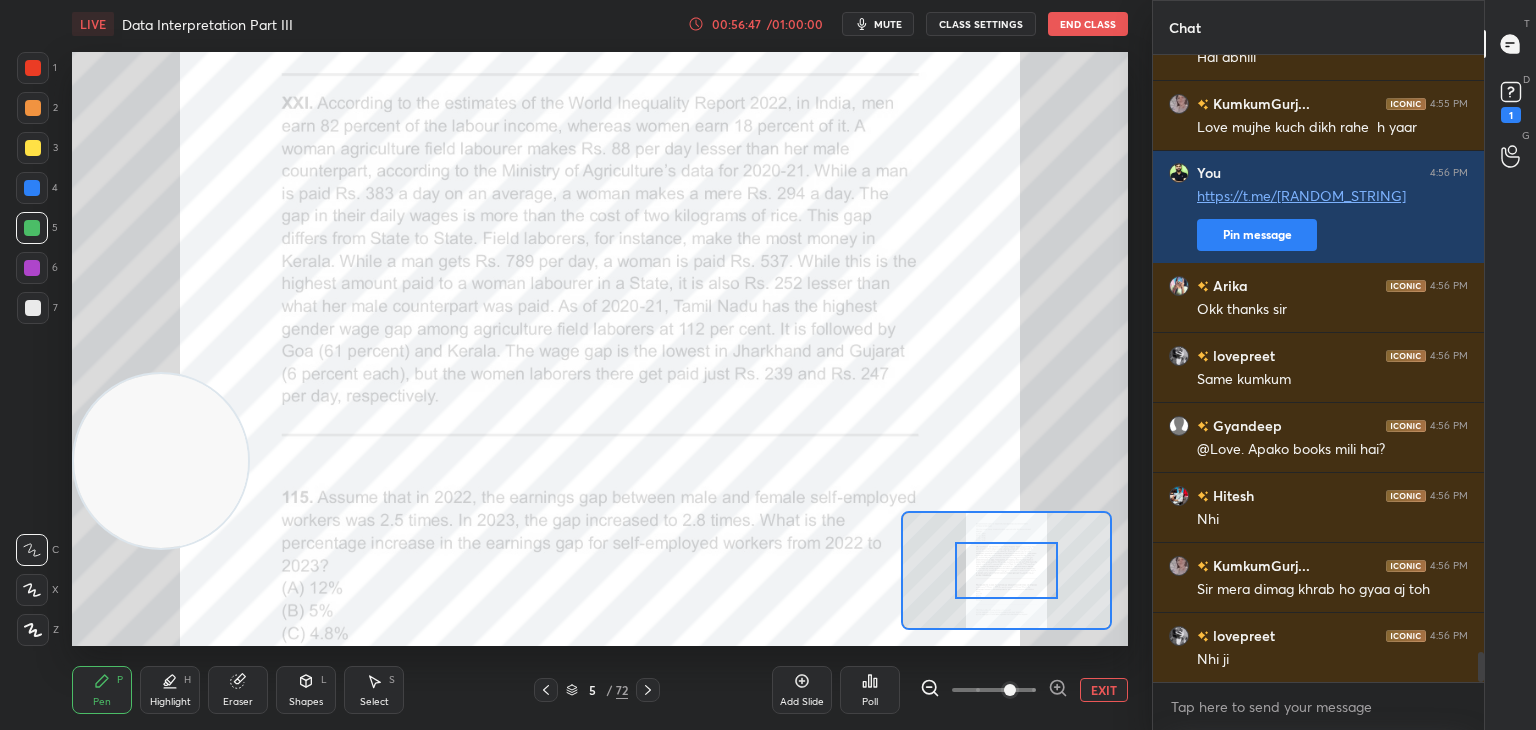 scroll, scrollTop: 12538, scrollLeft: 0, axis: vertical 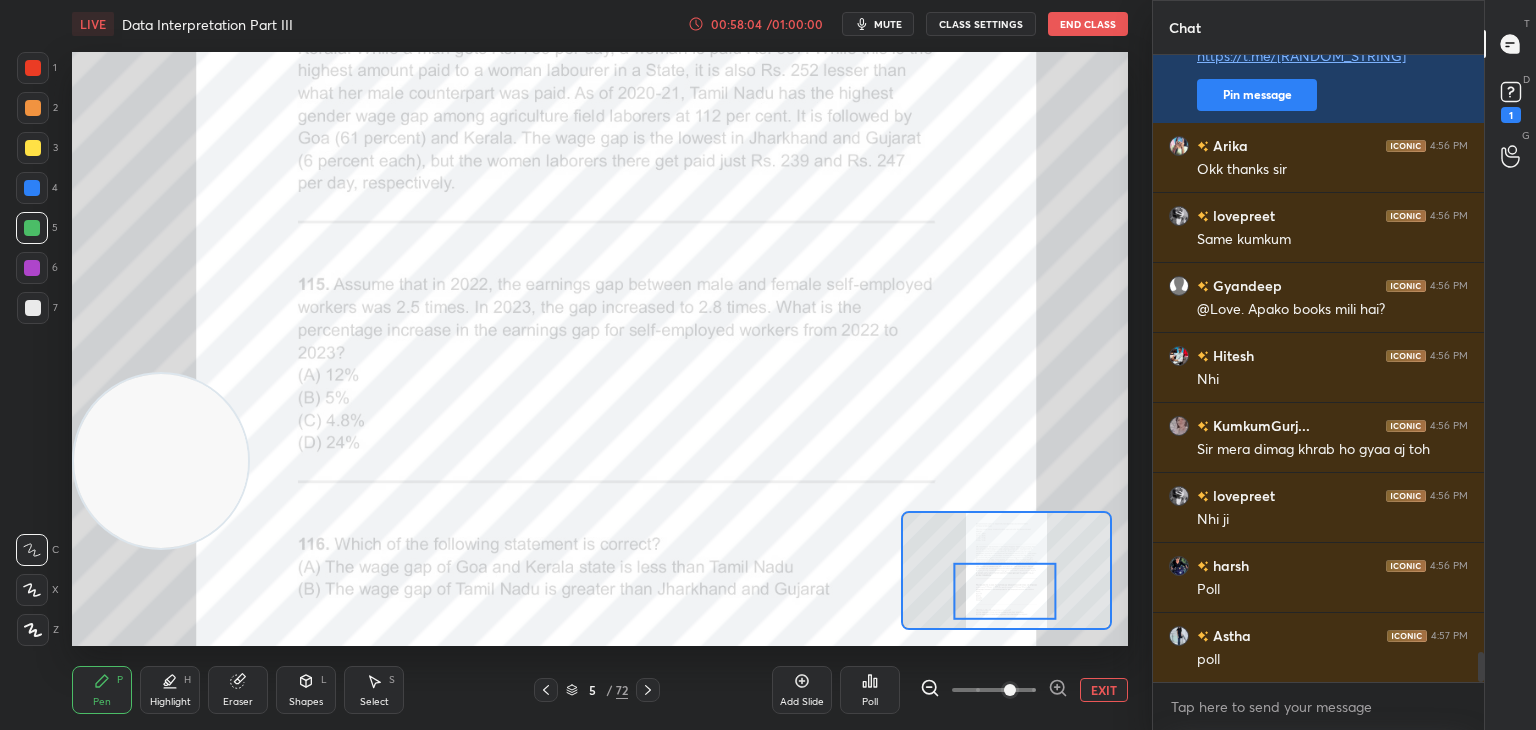 click 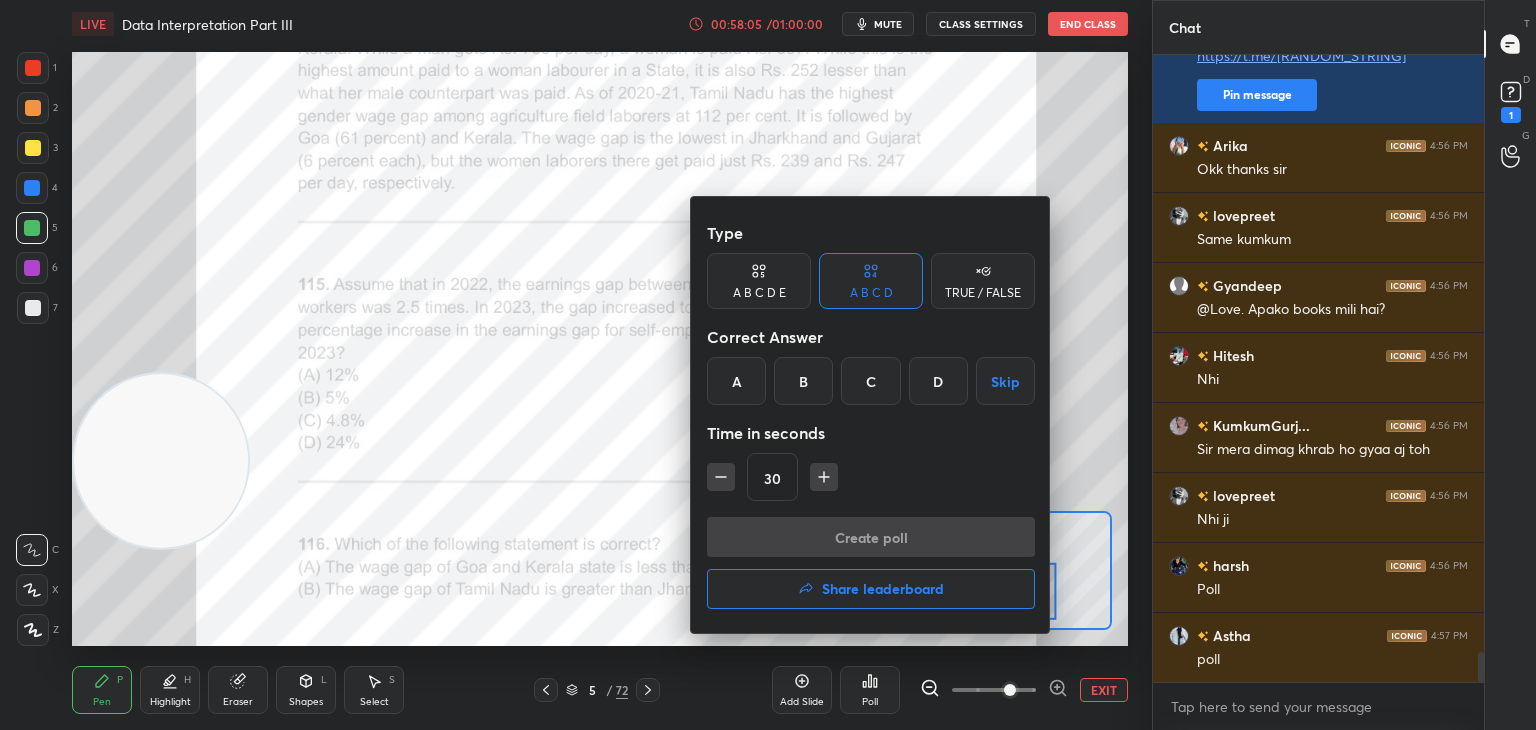 click on "A" at bounding box center (736, 381) 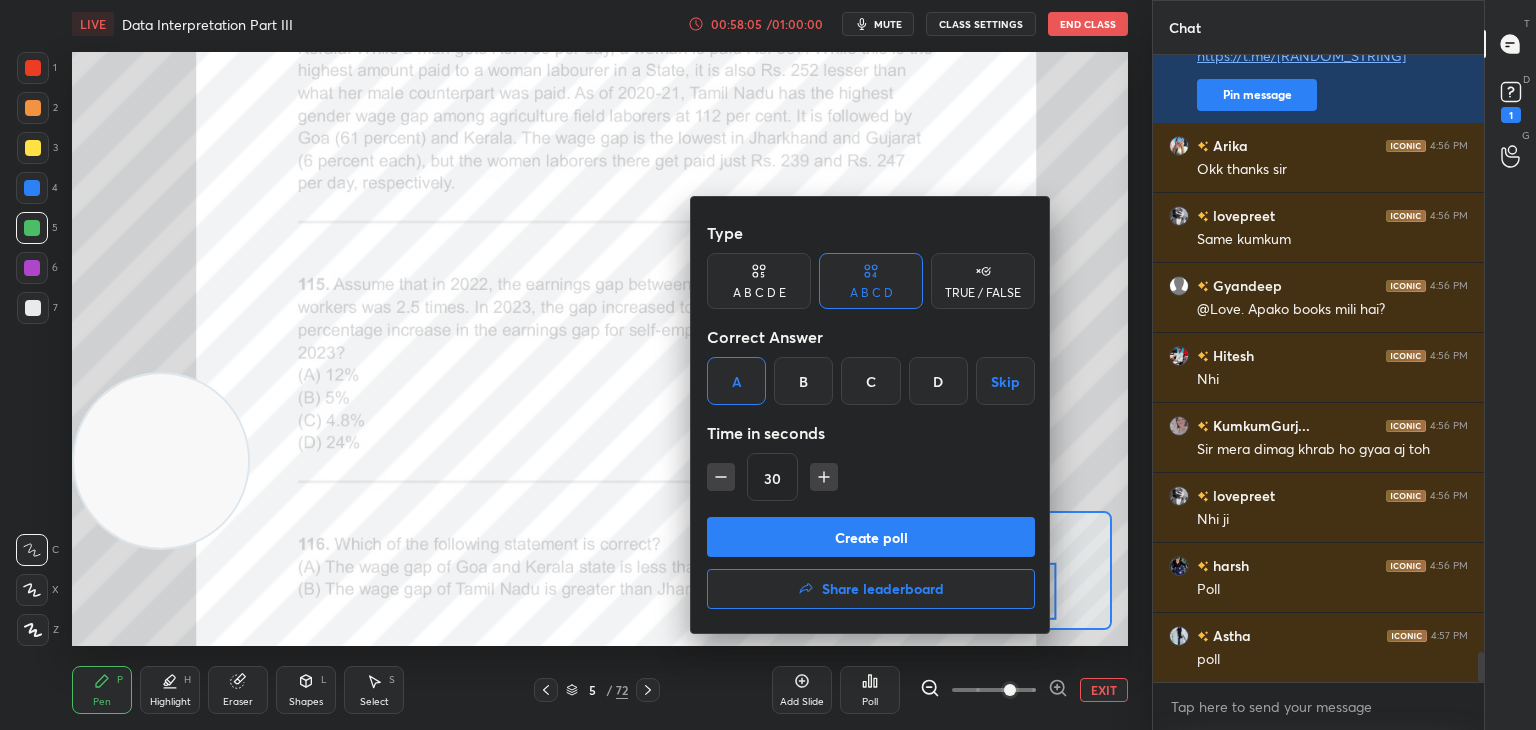 click on "Create poll" at bounding box center (871, 537) 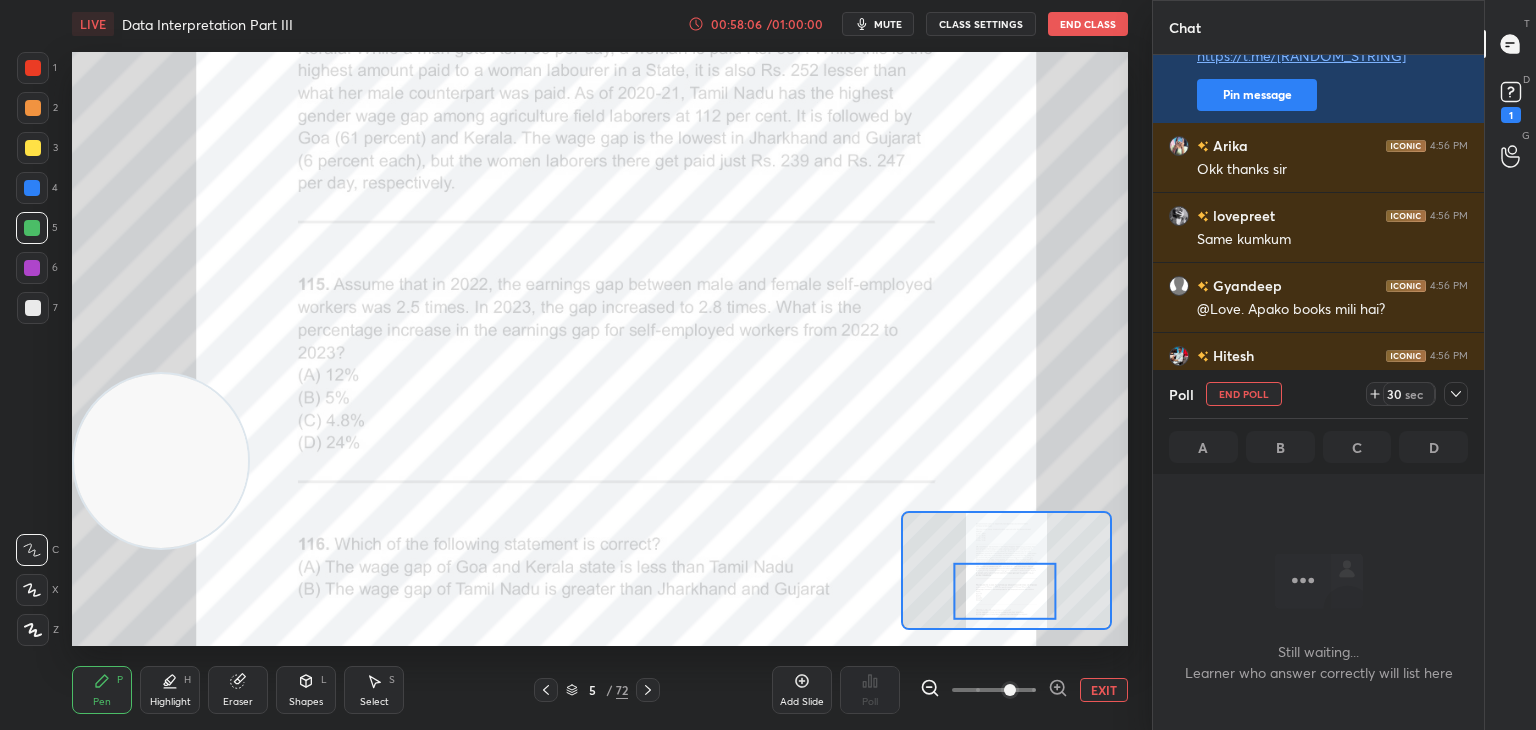 scroll, scrollTop: 397, scrollLeft: 325, axis: both 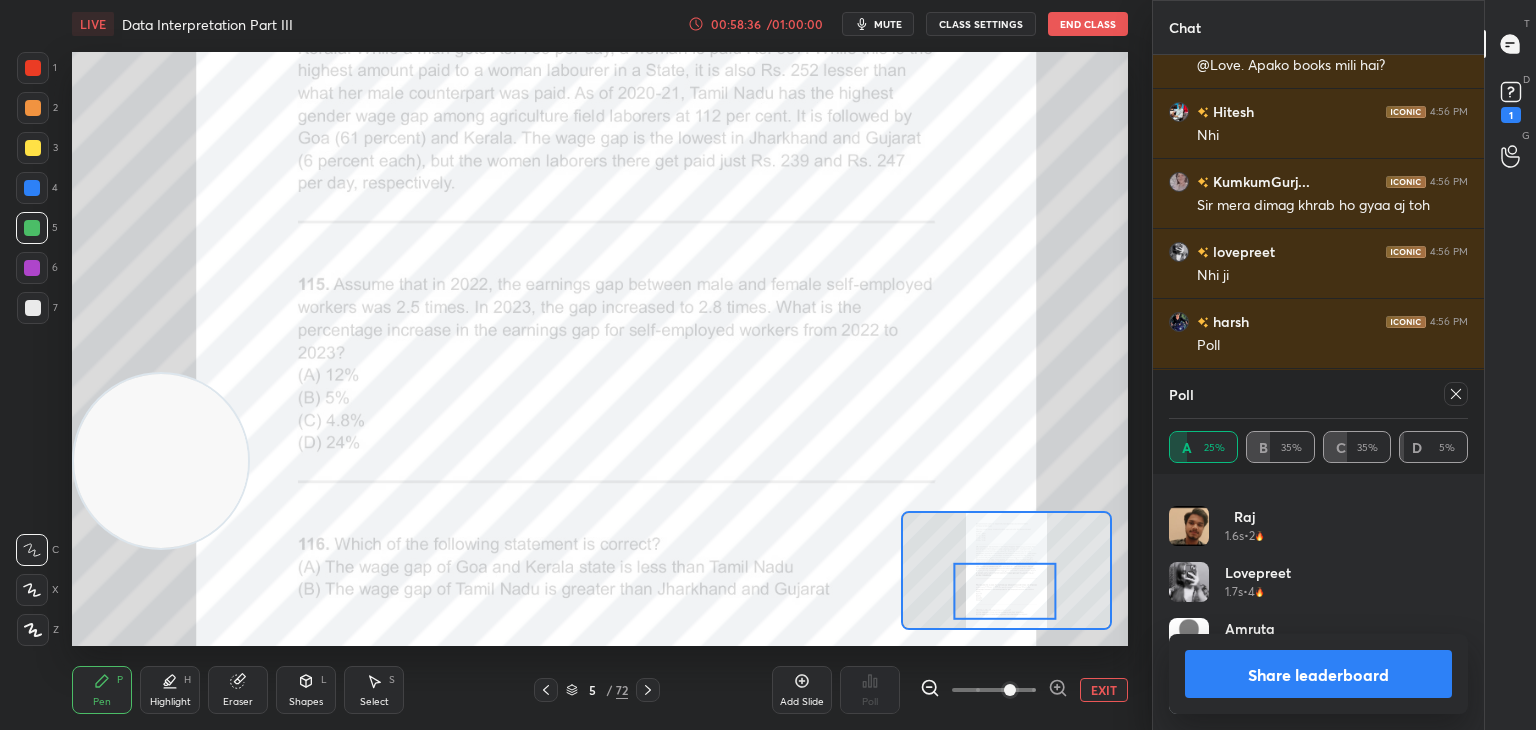 click on "Share leaderboard" at bounding box center [1318, 674] 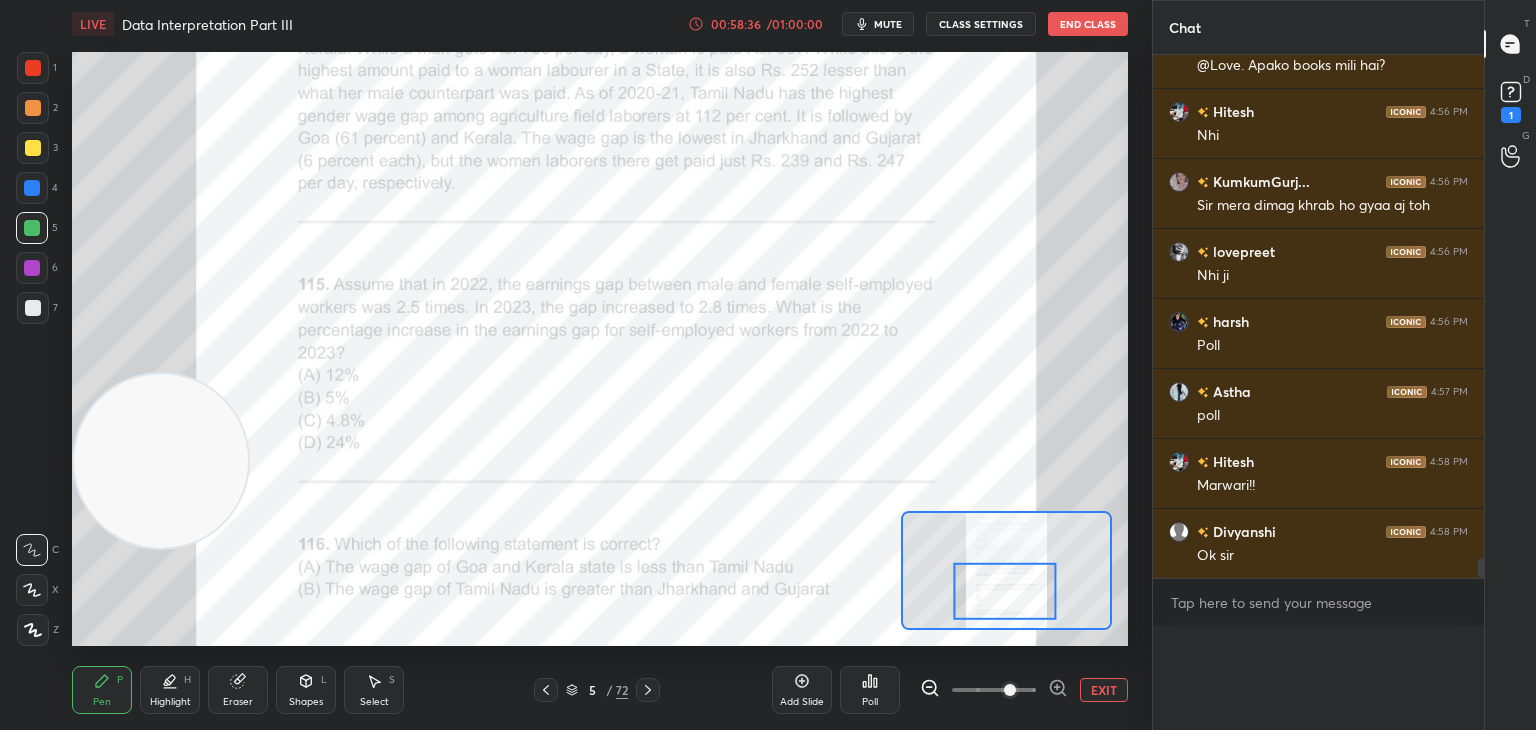 scroll, scrollTop: 20, scrollLeft: 293, axis: both 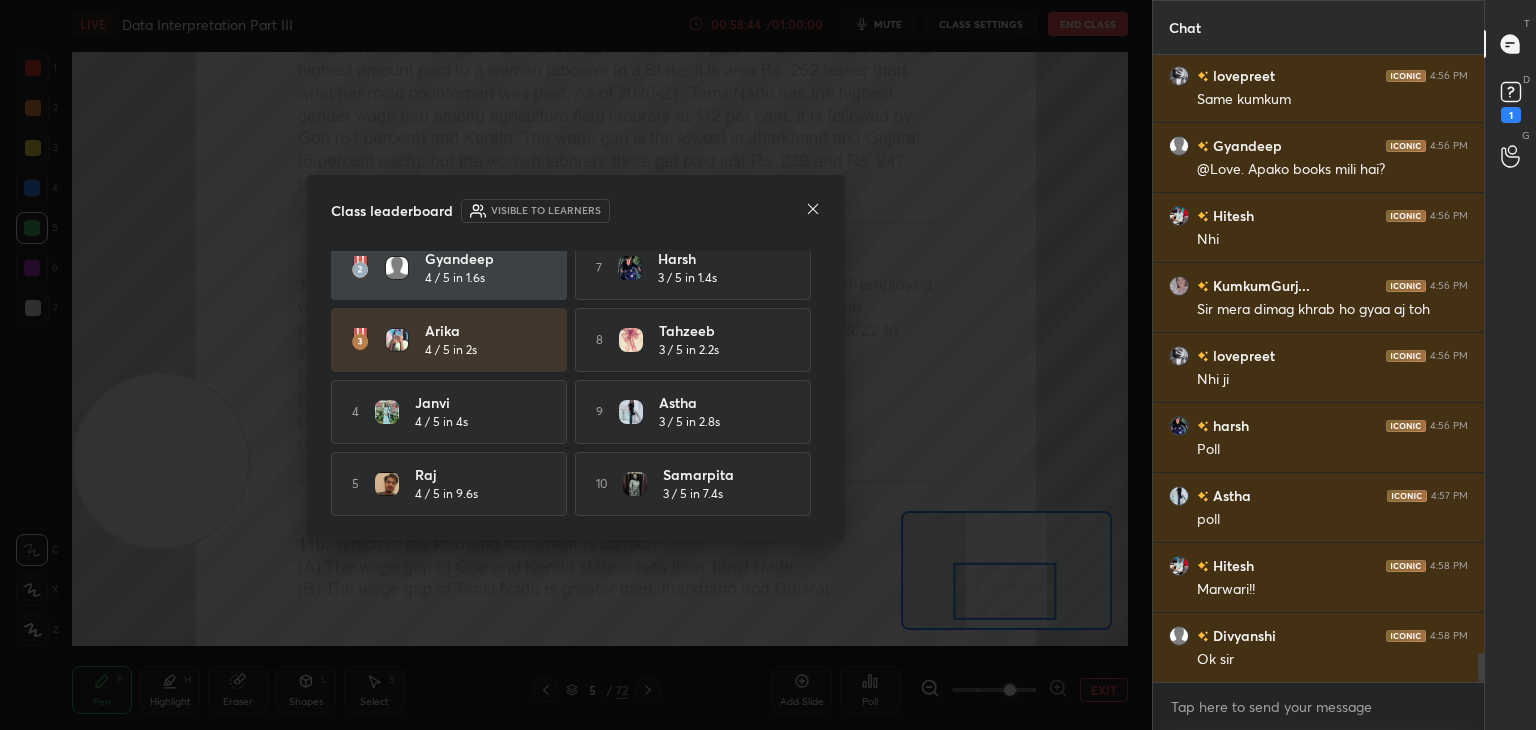 click 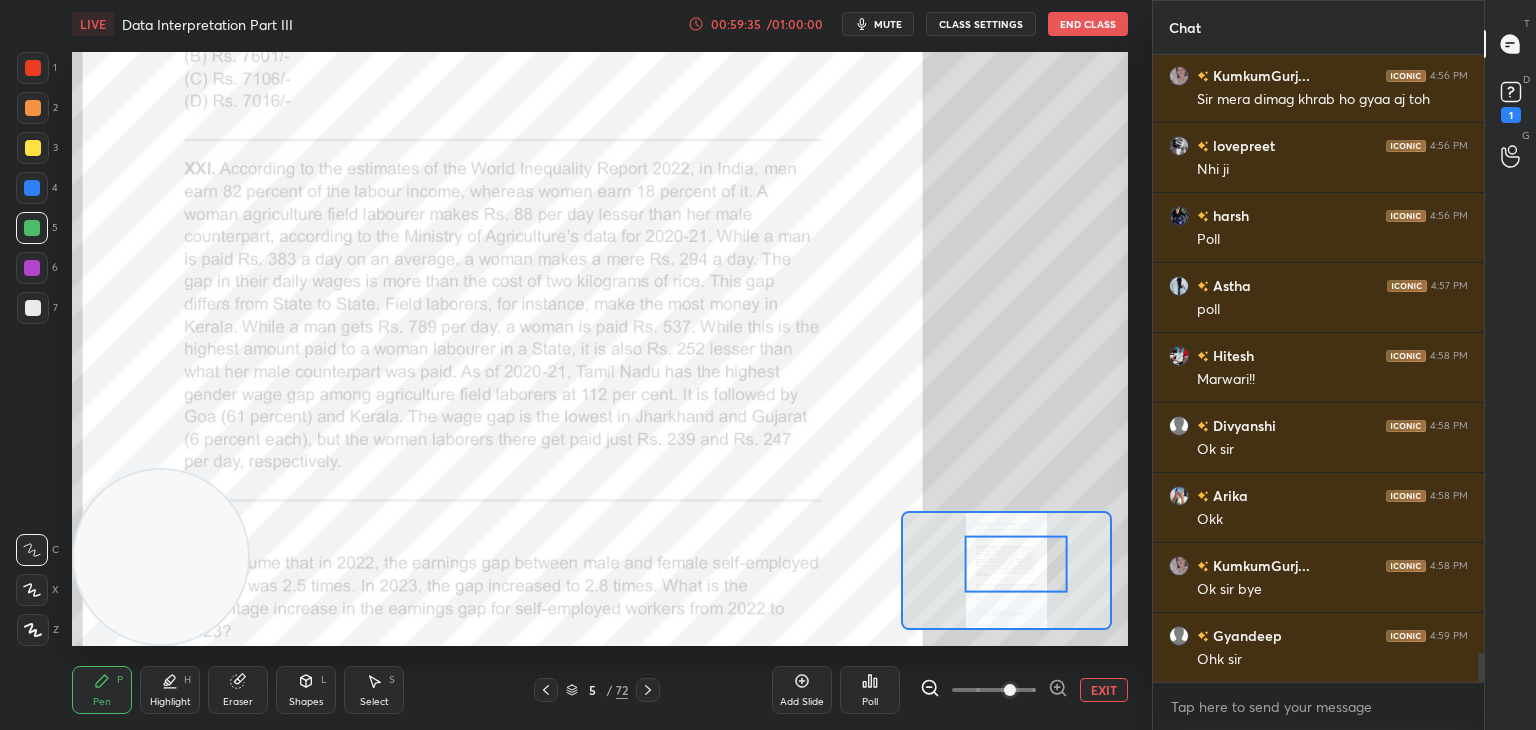 scroll, scrollTop: 13028, scrollLeft: 0, axis: vertical 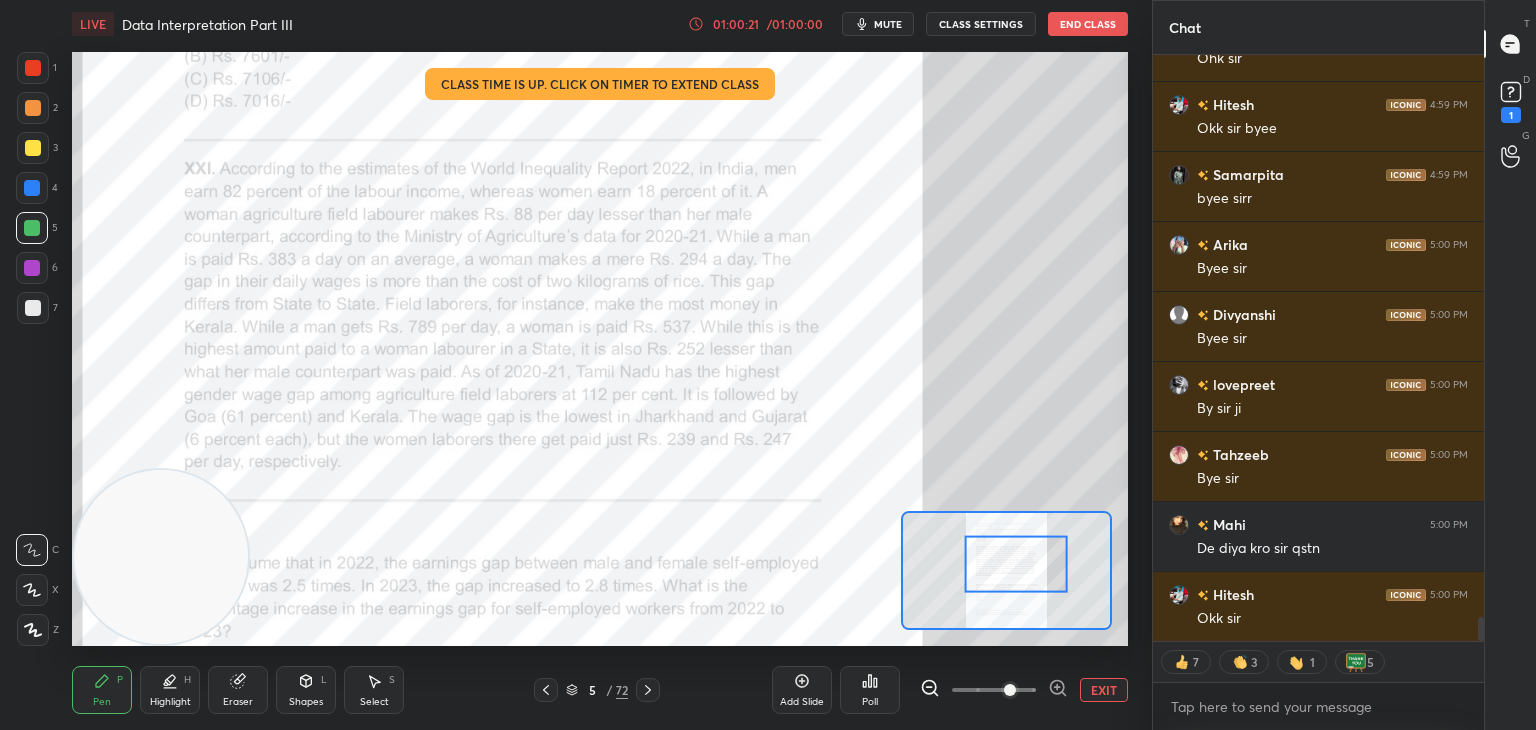 click on "End Class" at bounding box center [1088, 24] 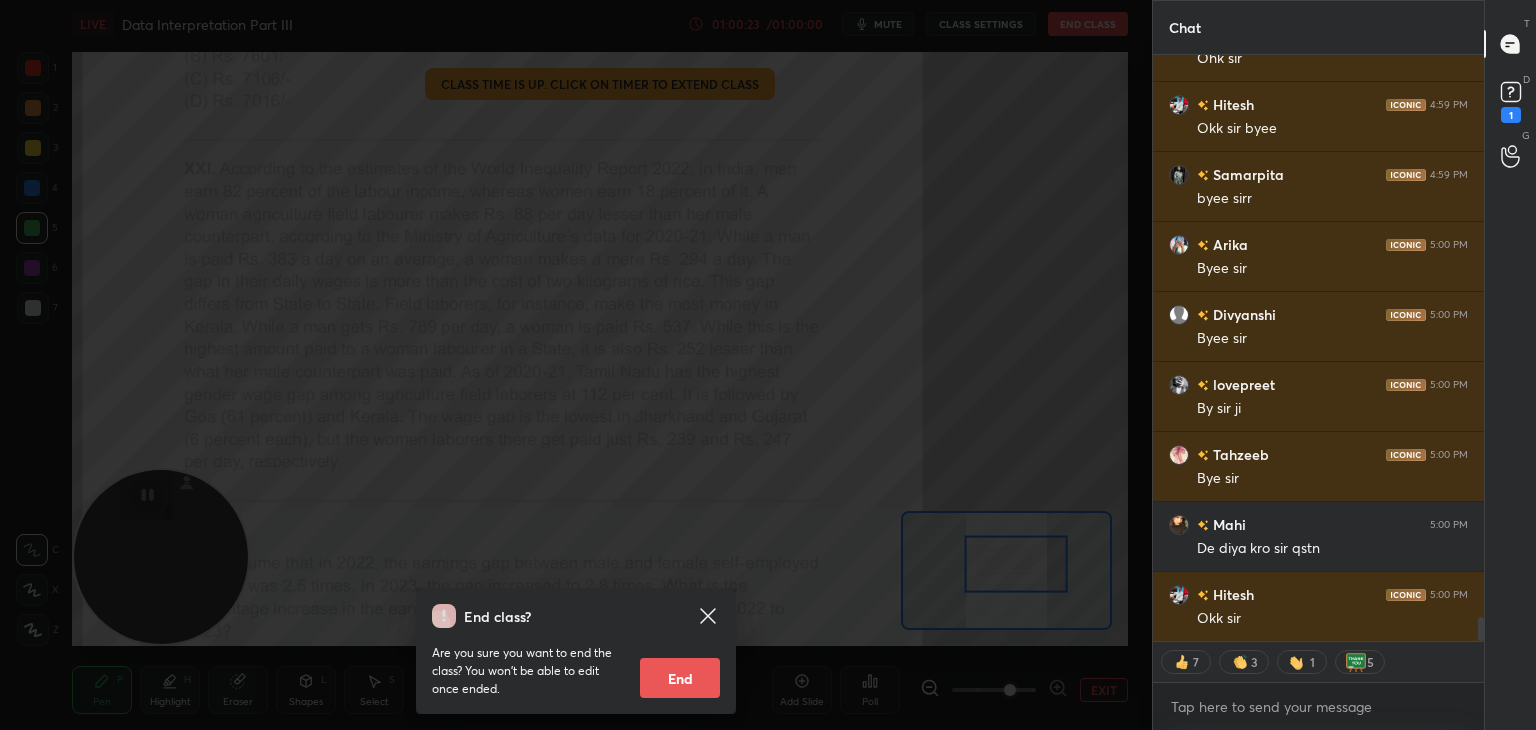 scroll, scrollTop: 6, scrollLeft: 6, axis: both 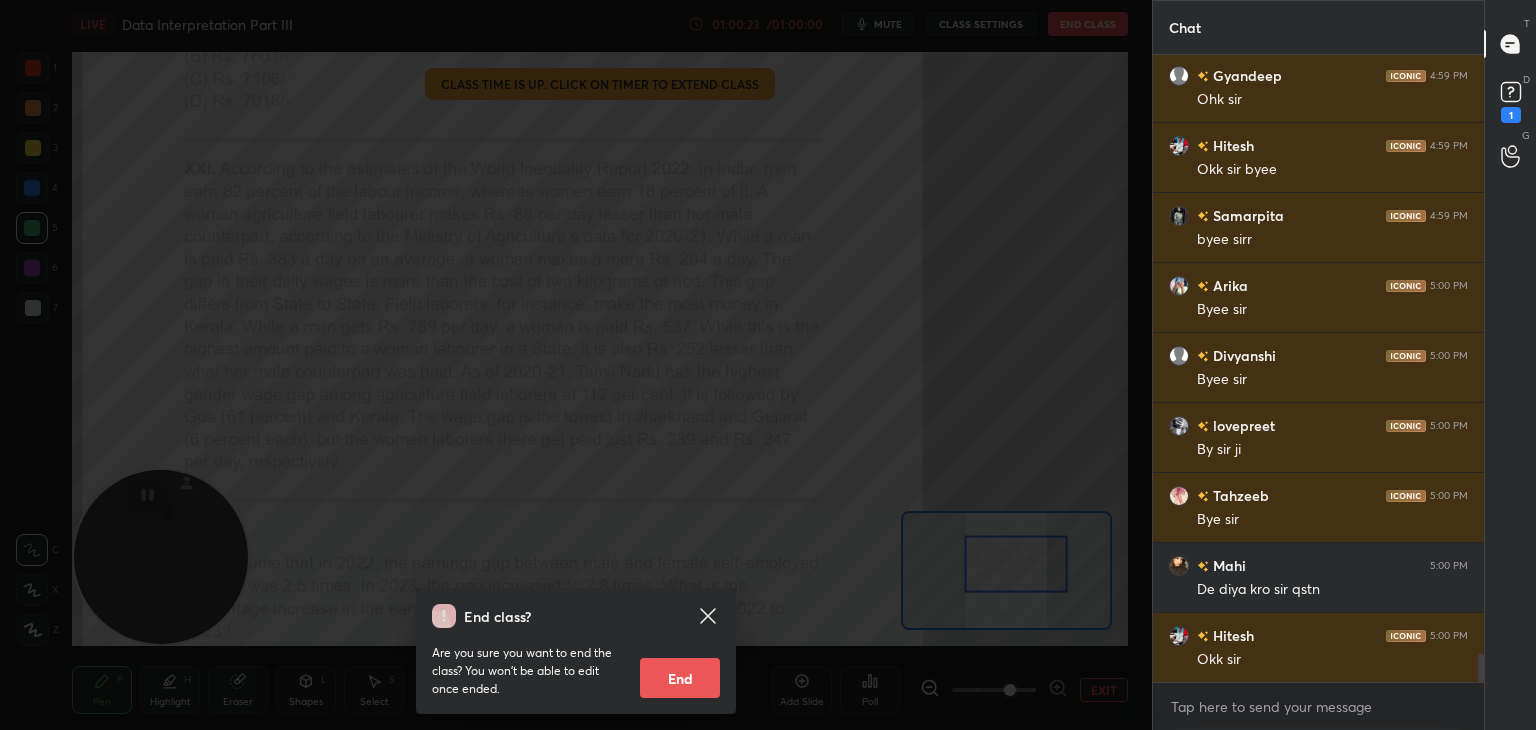 click on "End" at bounding box center [680, 678] 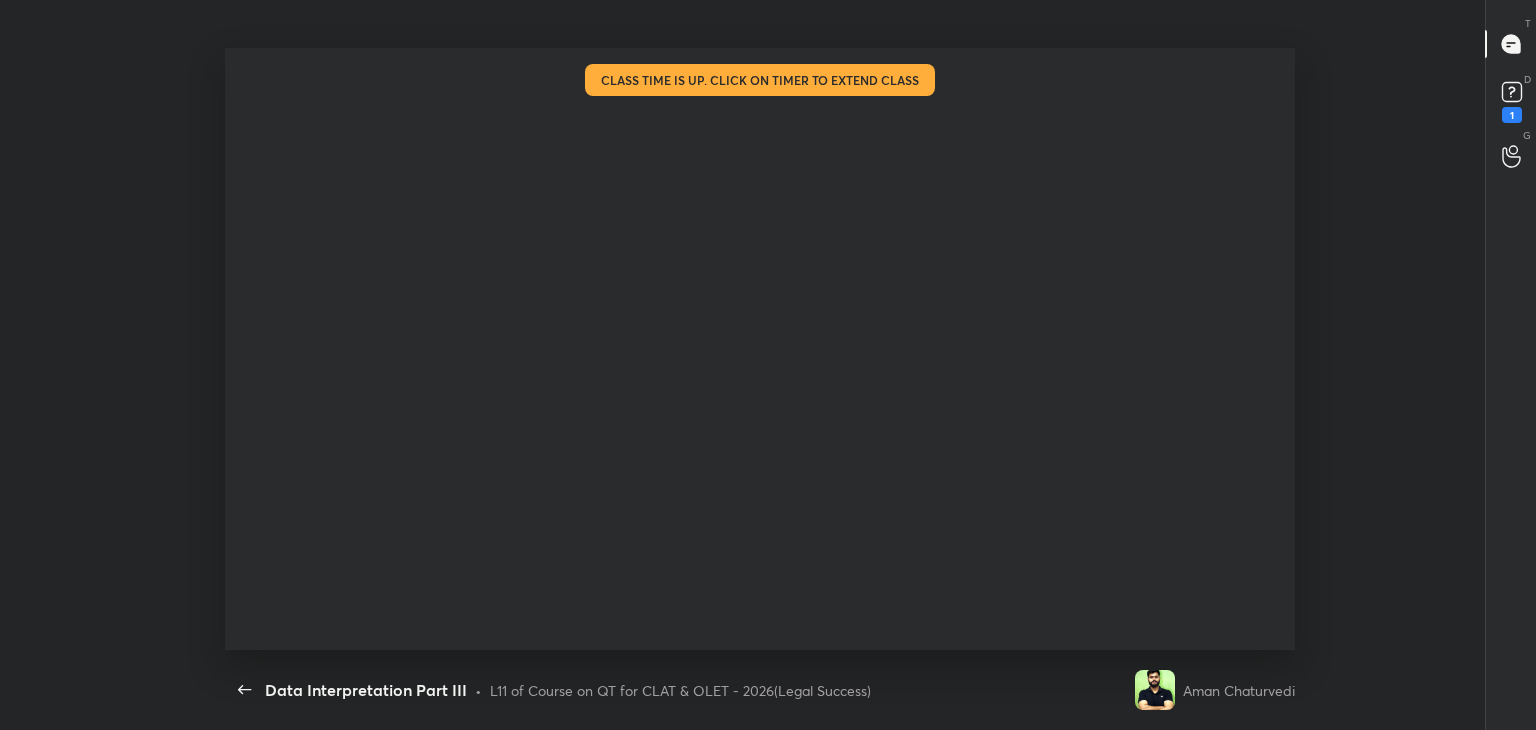 scroll, scrollTop: 99397, scrollLeft: 98829, axis: both 